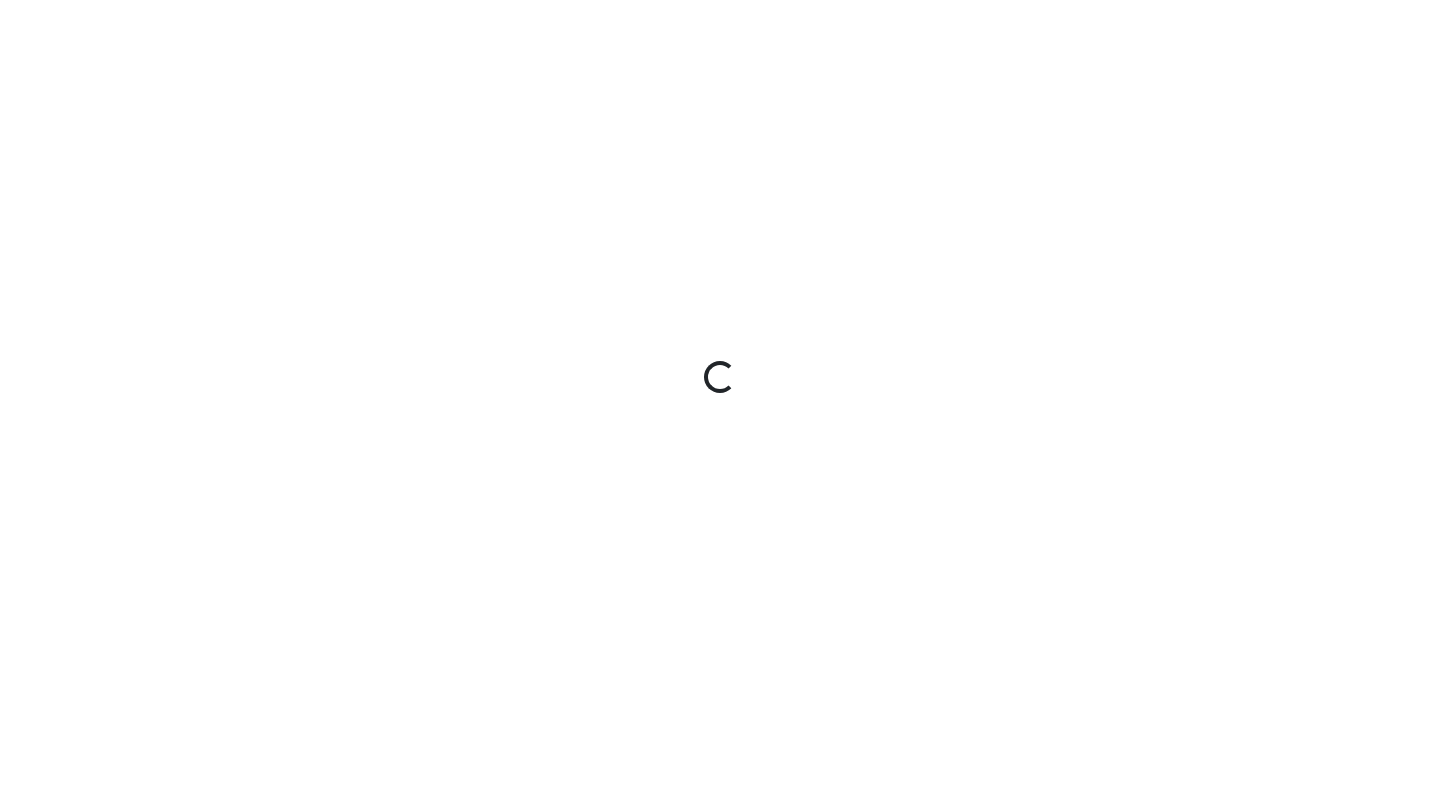 scroll, scrollTop: 0, scrollLeft: 0, axis: both 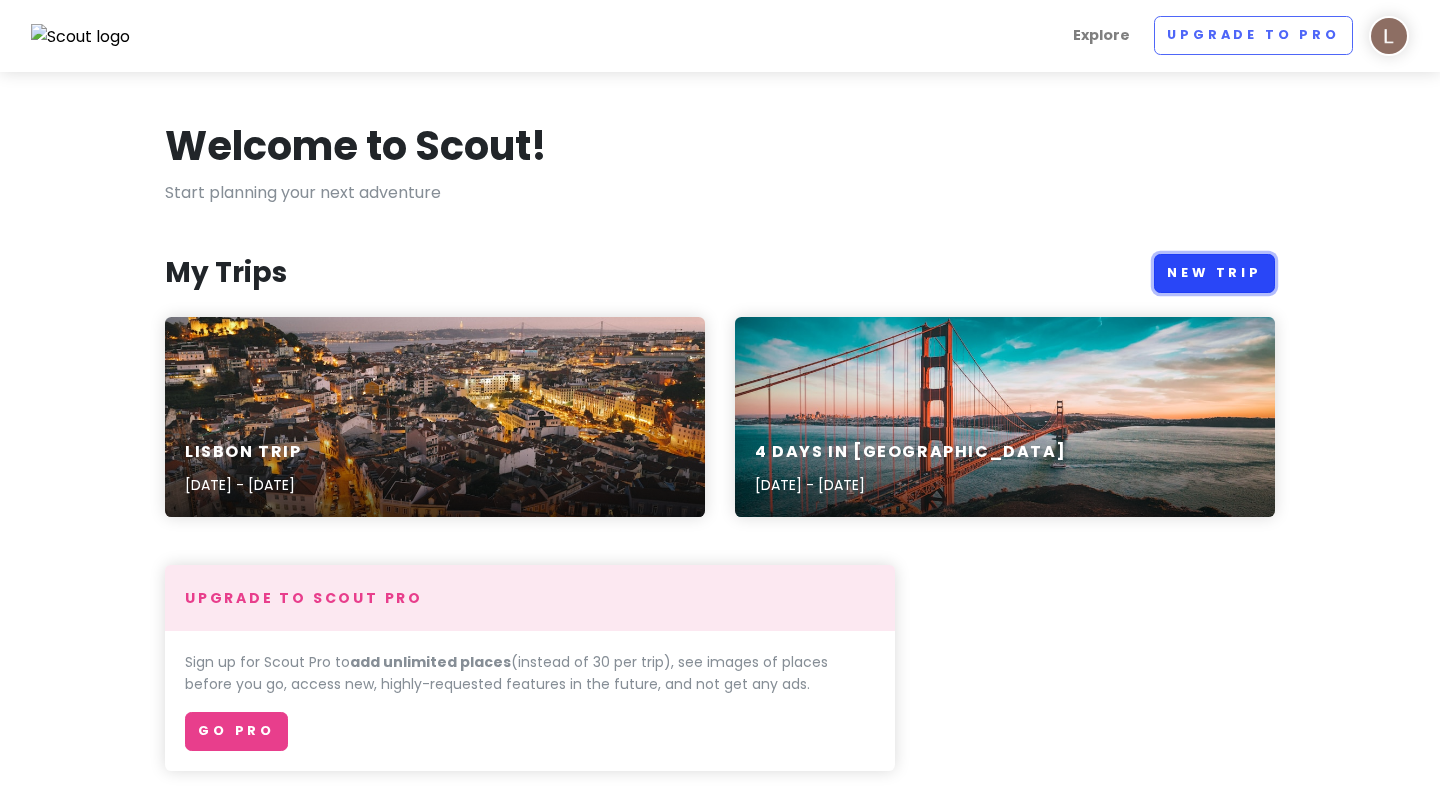click on "New Trip" at bounding box center [1214, 273] 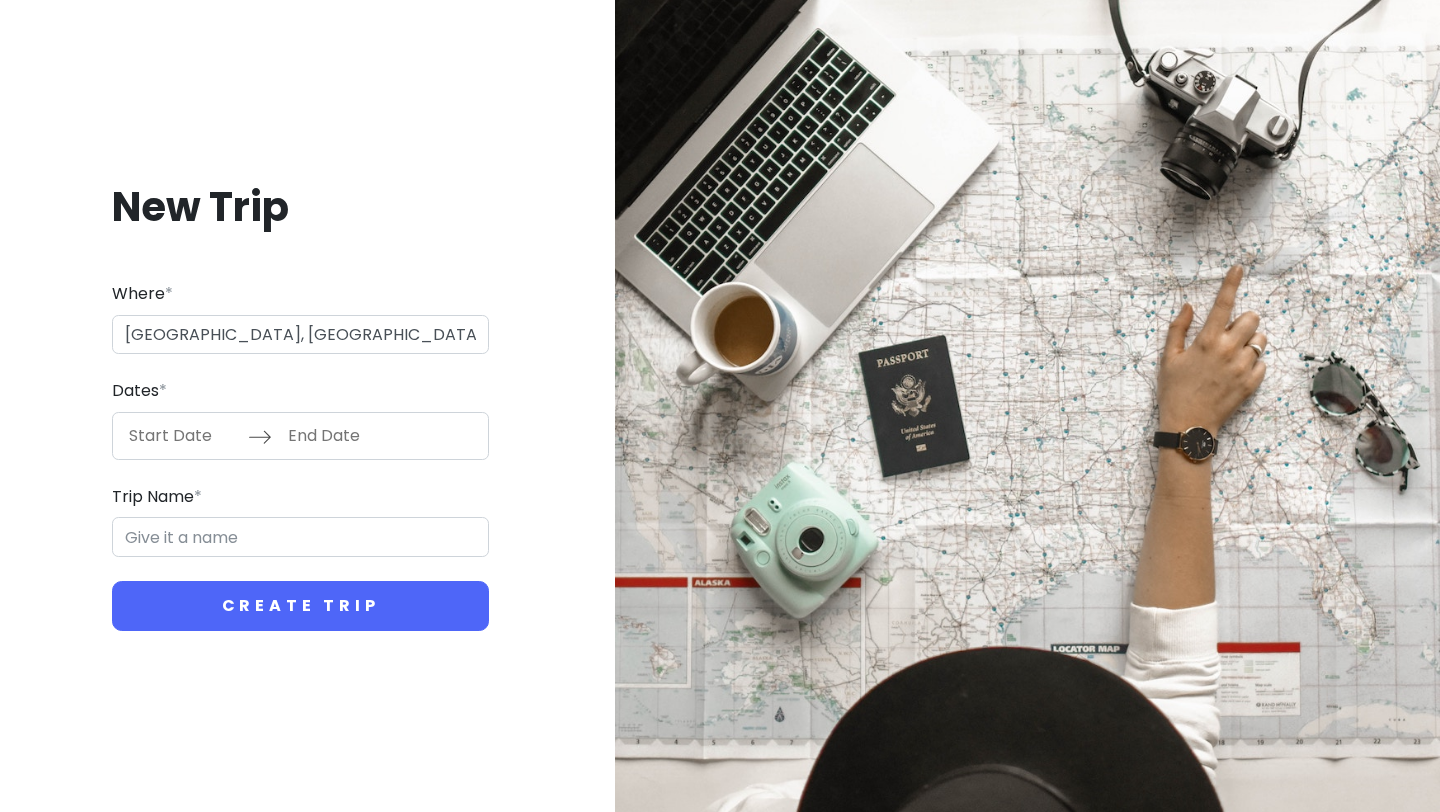 type on "[GEOGRAPHIC_DATA][PERSON_NAME], [GEOGRAPHIC_DATA], [GEOGRAPHIC_DATA]" 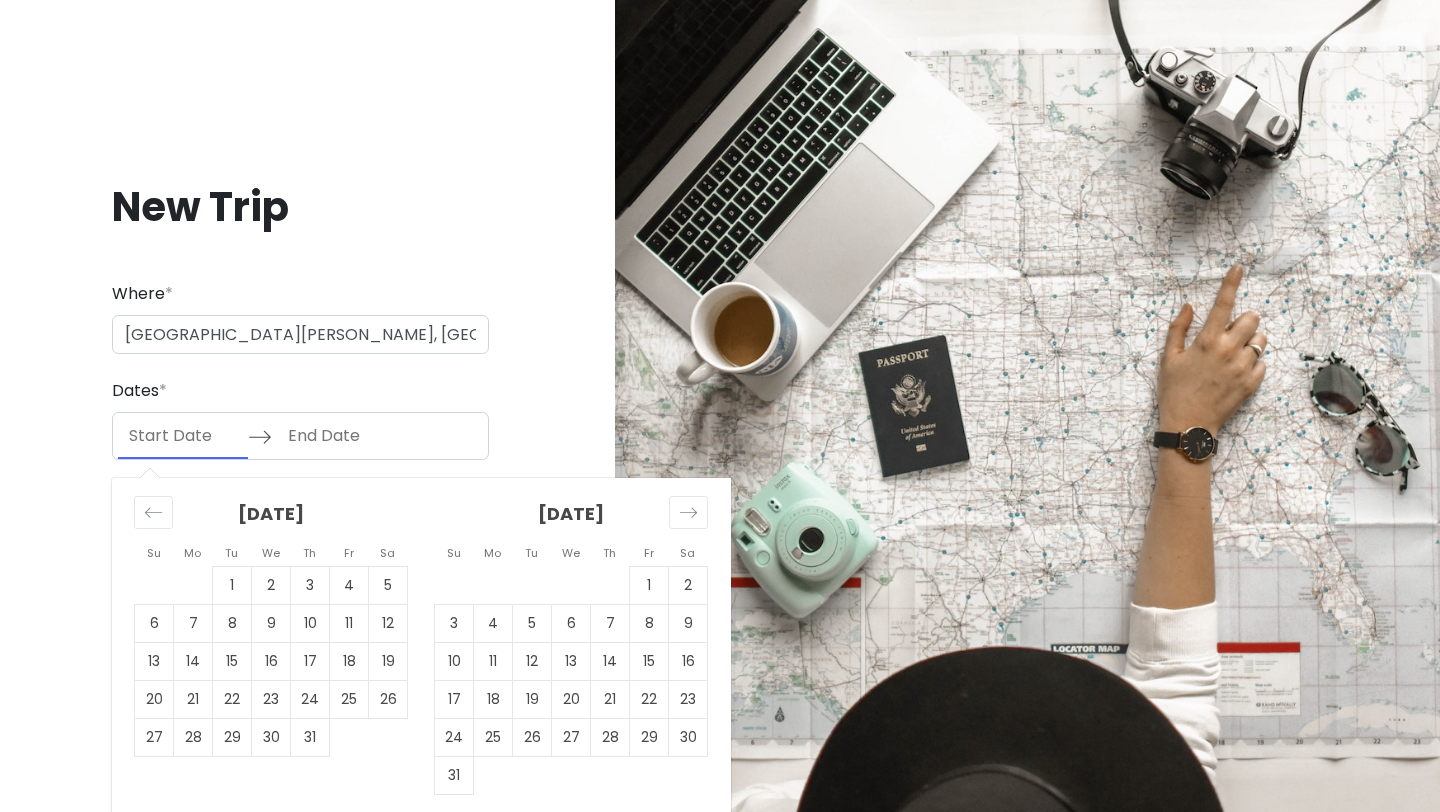 click at bounding box center (183, 436) 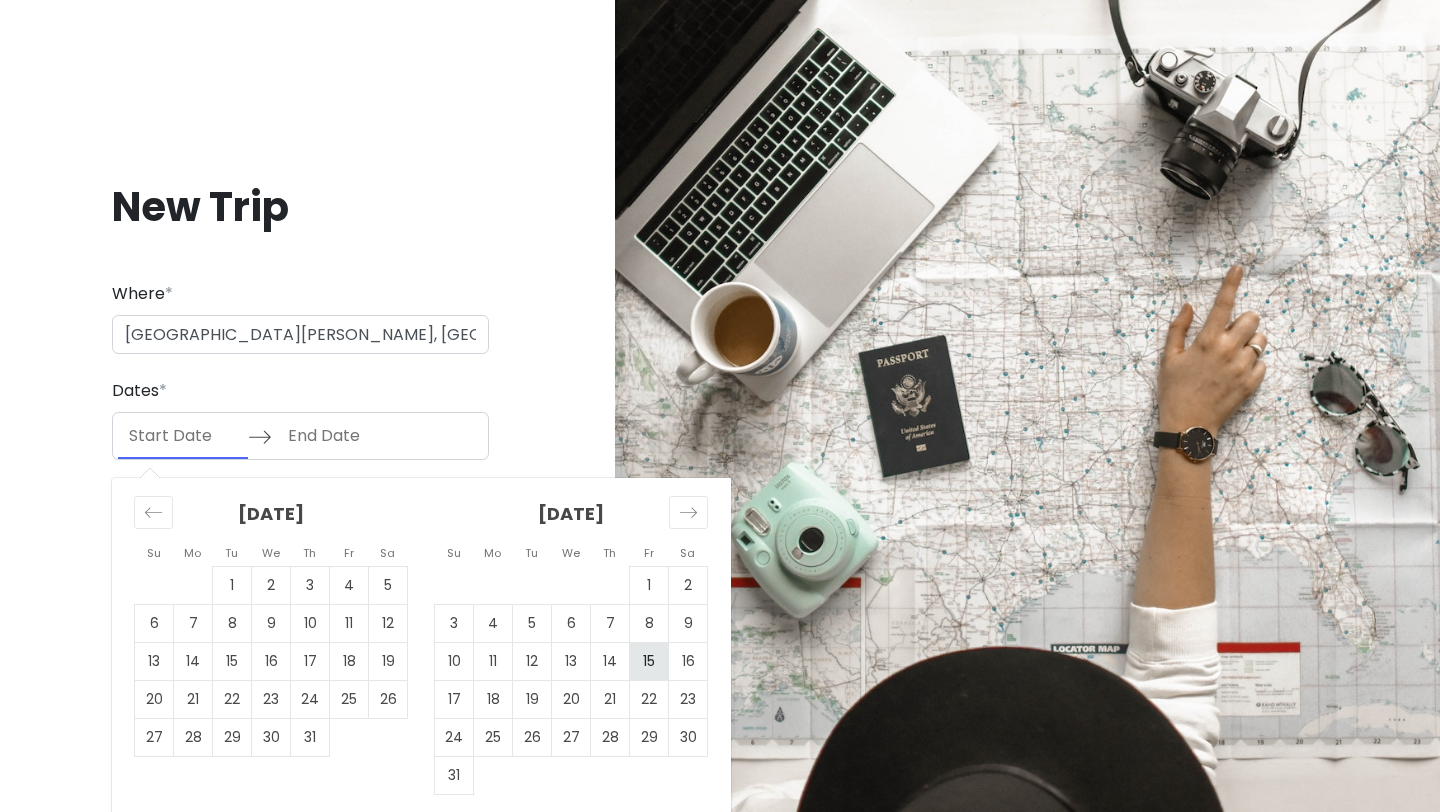 click on "15" at bounding box center [649, 661] 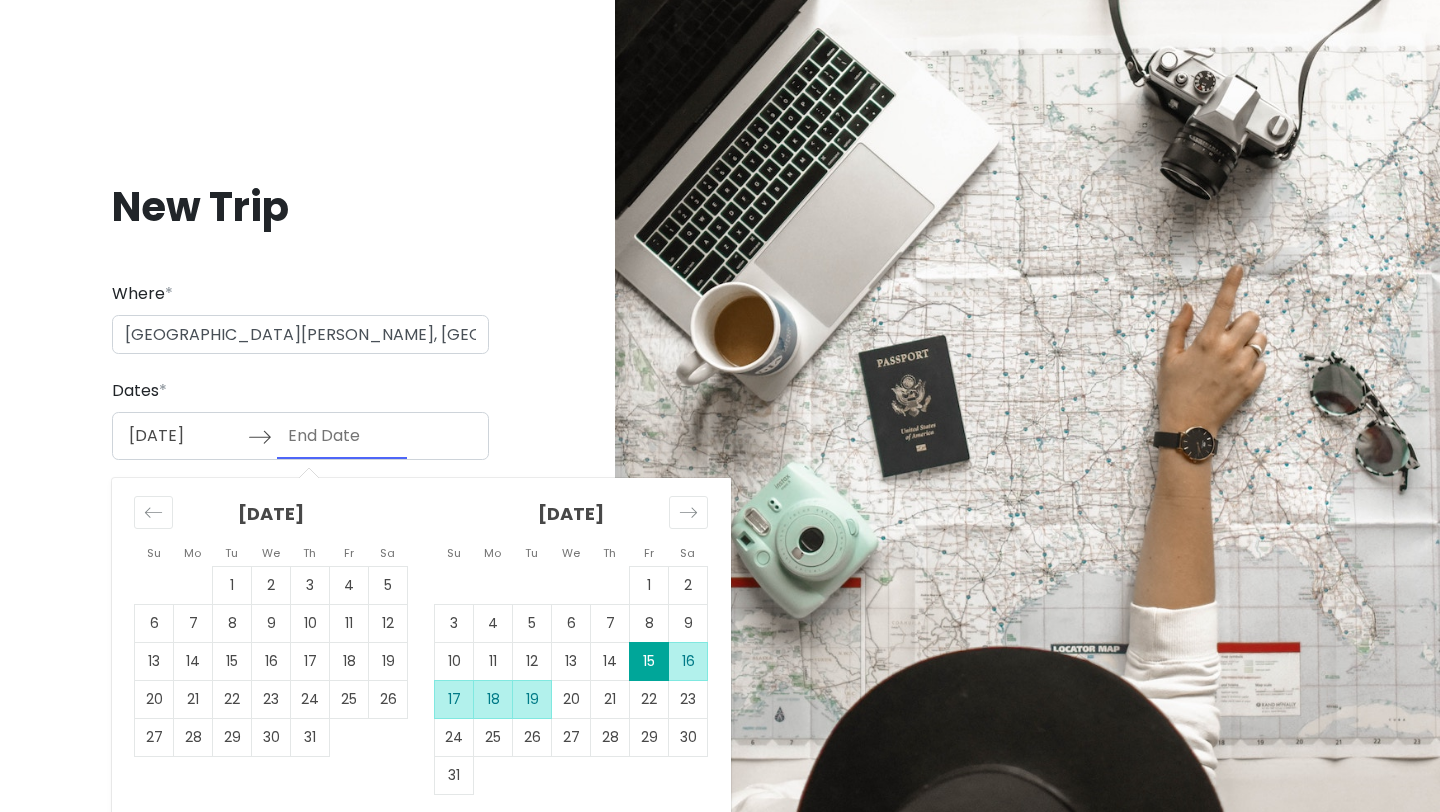 click on "19" at bounding box center [532, 699] 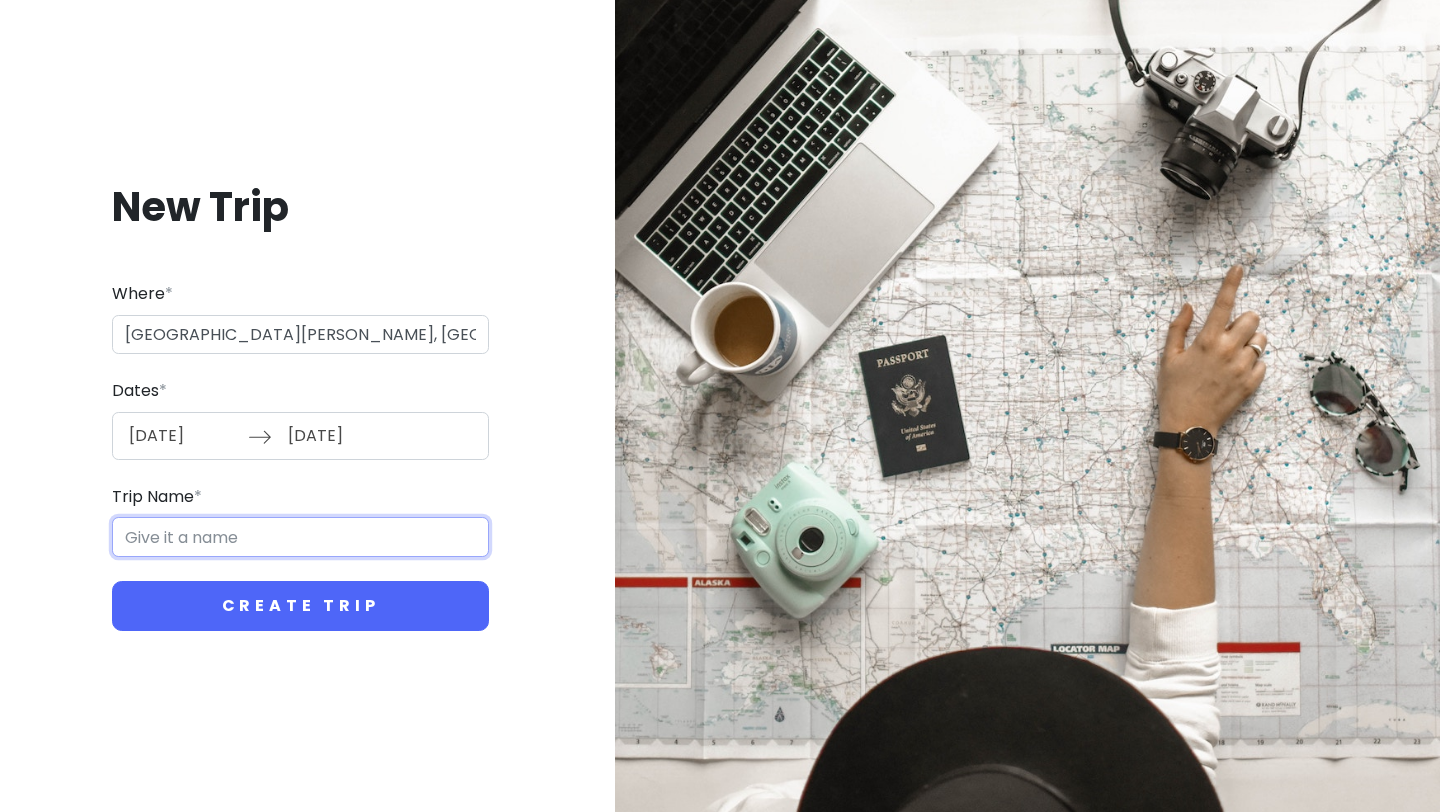 click on "Trip Name  *" at bounding box center (300, 537) 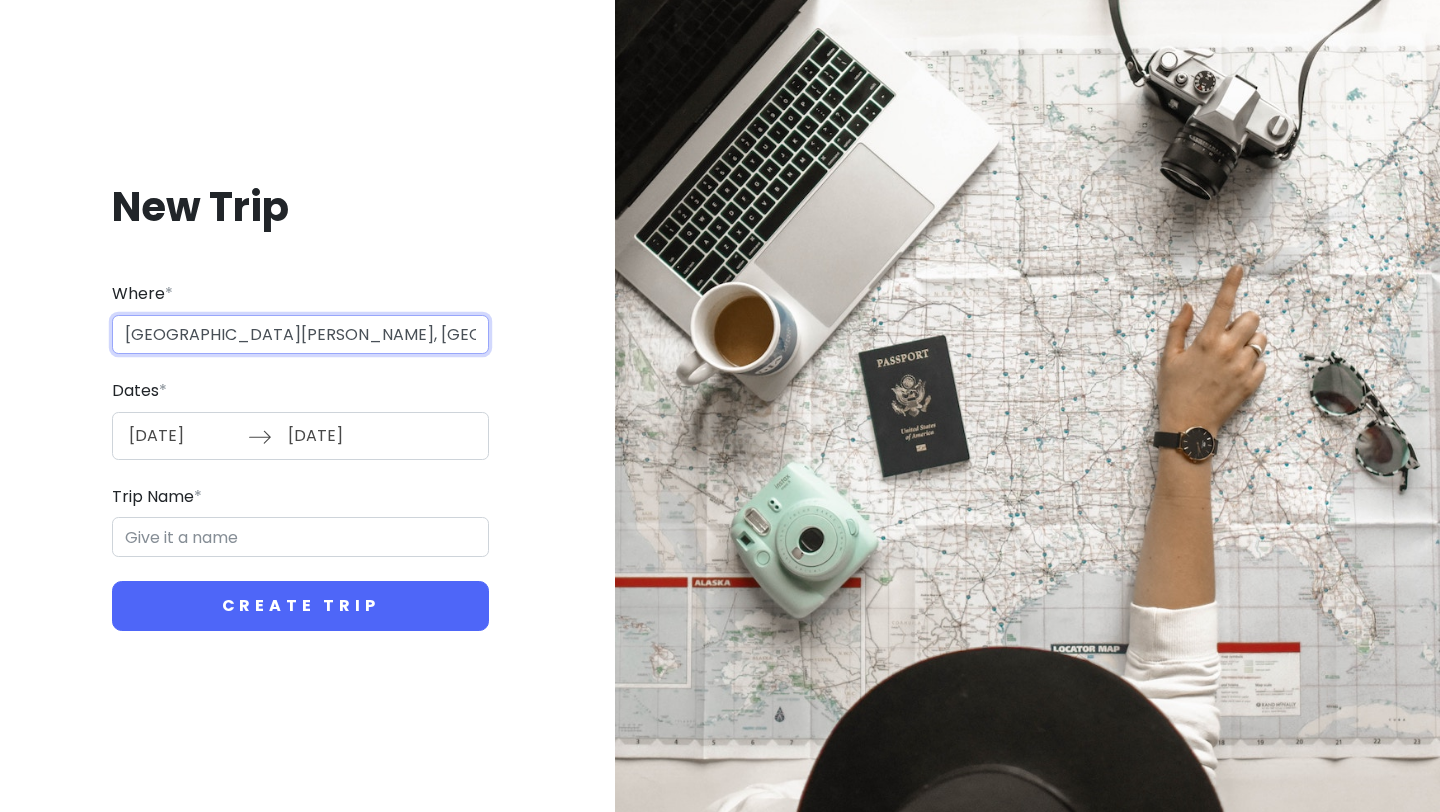 click on "[GEOGRAPHIC_DATA][PERSON_NAME], [GEOGRAPHIC_DATA], [GEOGRAPHIC_DATA]" at bounding box center (300, 335) 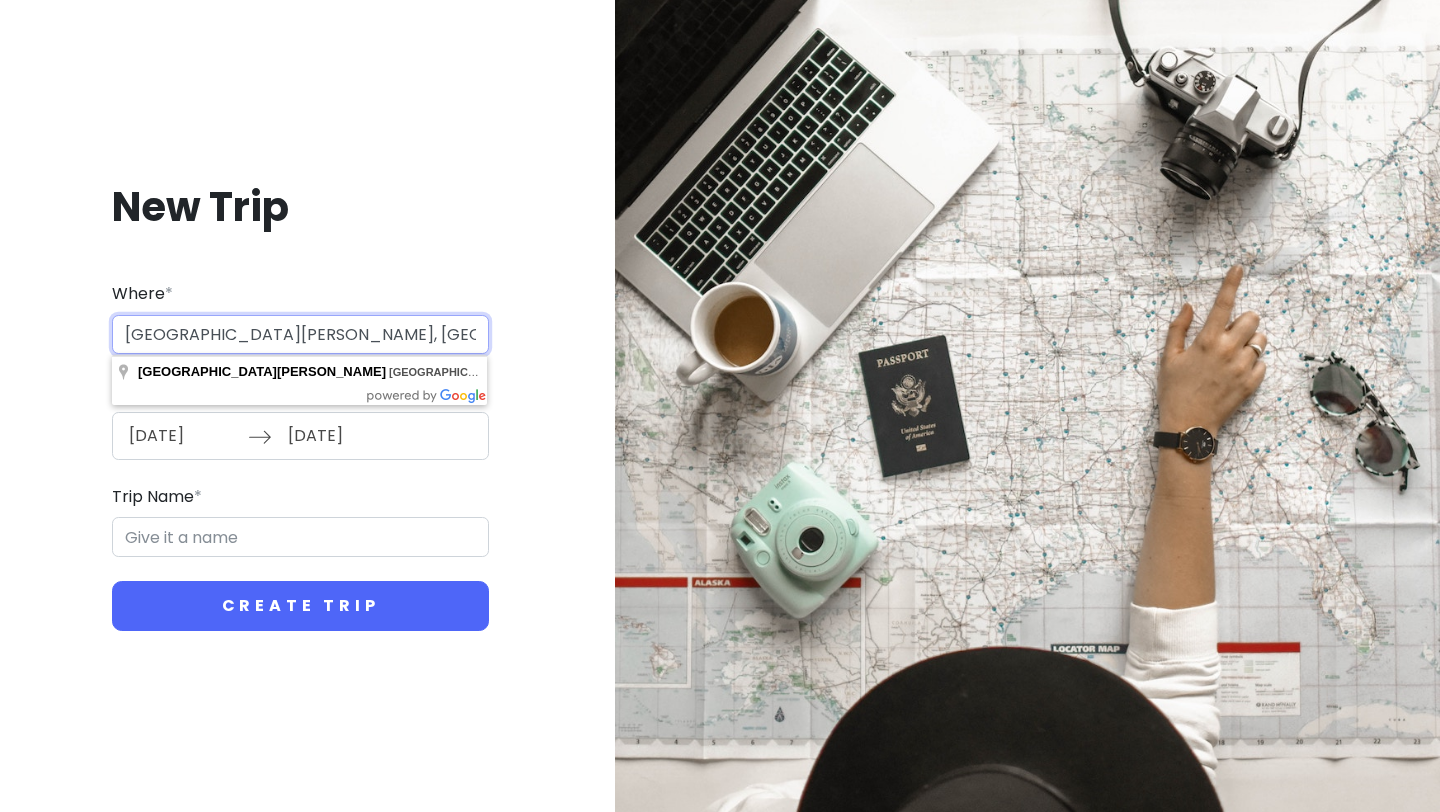 click on "[GEOGRAPHIC_DATA][PERSON_NAME], [GEOGRAPHIC_DATA], [GEOGRAPHIC_DATA]" at bounding box center [300, 335] 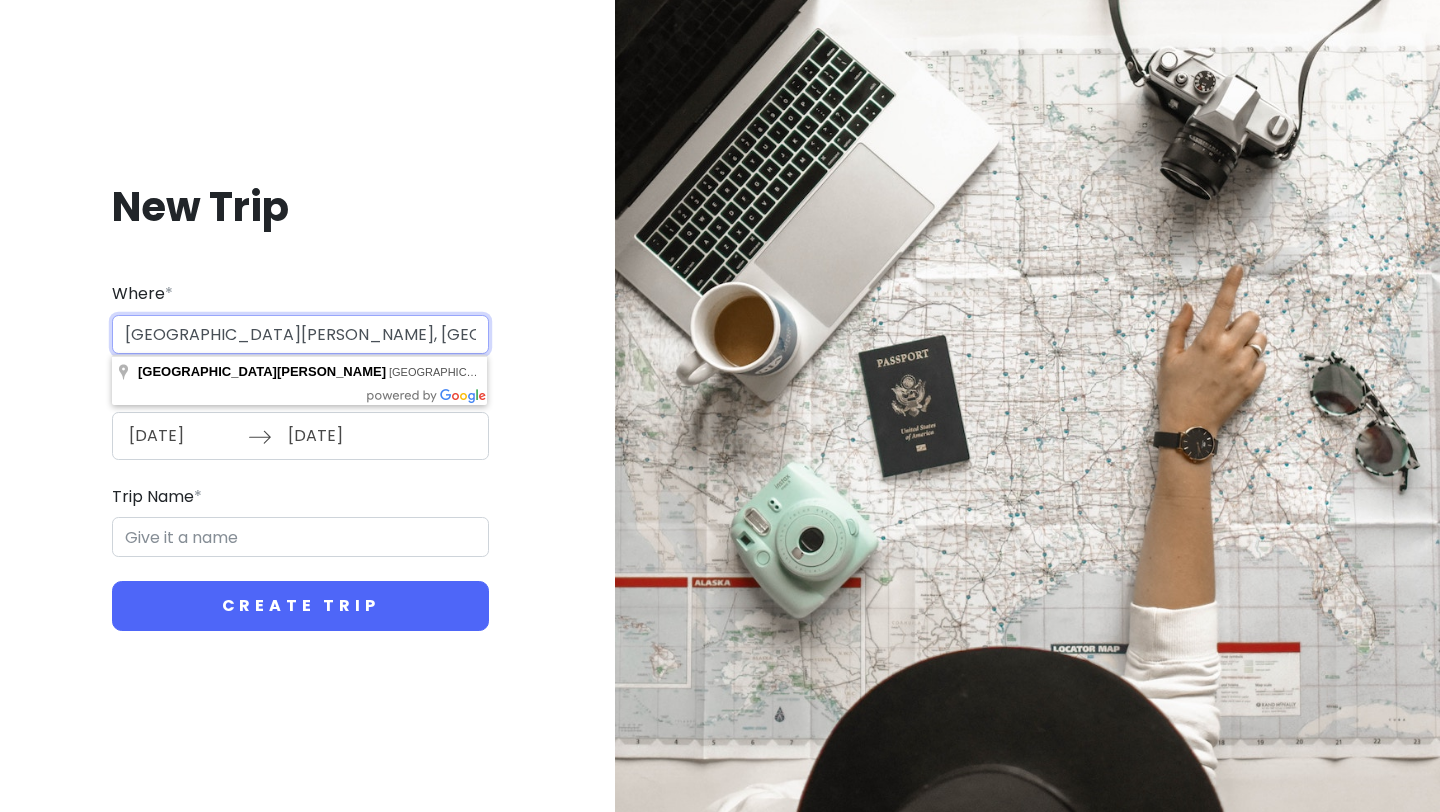 click on "[GEOGRAPHIC_DATA][PERSON_NAME], [GEOGRAPHIC_DATA]" at bounding box center (300, 335) 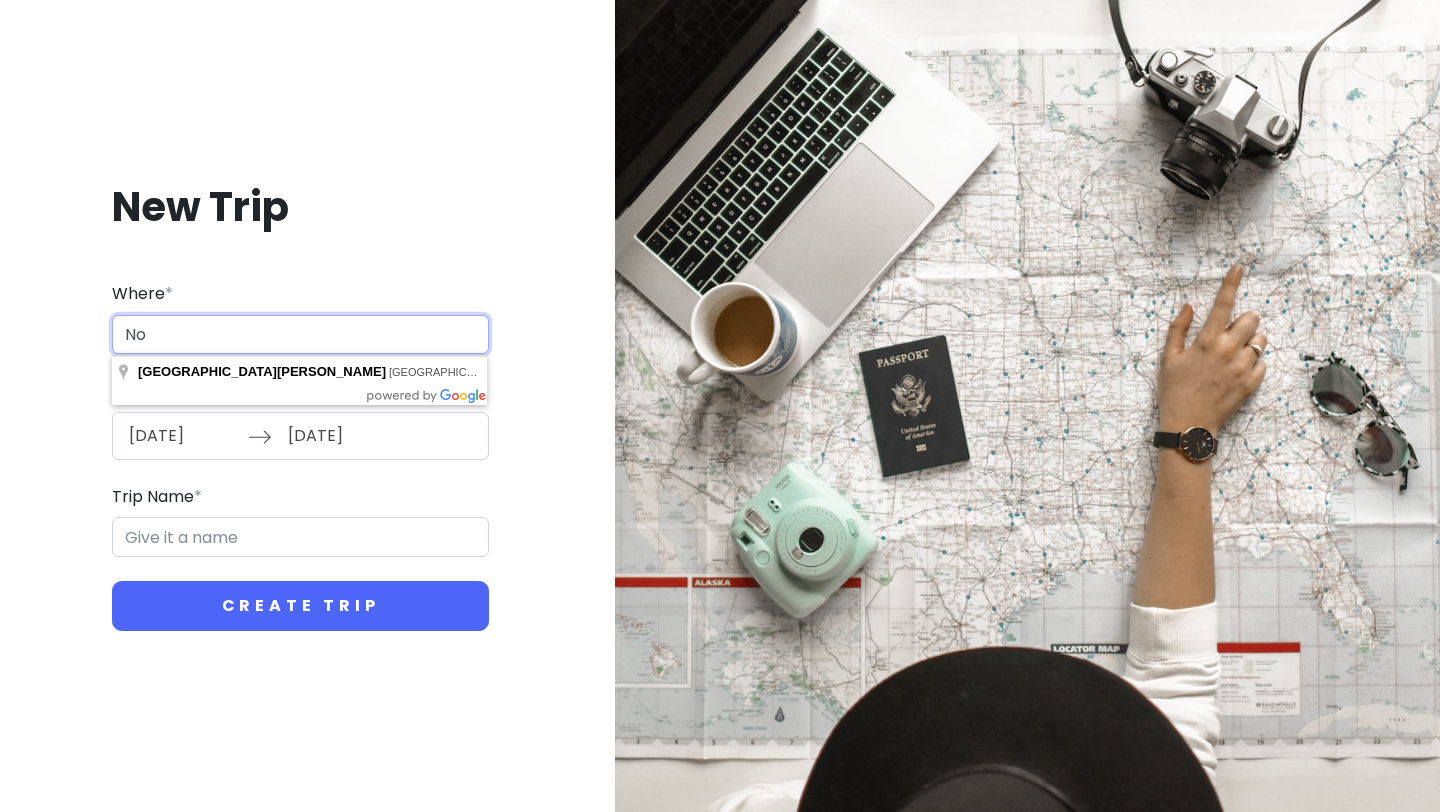 type on "N" 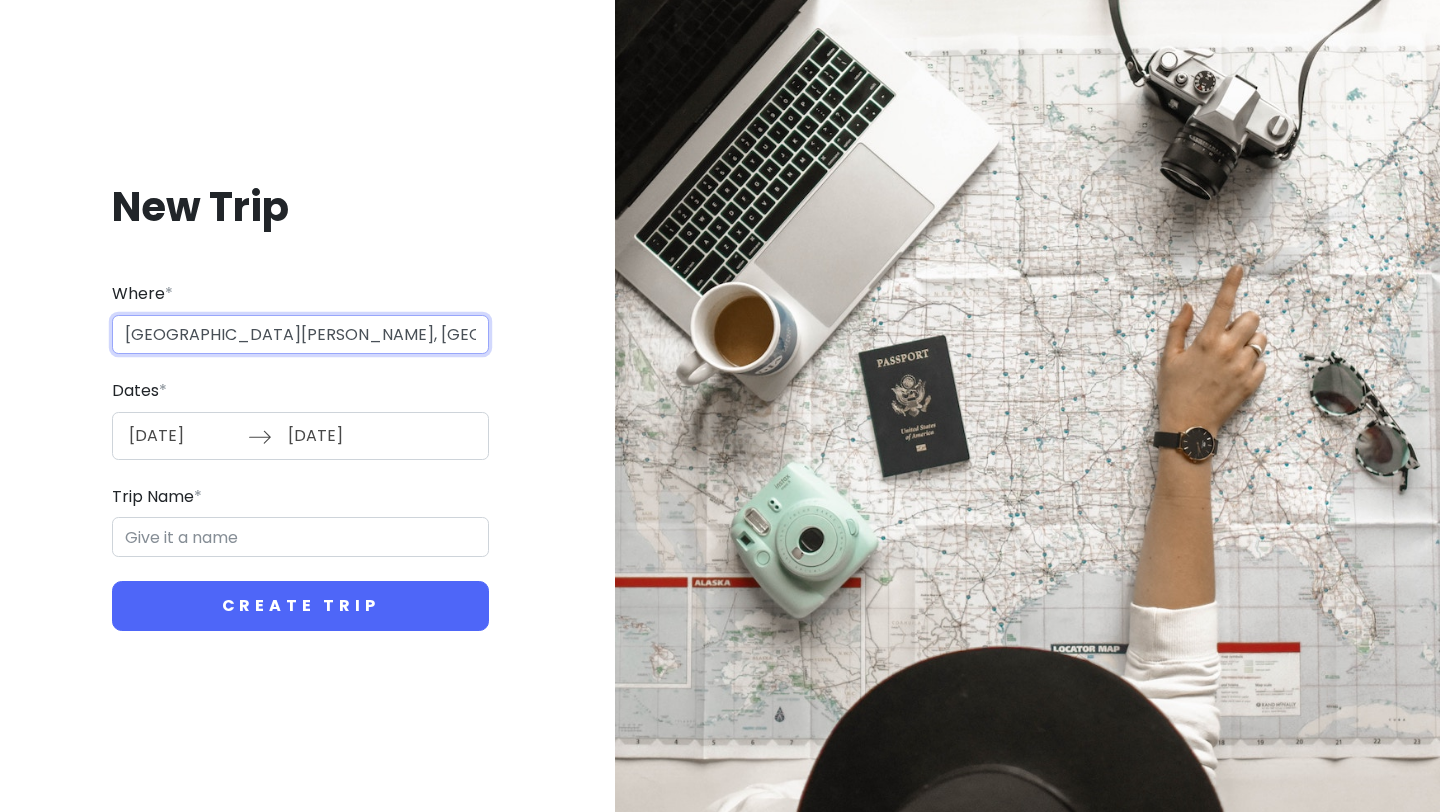 click on "[GEOGRAPHIC_DATA][PERSON_NAME], [GEOGRAPHIC_DATA], [GEOGRAPHIC_DATA]" at bounding box center (300, 335) 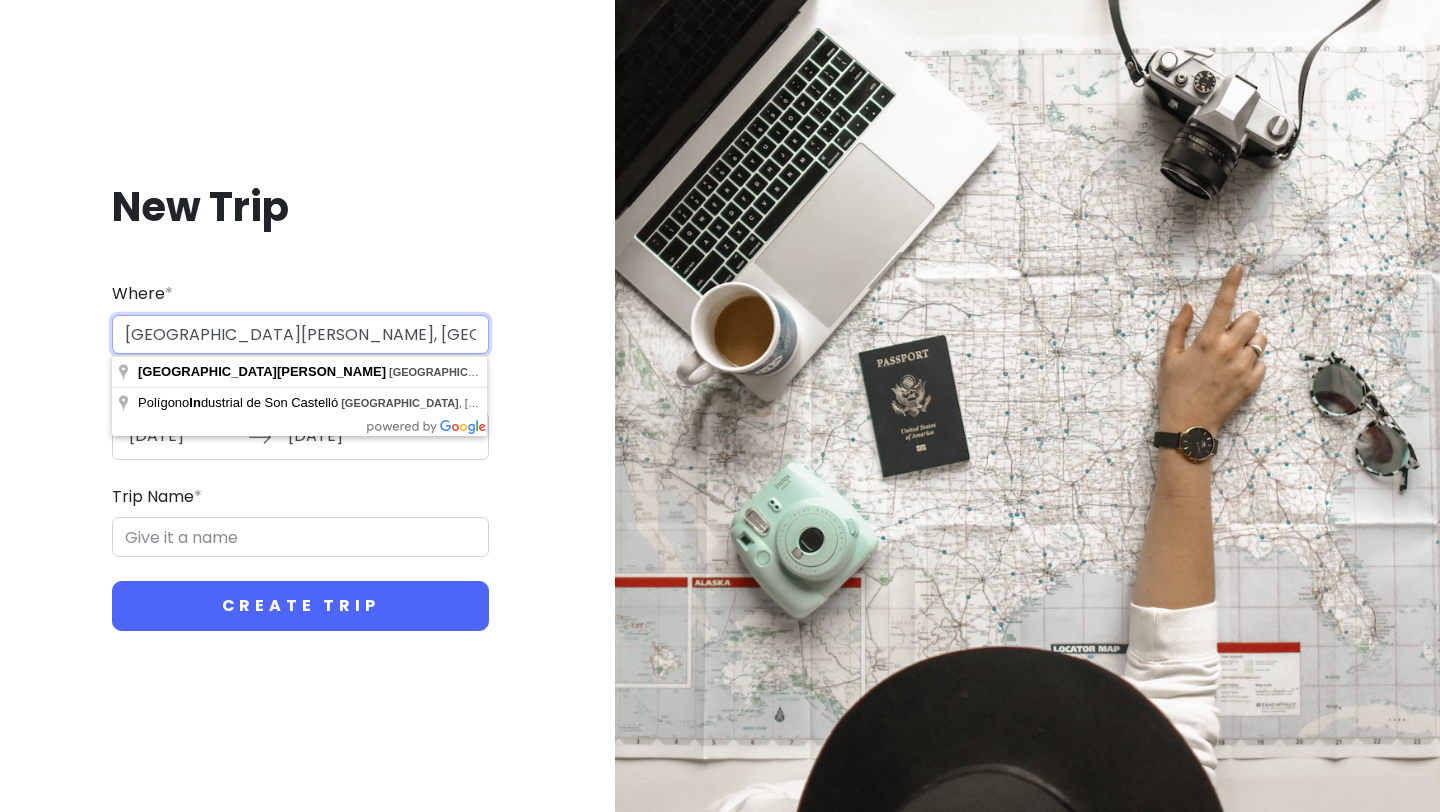 click on "[GEOGRAPHIC_DATA][PERSON_NAME], [GEOGRAPHIC_DATA], [GEOGRAPHIC_DATA]" at bounding box center [300, 335] 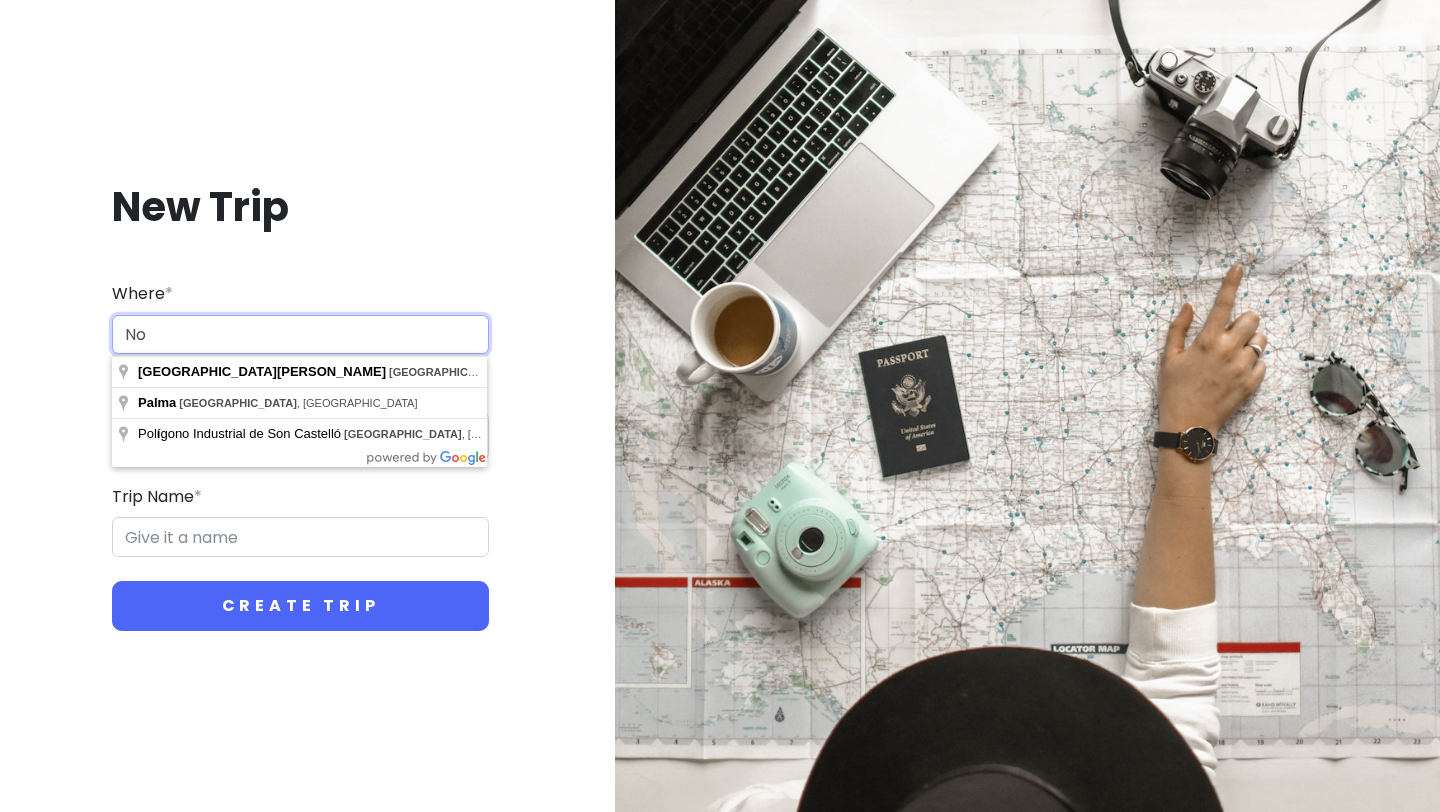 type on "N" 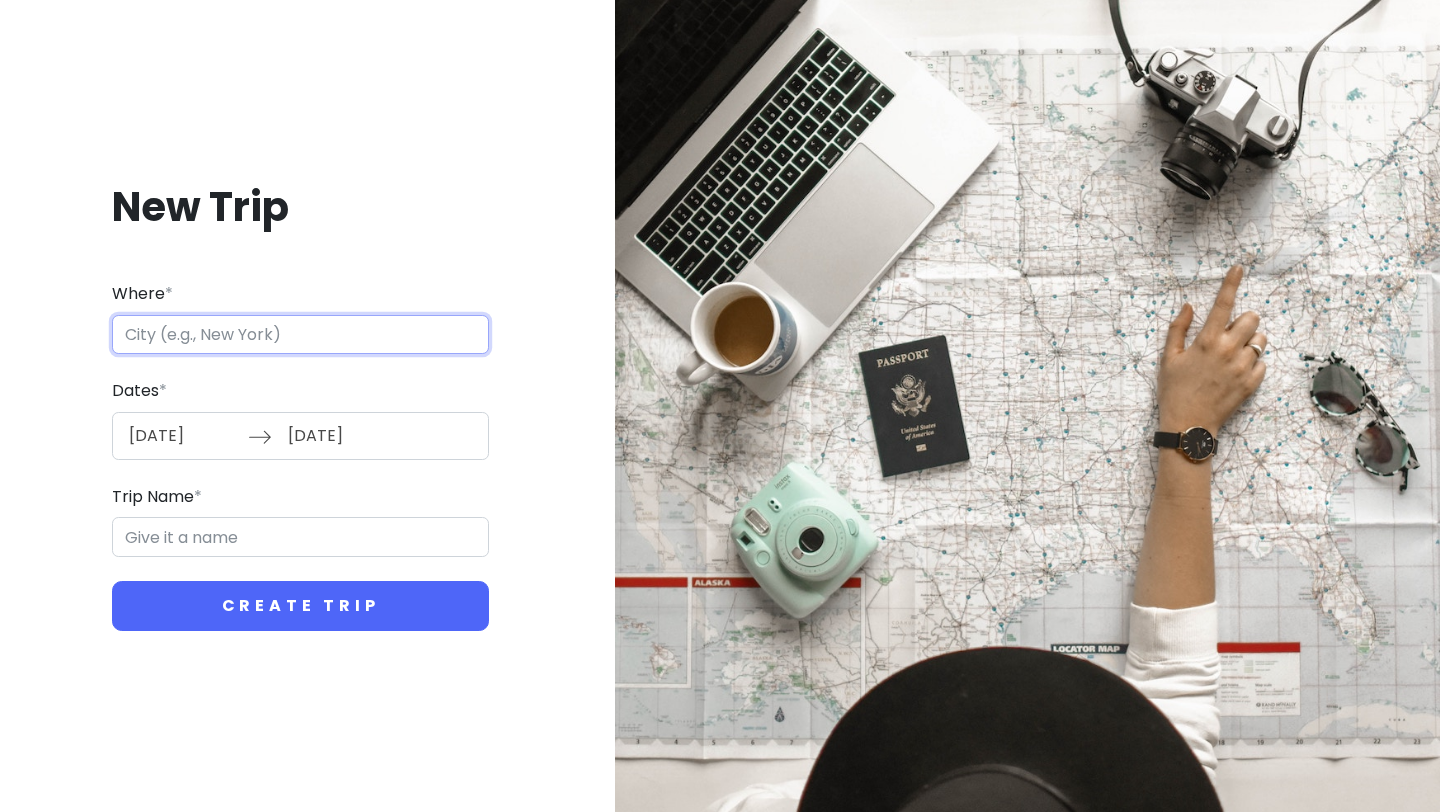 click on "Where  *" at bounding box center (300, 335) 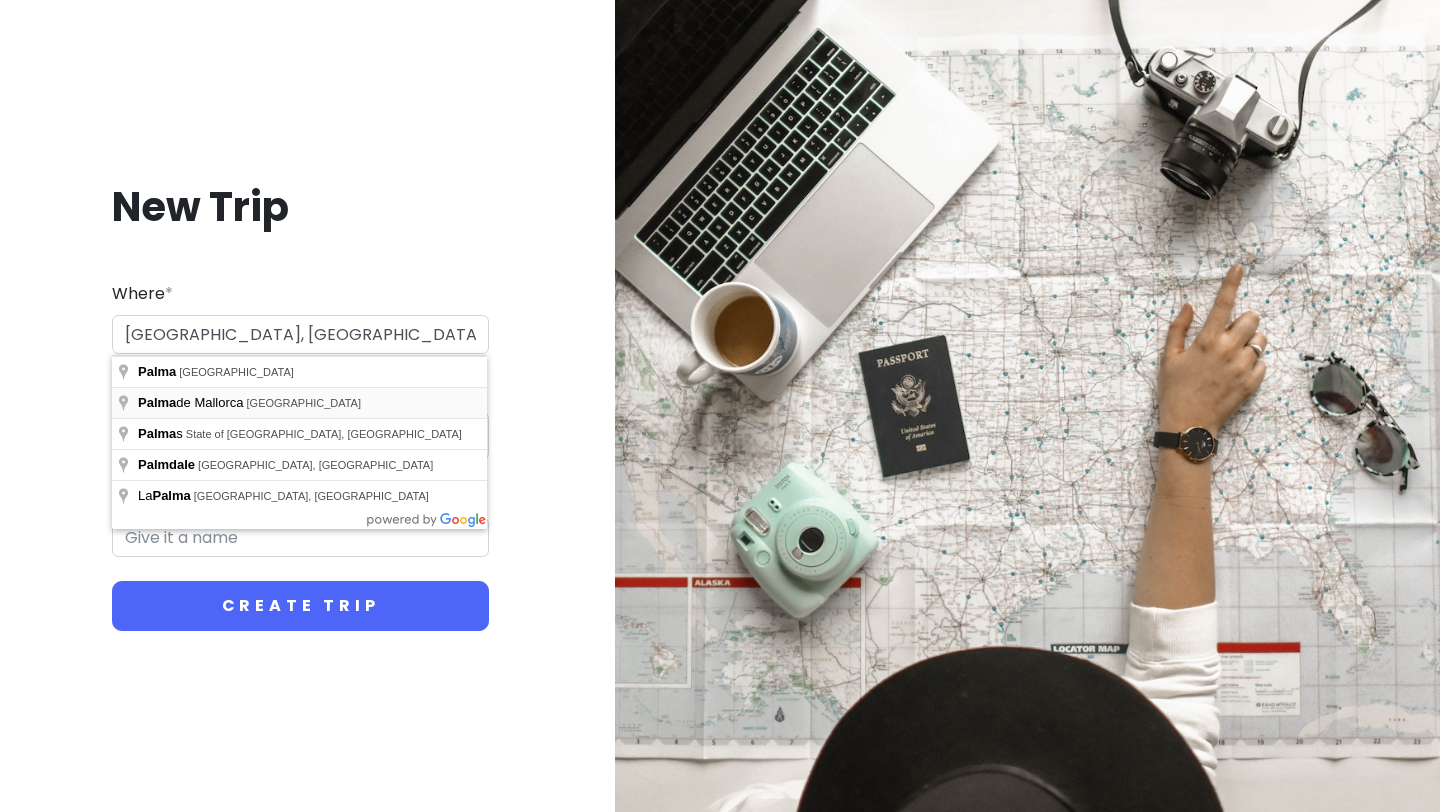type on "[GEOGRAPHIC_DATA][PERSON_NAME], [GEOGRAPHIC_DATA], [GEOGRAPHIC_DATA]" 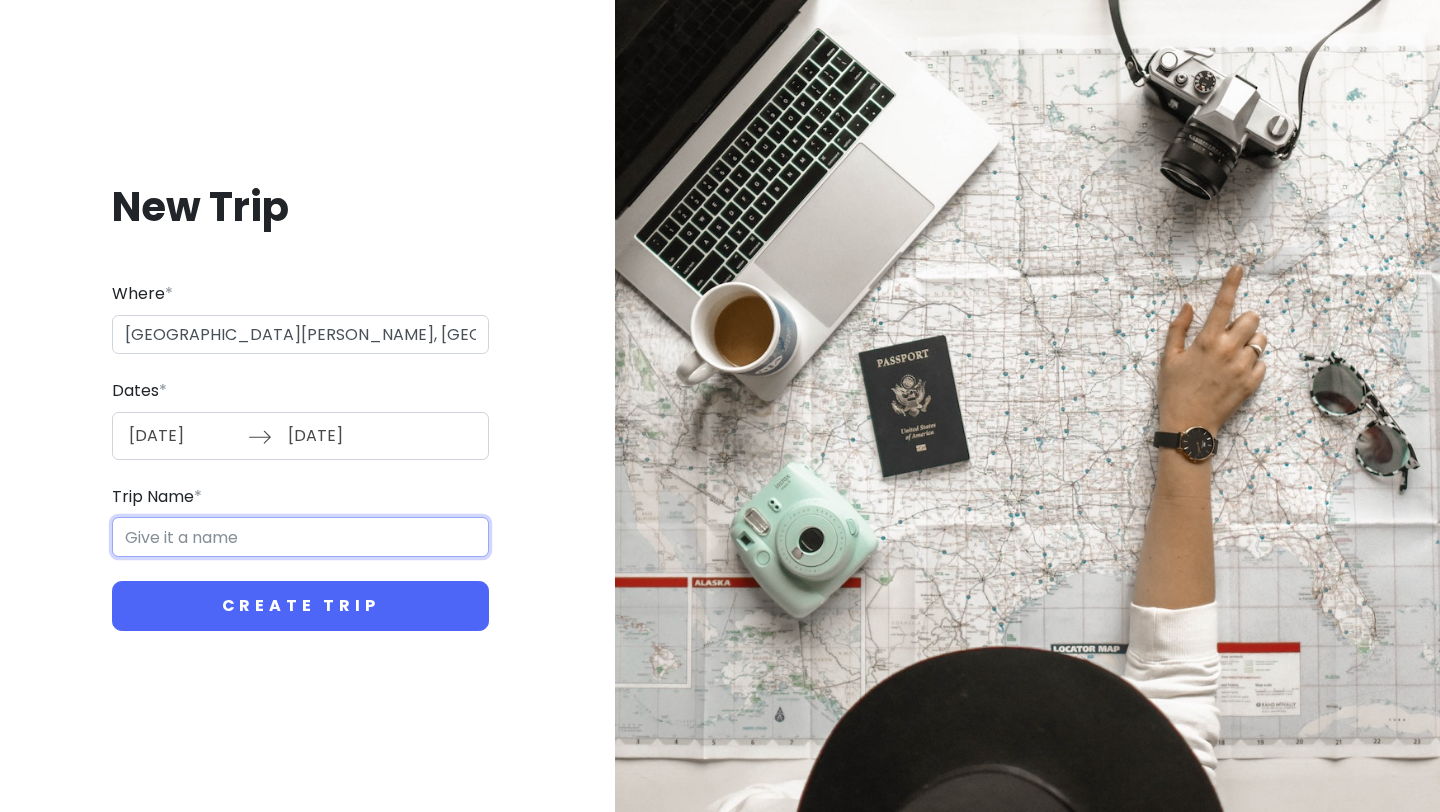 click on "Trip Name  *" at bounding box center [300, 537] 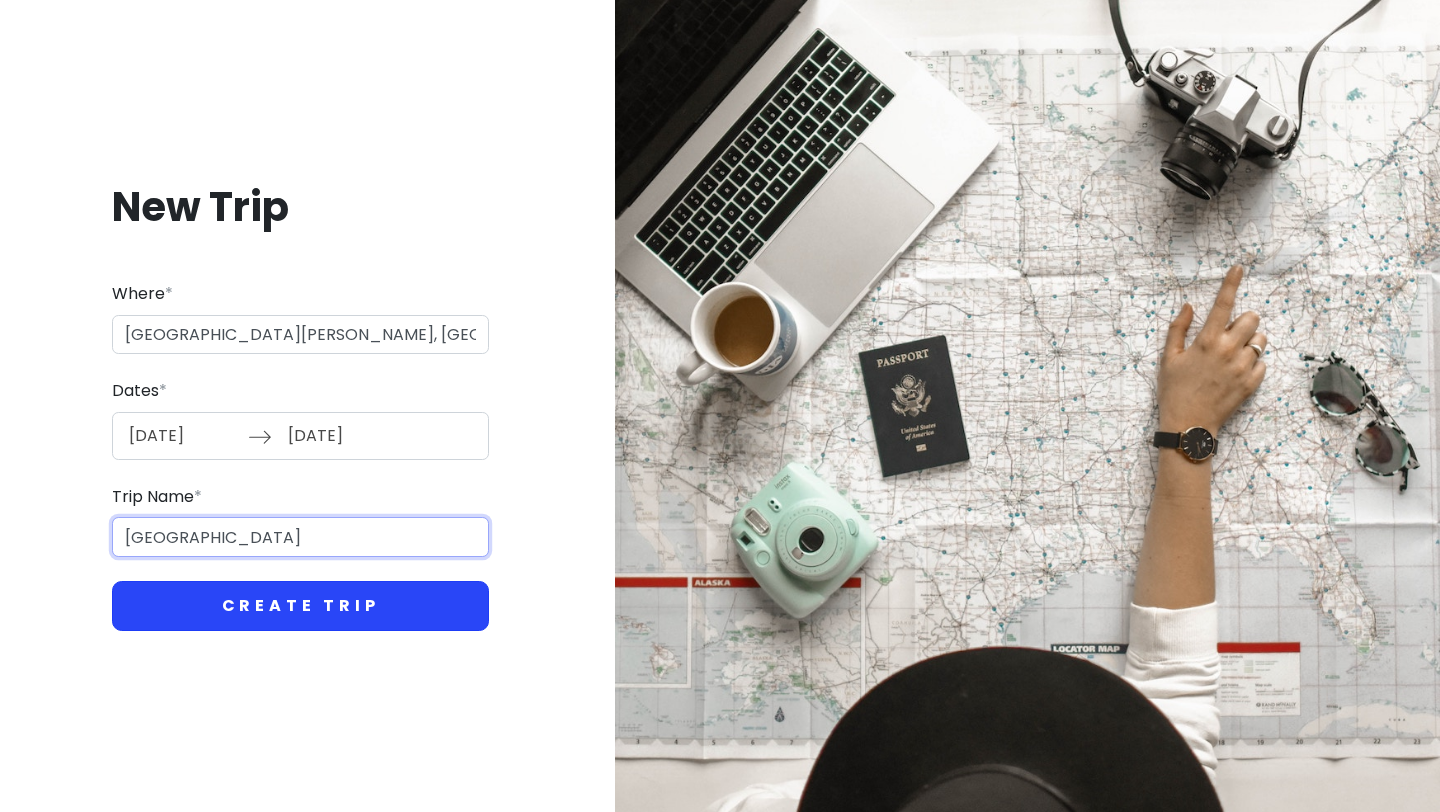 type on "[GEOGRAPHIC_DATA]" 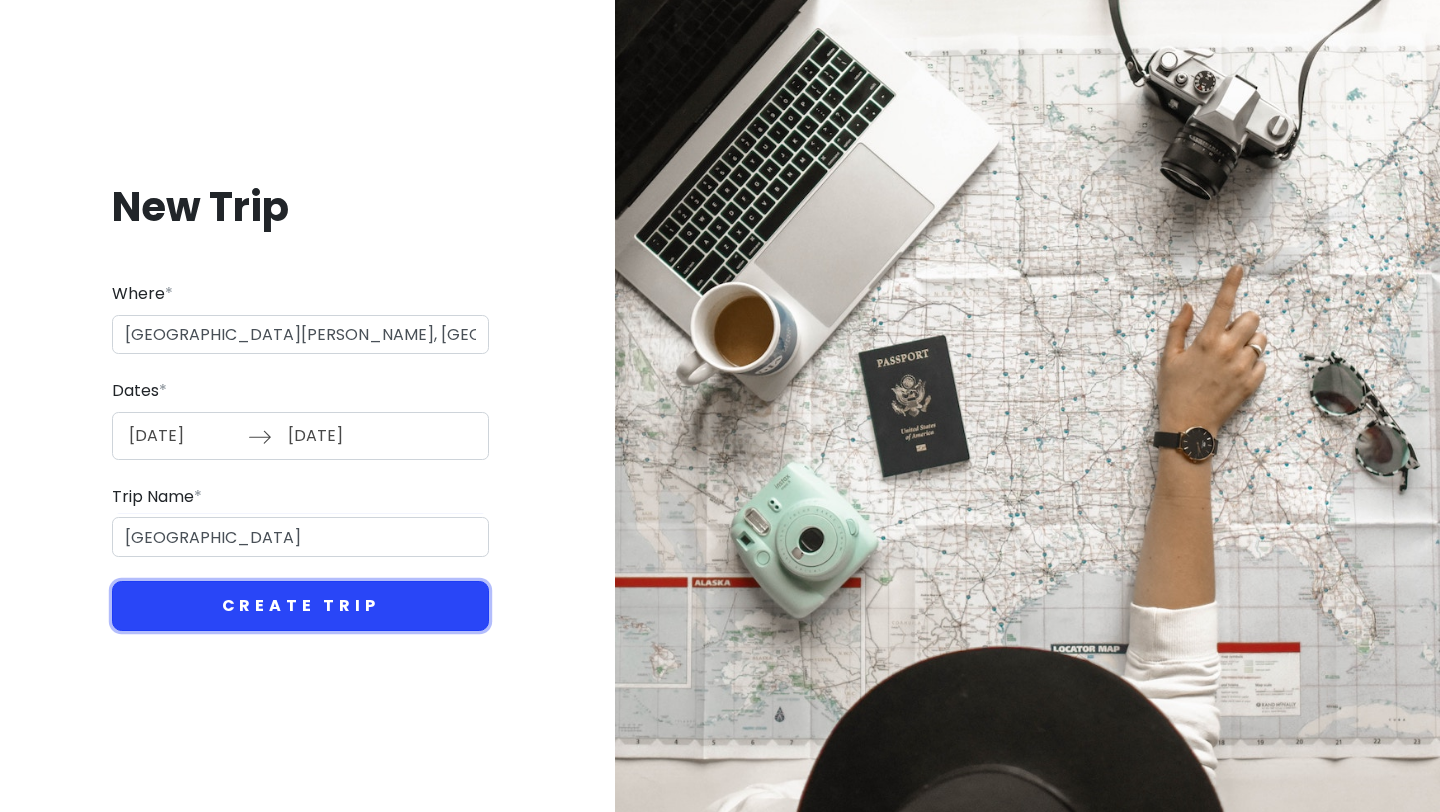 click on "Create Trip" at bounding box center (300, 606) 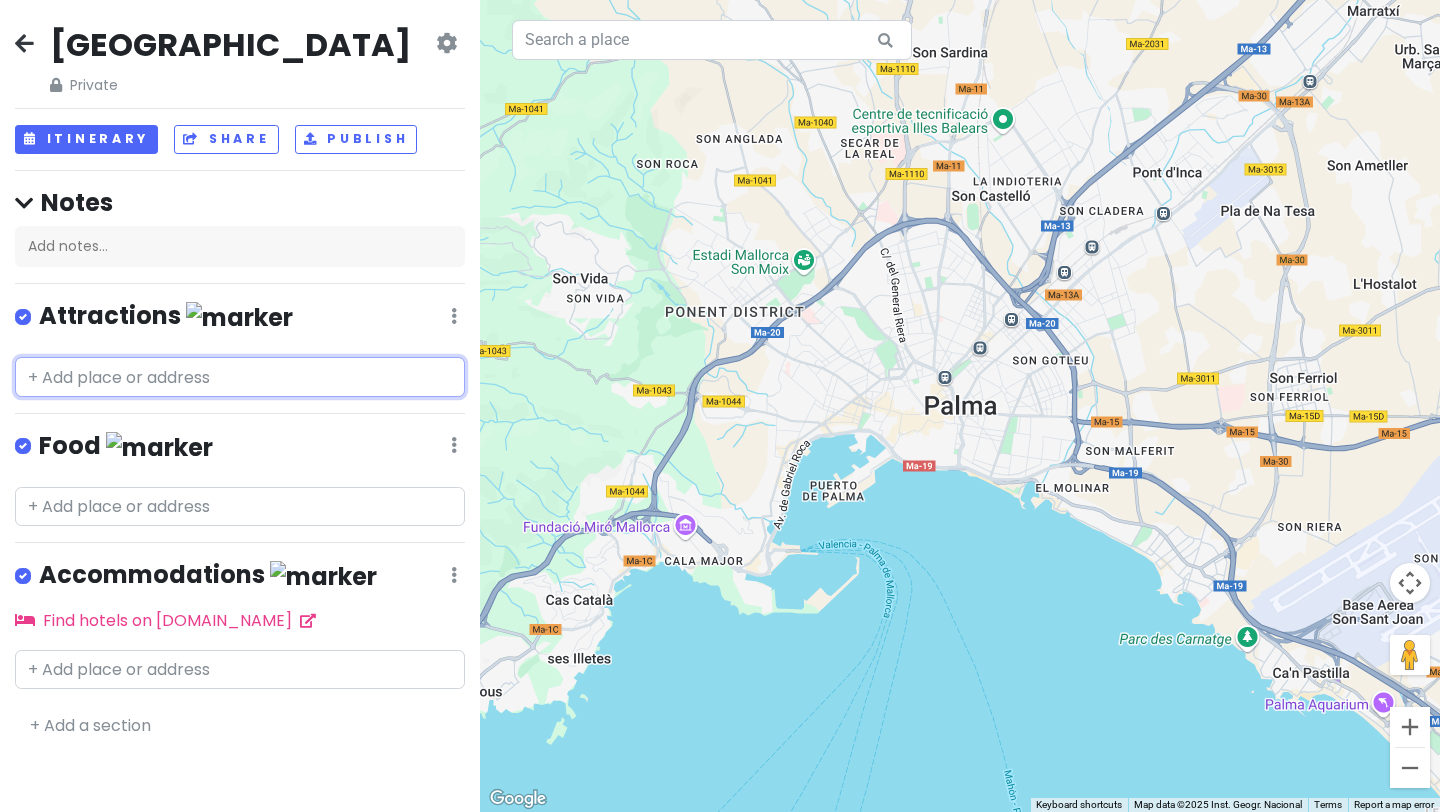 click at bounding box center (240, 377) 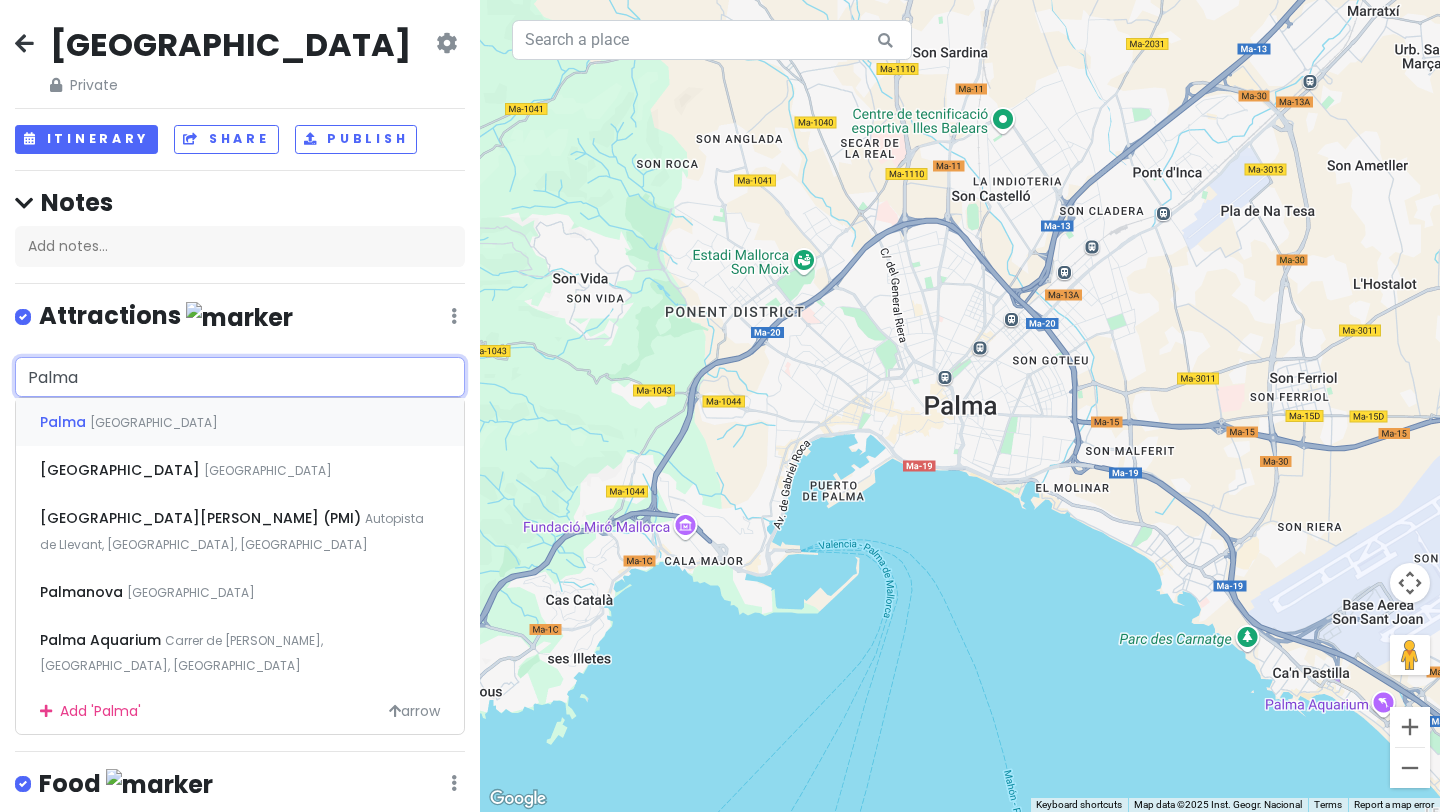 type on "Palman" 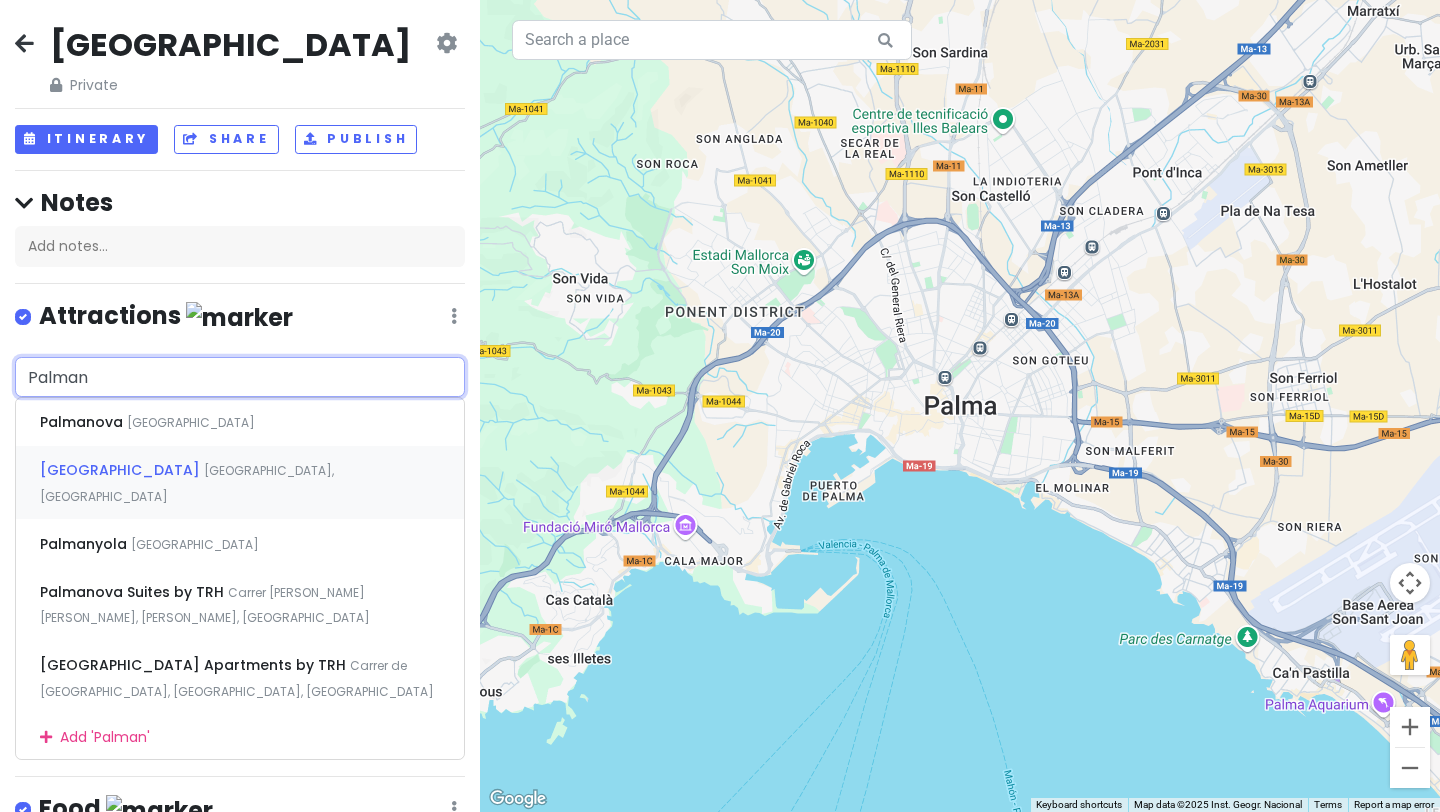 click on "[GEOGRAPHIC_DATA]" at bounding box center (83, 422) 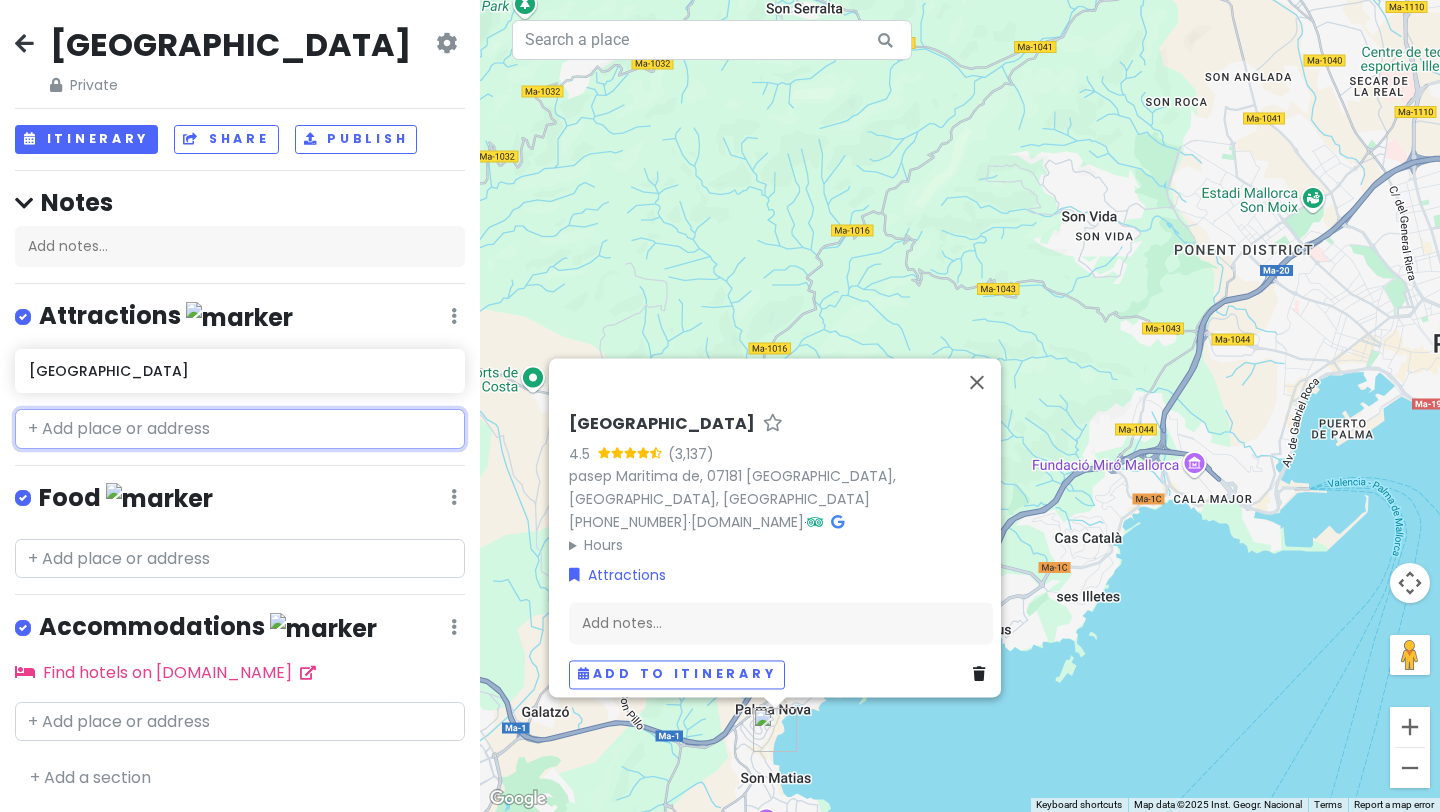 click at bounding box center [240, 429] 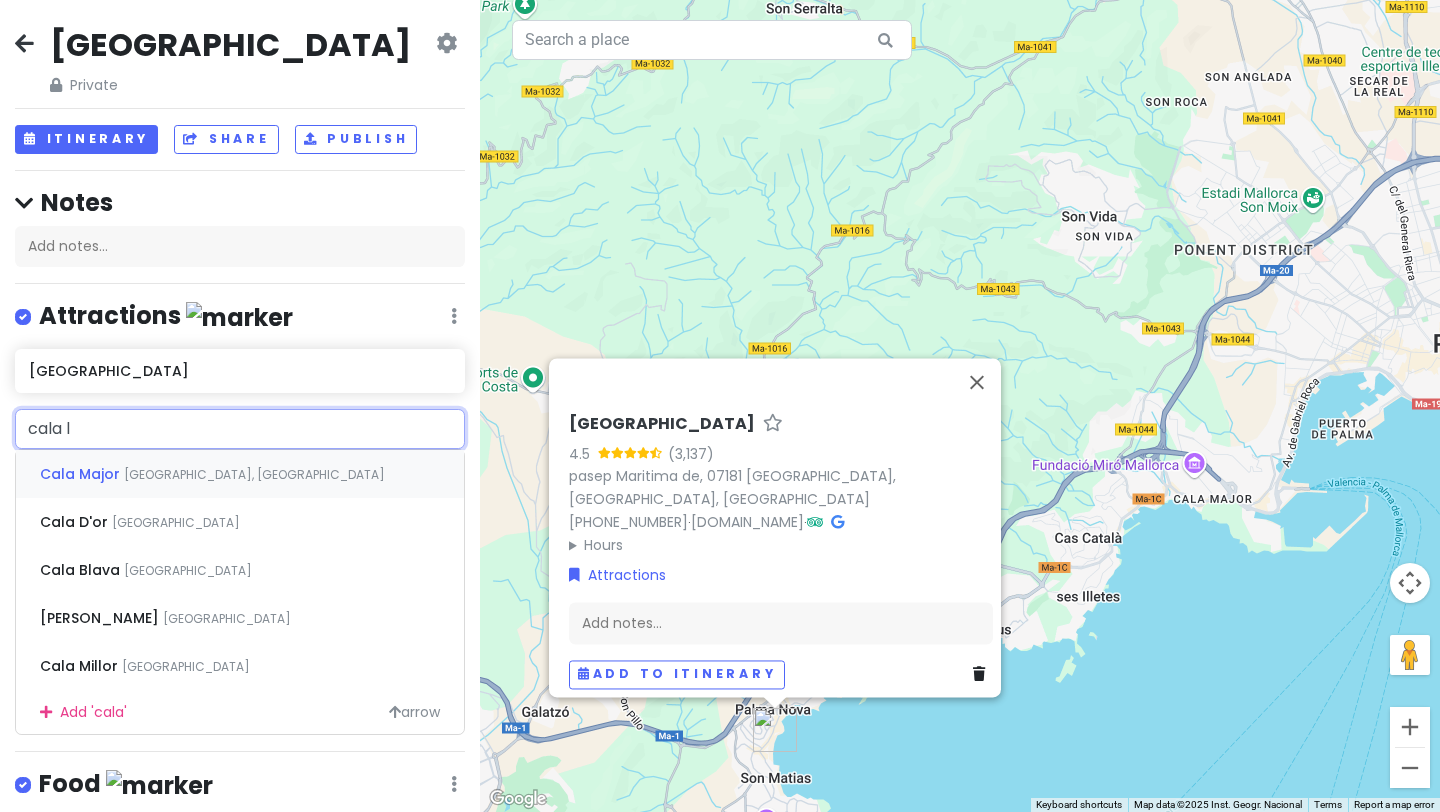 type on "cala ll" 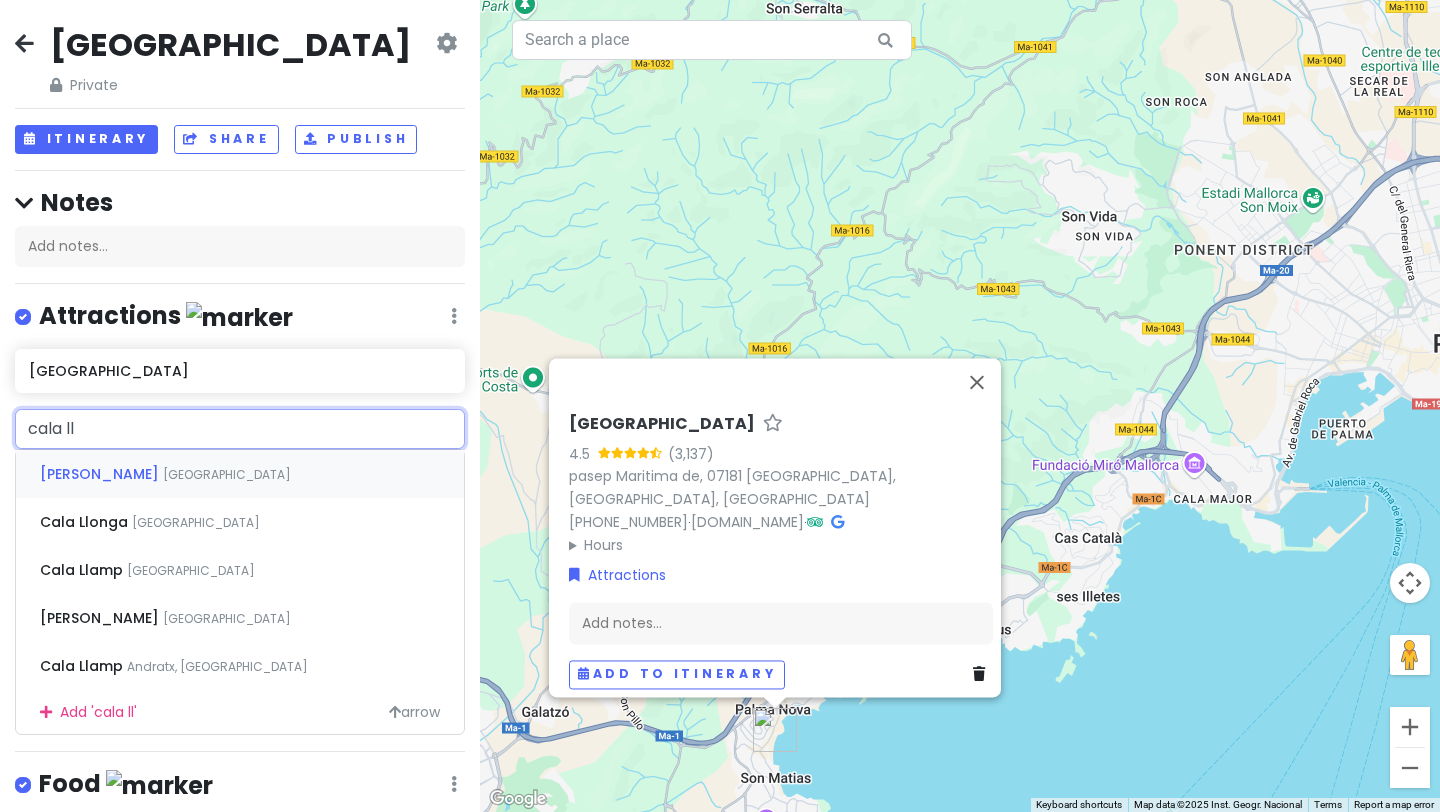 click on "[PERSON_NAME]" at bounding box center (101, 474) 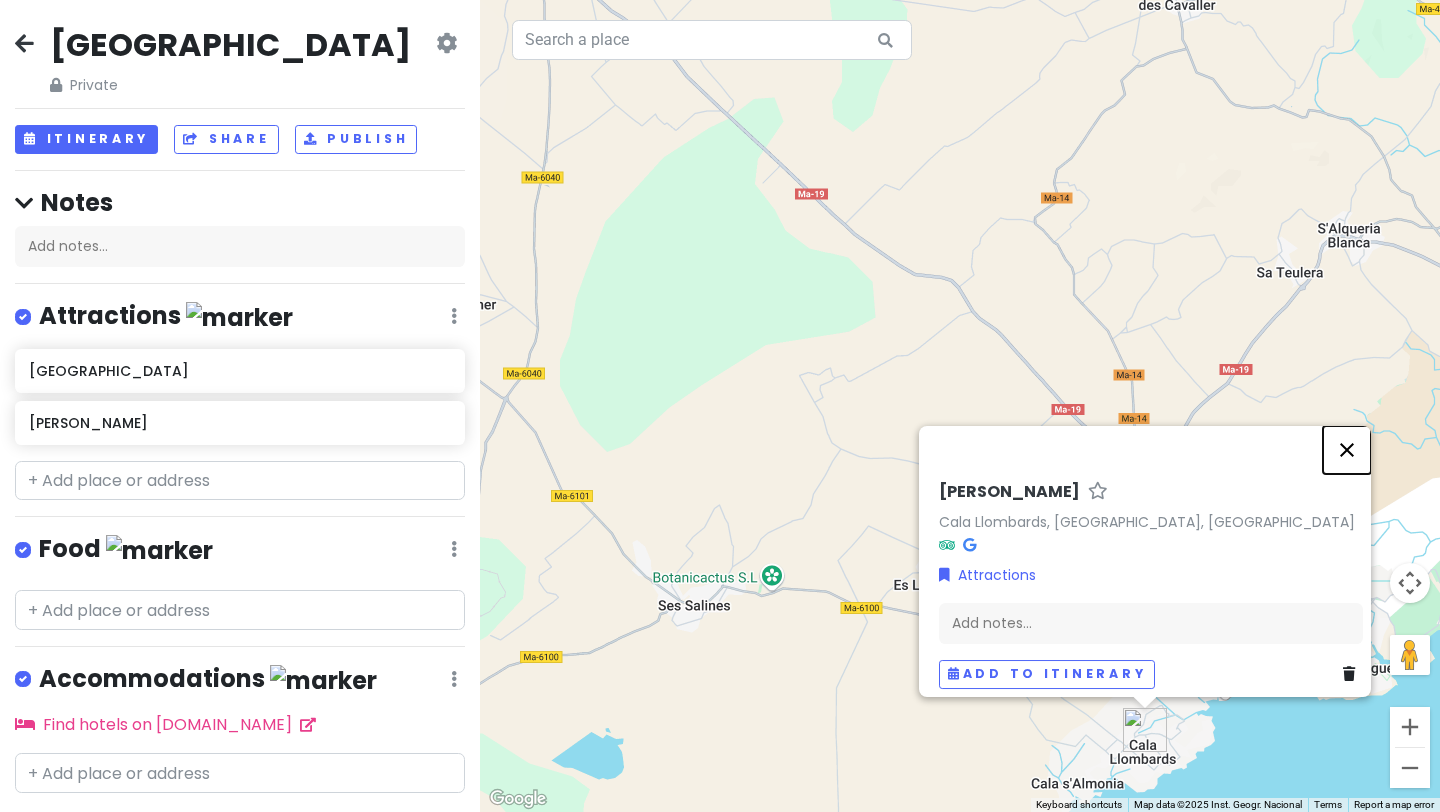 click at bounding box center (1347, 450) 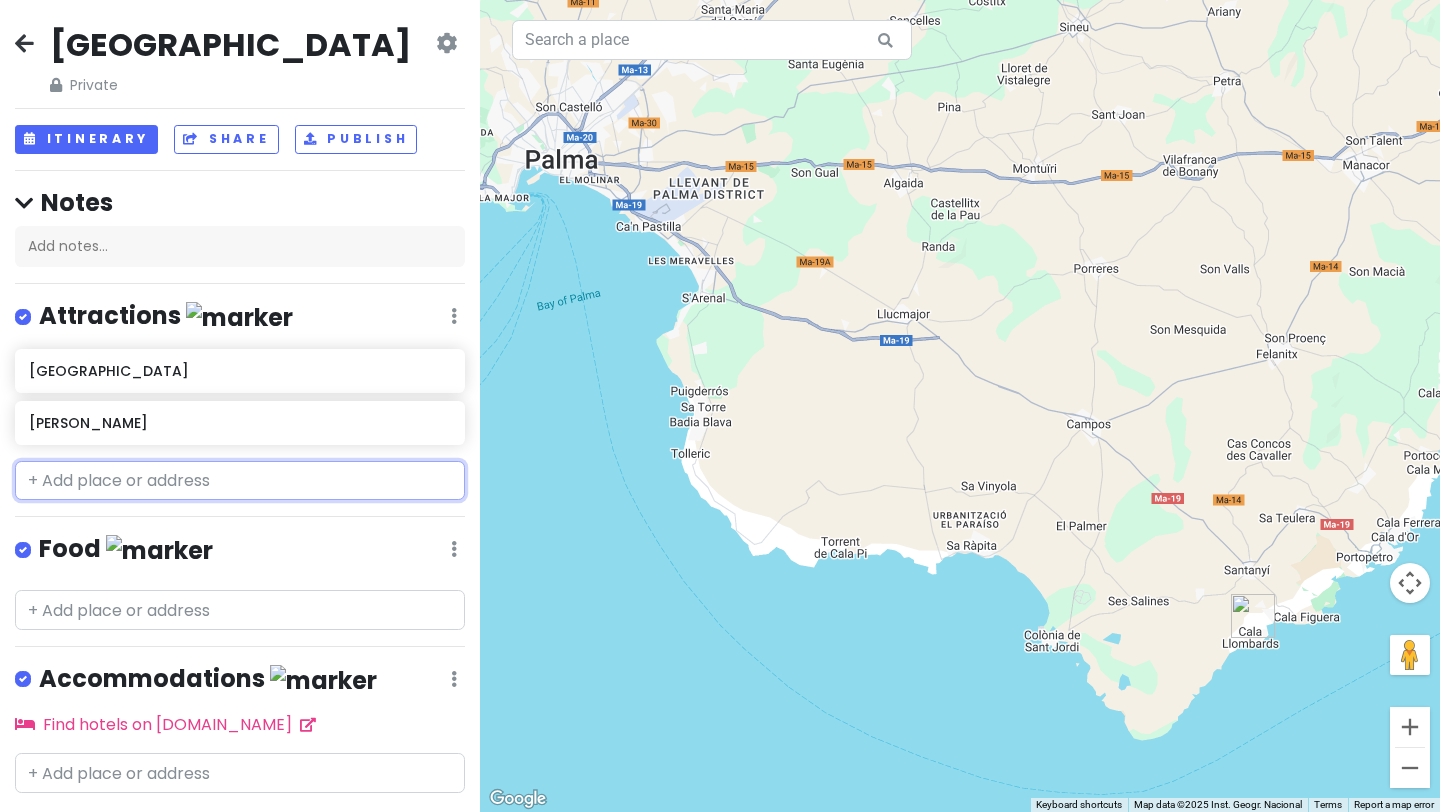 click at bounding box center [240, 481] 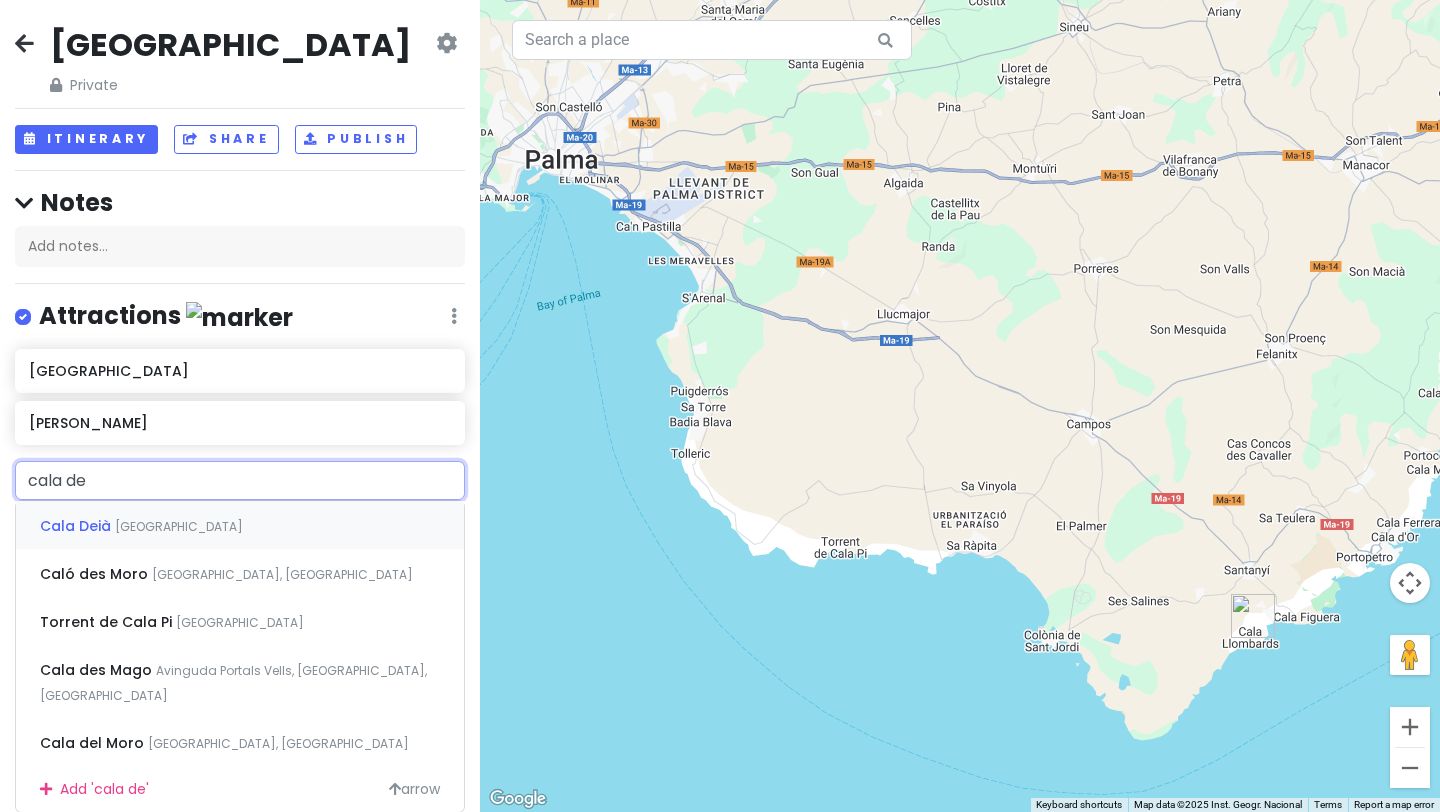 type on "cala de" 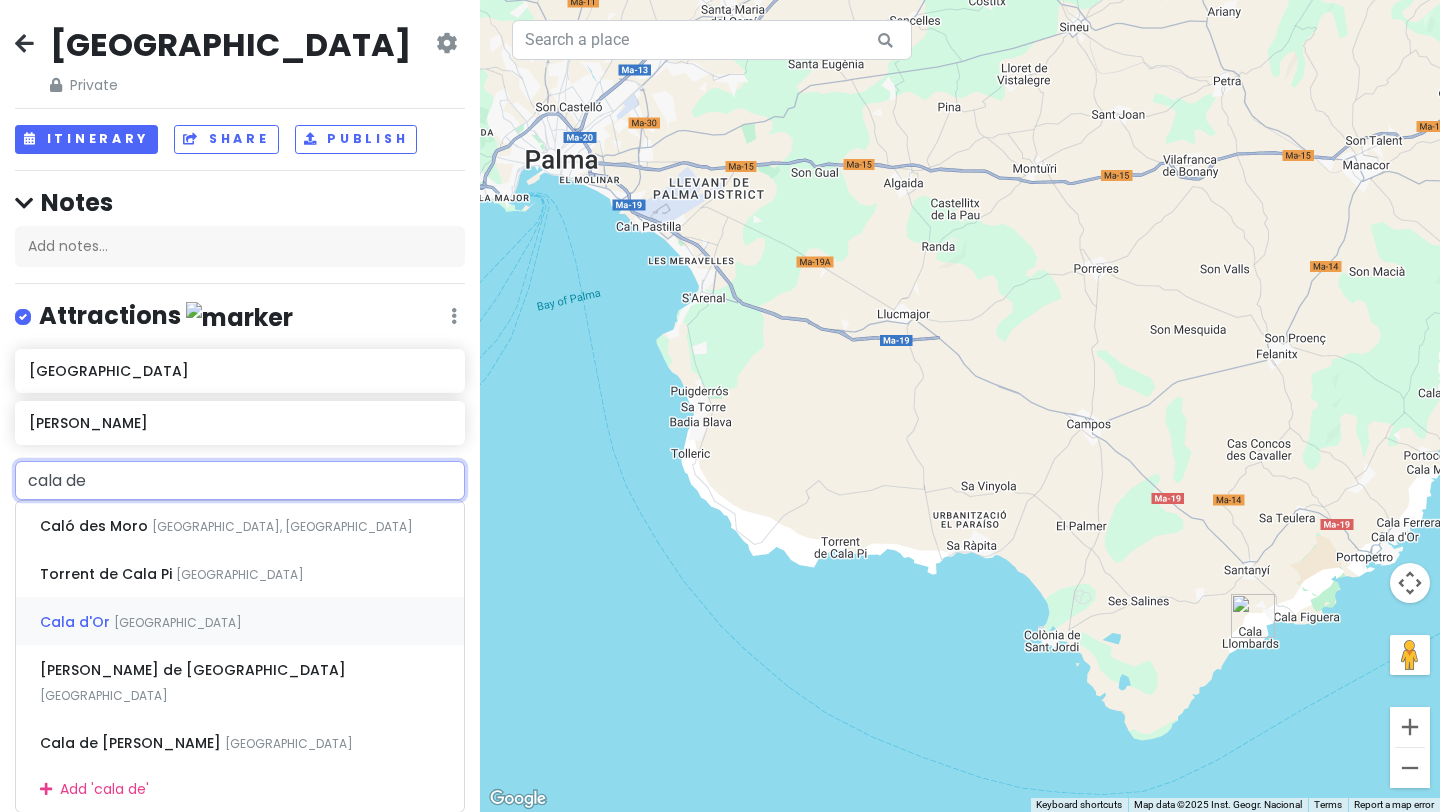 click on "Cala d'Or" at bounding box center [96, 526] 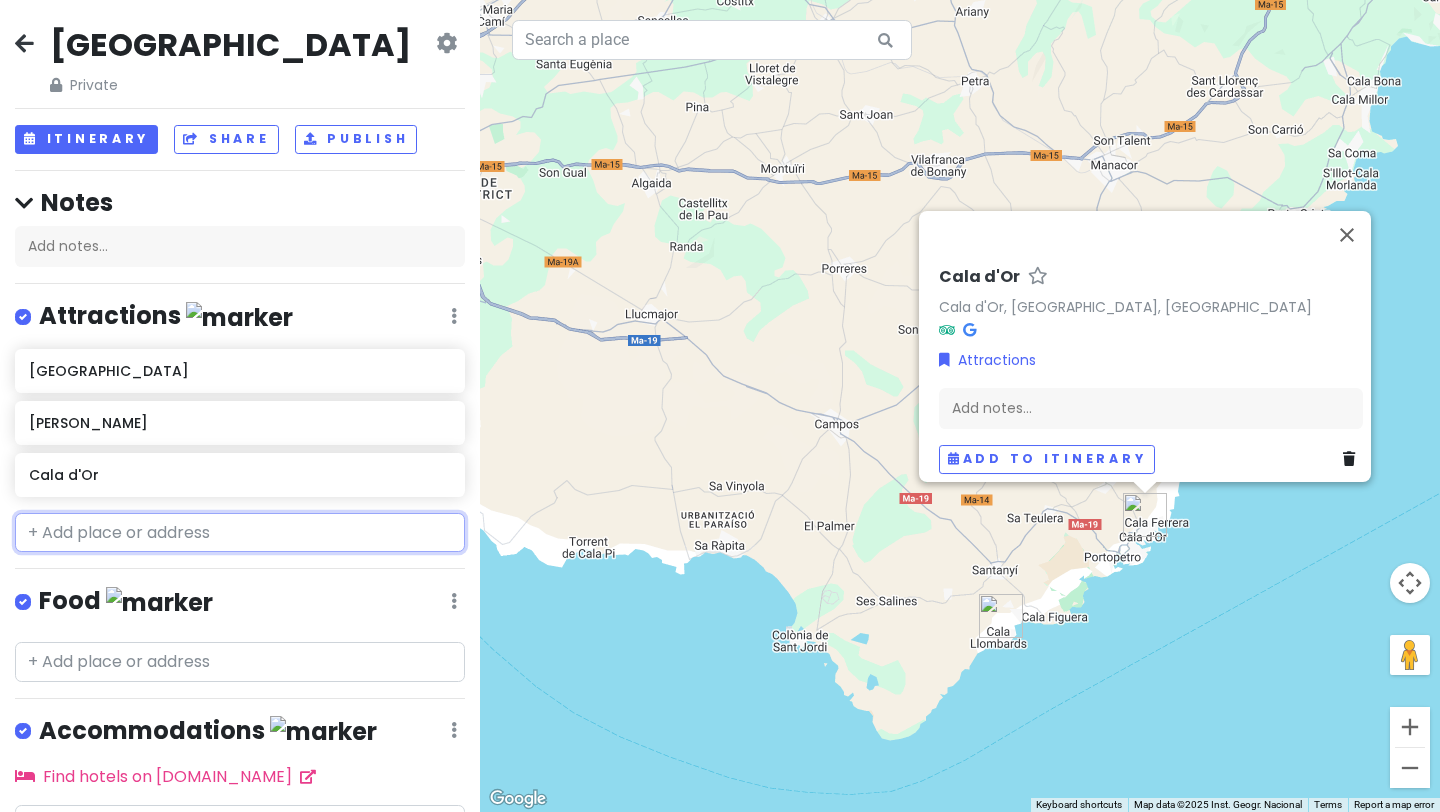 click at bounding box center [240, 533] 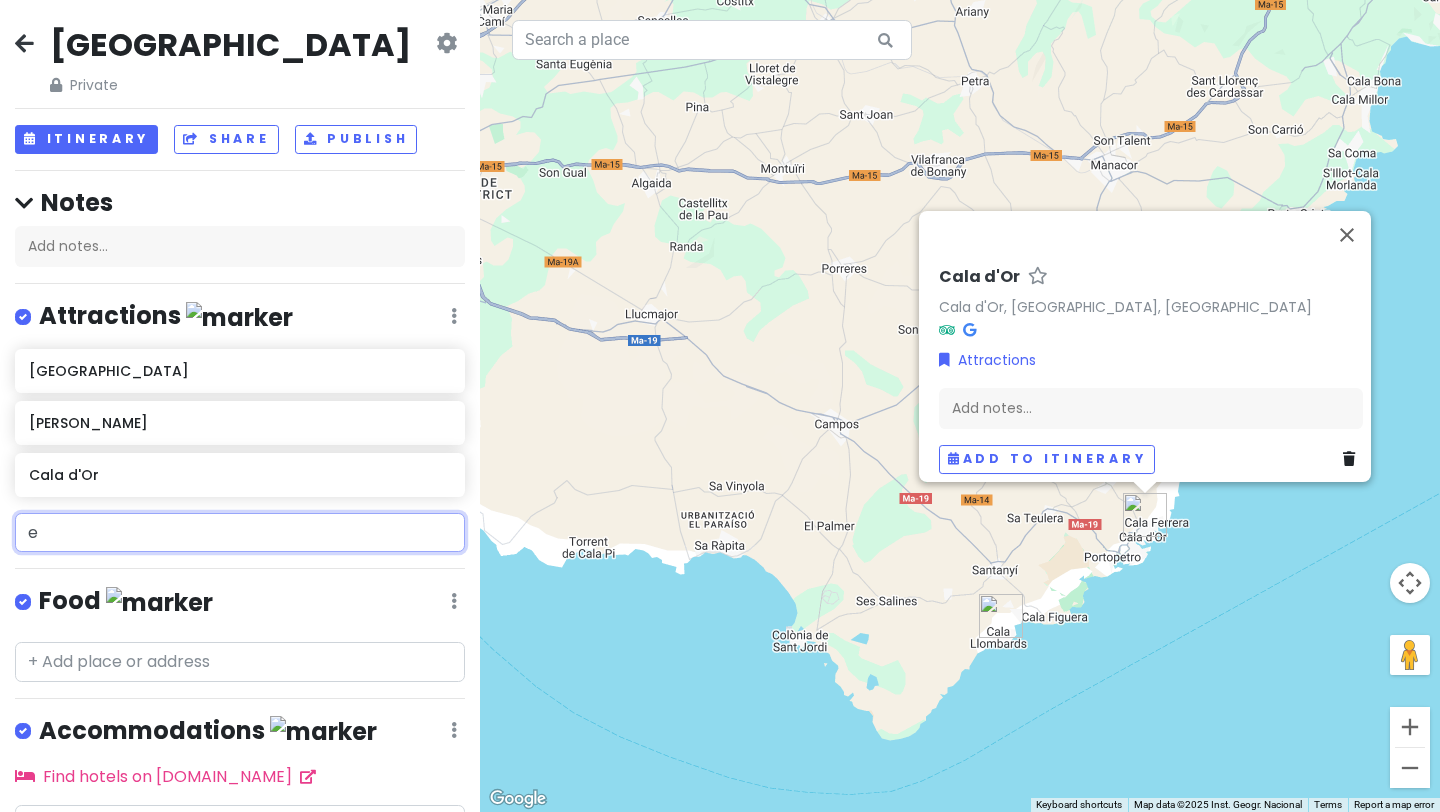 type on "es" 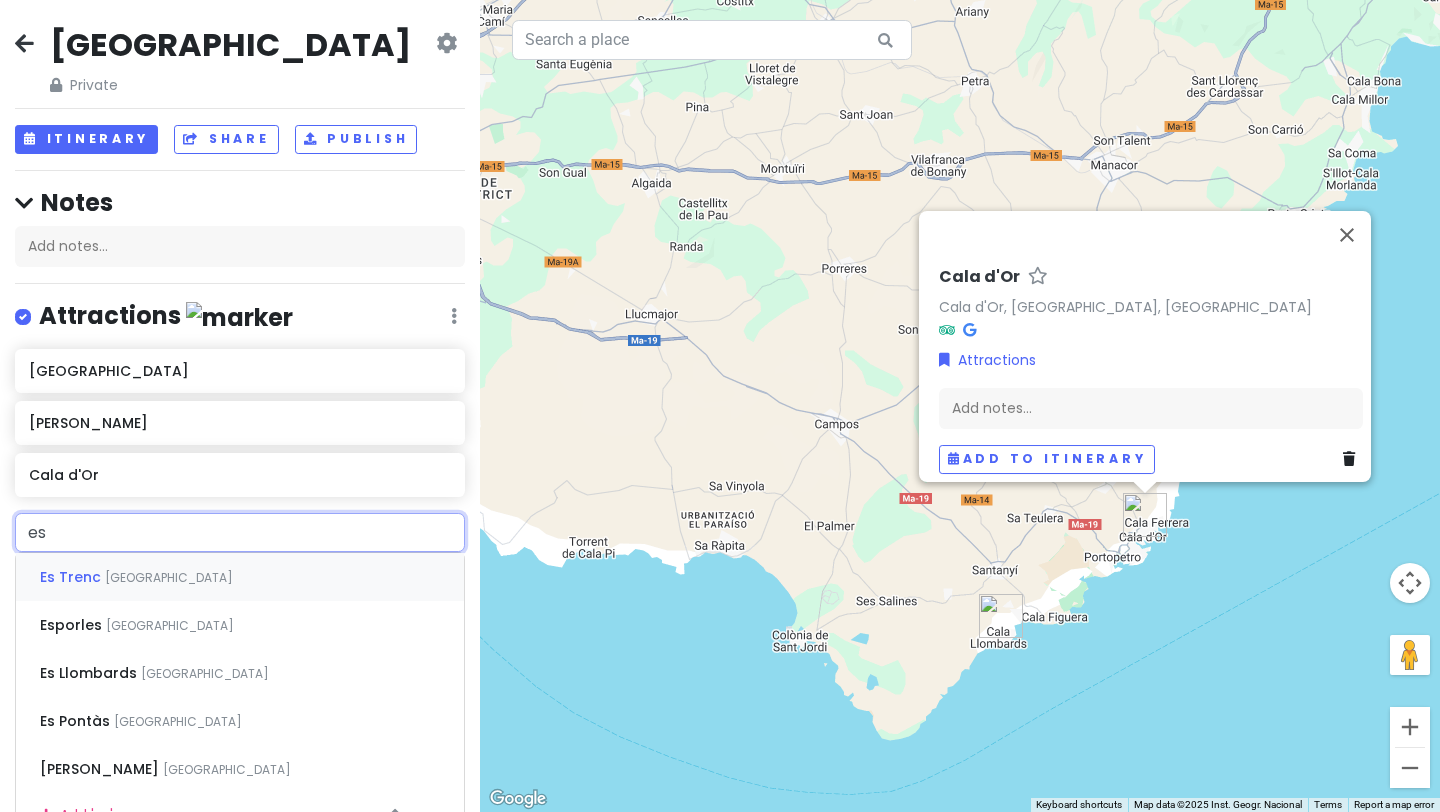 click on "[GEOGRAPHIC_DATA]" at bounding box center [169, 577] 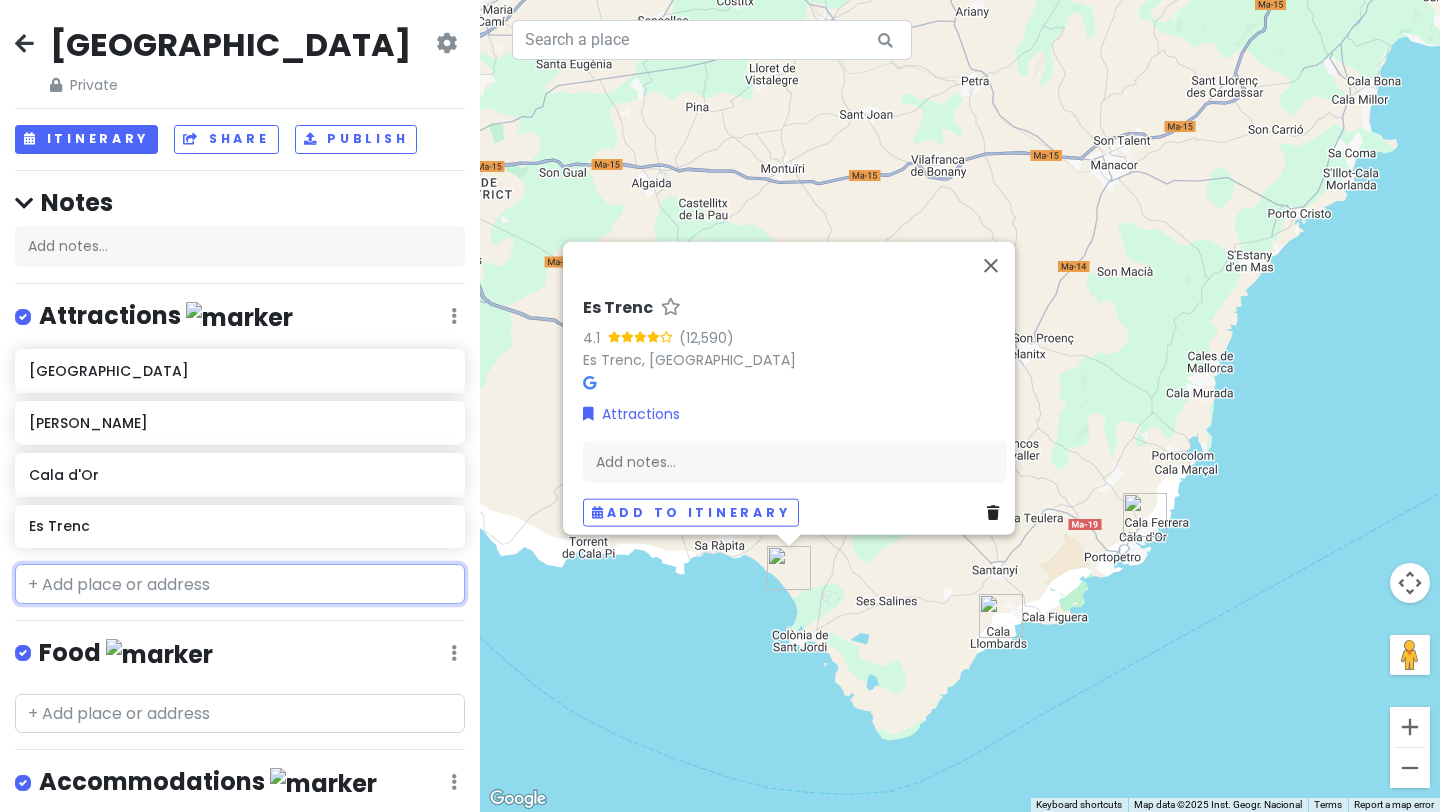 click at bounding box center [240, 584] 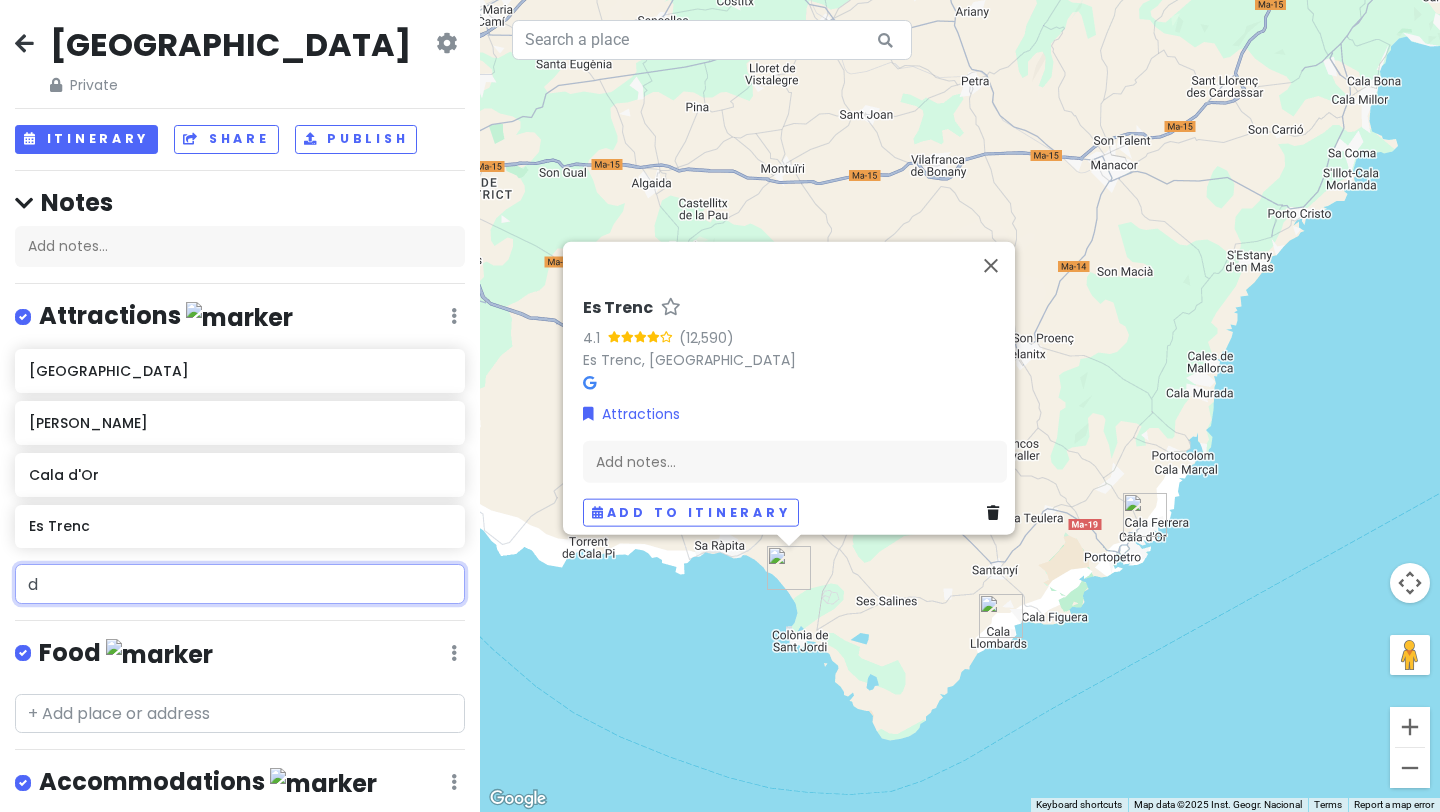 type on "de" 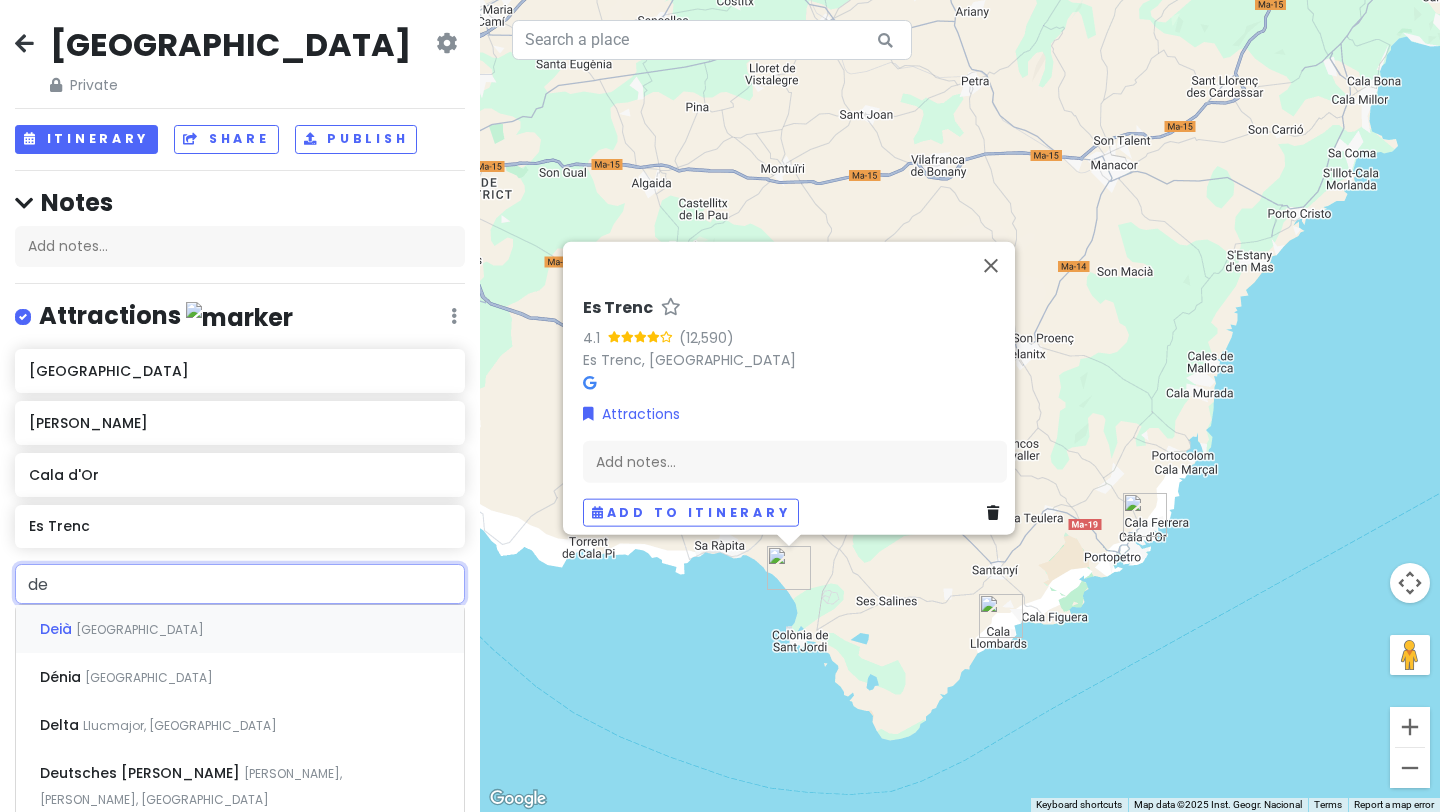 click on "Deià   [GEOGRAPHIC_DATA]" at bounding box center [240, 629] 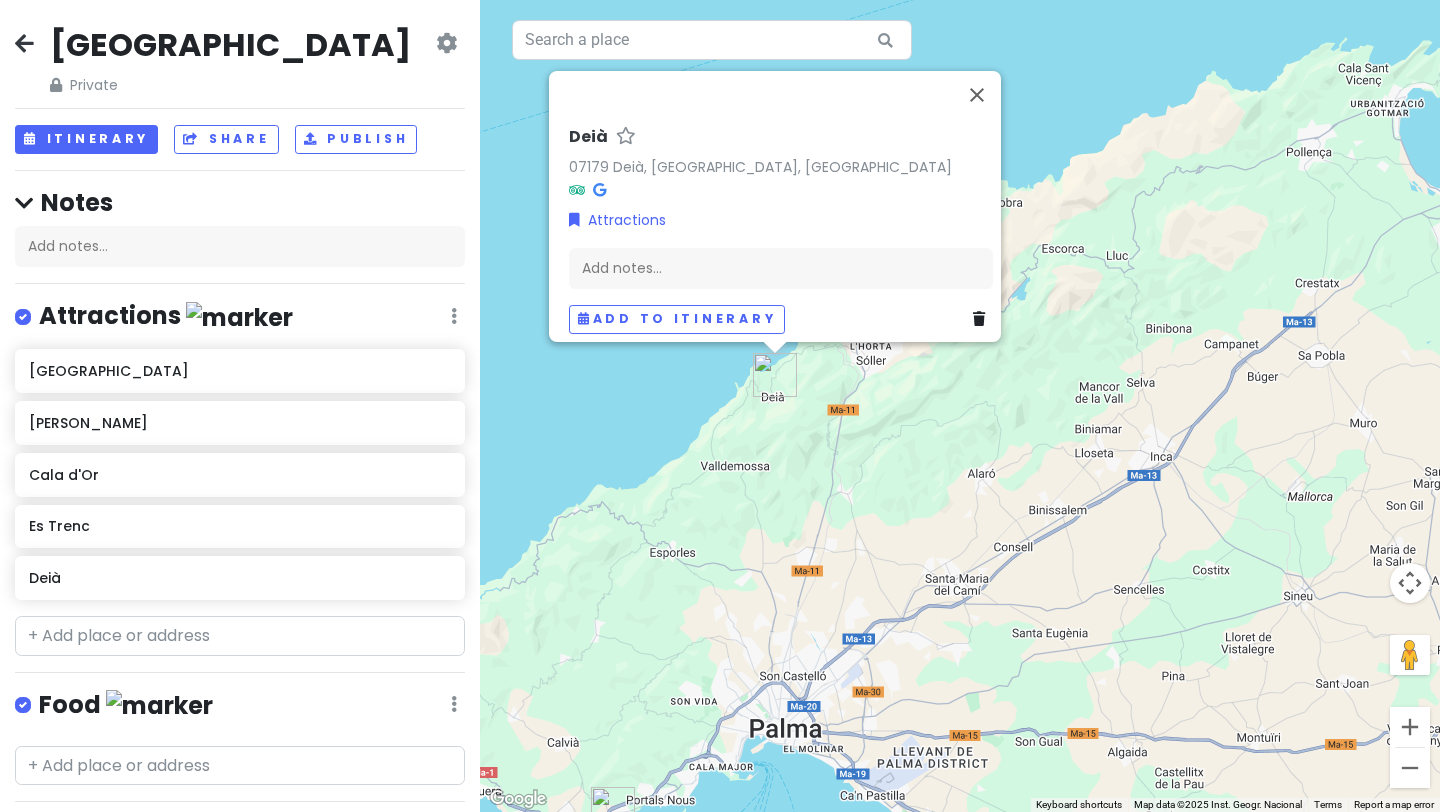 scroll, scrollTop: 3, scrollLeft: 0, axis: vertical 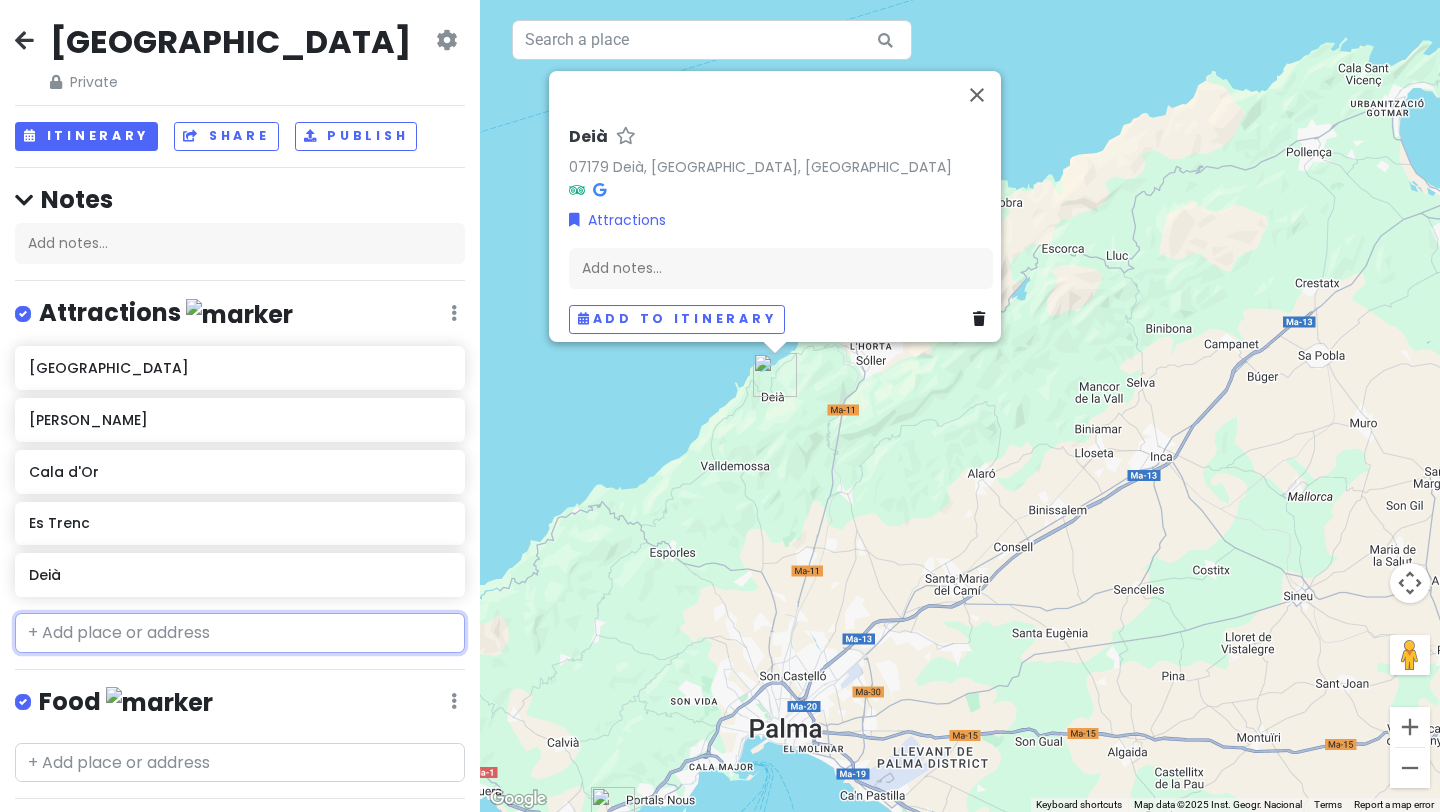 click at bounding box center (240, 633) 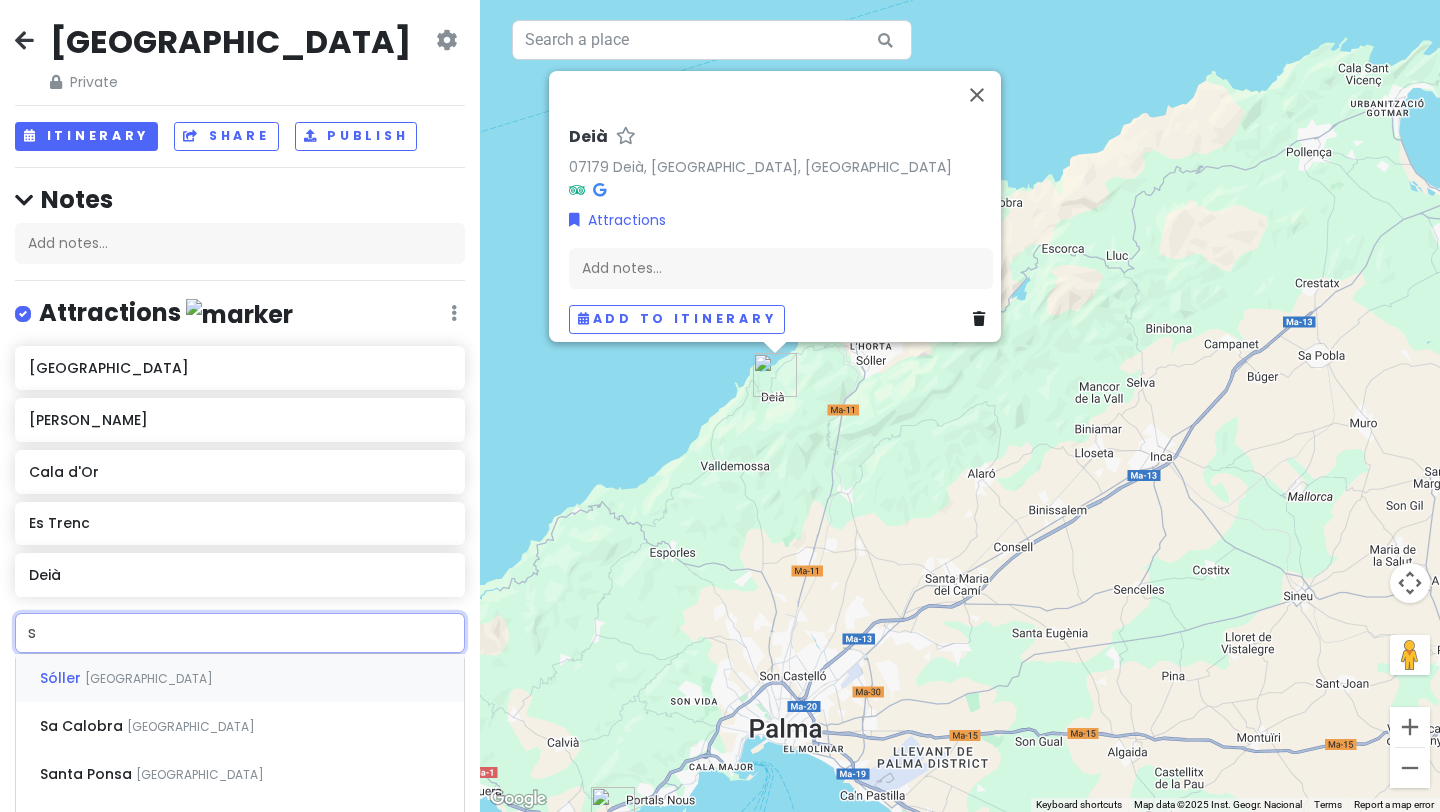 type on "so" 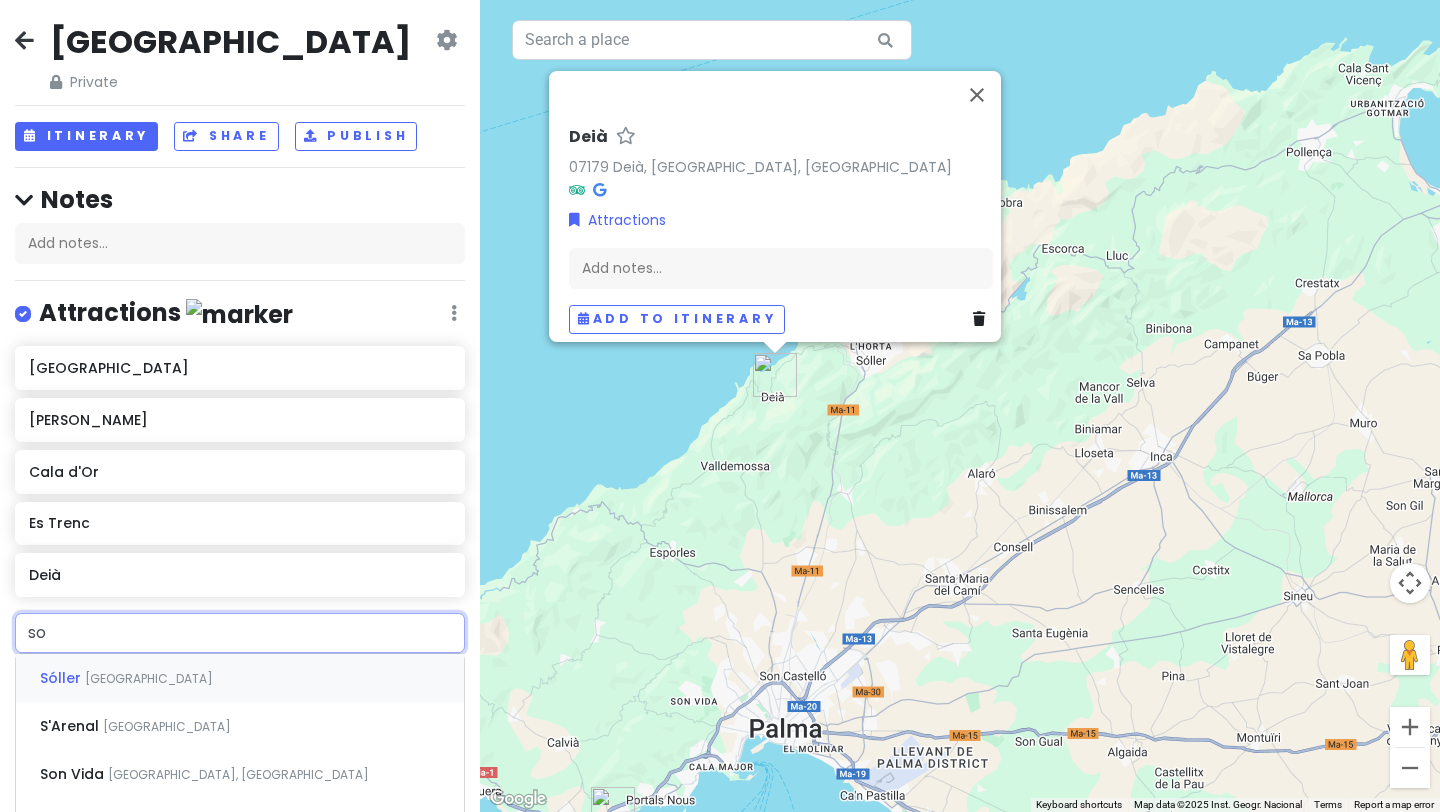 click on "Sóller" at bounding box center (62, 678) 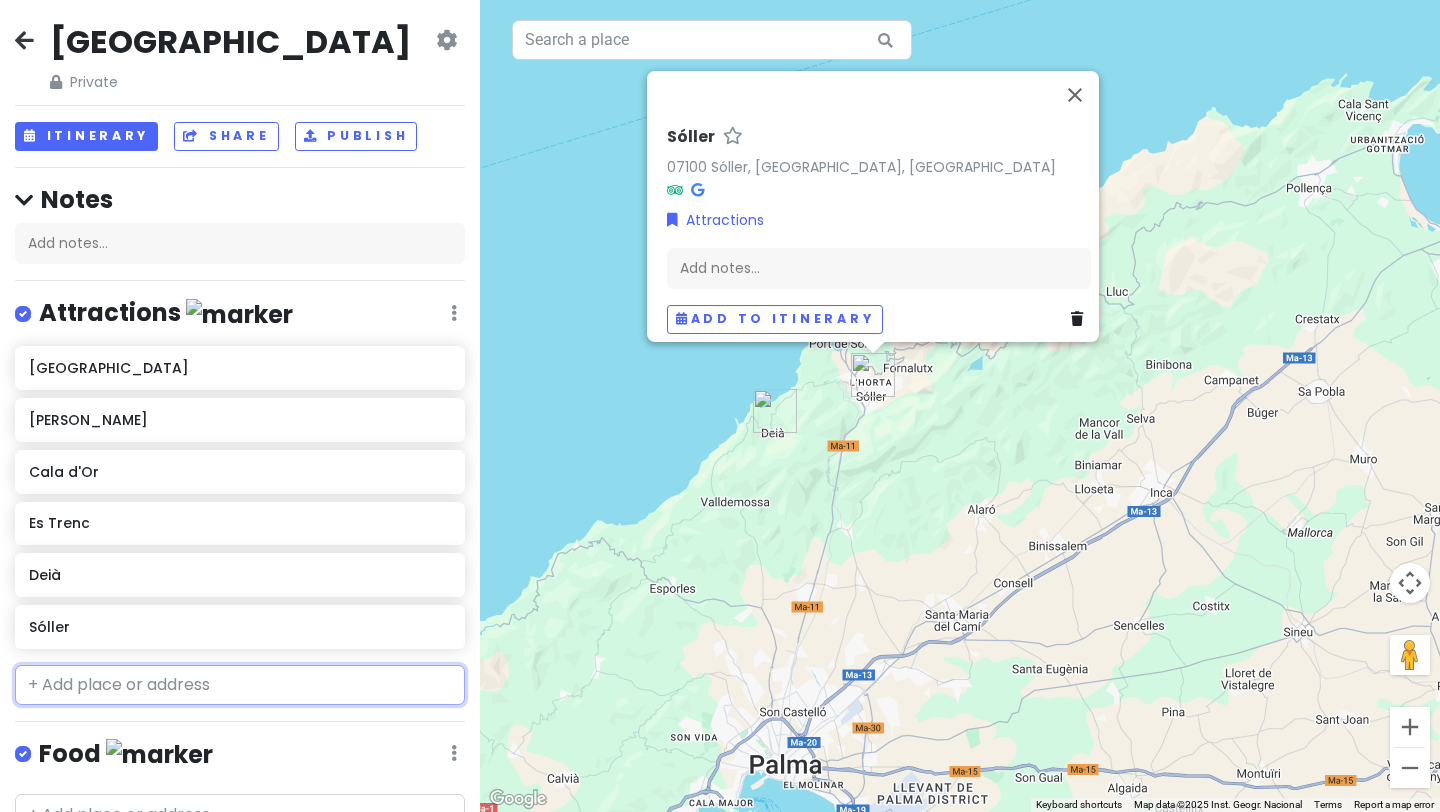 click at bounding box center (240, 685) 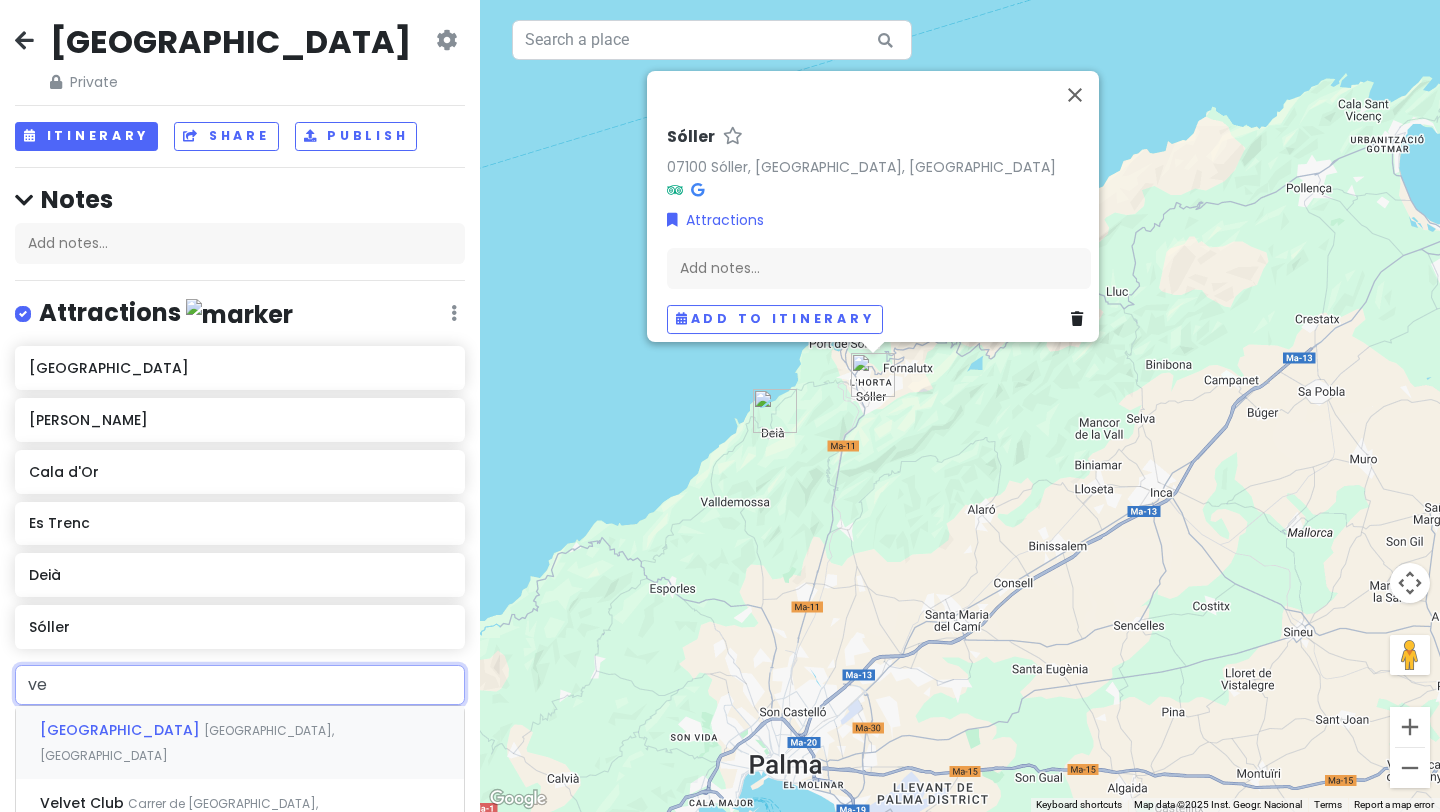 type on "v" 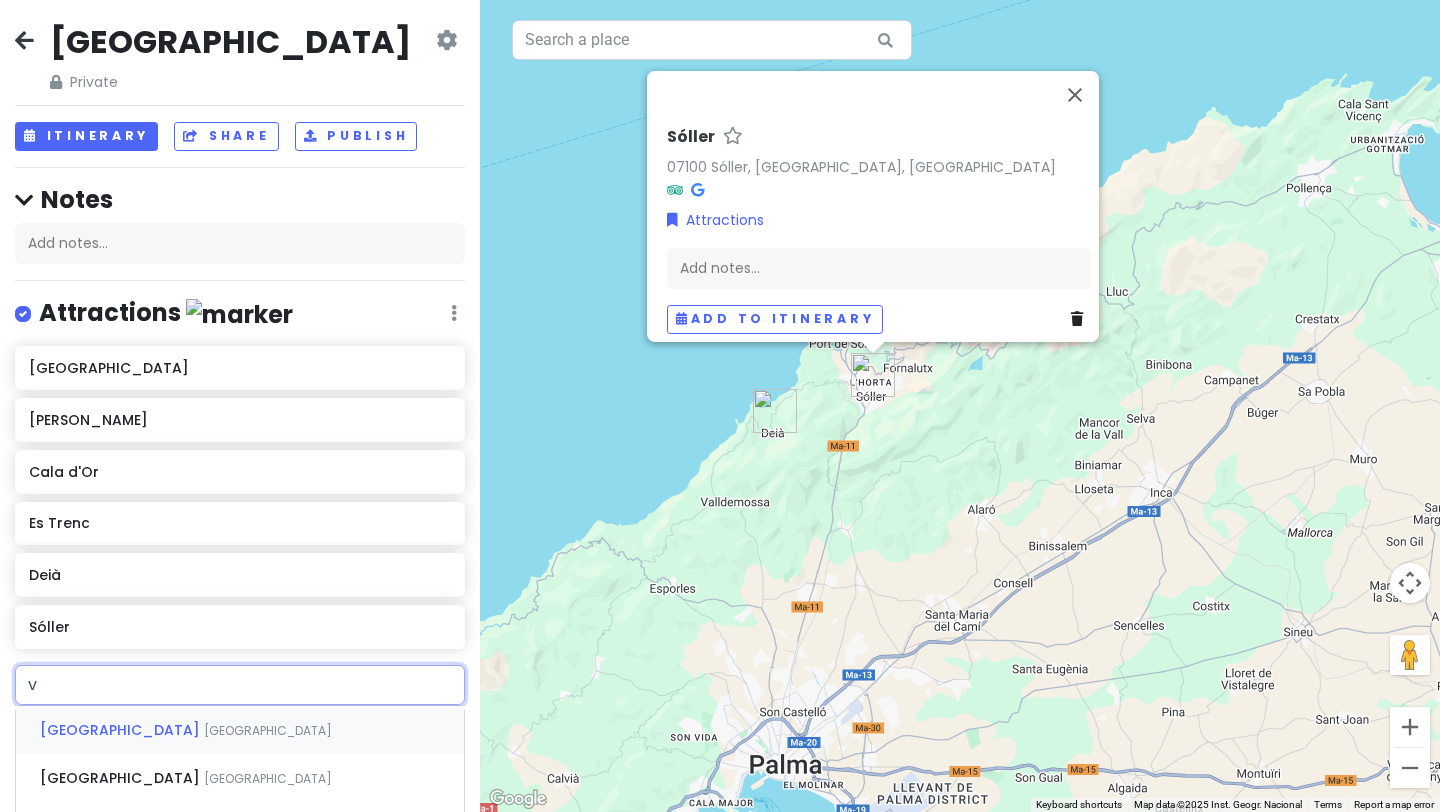 click on "[GEOGRAPHIC_DATA]" at bounding box center [122, 730] 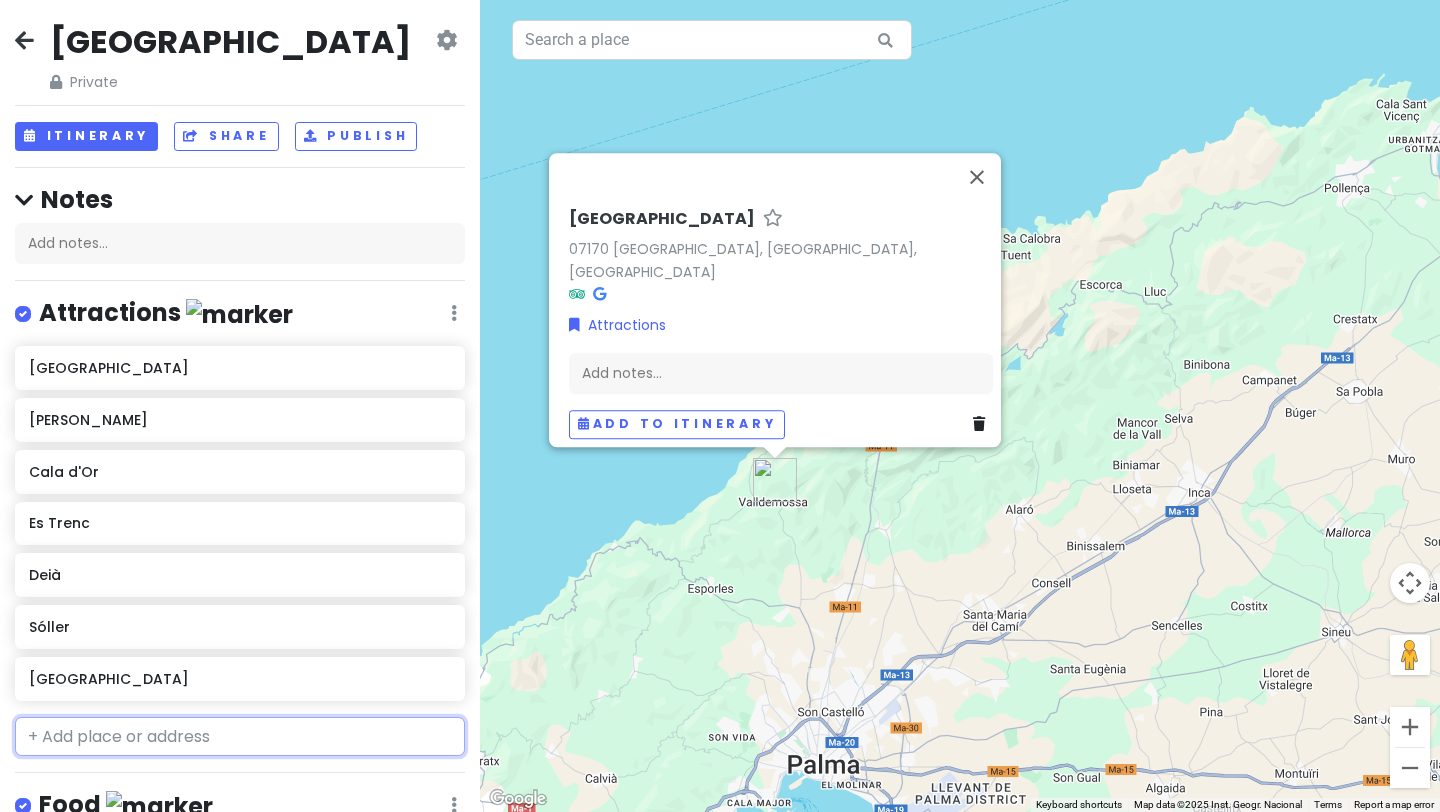 click at bounding box center [240, 737] 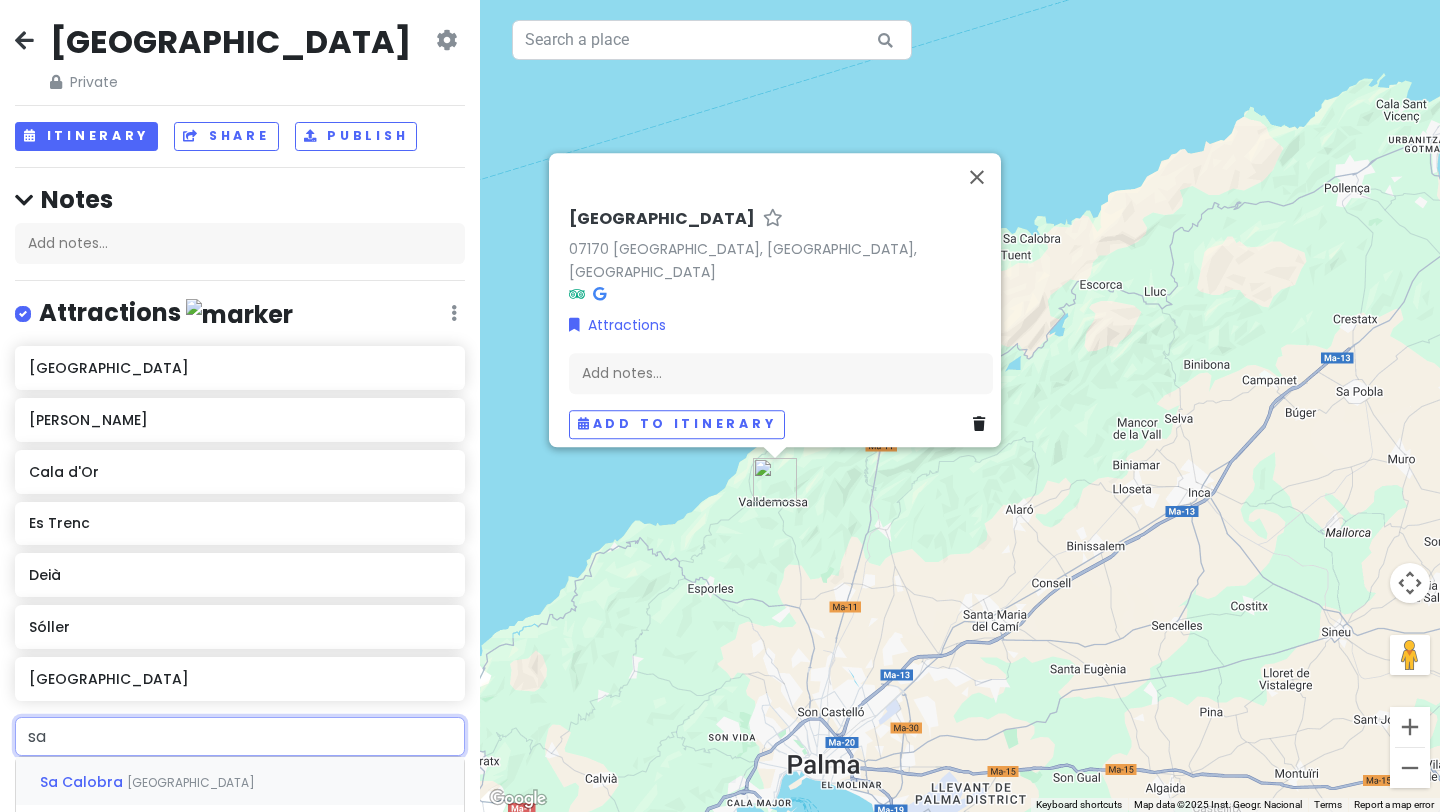 type on "san" 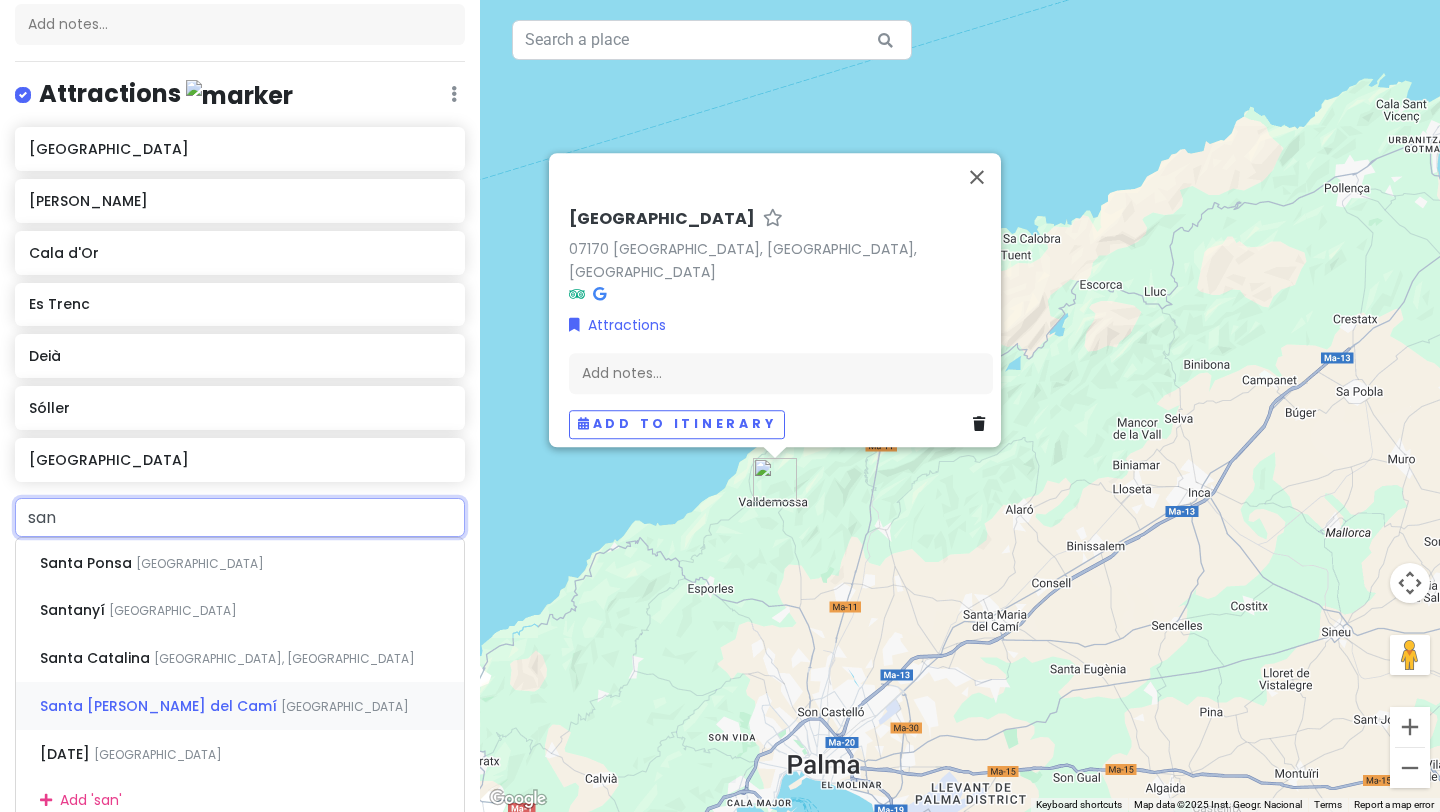 scroll, scrollTop: 226, scrollLeft: 0, axis: vertical 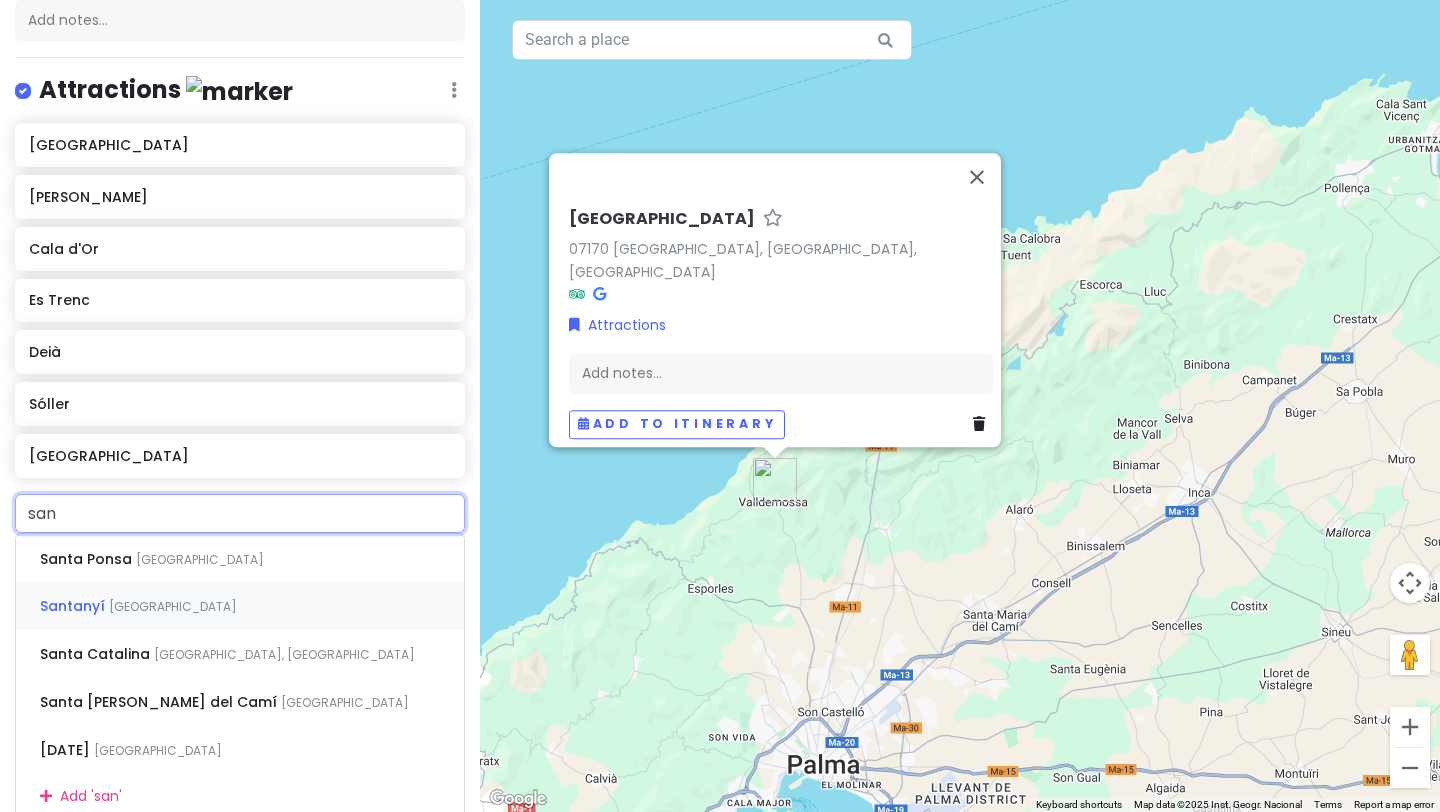 click on "[GEOGRAPHIC_DATA]" at bounding box center (200, 559) 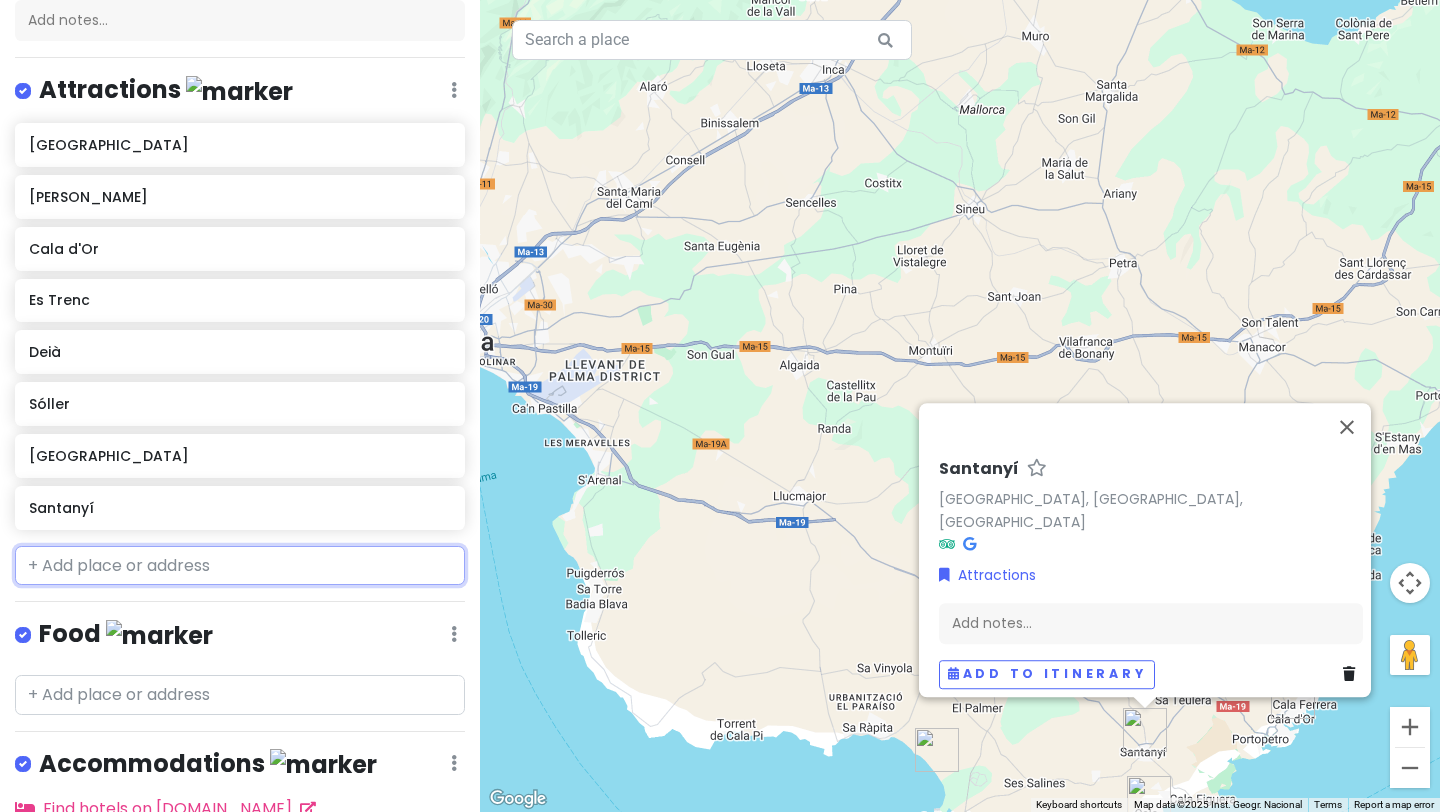 click at bounding box center [240, 566] 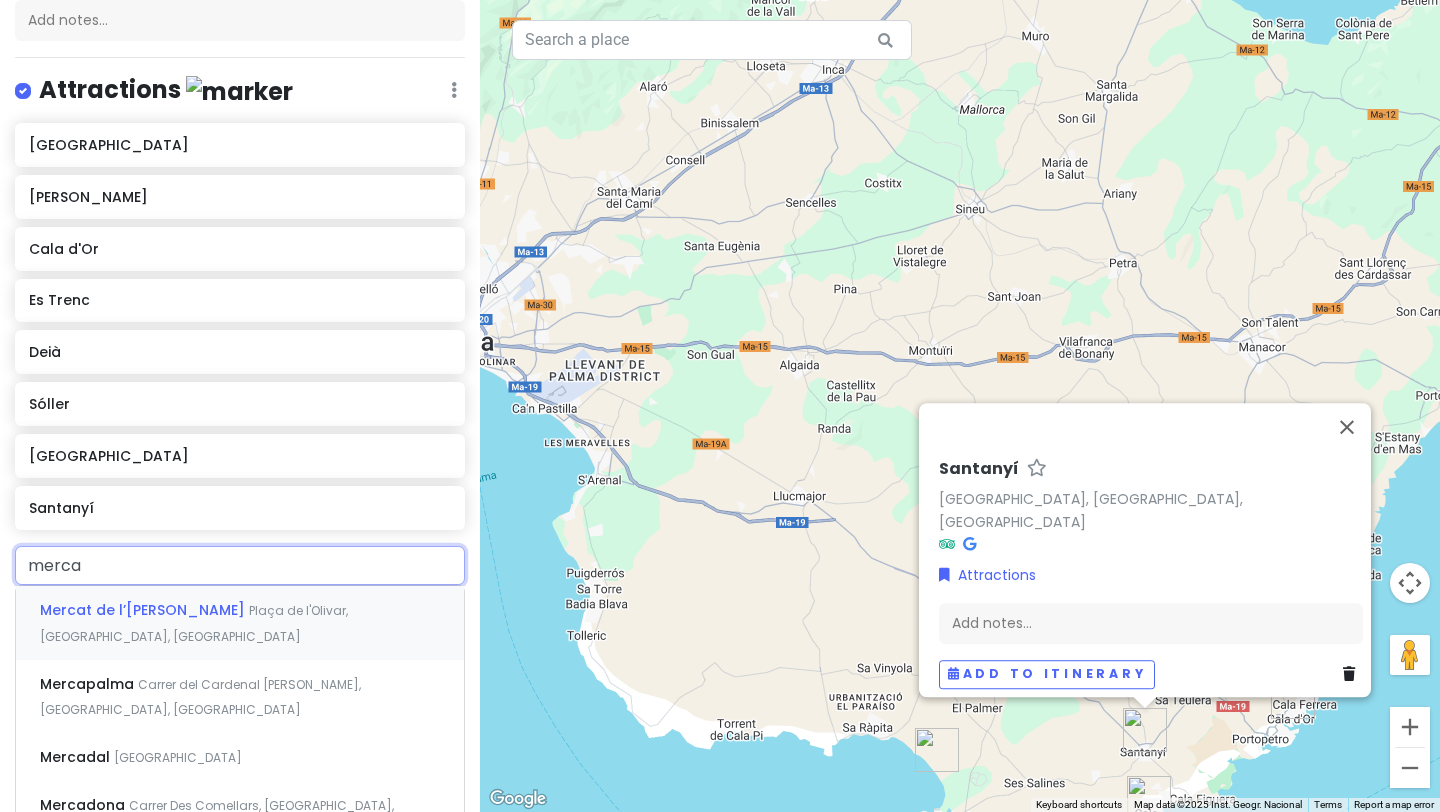 type on "mercad" 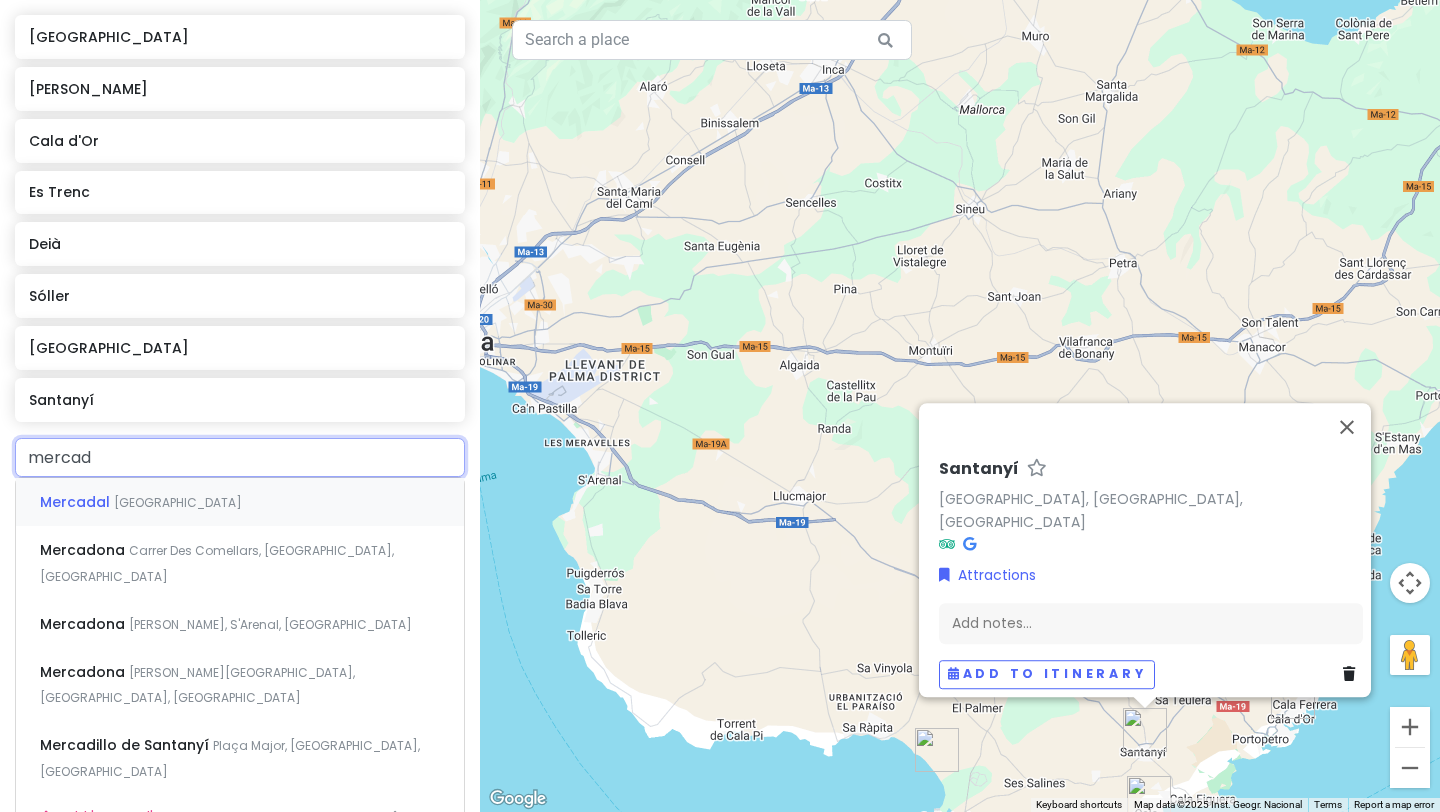 scroll, scrollTop: 344, scrollLeft: 0, axis: vertical 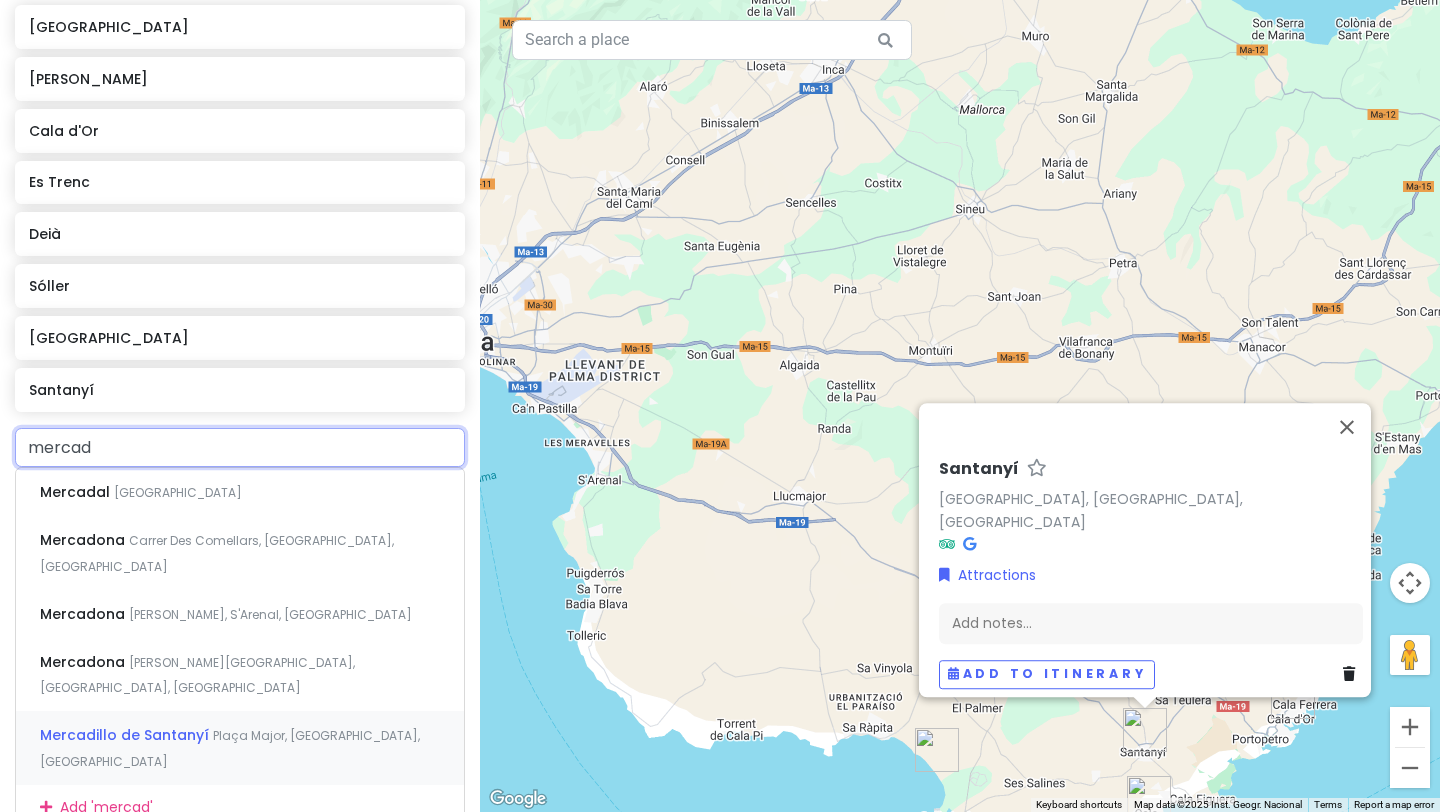 click on "Mercadillo de Santanyí" at bounding box center (77, 492) 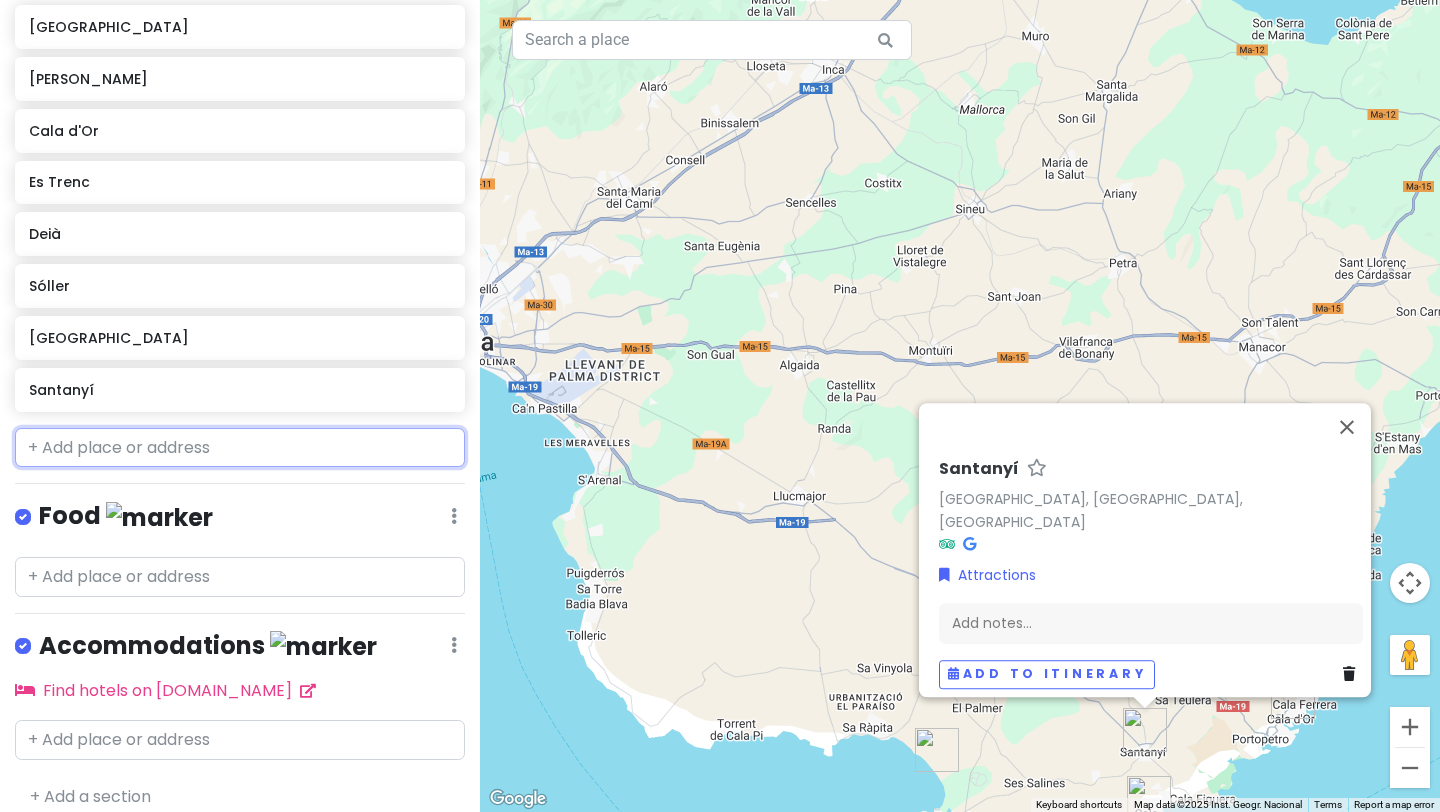 scroll, scrollTop: 395, scrollLeft: 0, axis: vertical 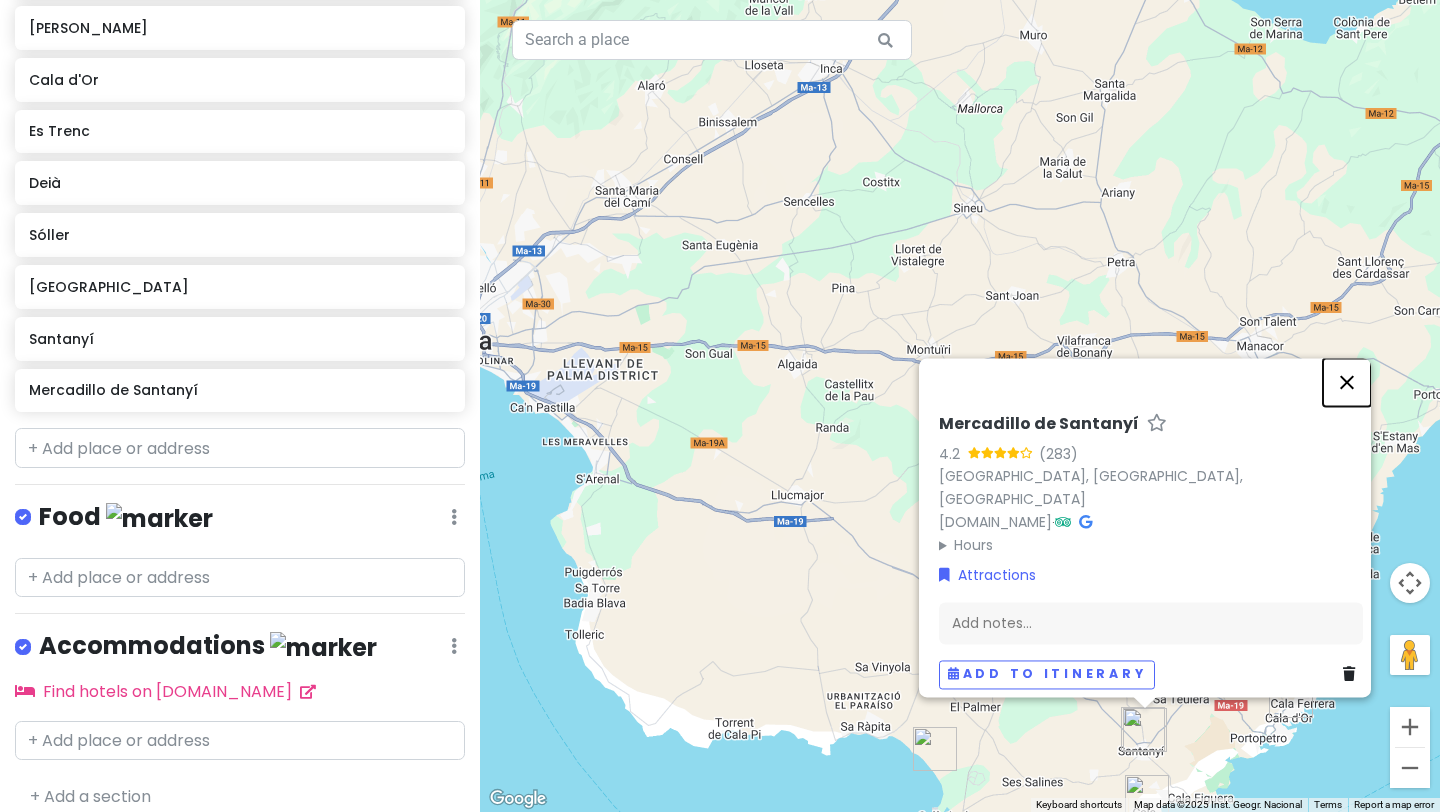 click at bounding box center [1347, 382] 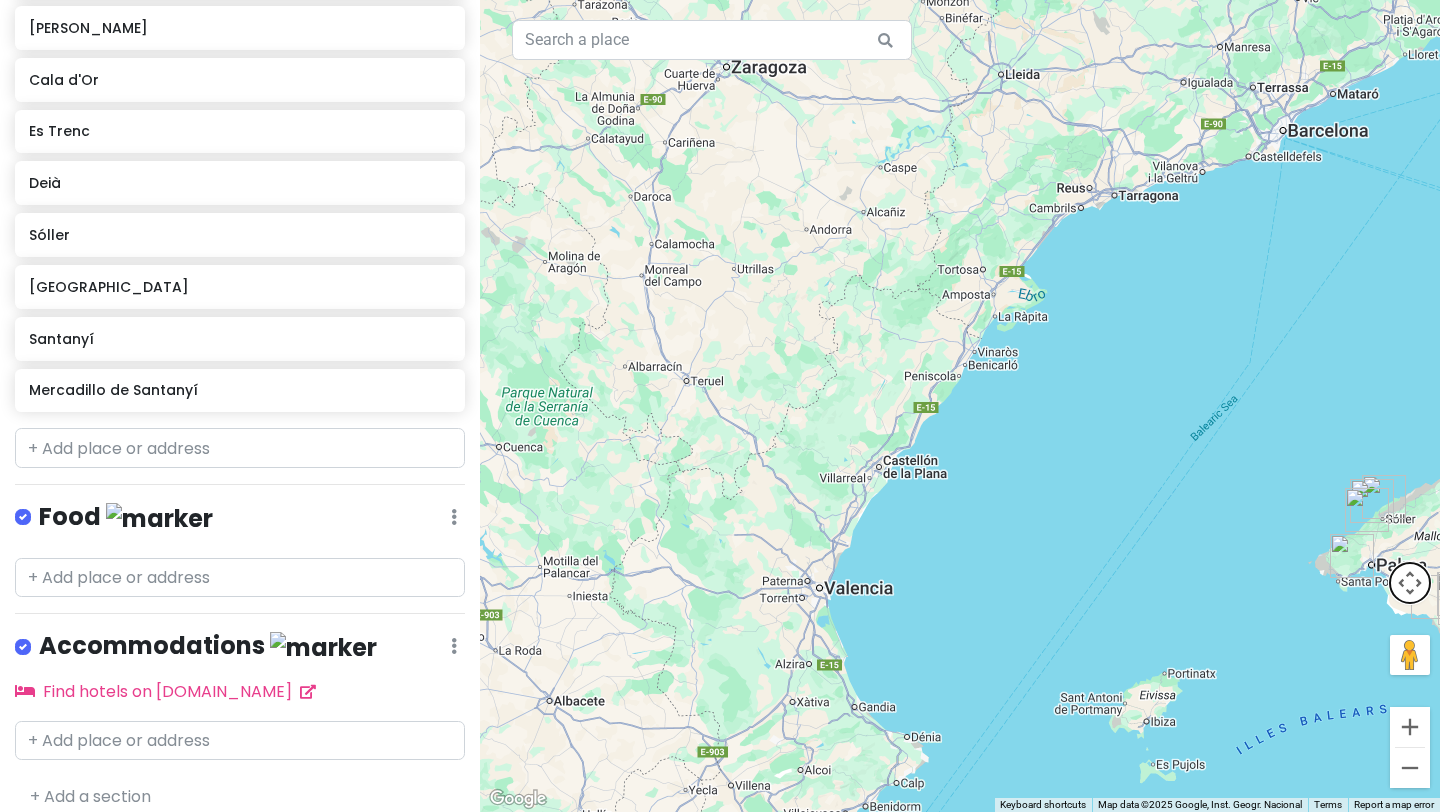 click at bounding box center (1410, 583) 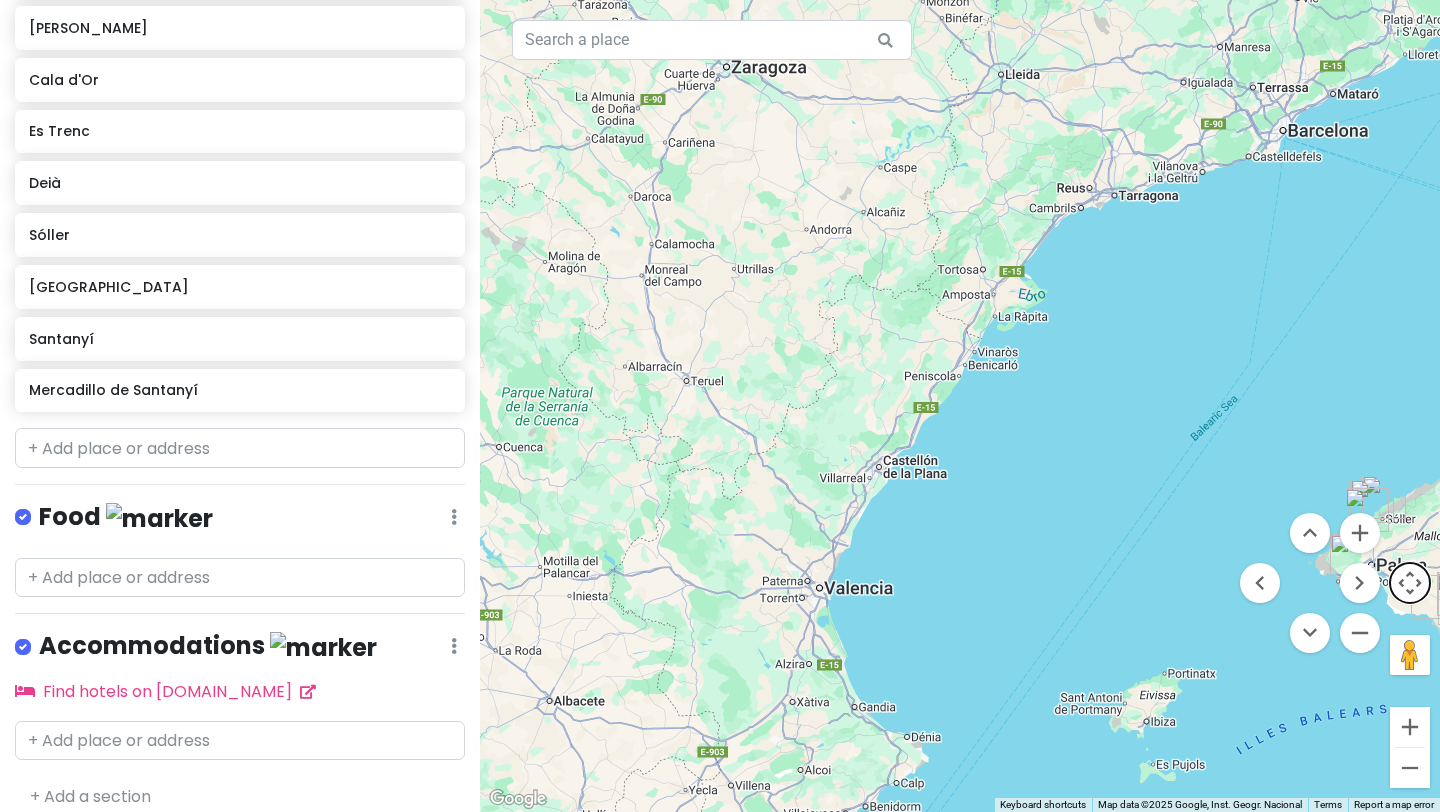 click at bounding box center [1410, 583] 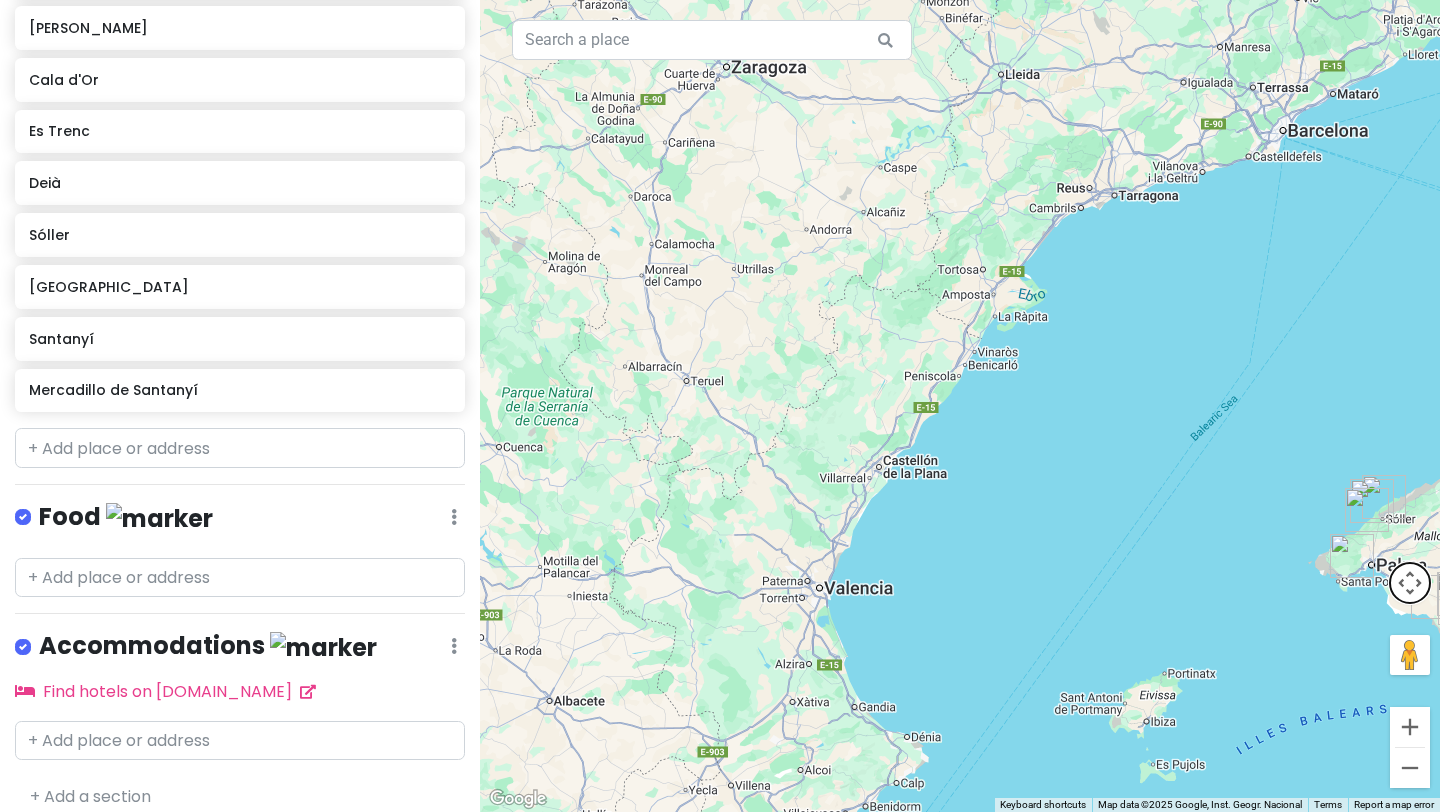 click at bounding box center (1410, 583) 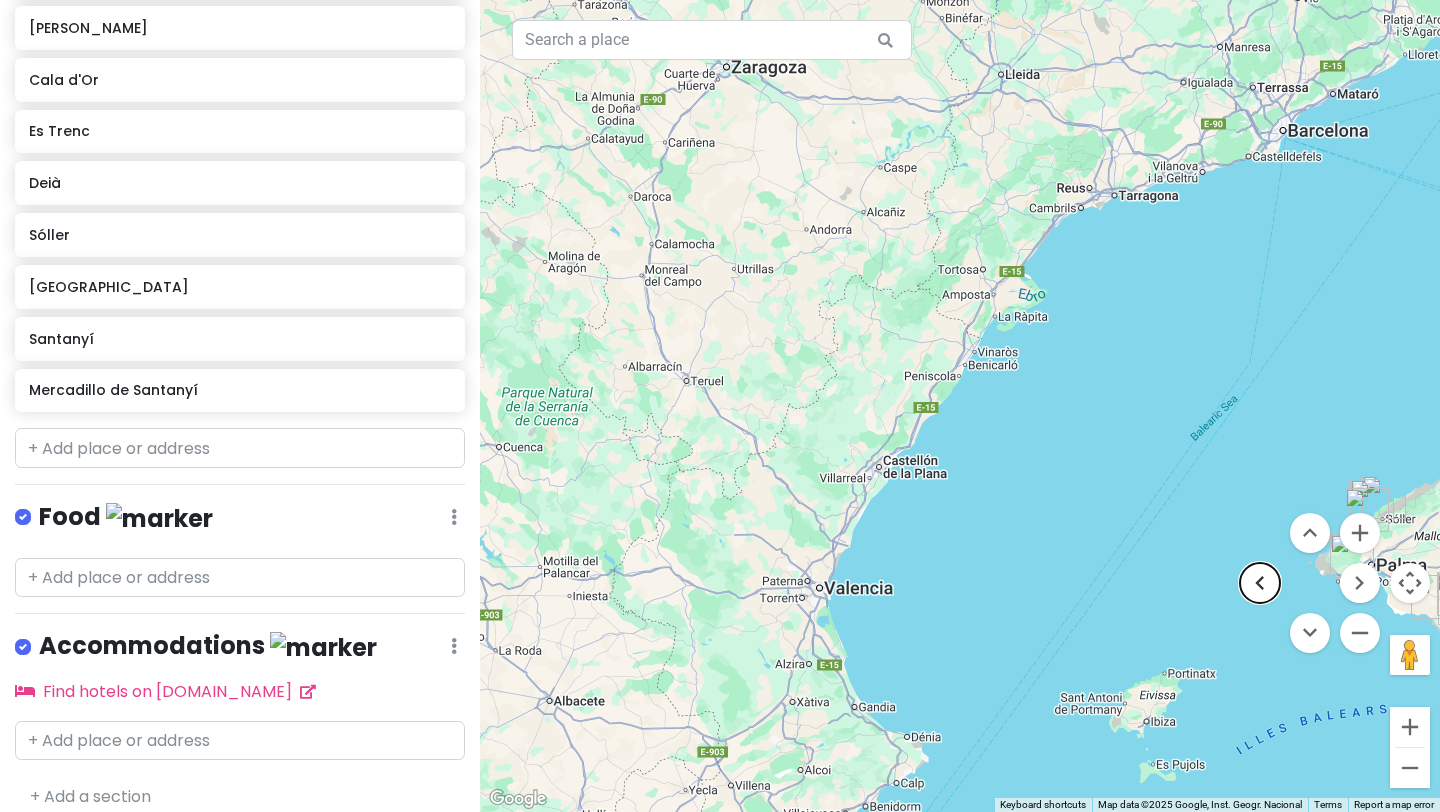 click at bounding box center (1260, 583) 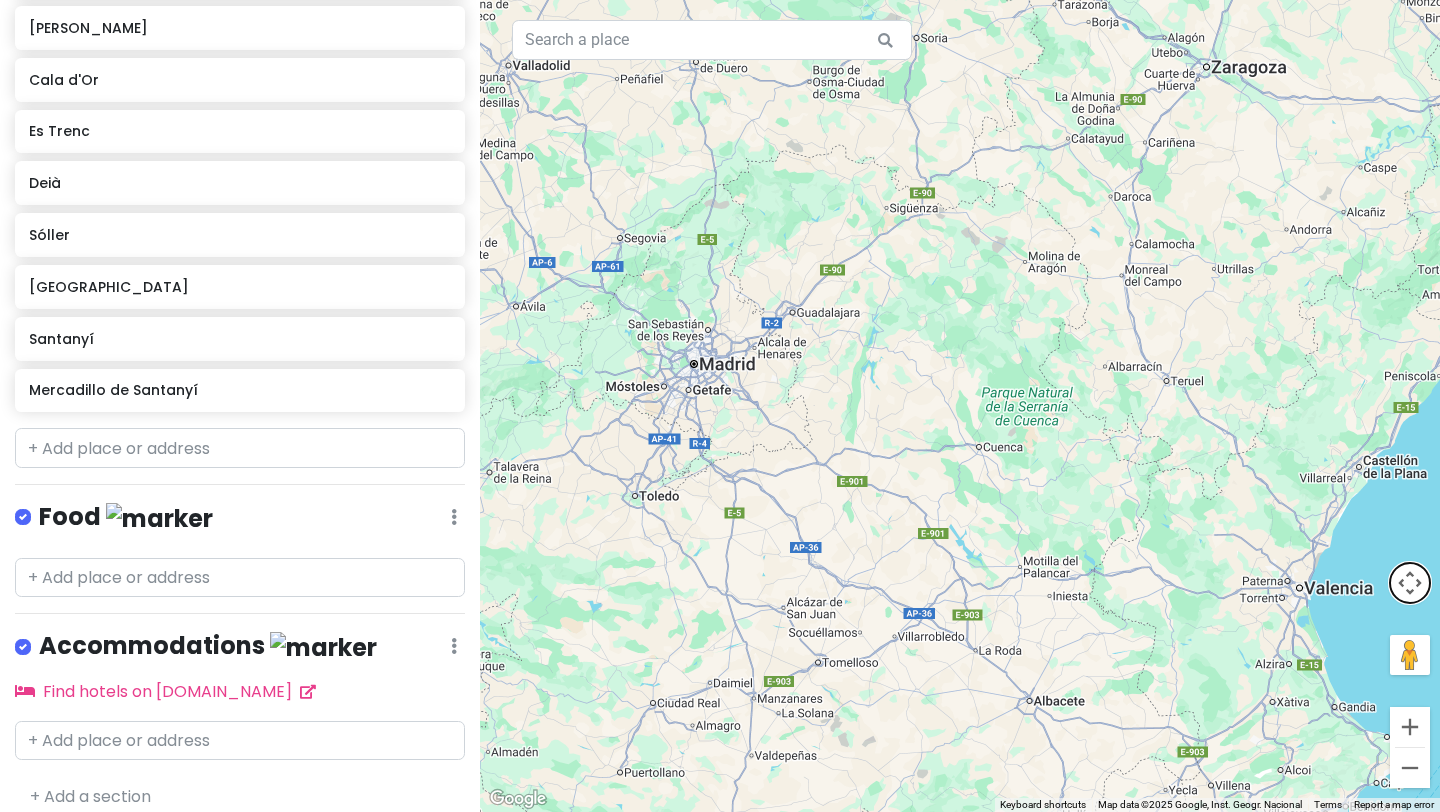 click at bounding box center [1410, 583] 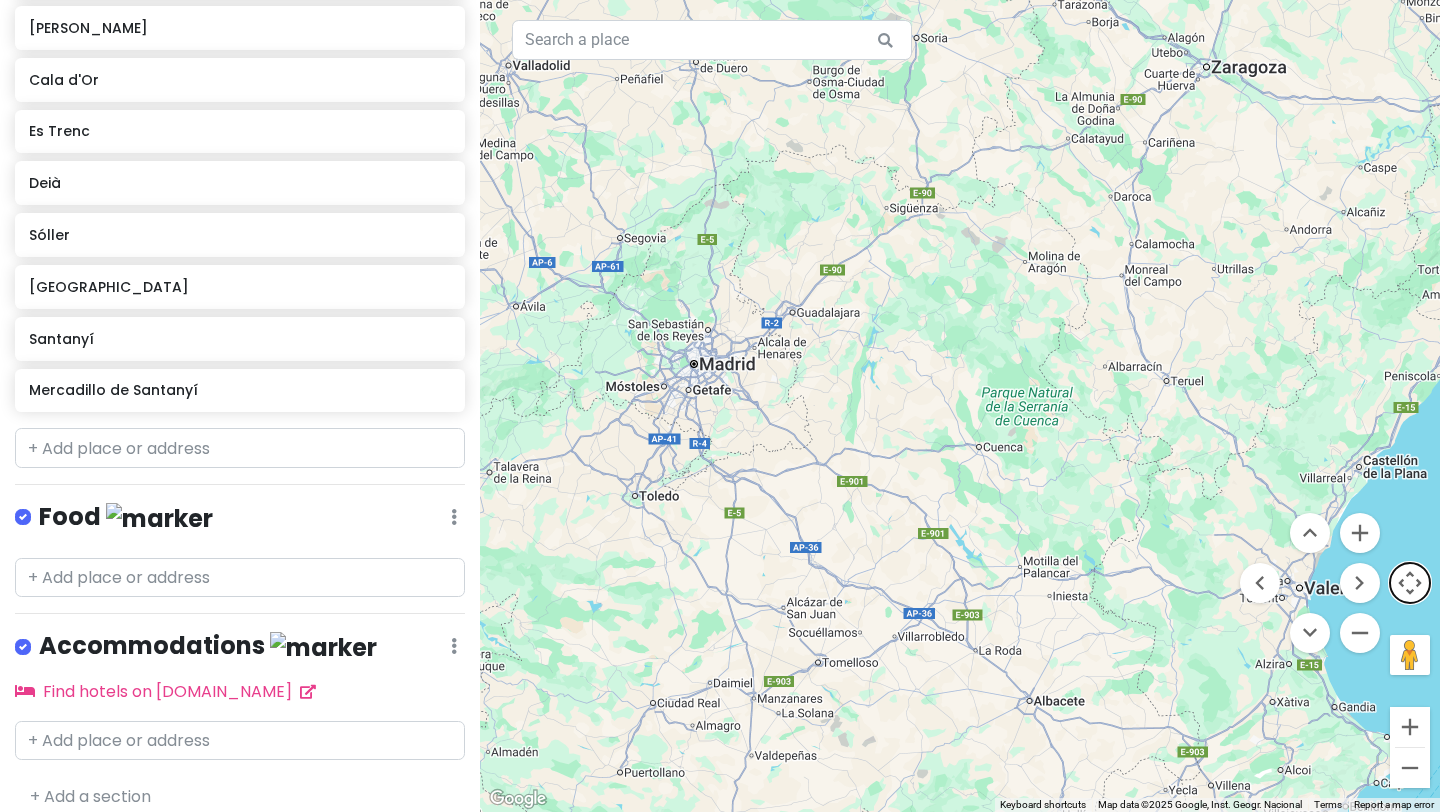 click at bounding box center (1410, 583) 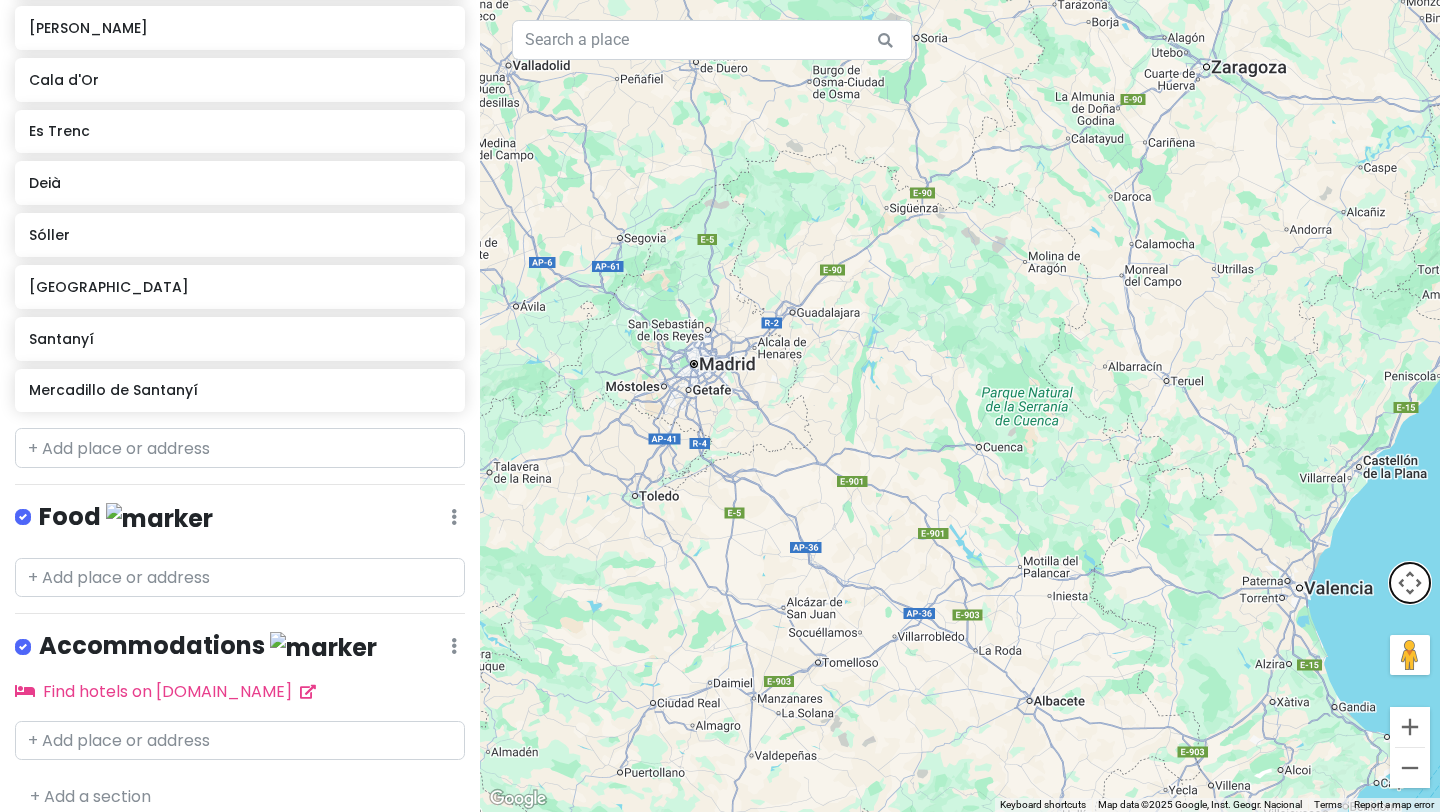 click at bounding box center [1410, 583] 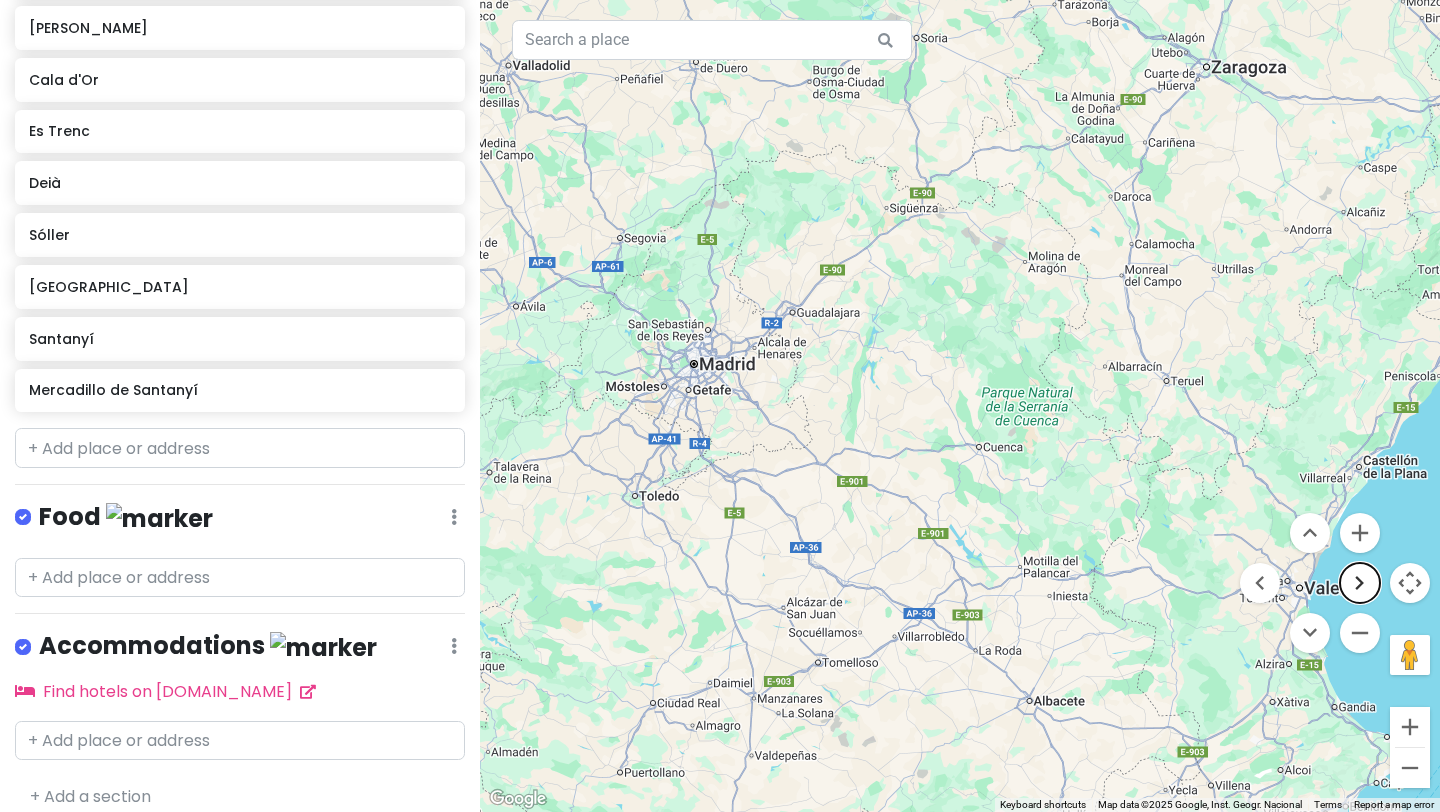click at bounding box center (1360, 583) 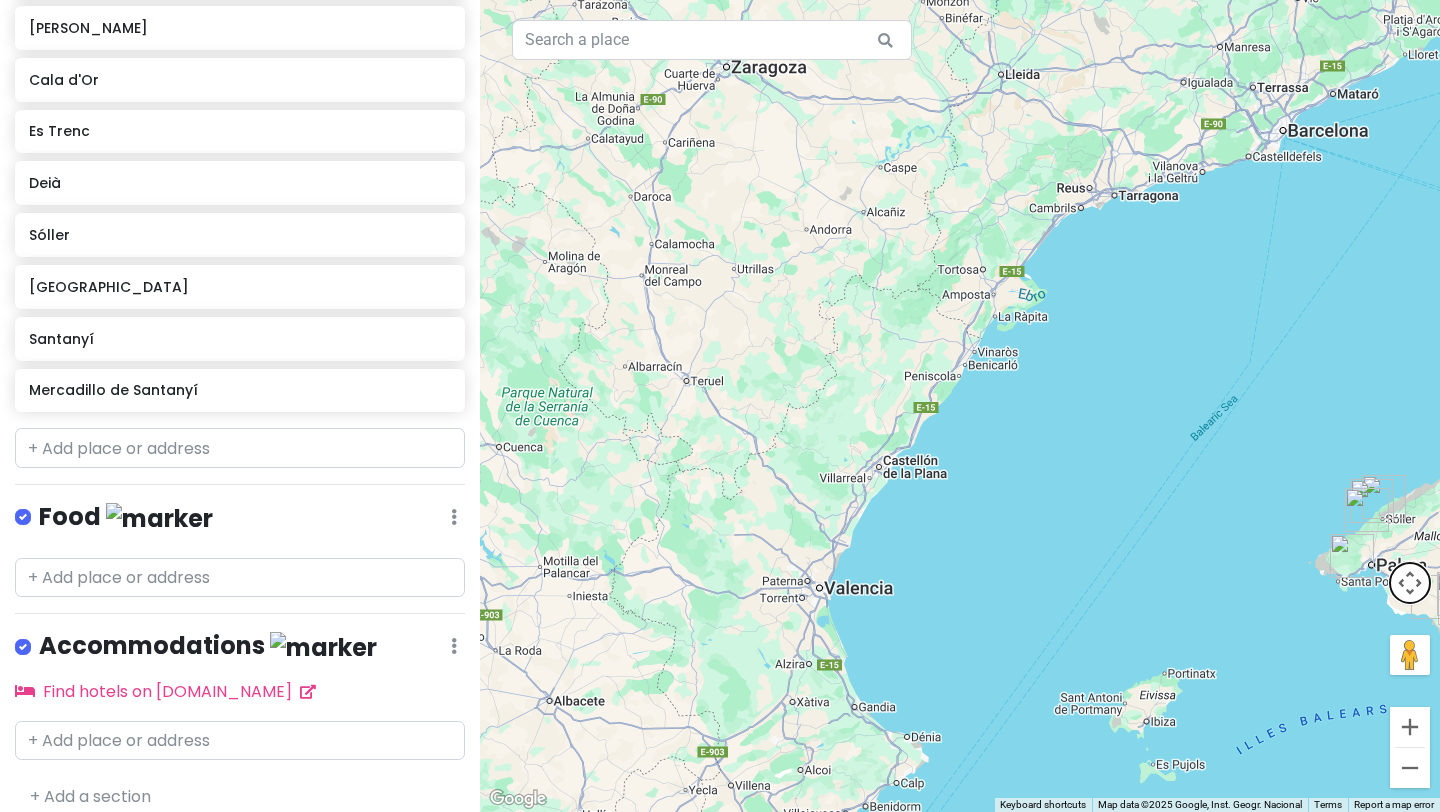 click at bounding box center (1410, 583) 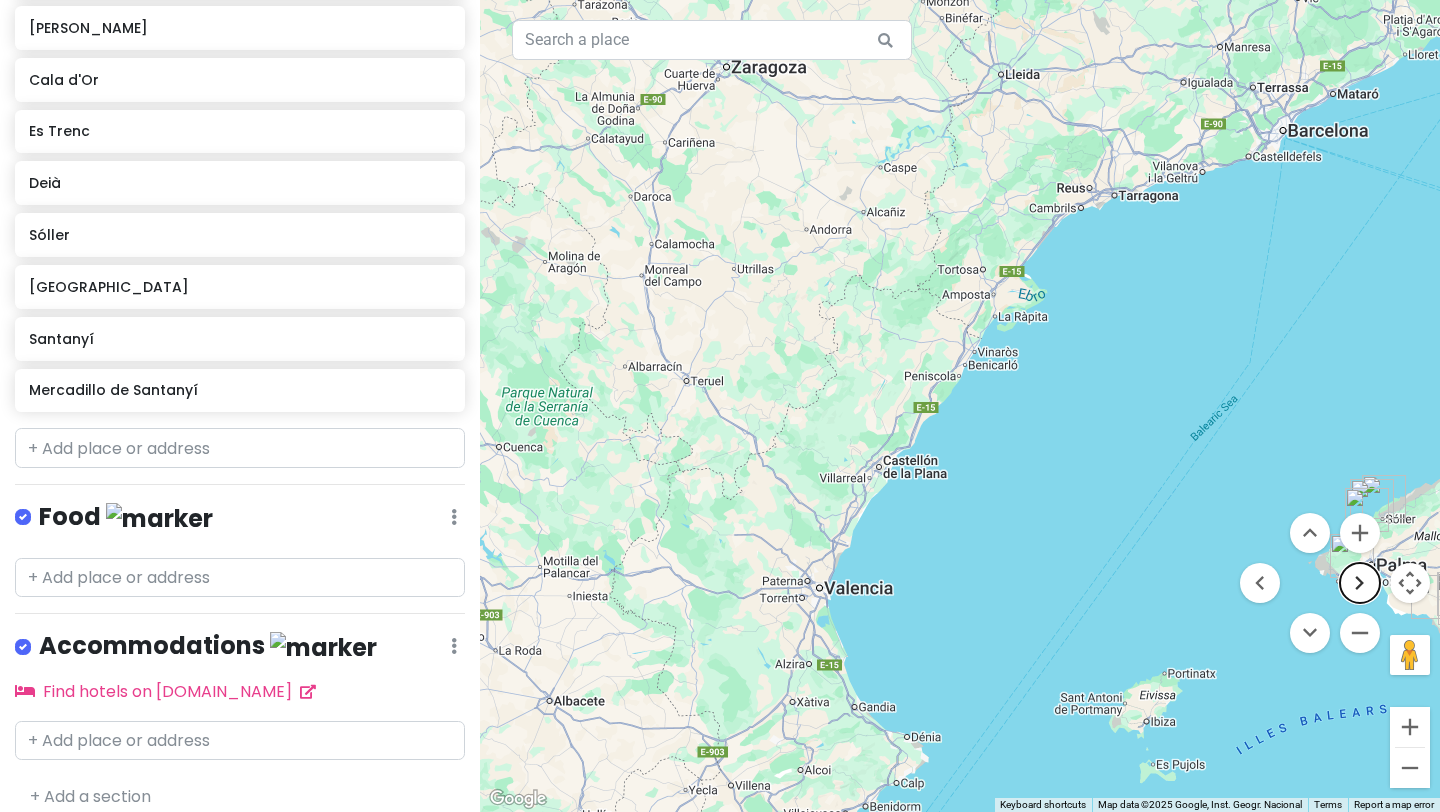 click at bounding box center (1360, 583) 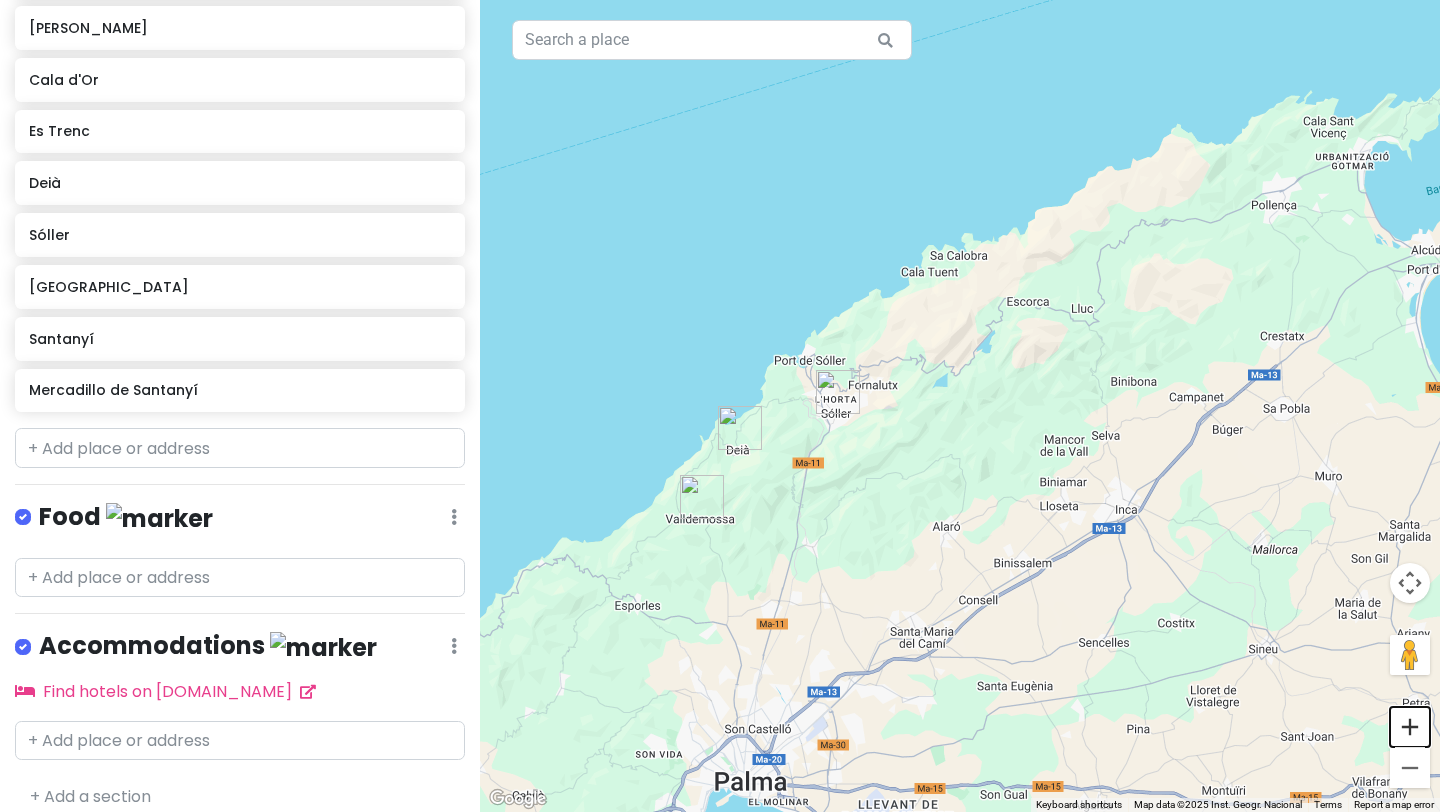 click at bounding box center [1410, 727] 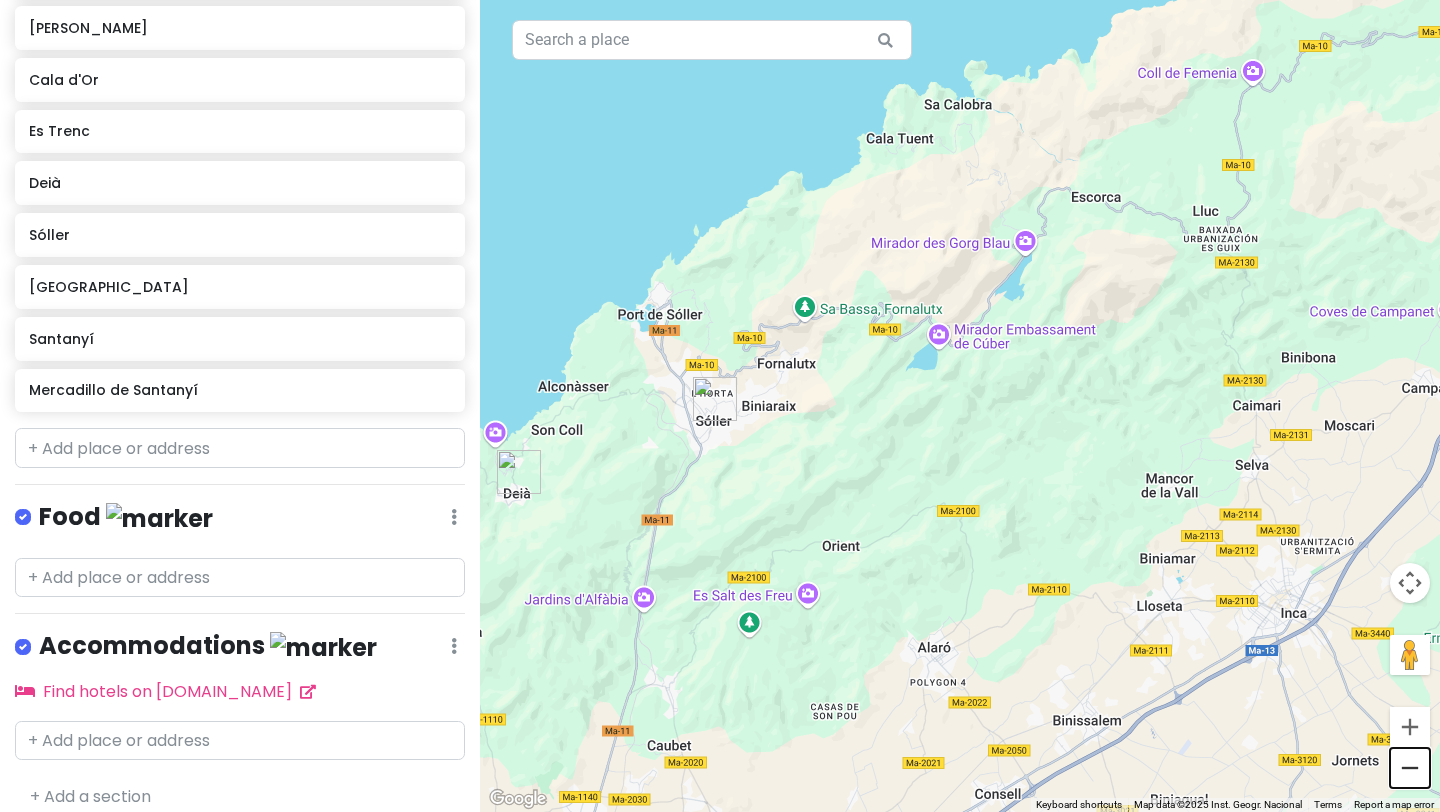 click at bounding box center (1410, 768) 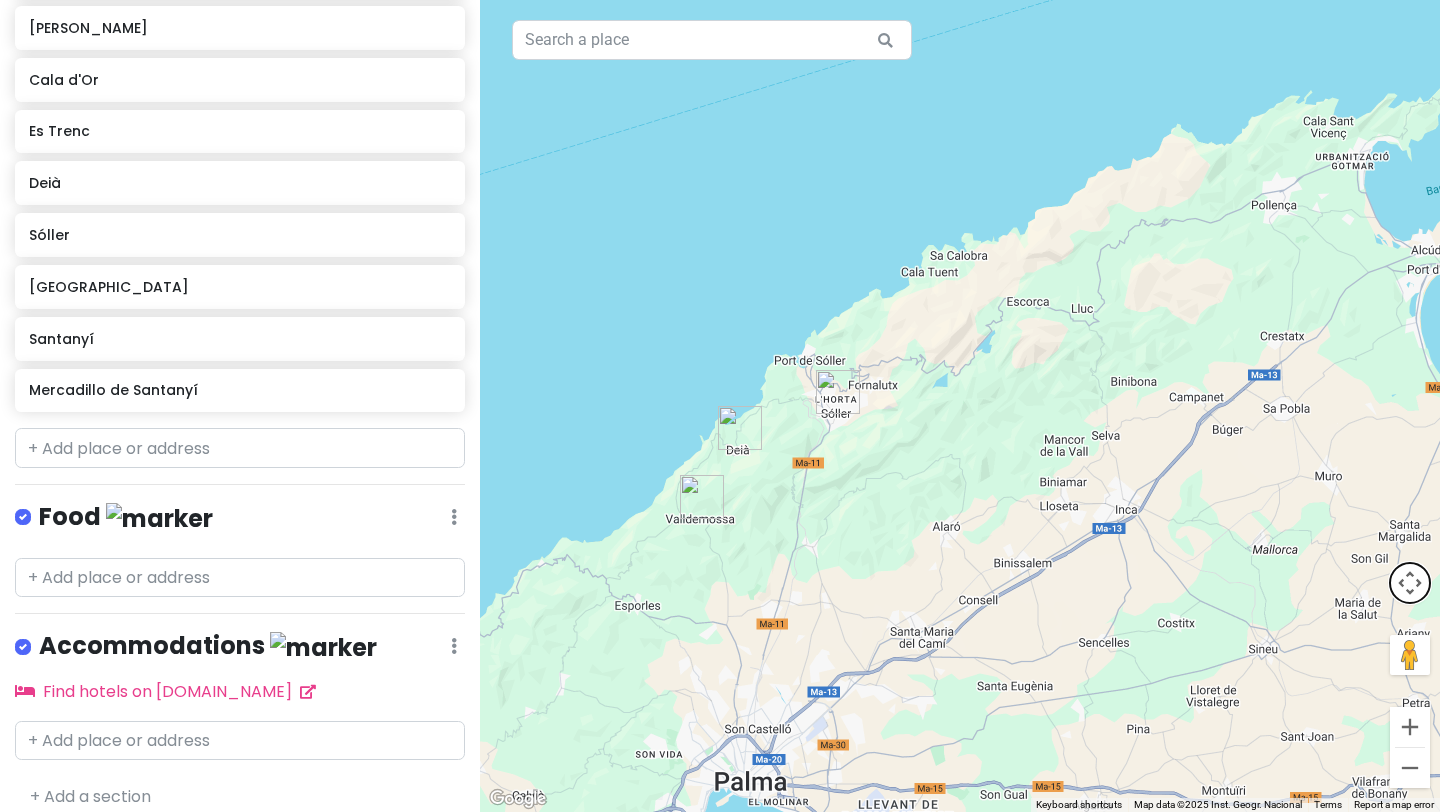 click at bounding box center (1410, 583) 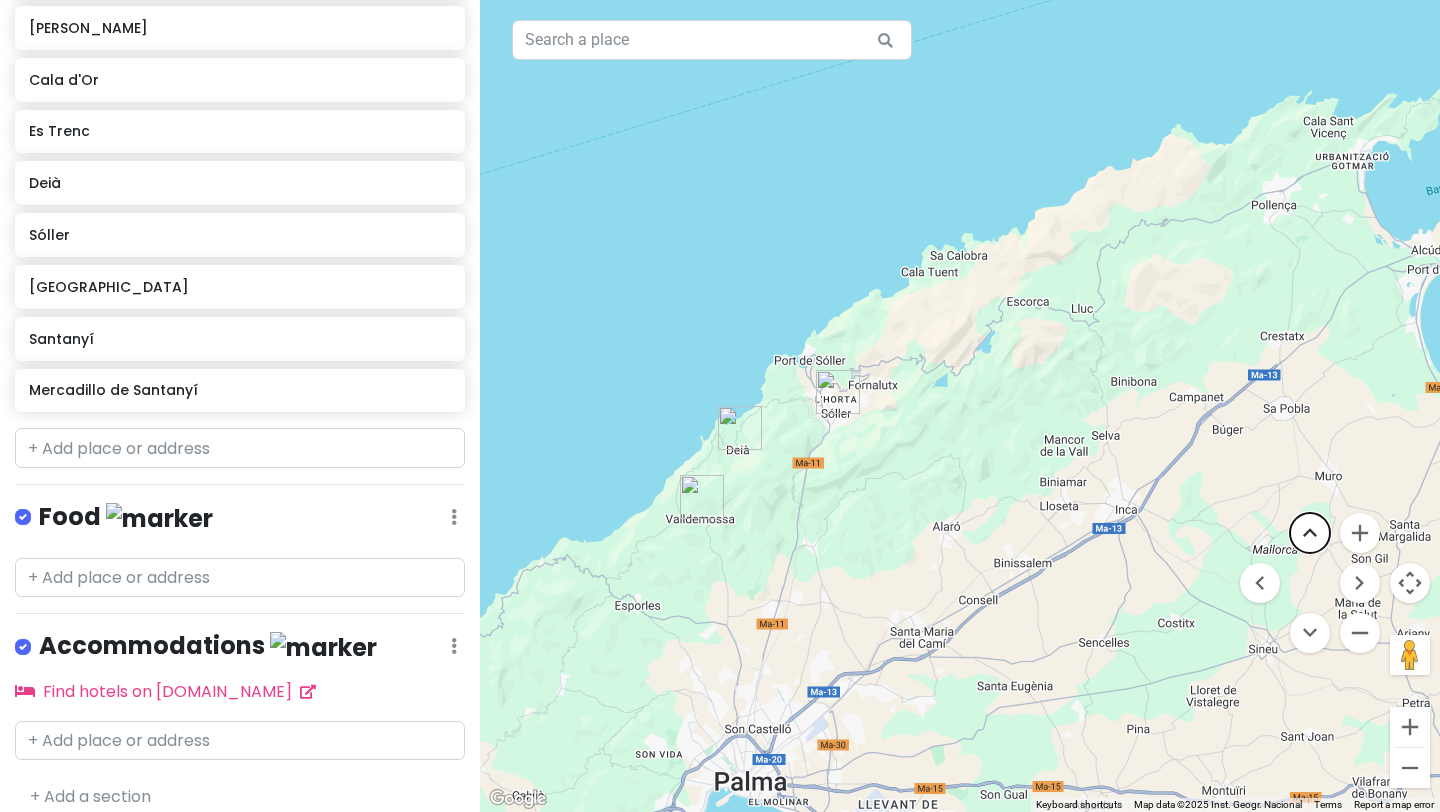 click at bounding box center (1310, 533) 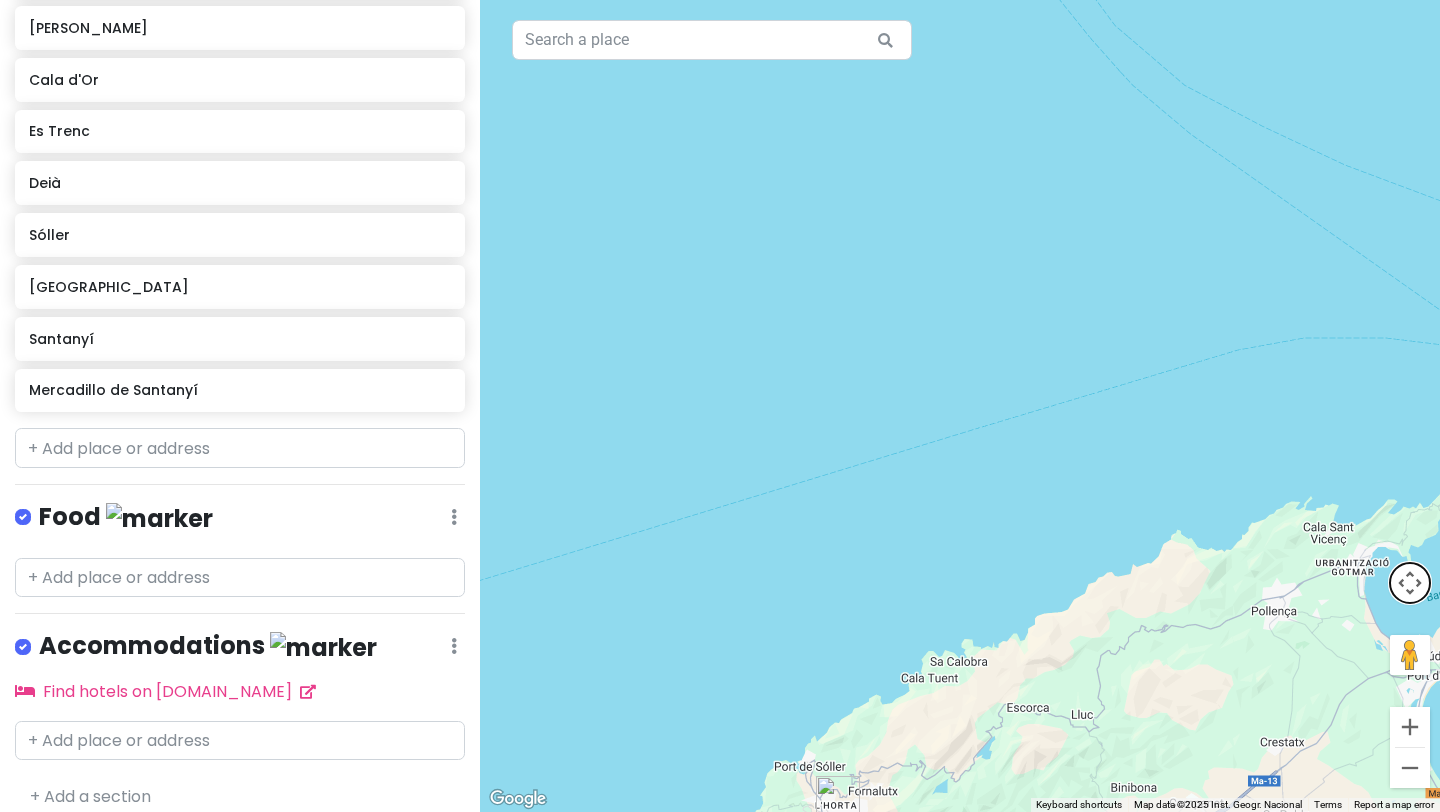 click at bounding box center (1410, 583) 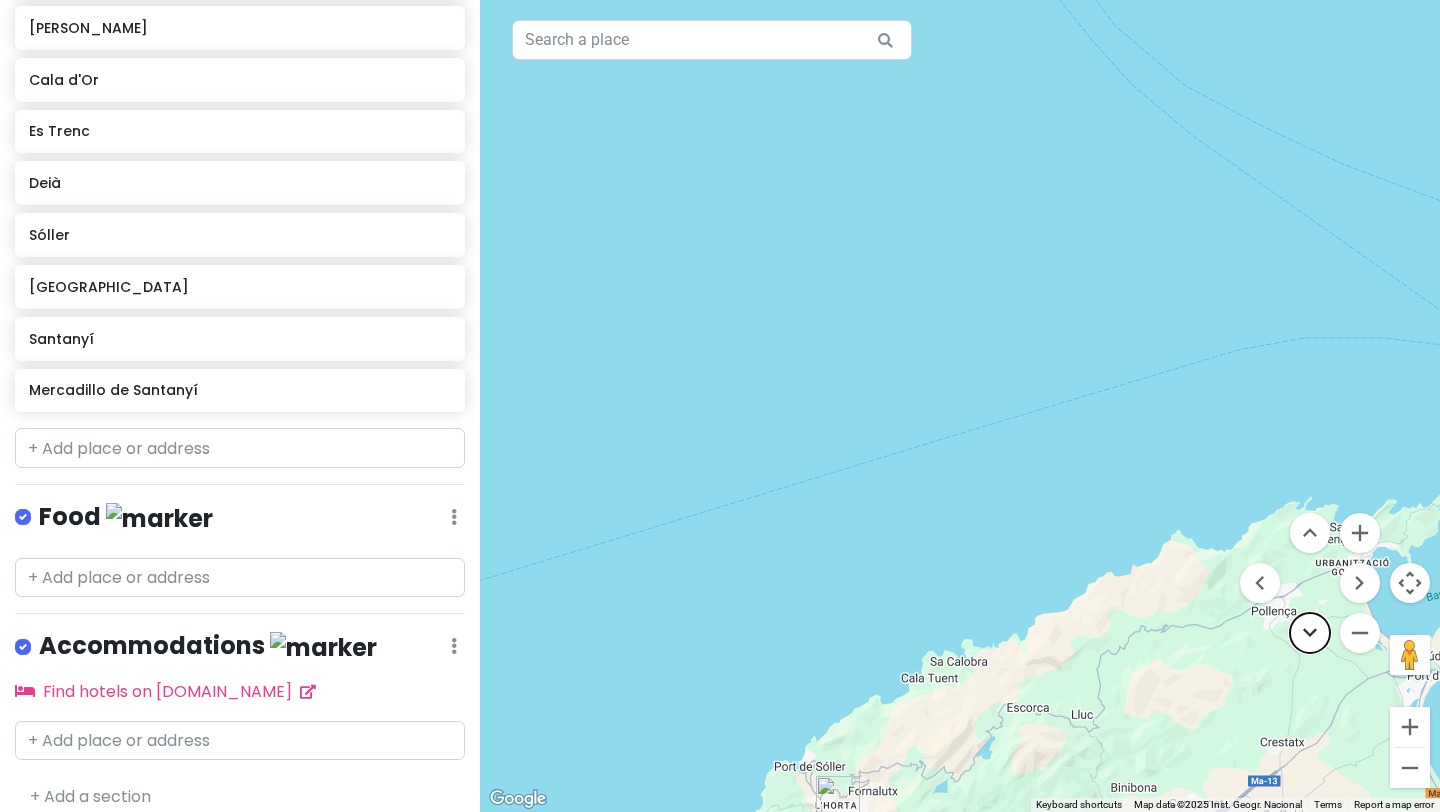 click at bounding box center (1310, 633) 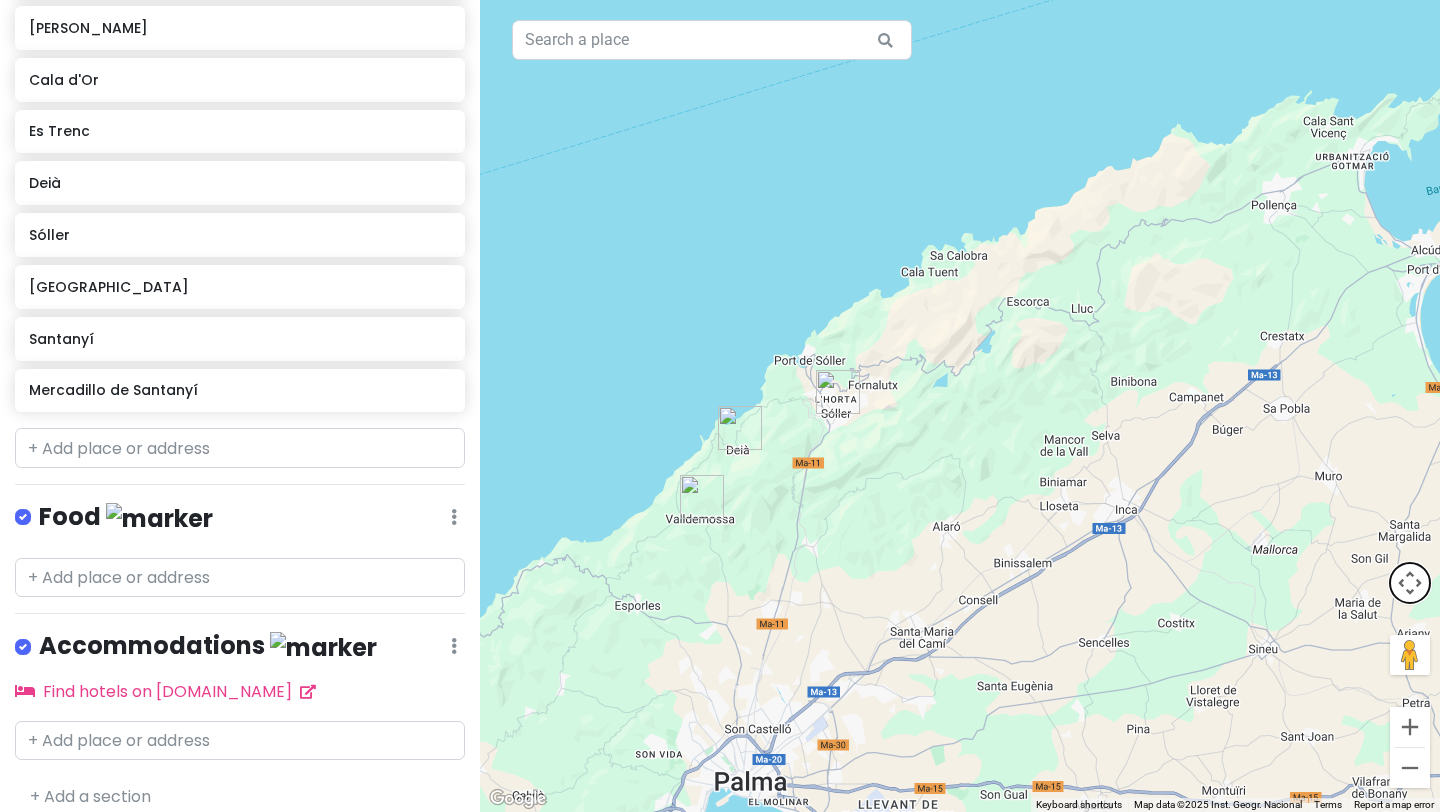 click at bounding box center [1410, 583] 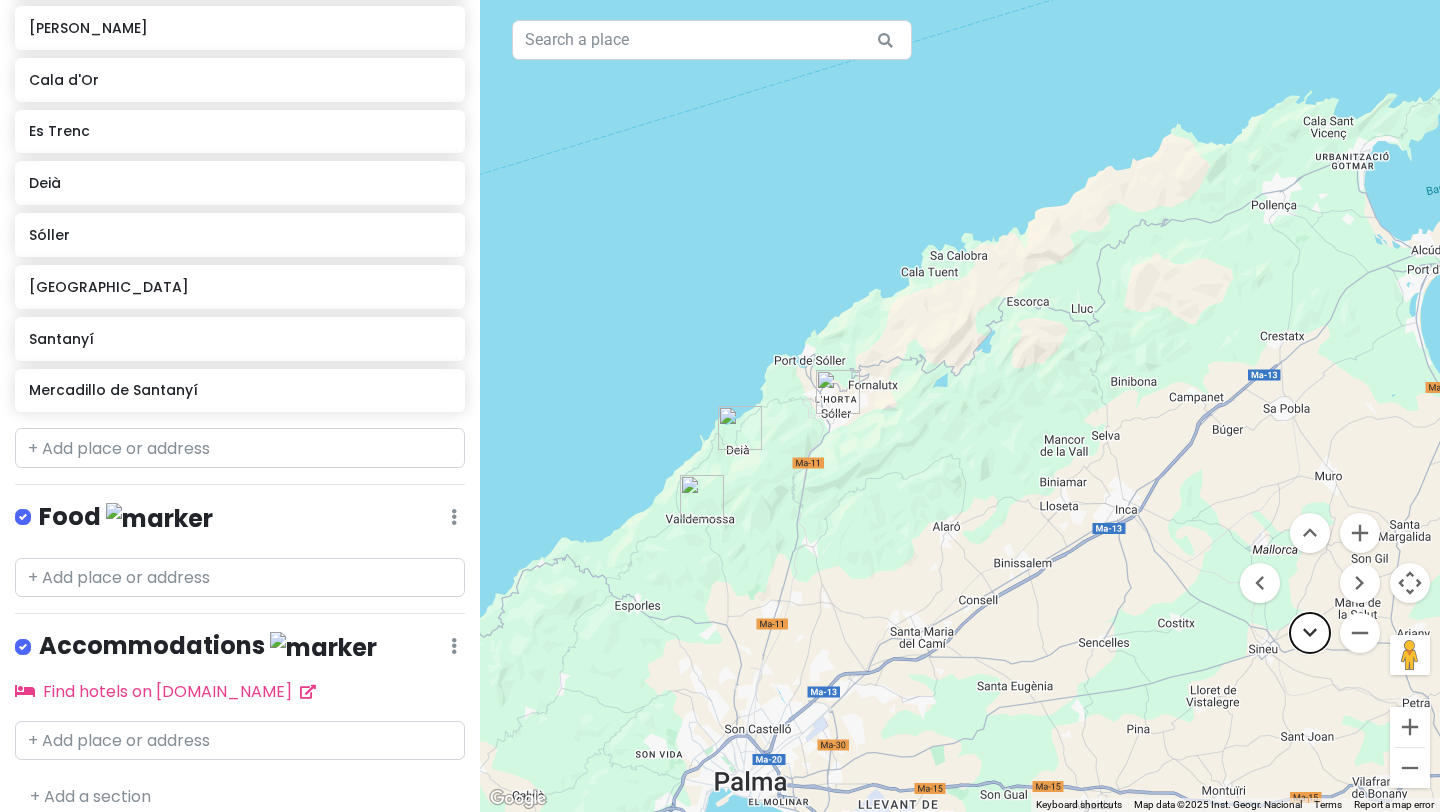 click at bounding box center [1310, 633] 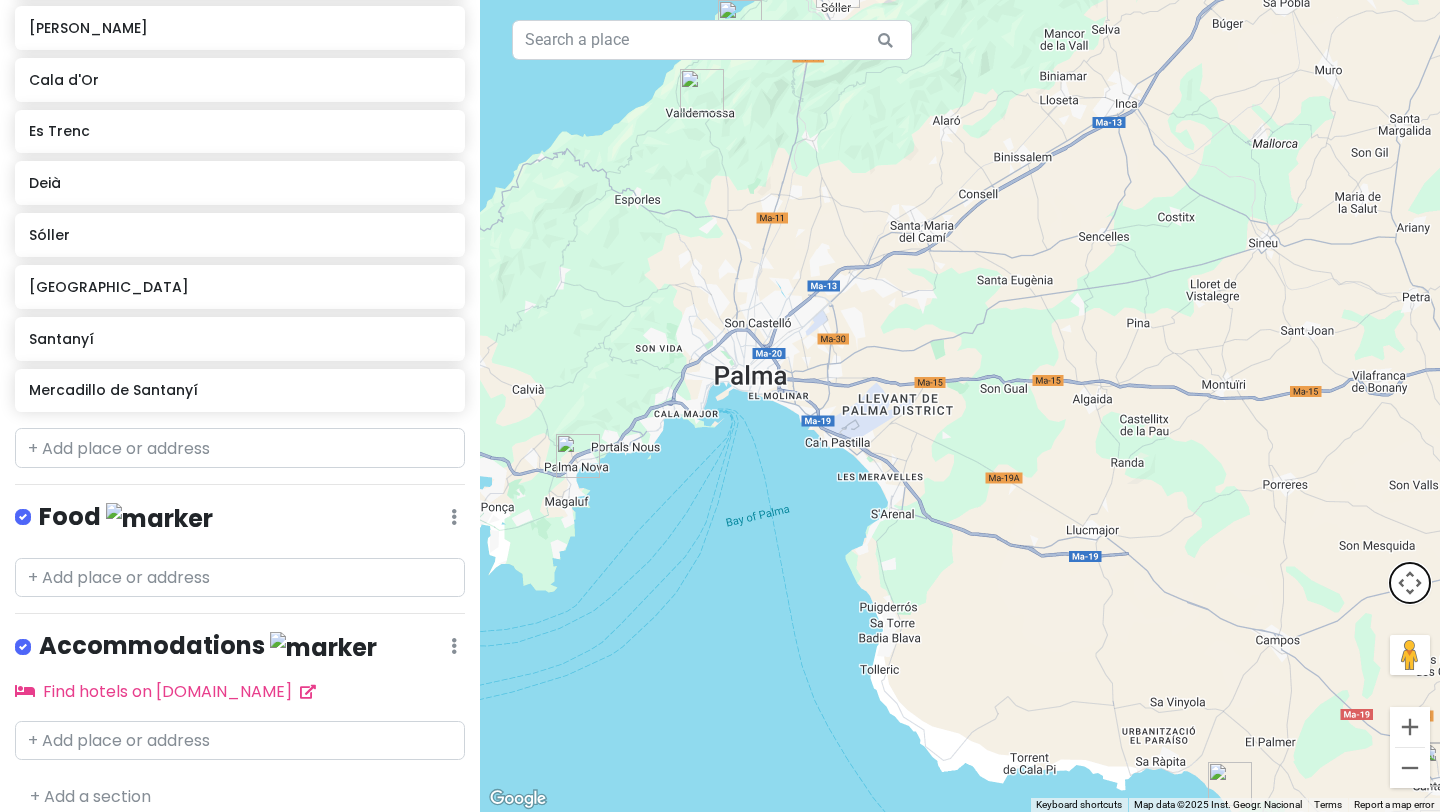 click at bounding box center (1410, 583) 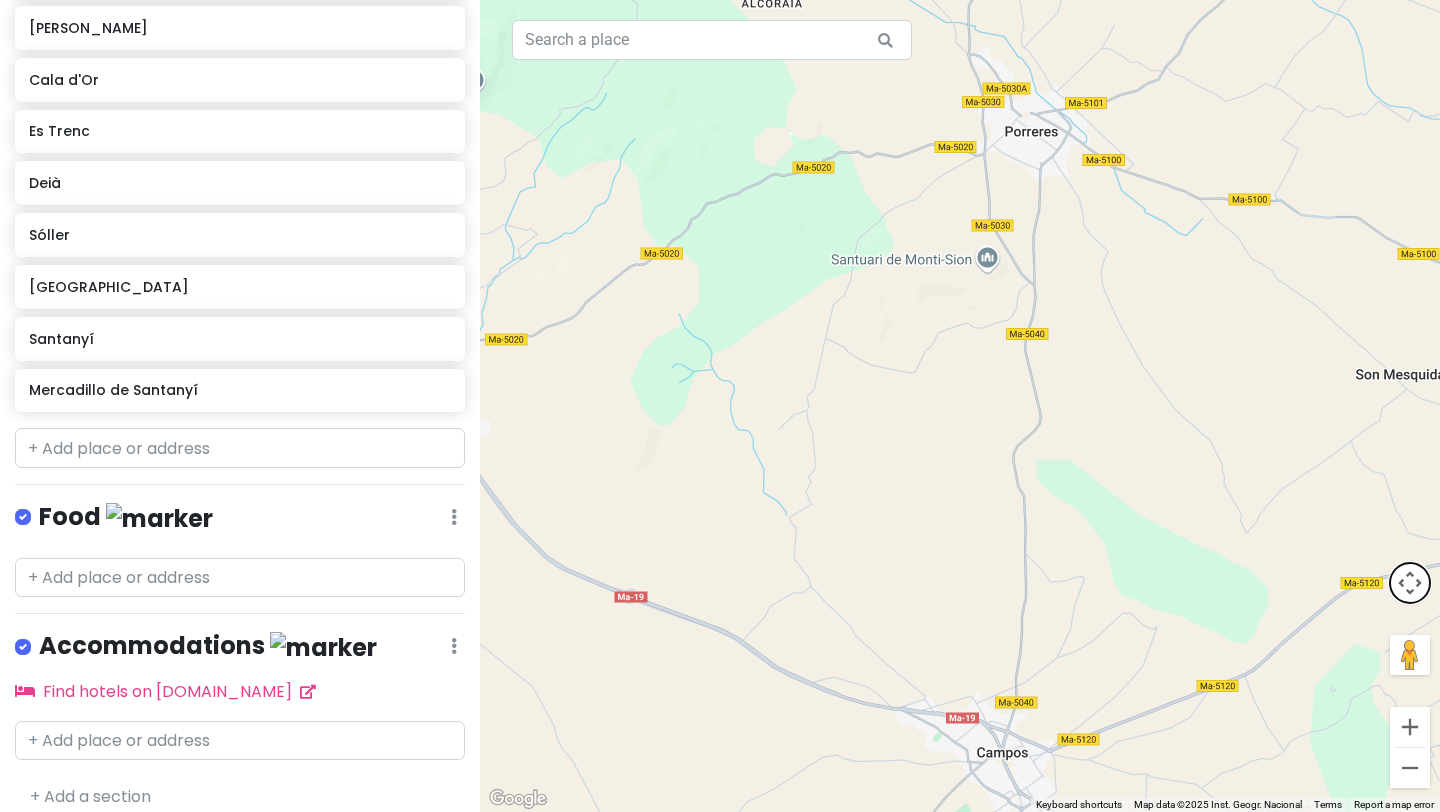 click at bounding box center [1410, 583] 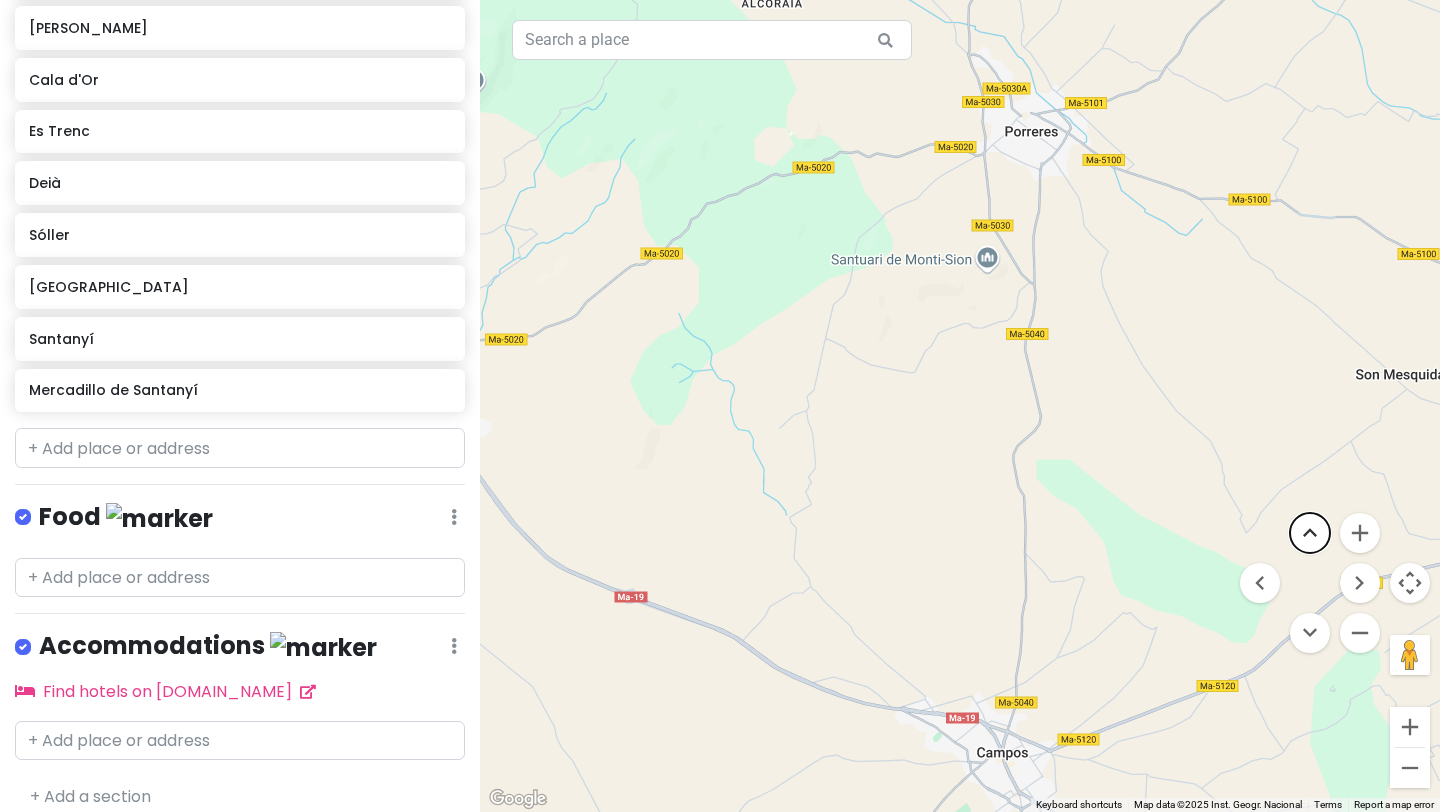 click at bounding box center (1310, 533) 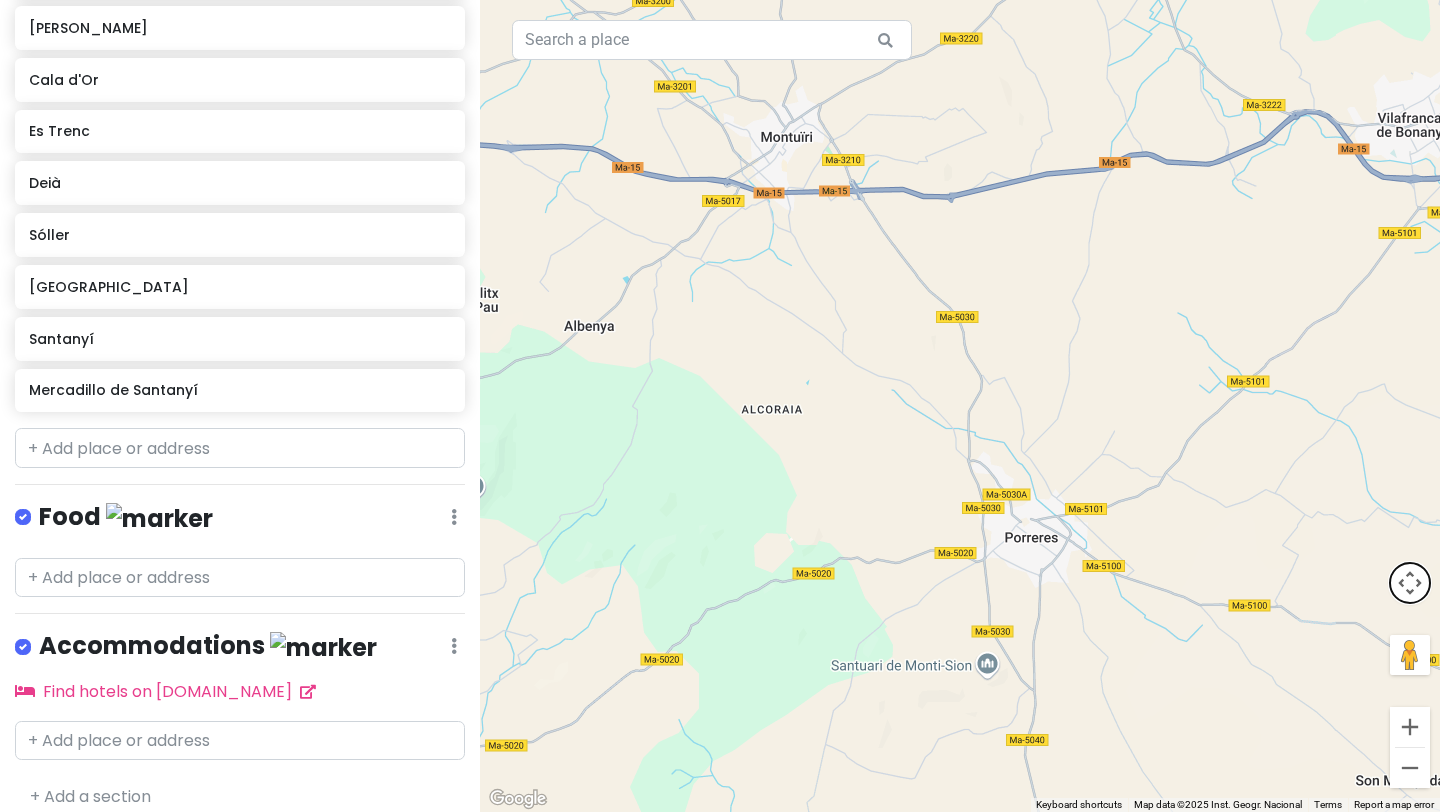 click at bounding box center [1410, 583] 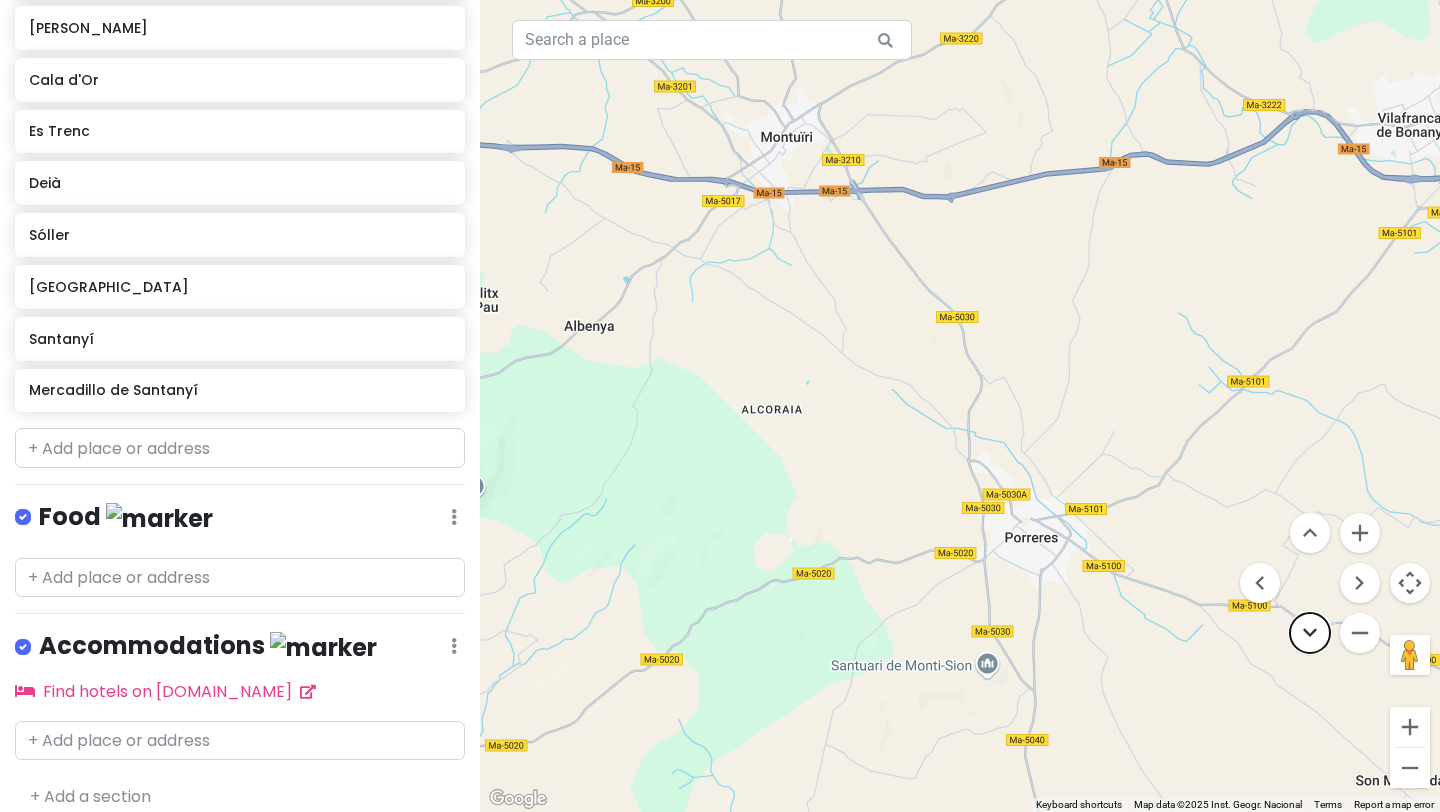 click at bounding box center [1310, 633] 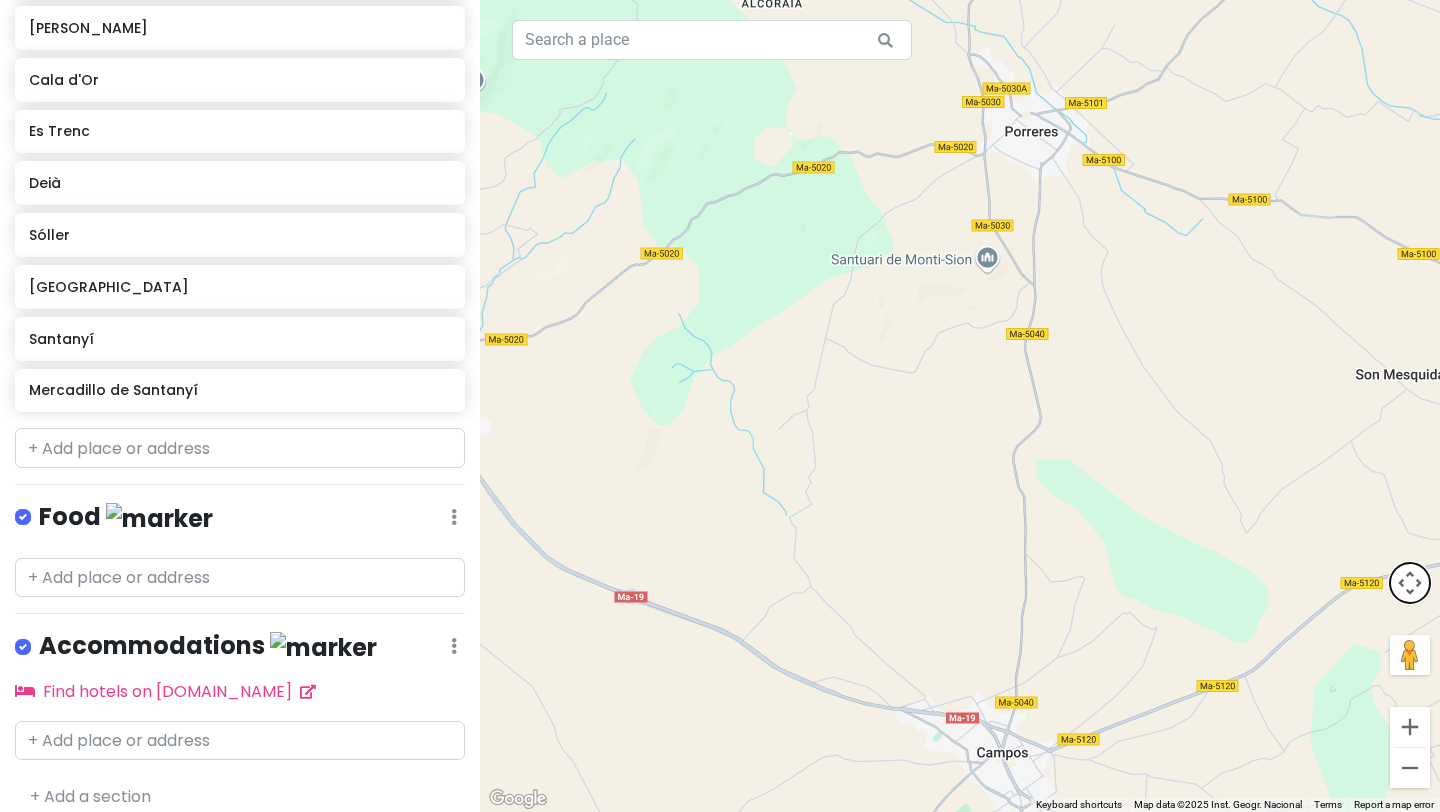 click at bounding box center (1410, 583) 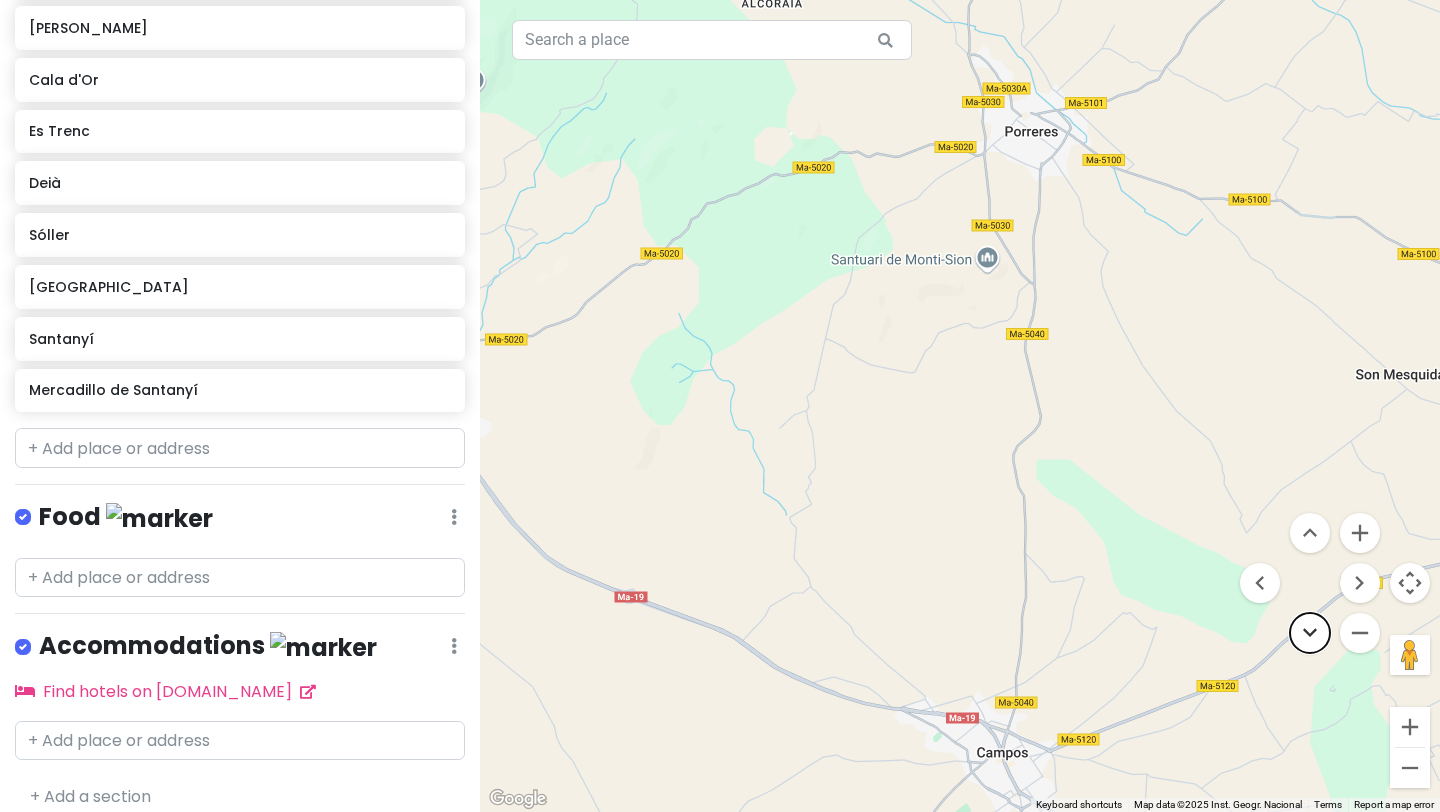 click at bounding box center (1310, 633) 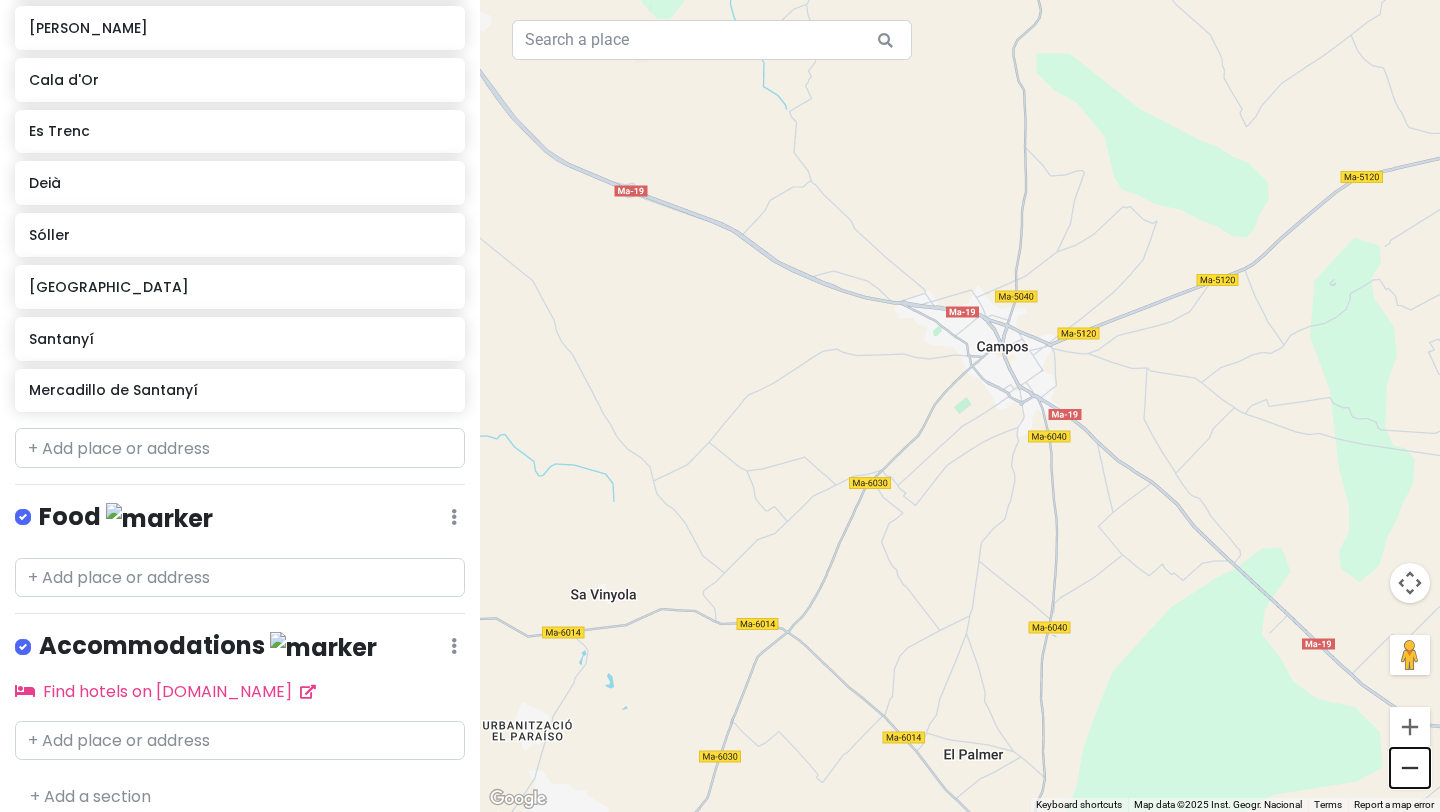 click at bounding box center (1410, 768) 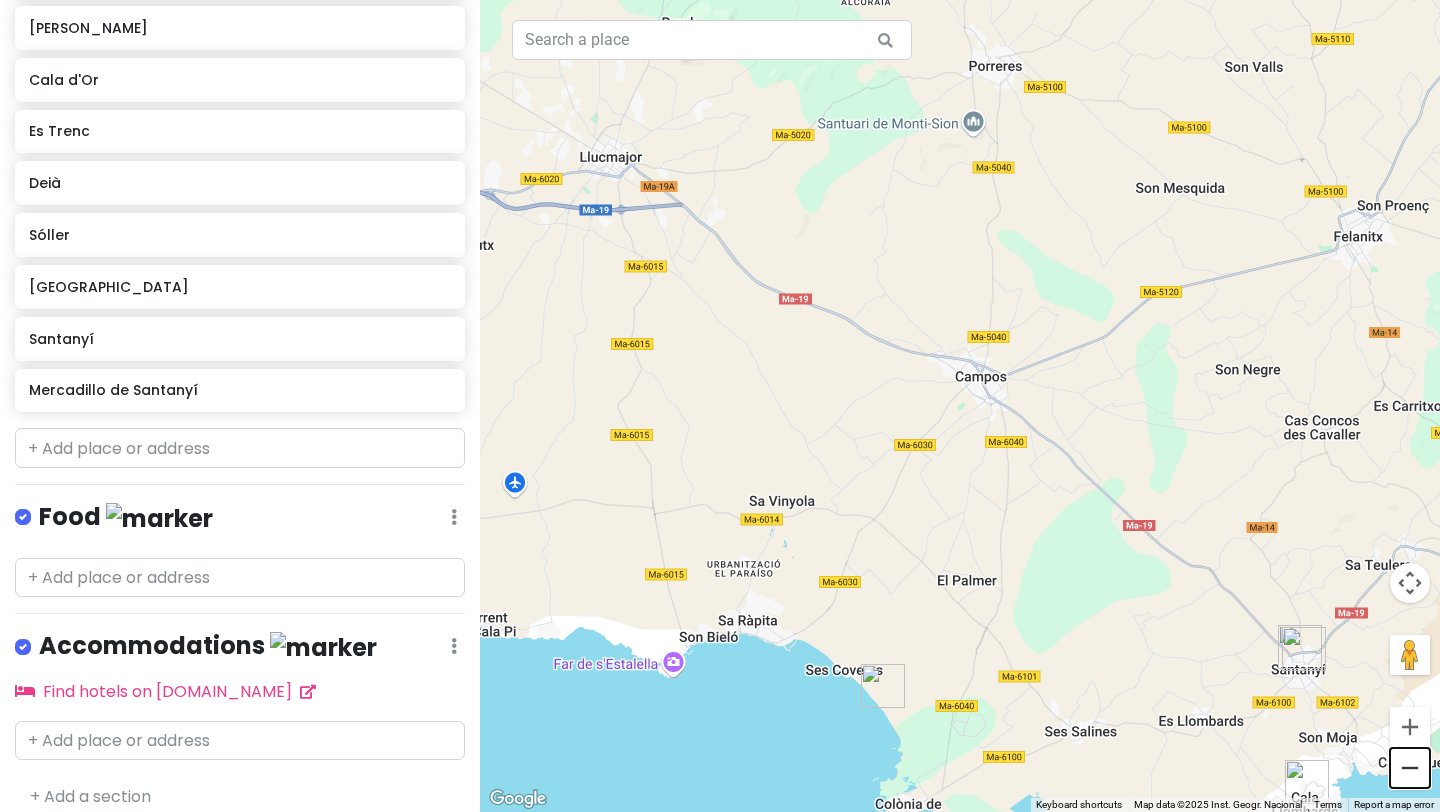 click at bounding box center (1410, 768) 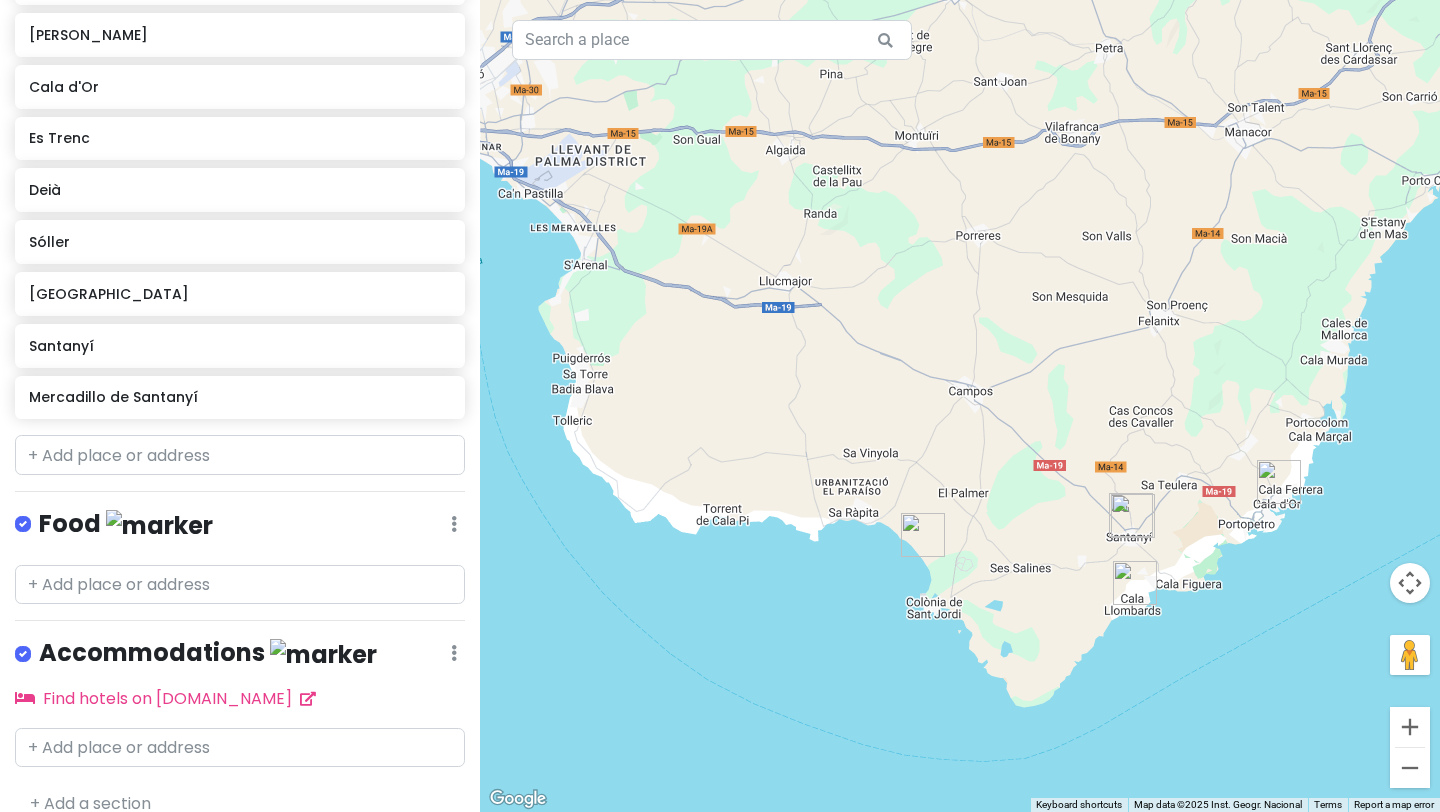 scroll, scrollTop: 390, scrollLeft: 0, axis: vertical 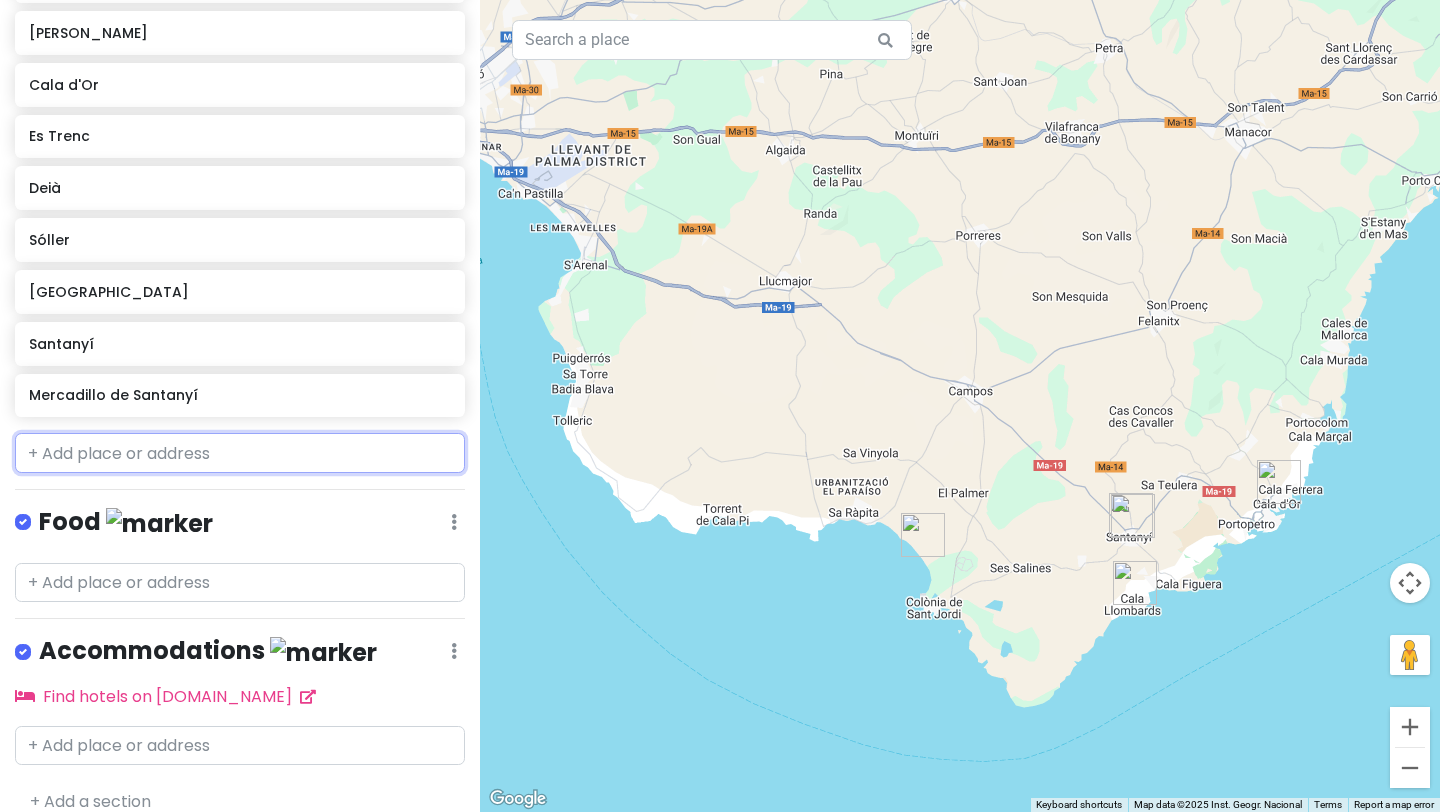 click at bounding box center (240, 453) 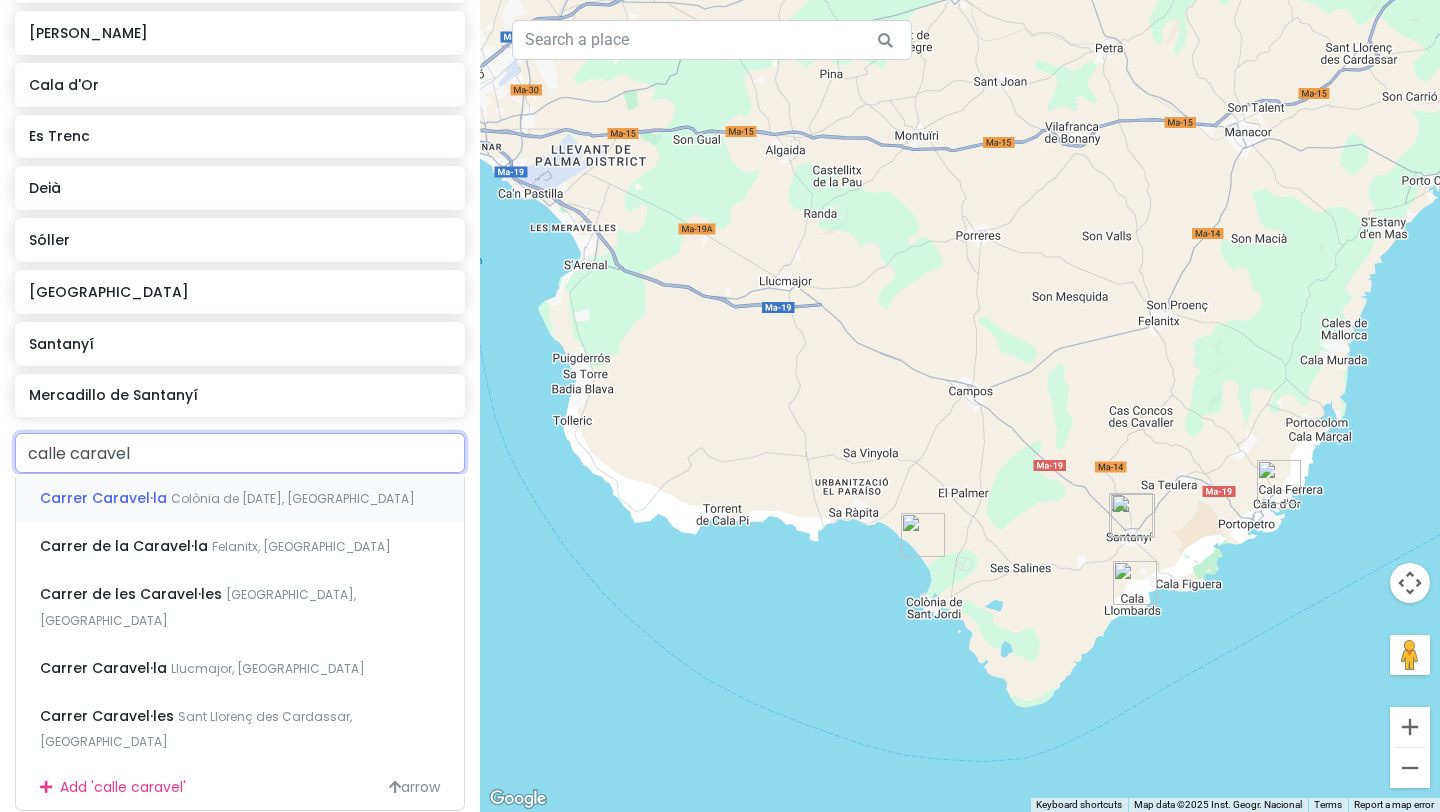 type on "calle caravel" 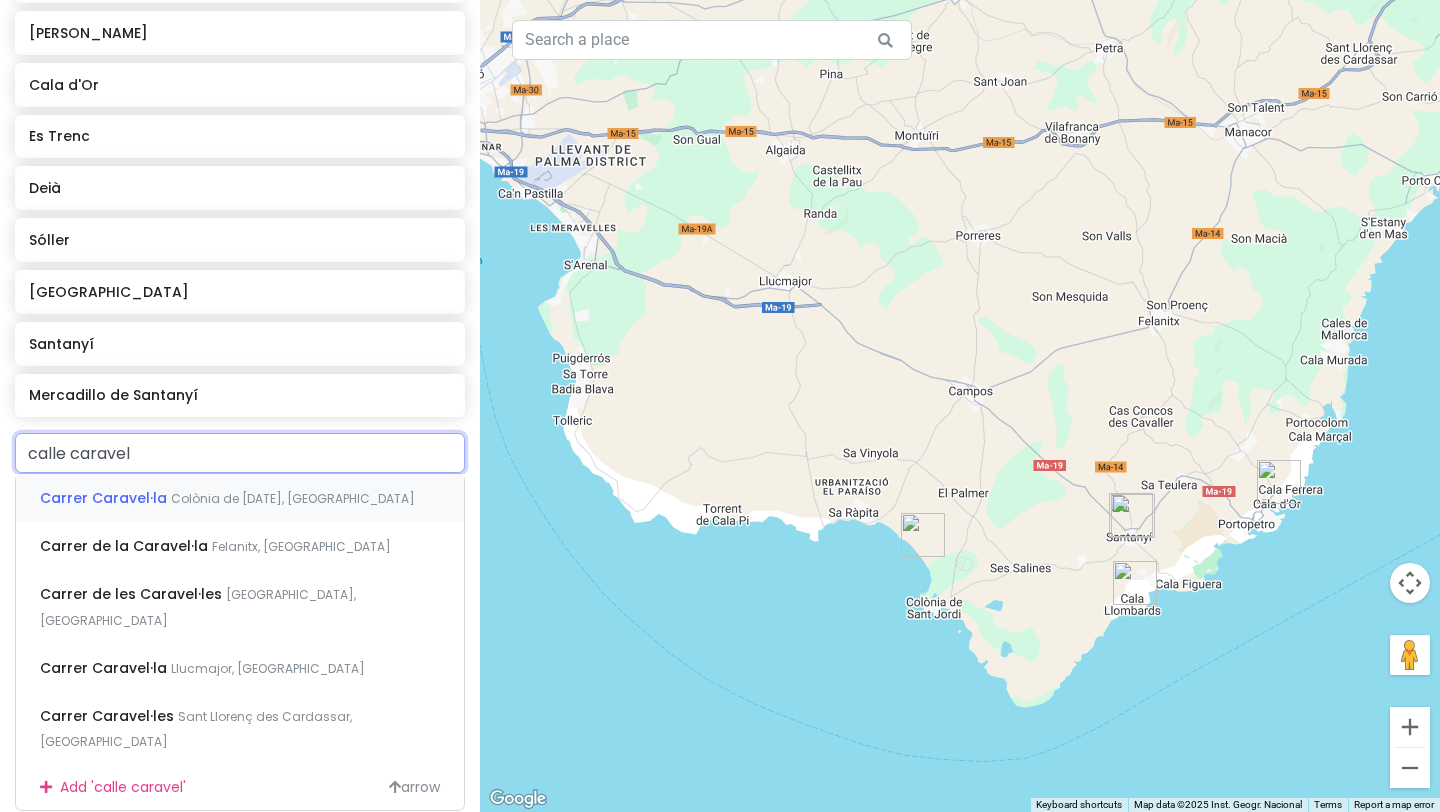 click on "Carrer Caravel·la" at bounding box center (105, 498) 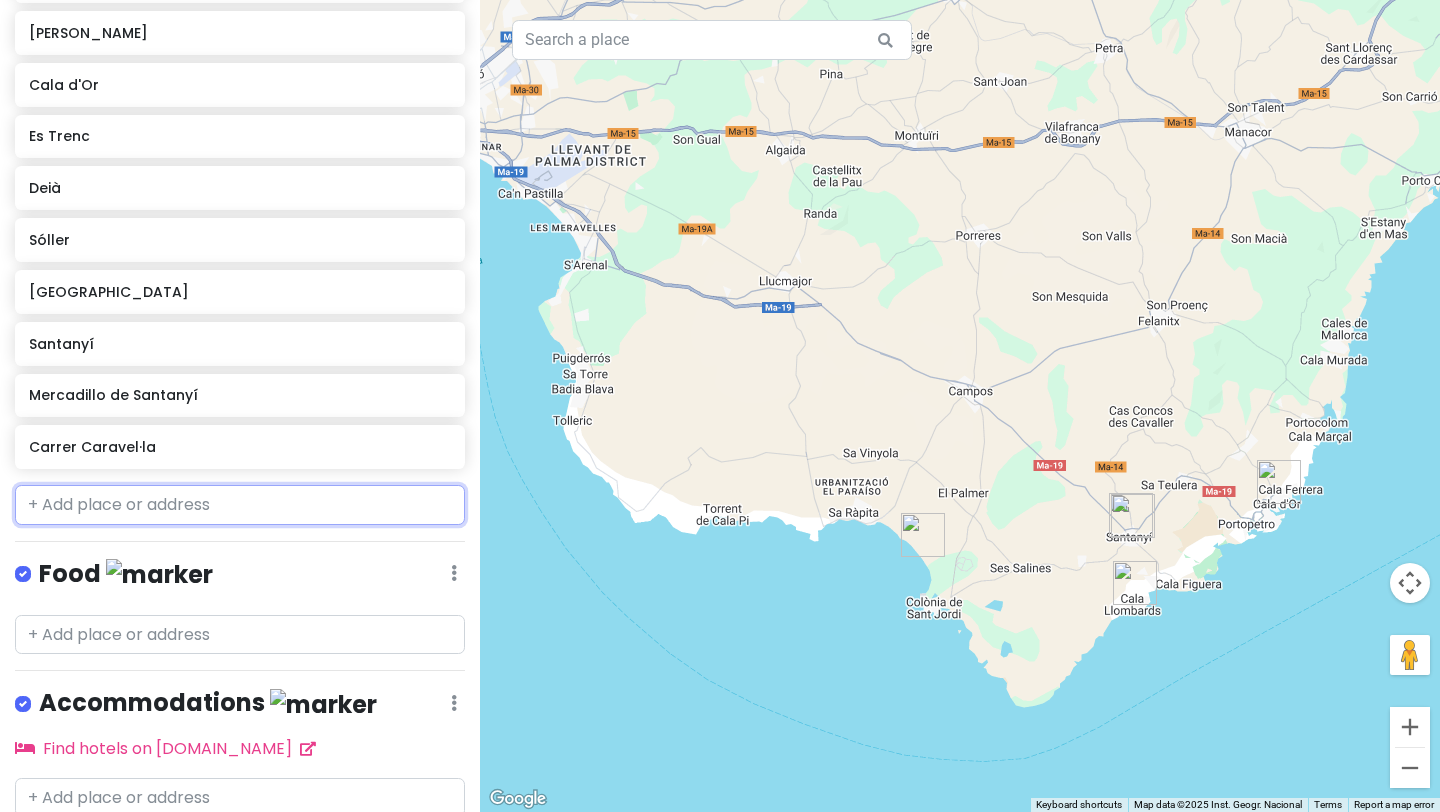 scroll, scrollTop: 442, scrollLeft: 0, axis: vertical 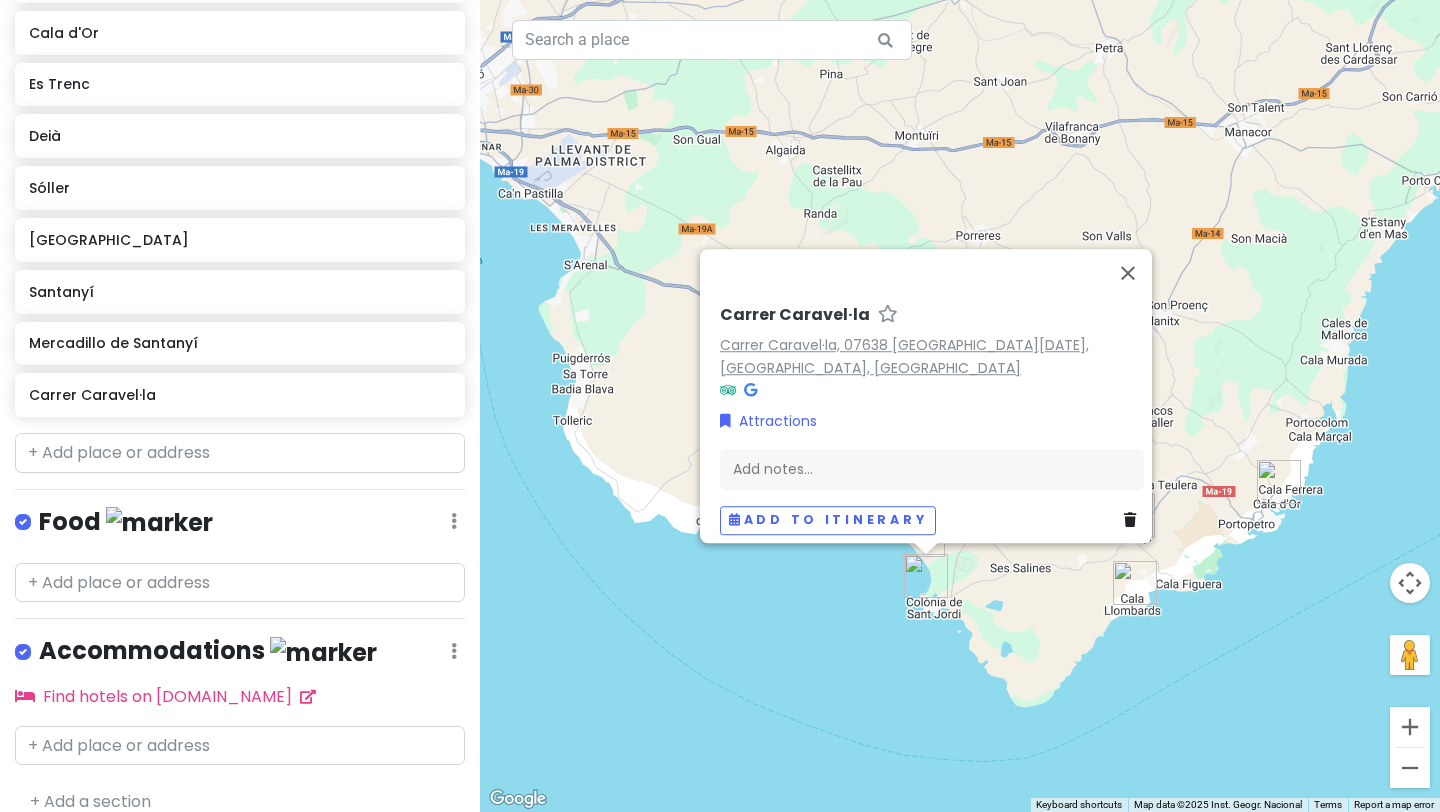 click on "Carrer Caravel·la, 07638 [GEOGRAPHIC_DATA][DATE], [GEOGRAPHIC_DATA], [GEOGRAPHIC_DATA]" at bounding box center [904, 356] 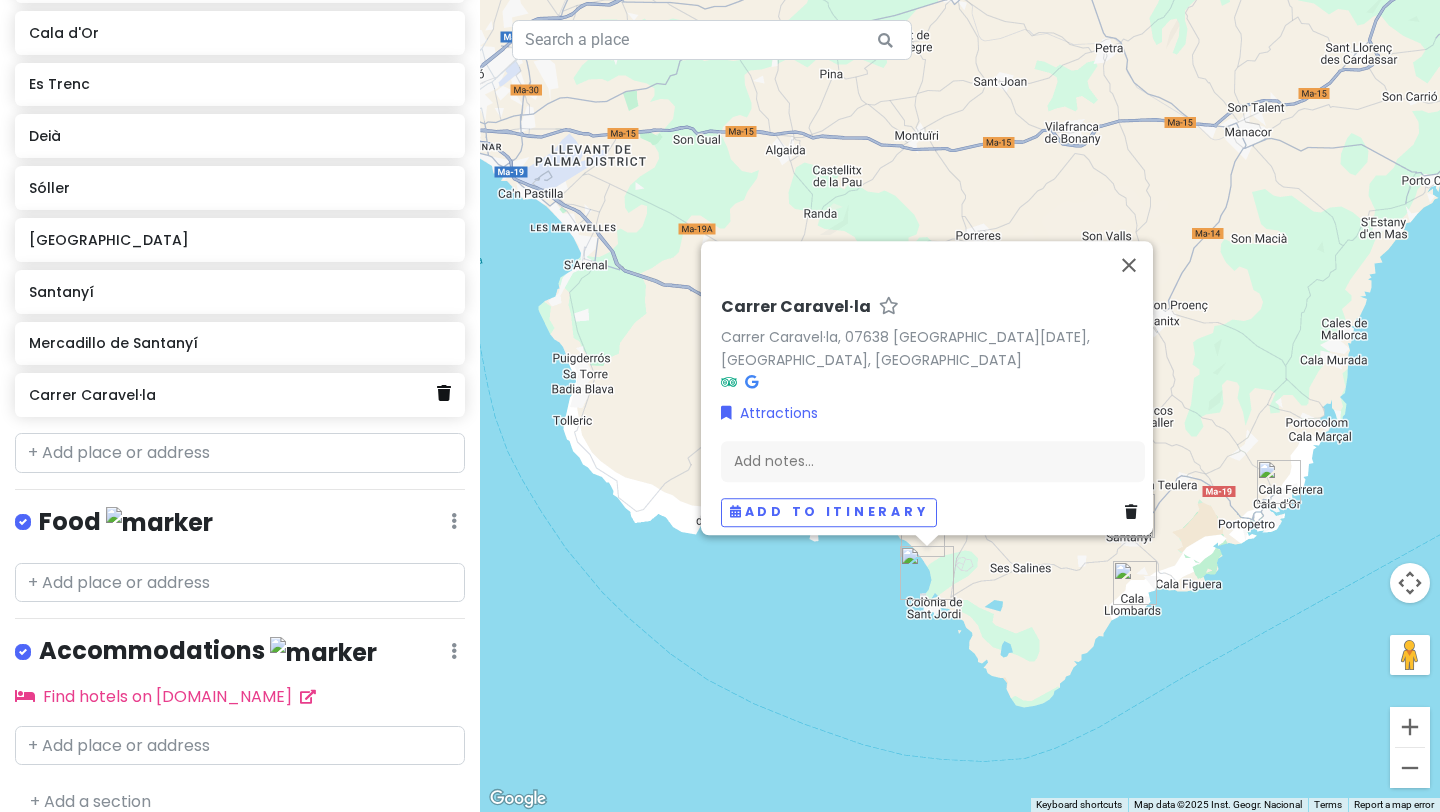click at bounding box center (444, 393) 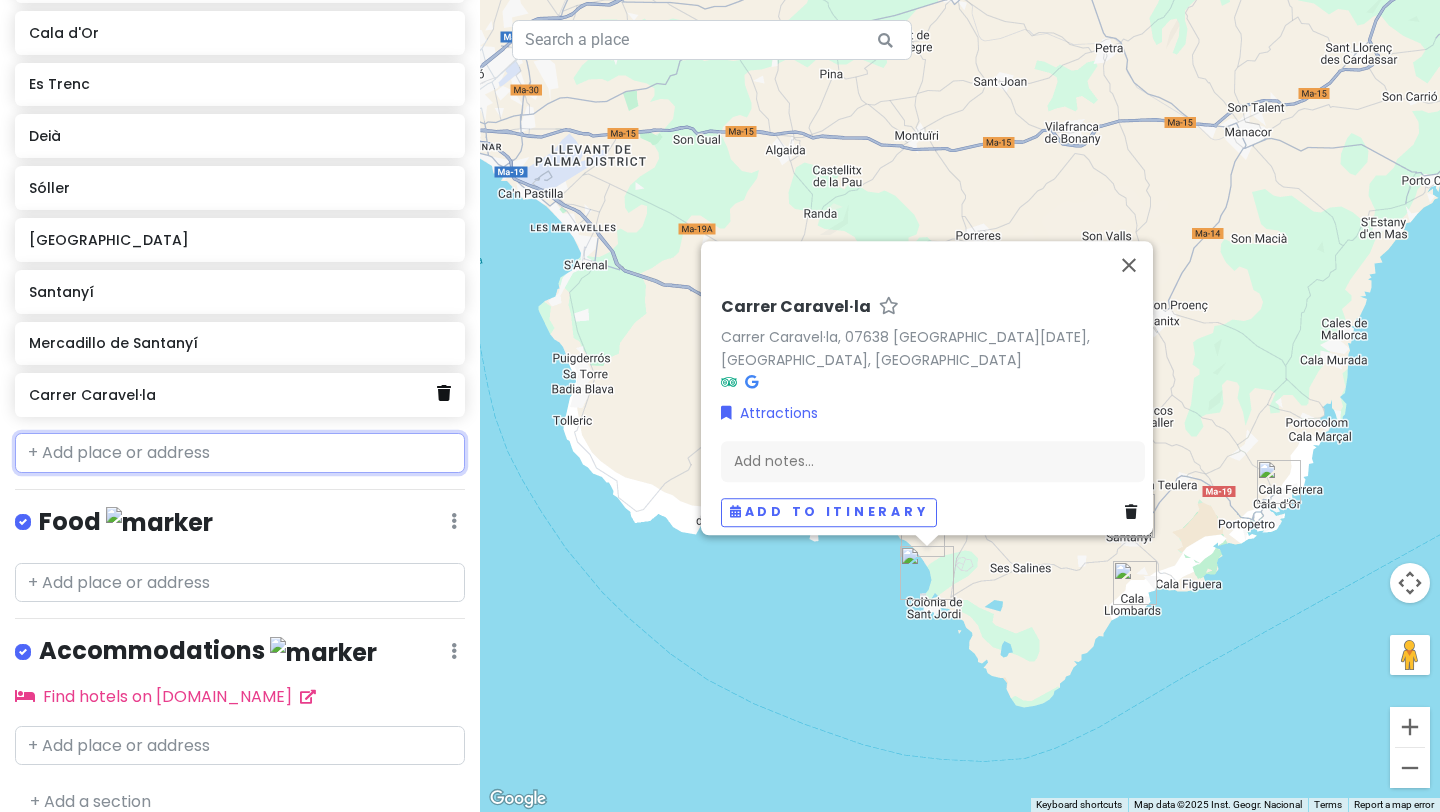 scroll, scrollTop: 390, scrollLeft: 0, axis: vertical 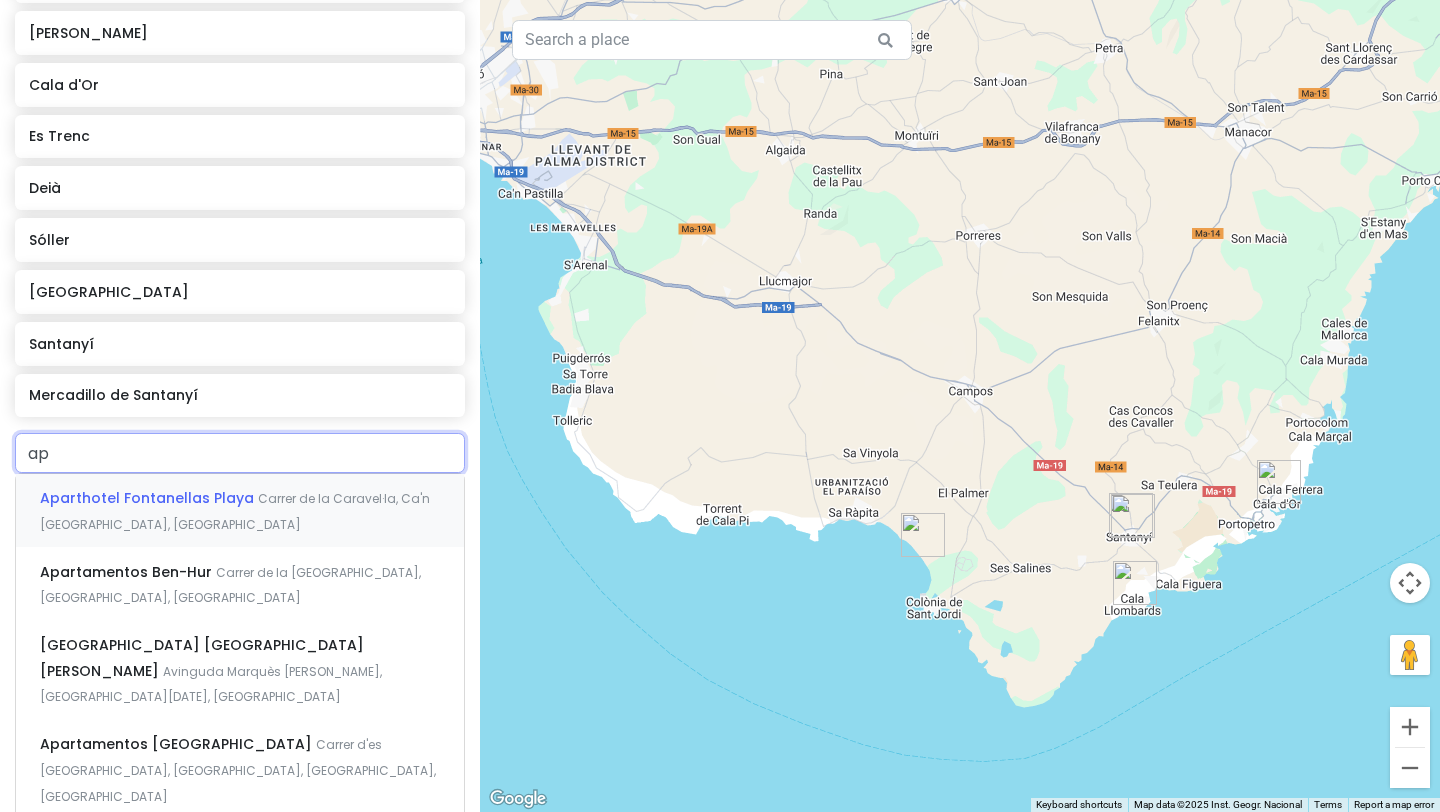 type on "apa" 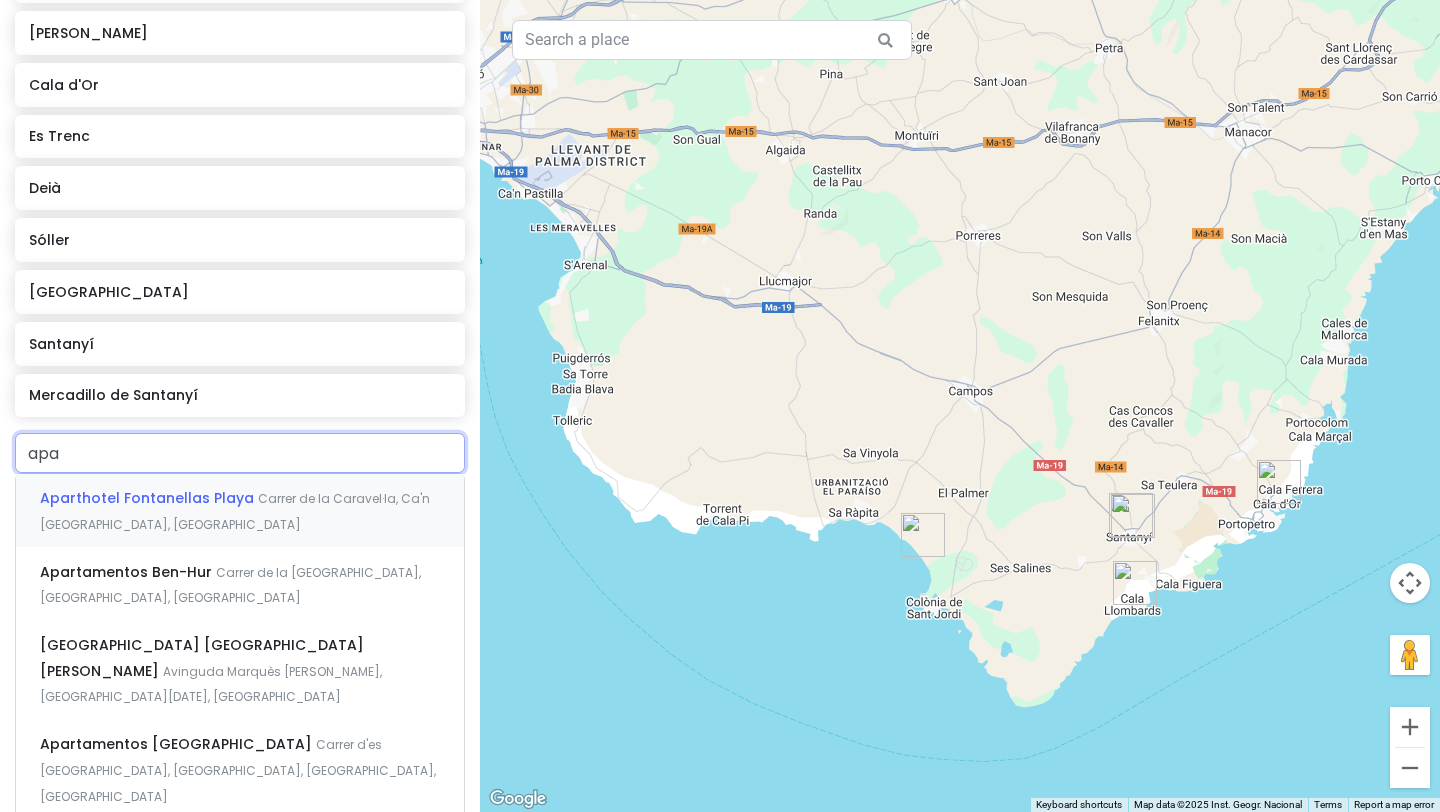 click on "Aparthotel Fontanellas Playa" at bounding box center [149, 498] 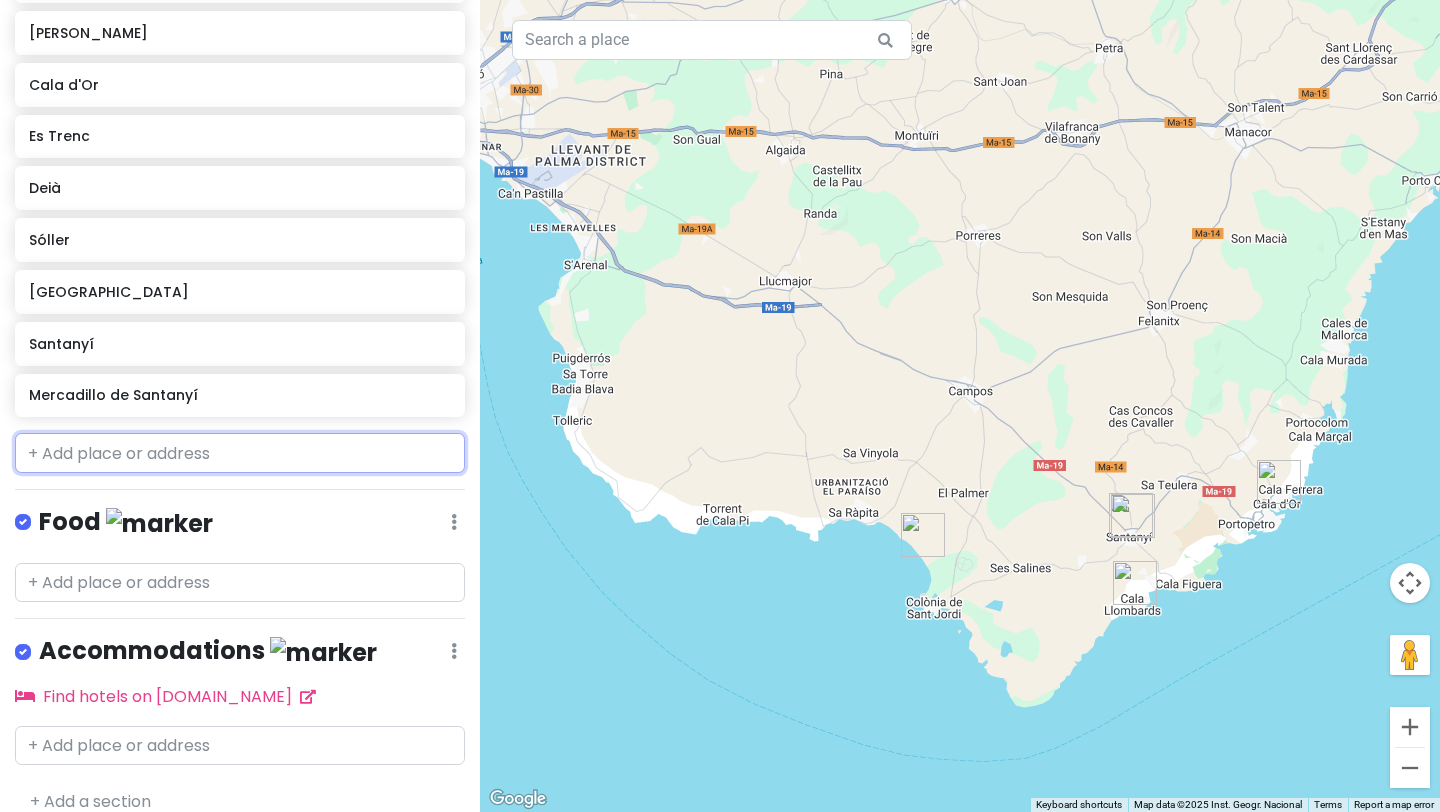 scroll, scrollTop: 442, scrollLeft: 0, axis: vertical 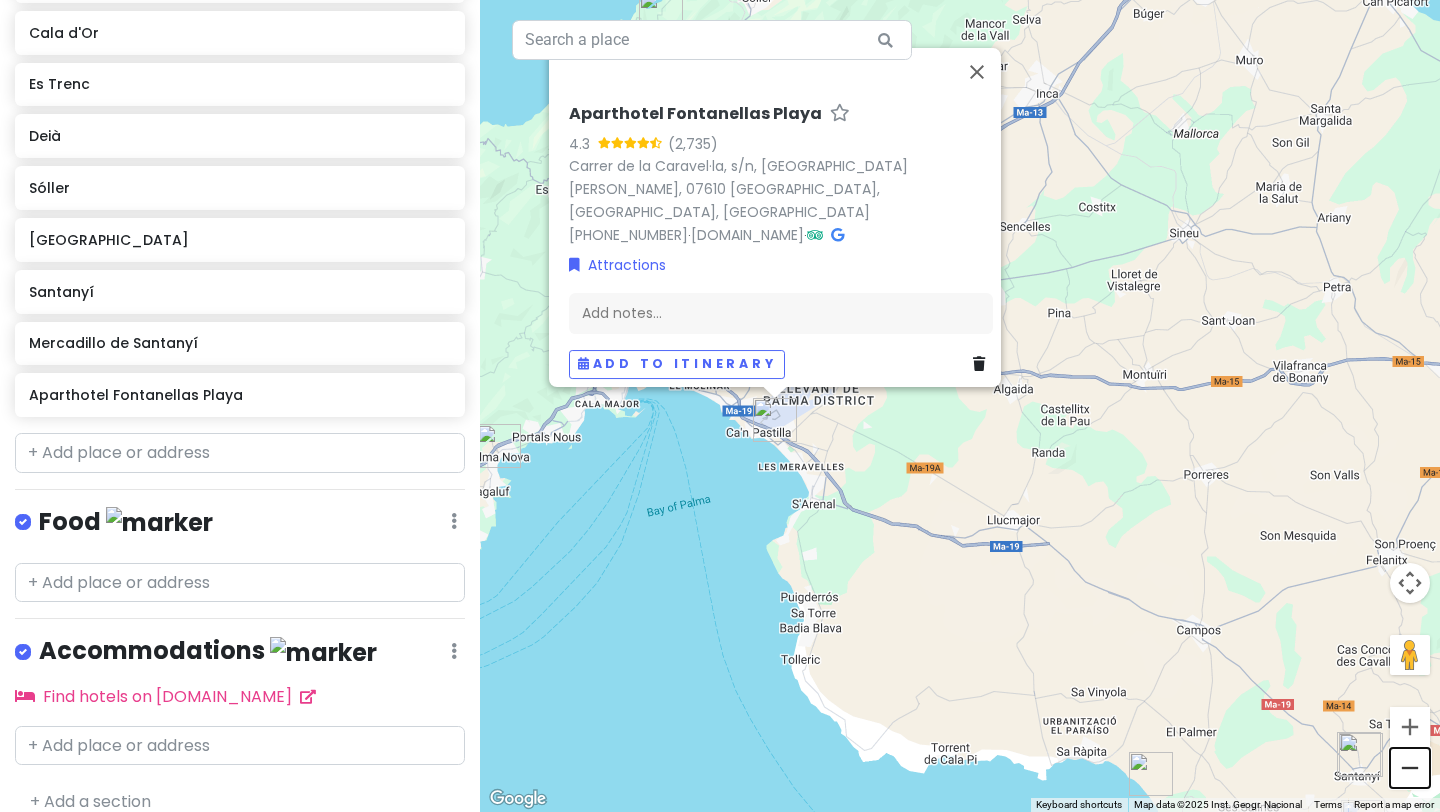 click at bounding box center (1410, 768) 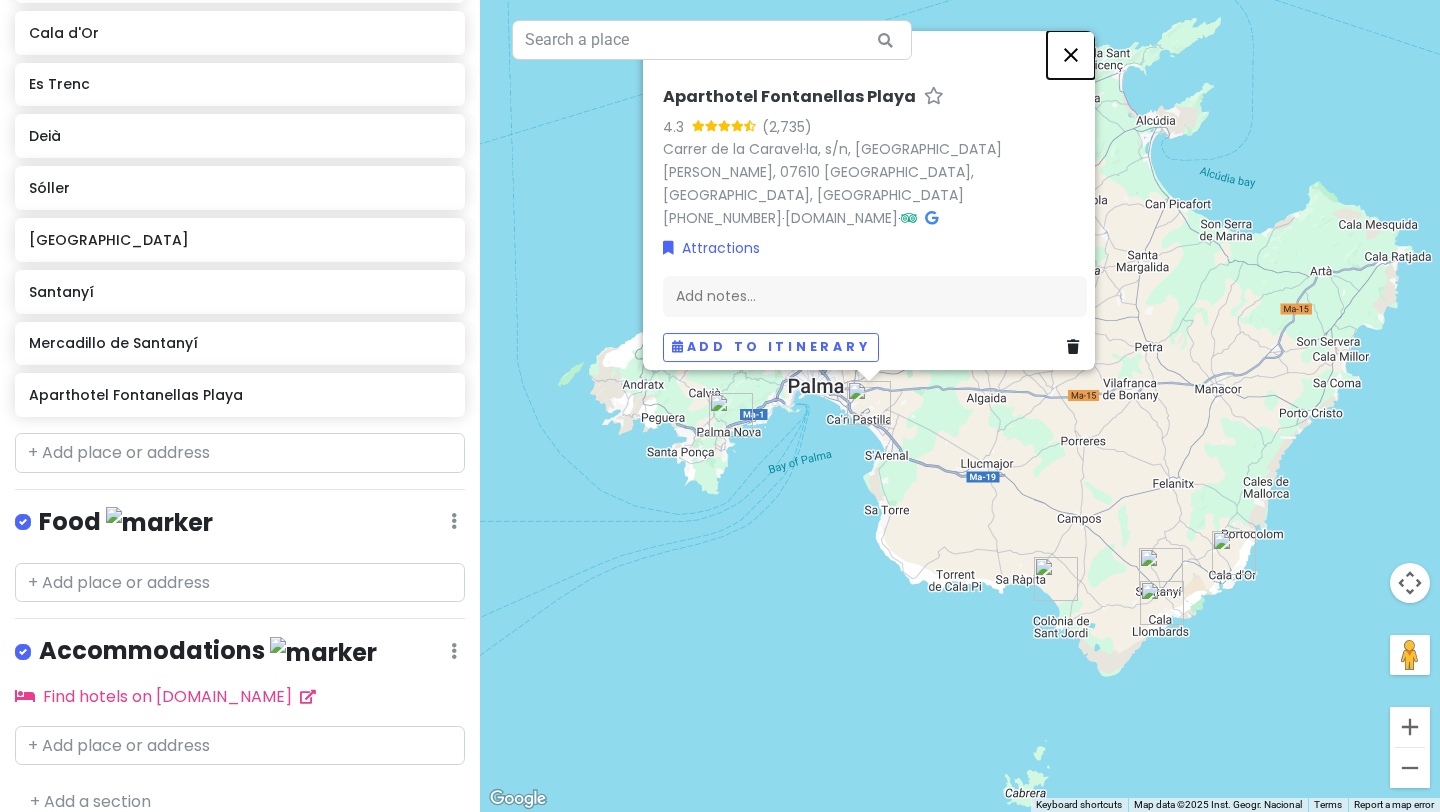 click at bounding box center (1071, 55) 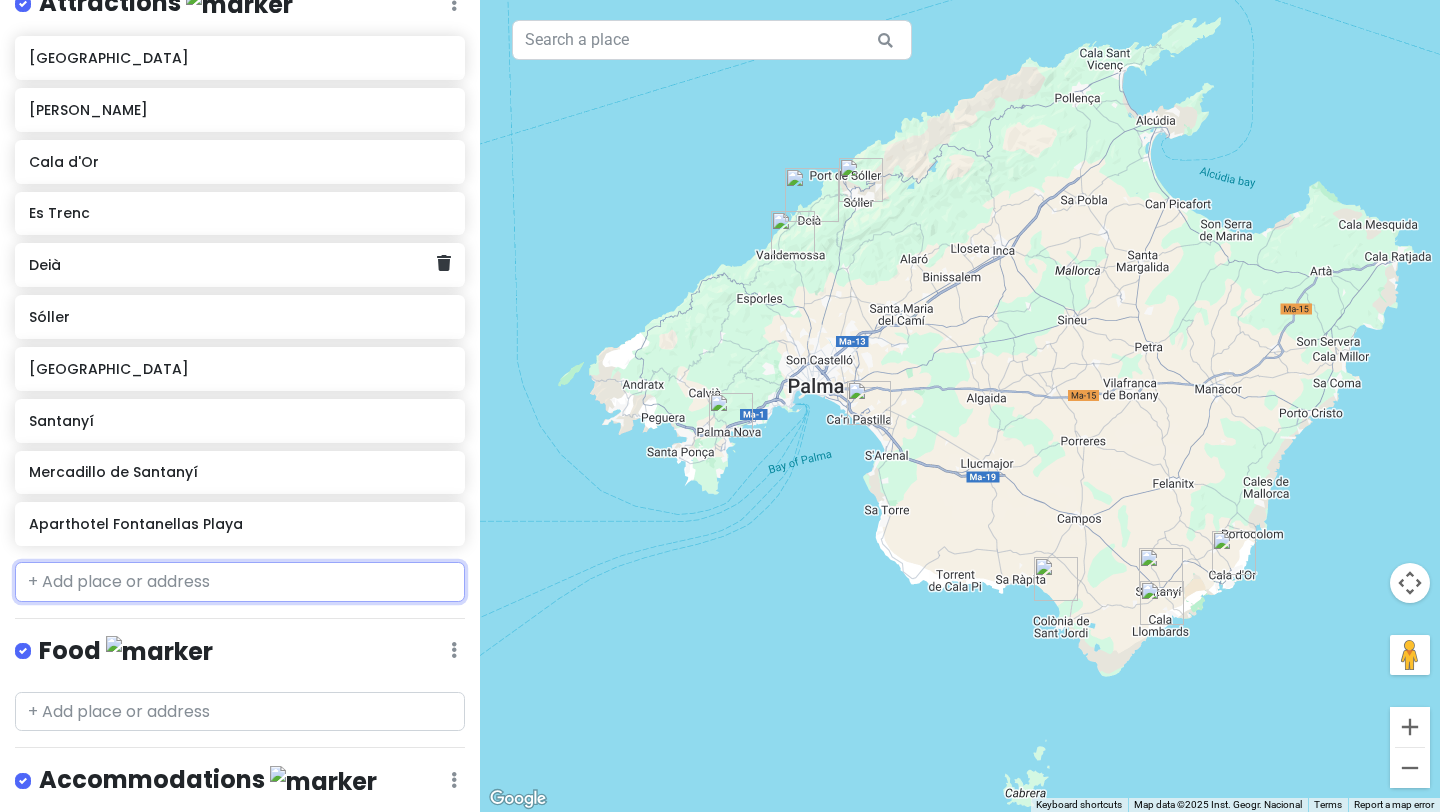 scroll, scrollTop: 318, scrollLeft: 0, axis: vertical 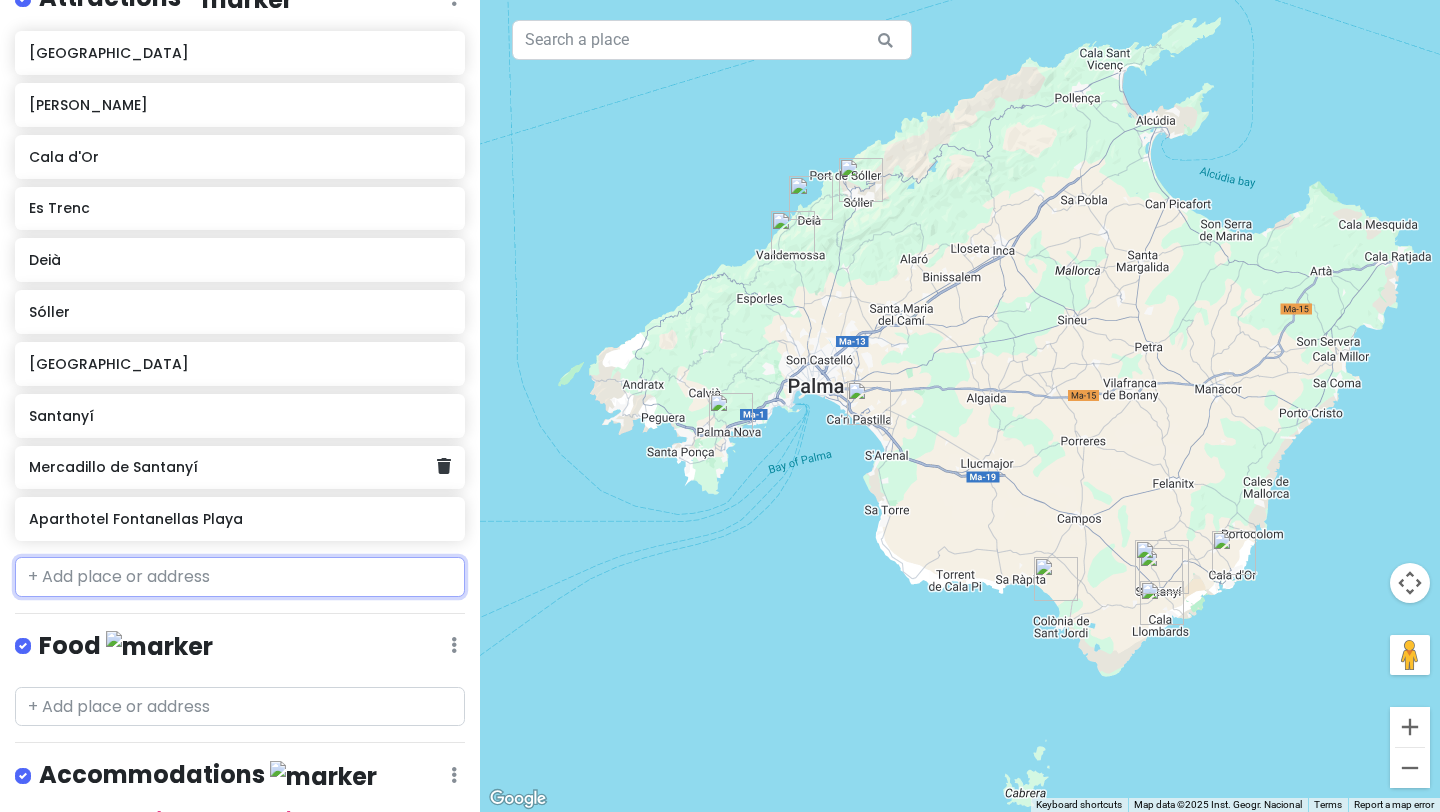 click on "Mercadillo de Santanyí" at bounding box center [232, 467] 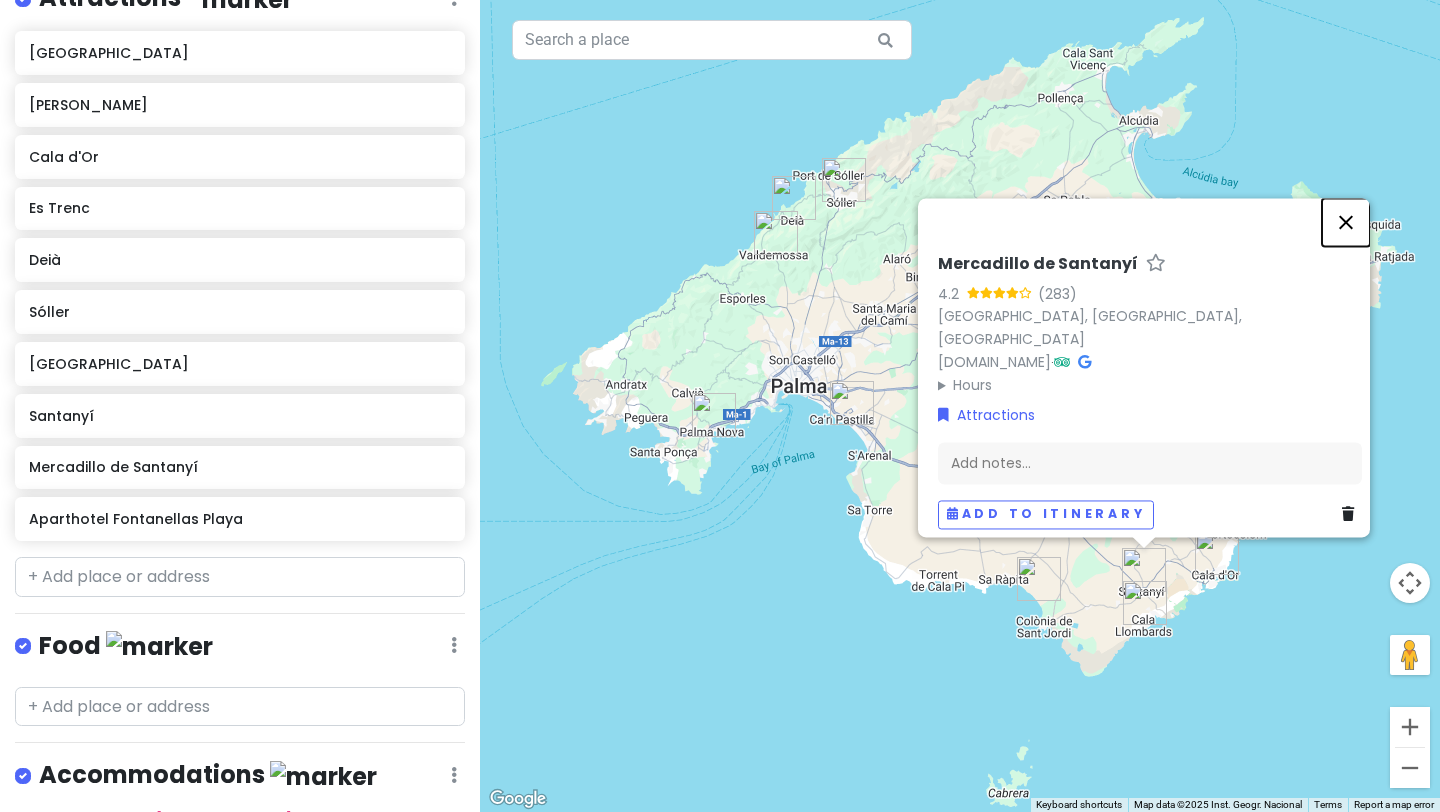 click at bounding box center [1346, 222] 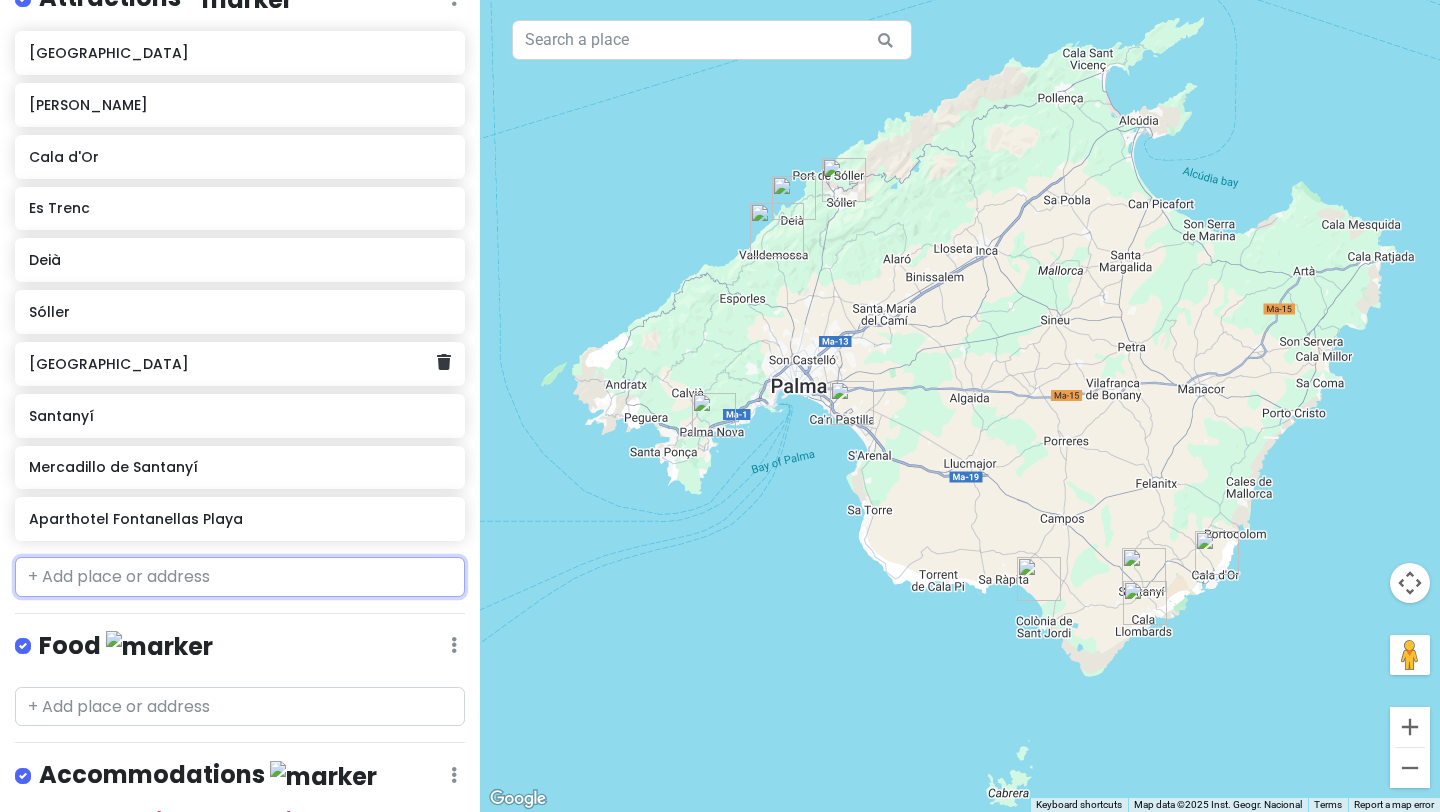 click on "[GEOGRAPHIC_DATA]" at bounding box center [232, 364] 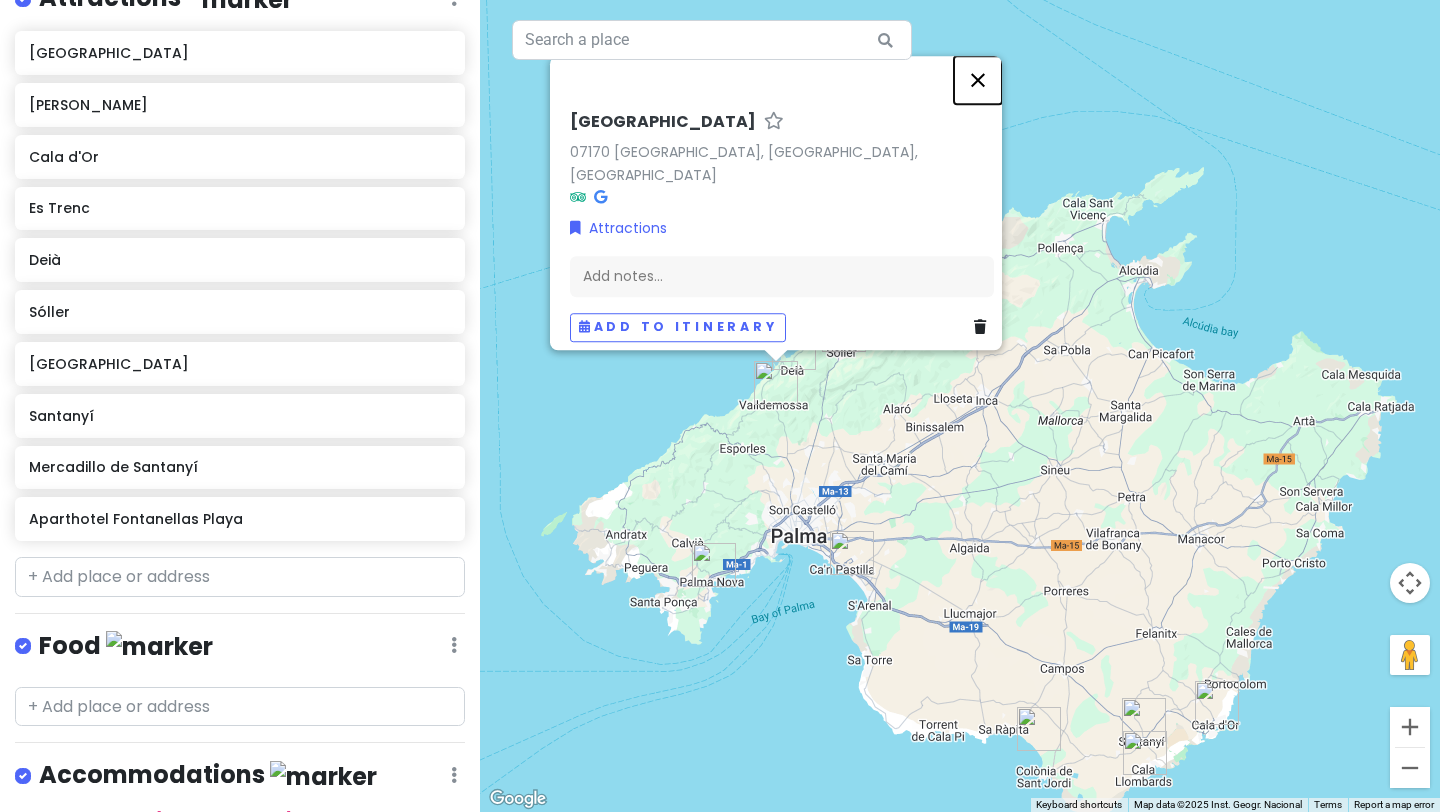 click at bounding box center (978, 80) 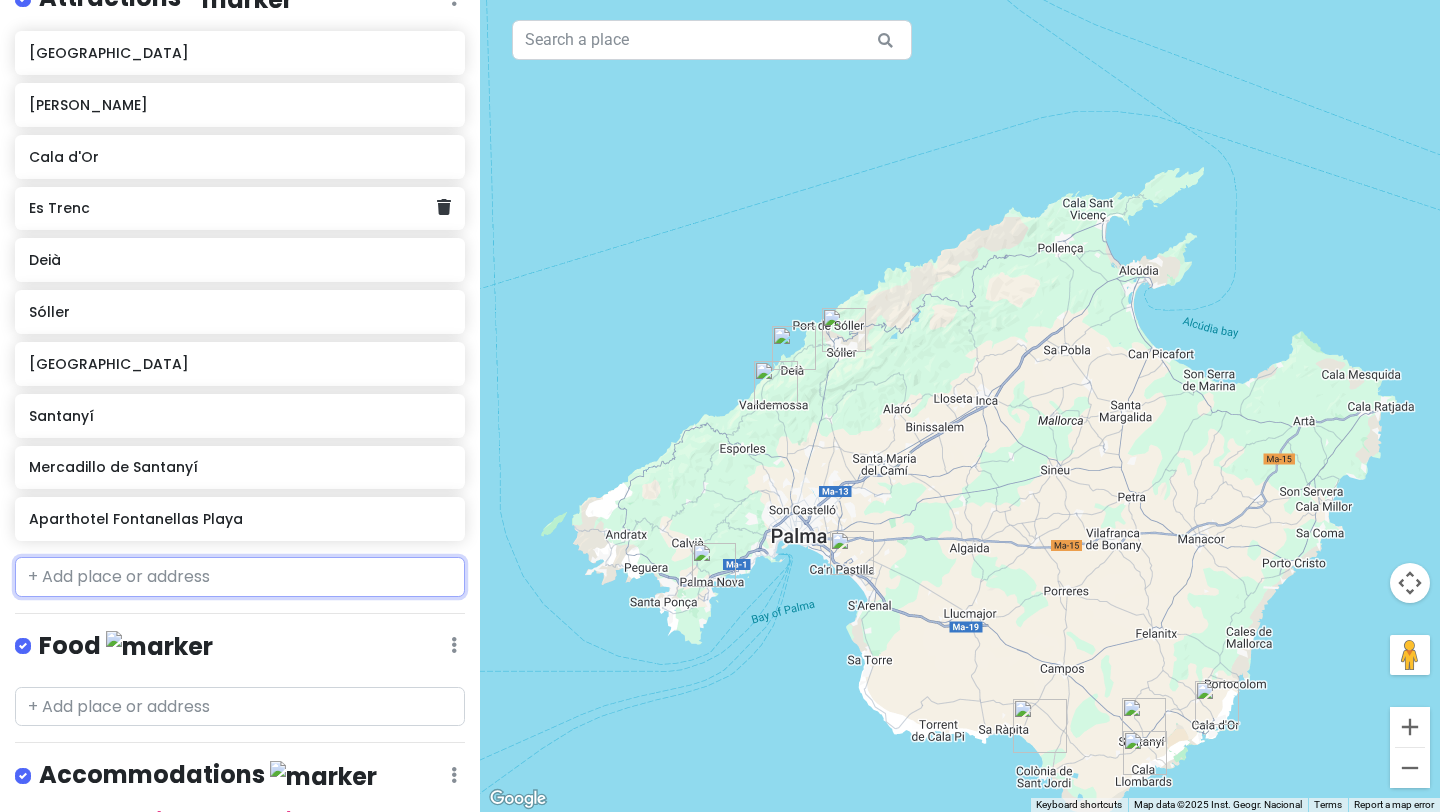 click on "Es Trenc" at bounding box center (232, 208) 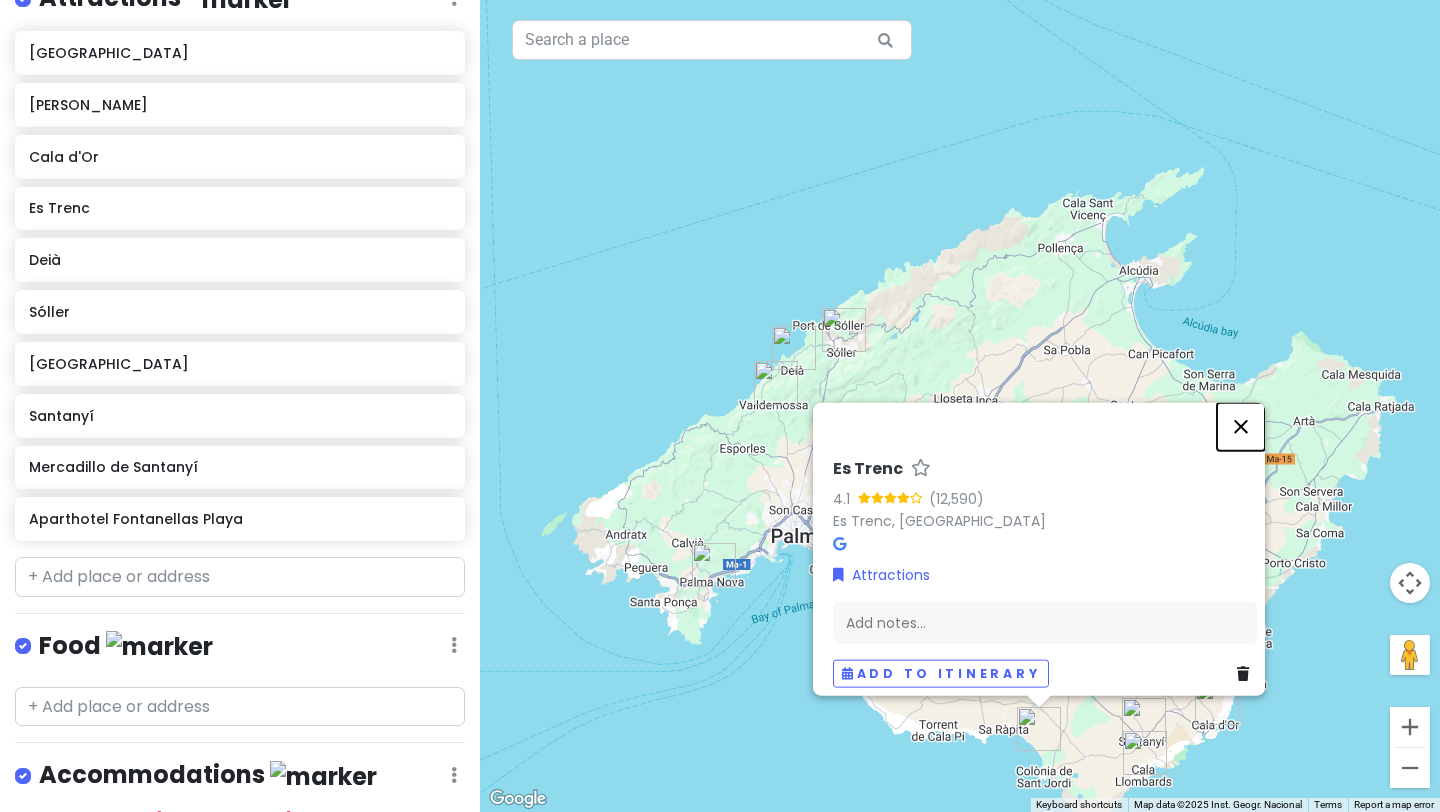 click at bounding box center (1241, 427) 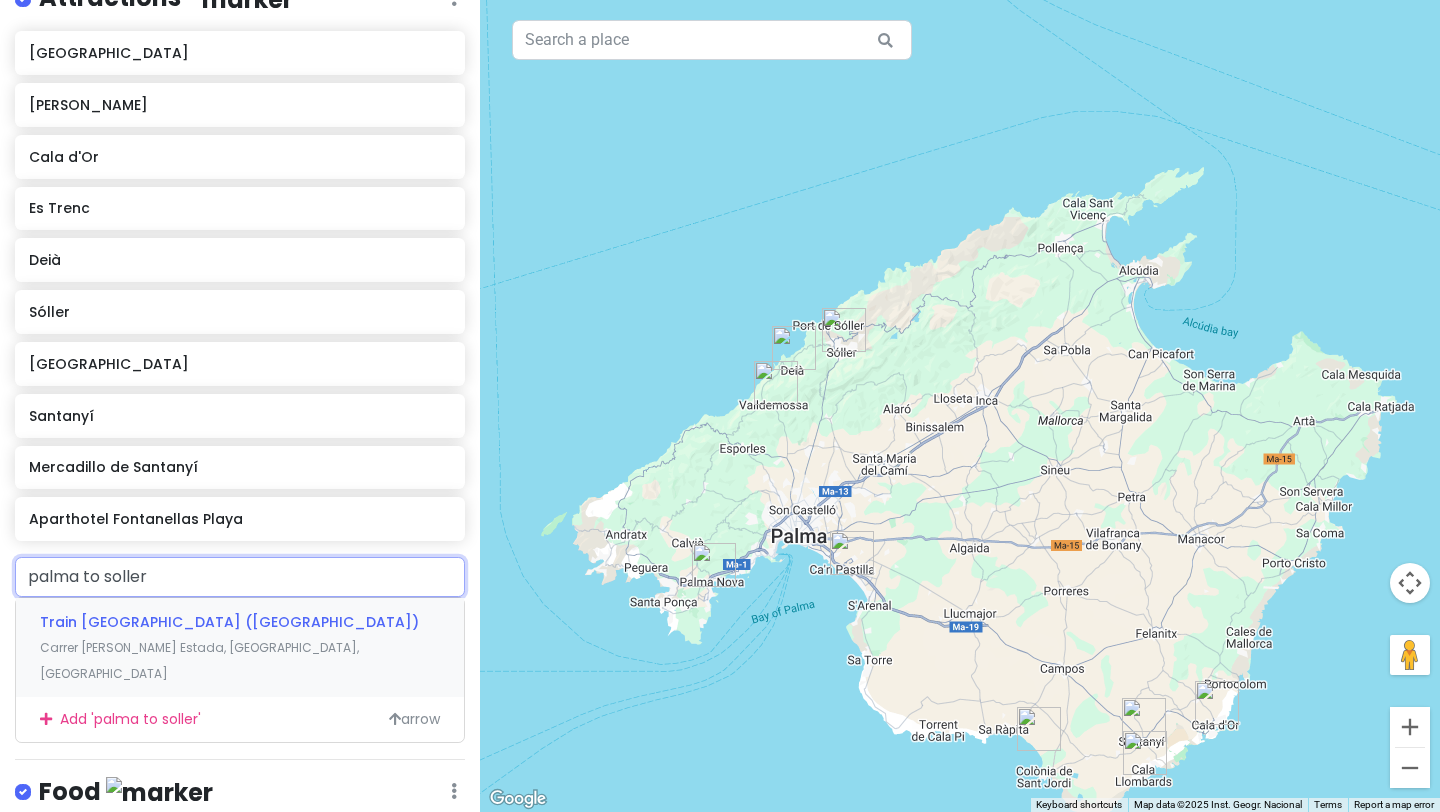 type on "palma to soller" 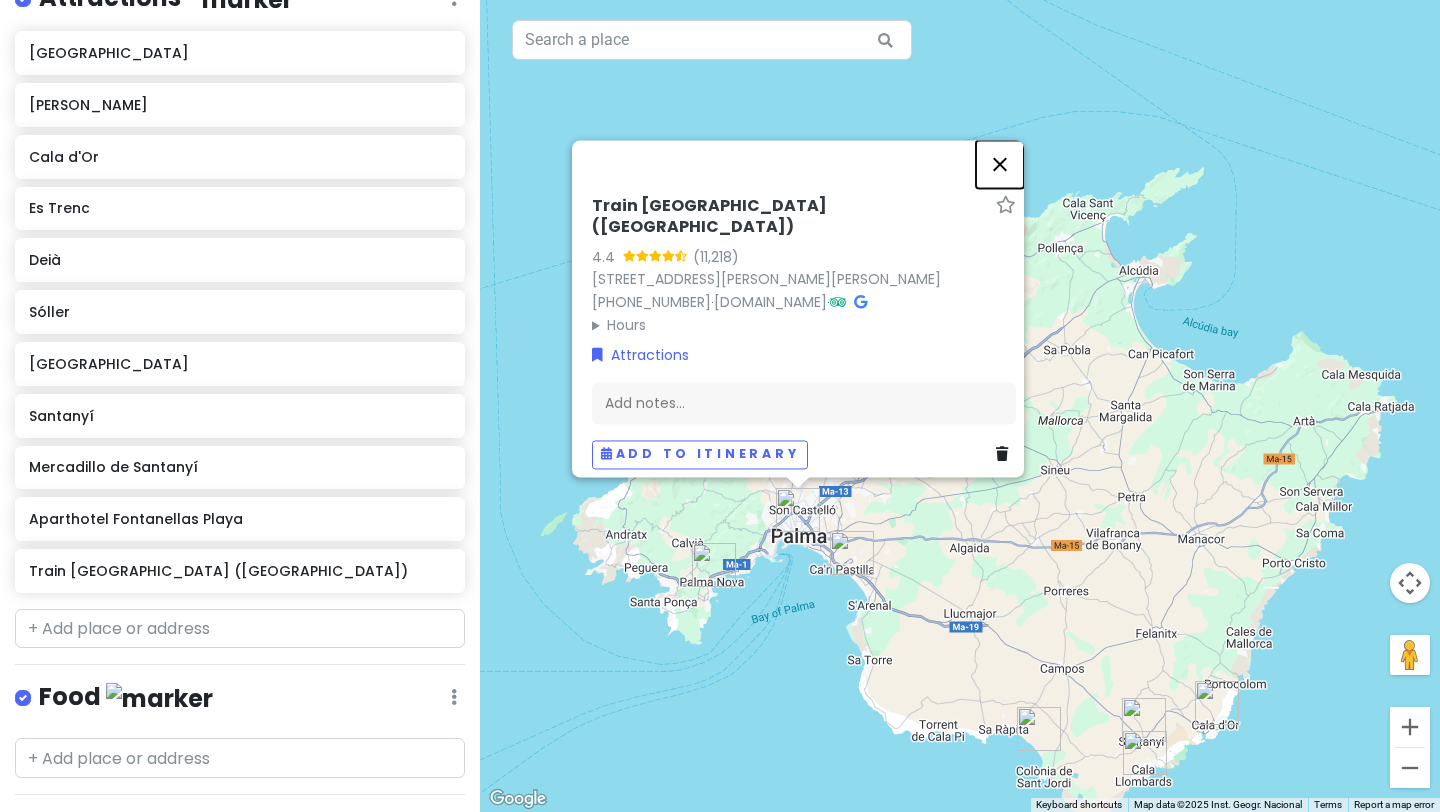 click at bounding box center [1000, 164] 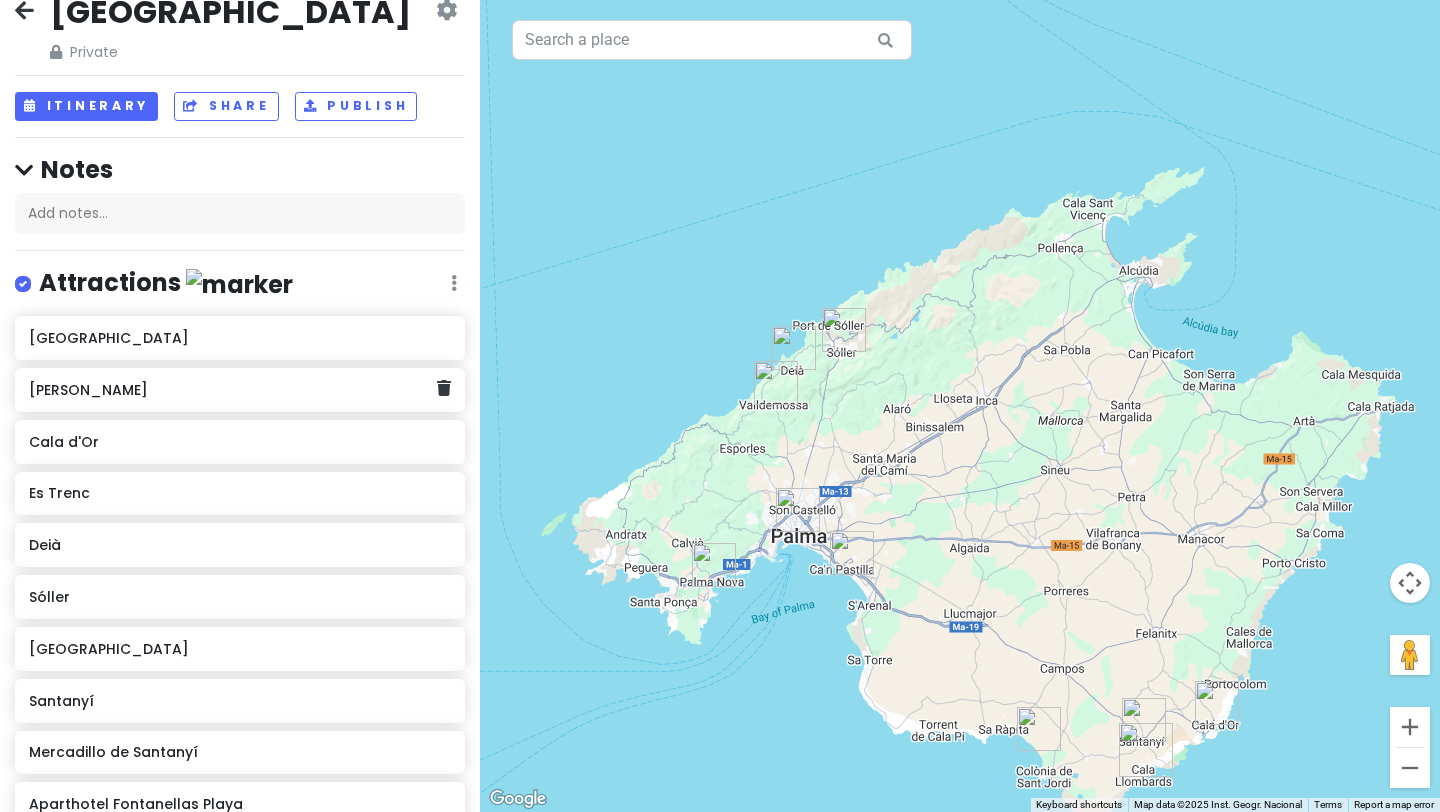 scroll, scrollTop: 31, scrollLeft: 0, axis: vertical 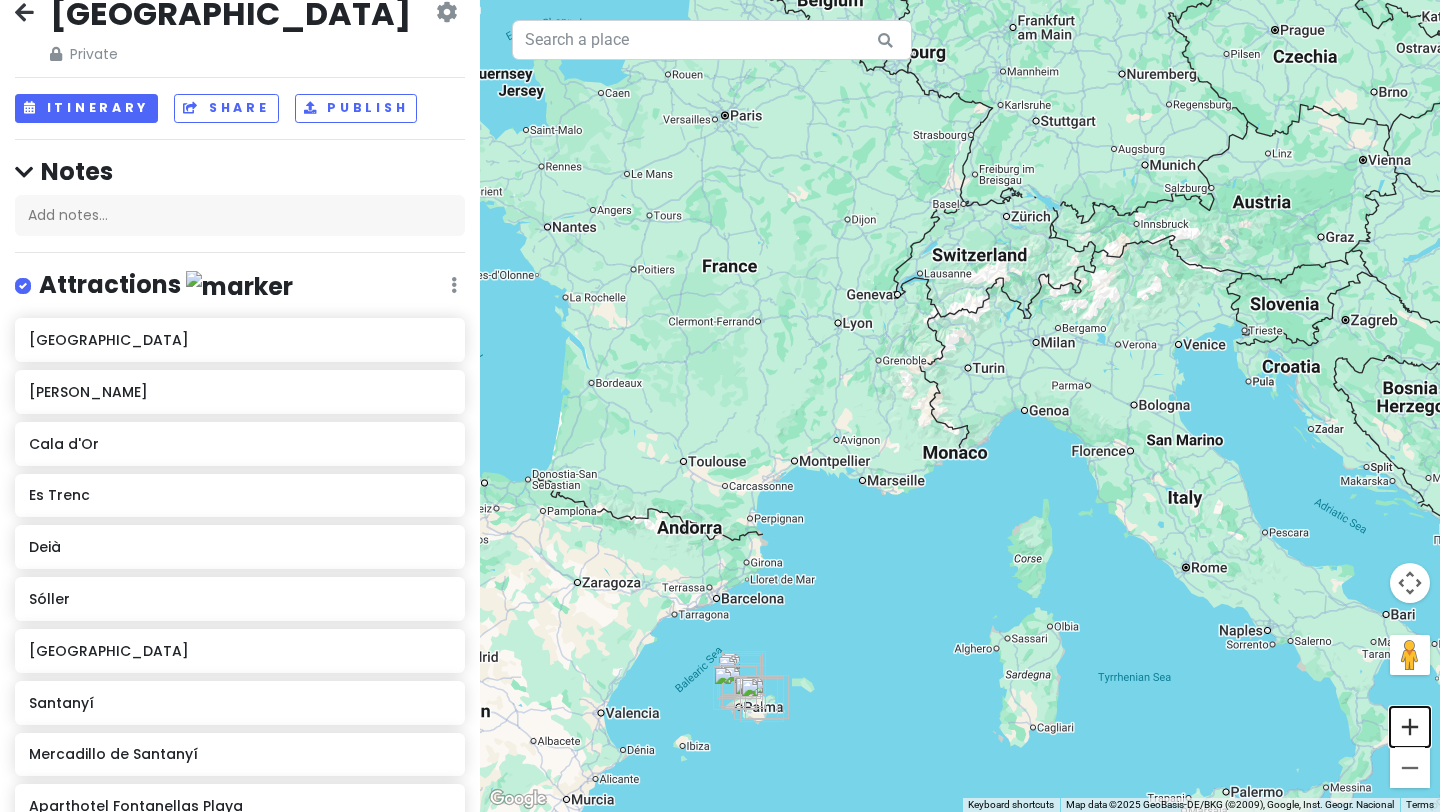 click at bounding box center [1410, 727] 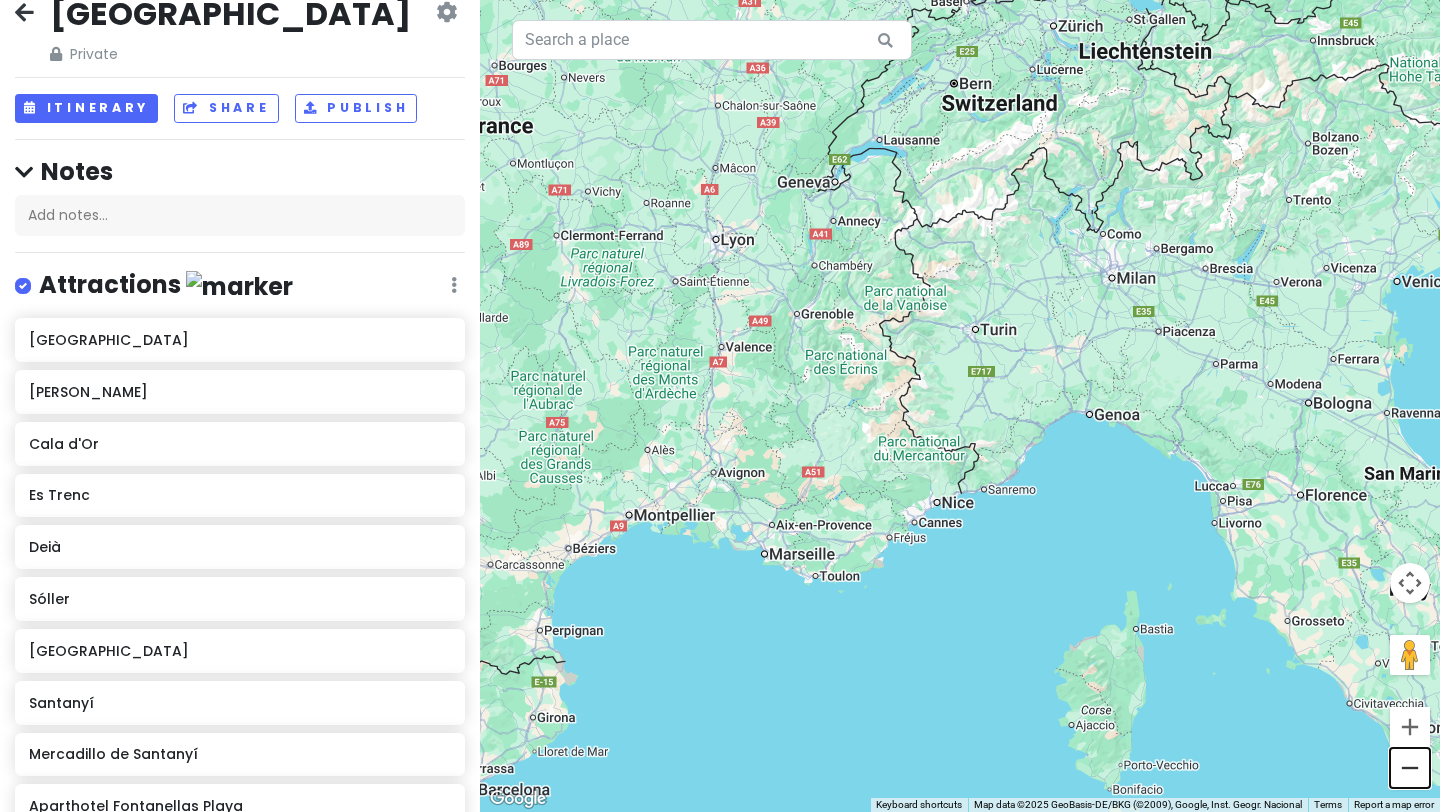 click at bounding box center [1410, 768] 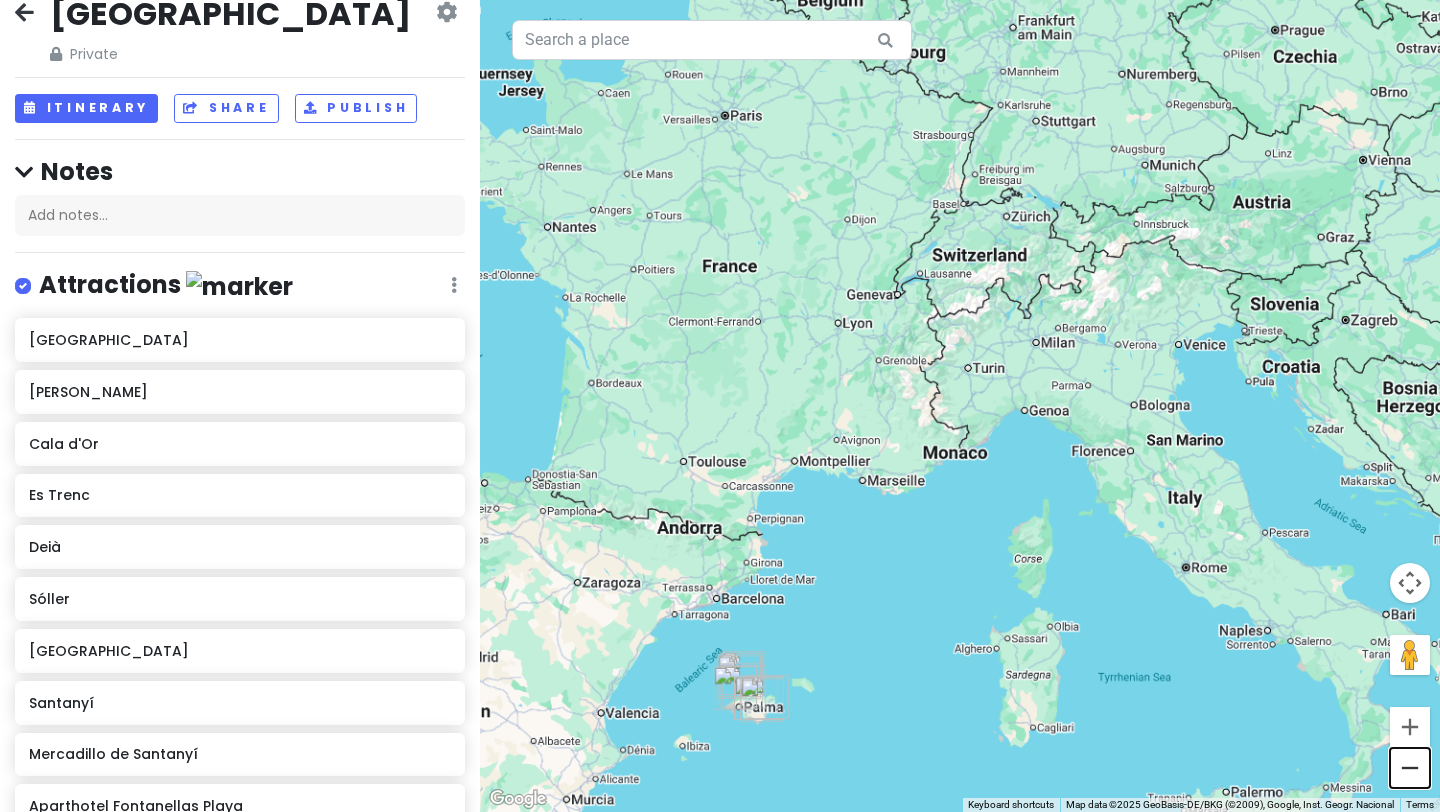 click at bounding box center (1410, 768) 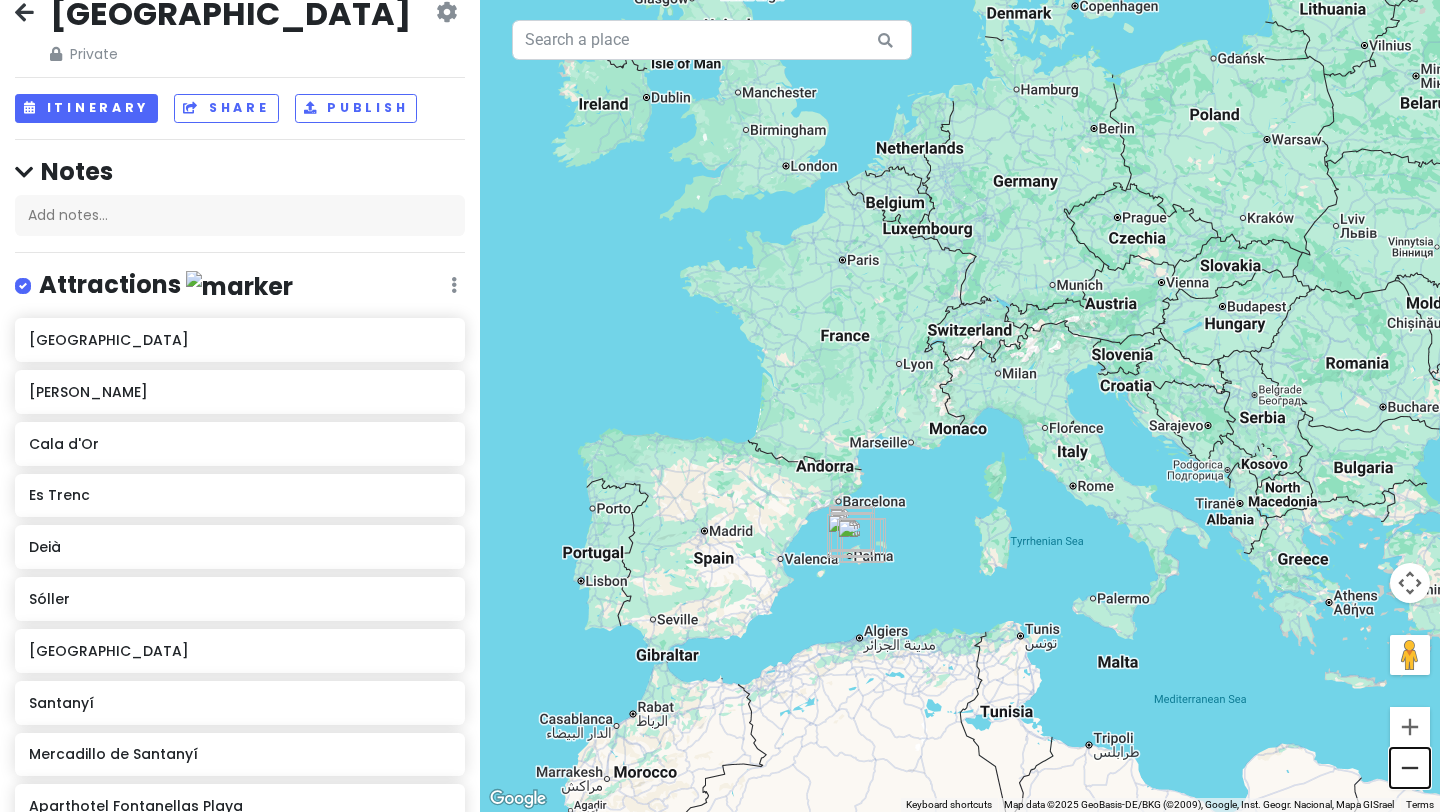 click at bounding box center [1410, 768] 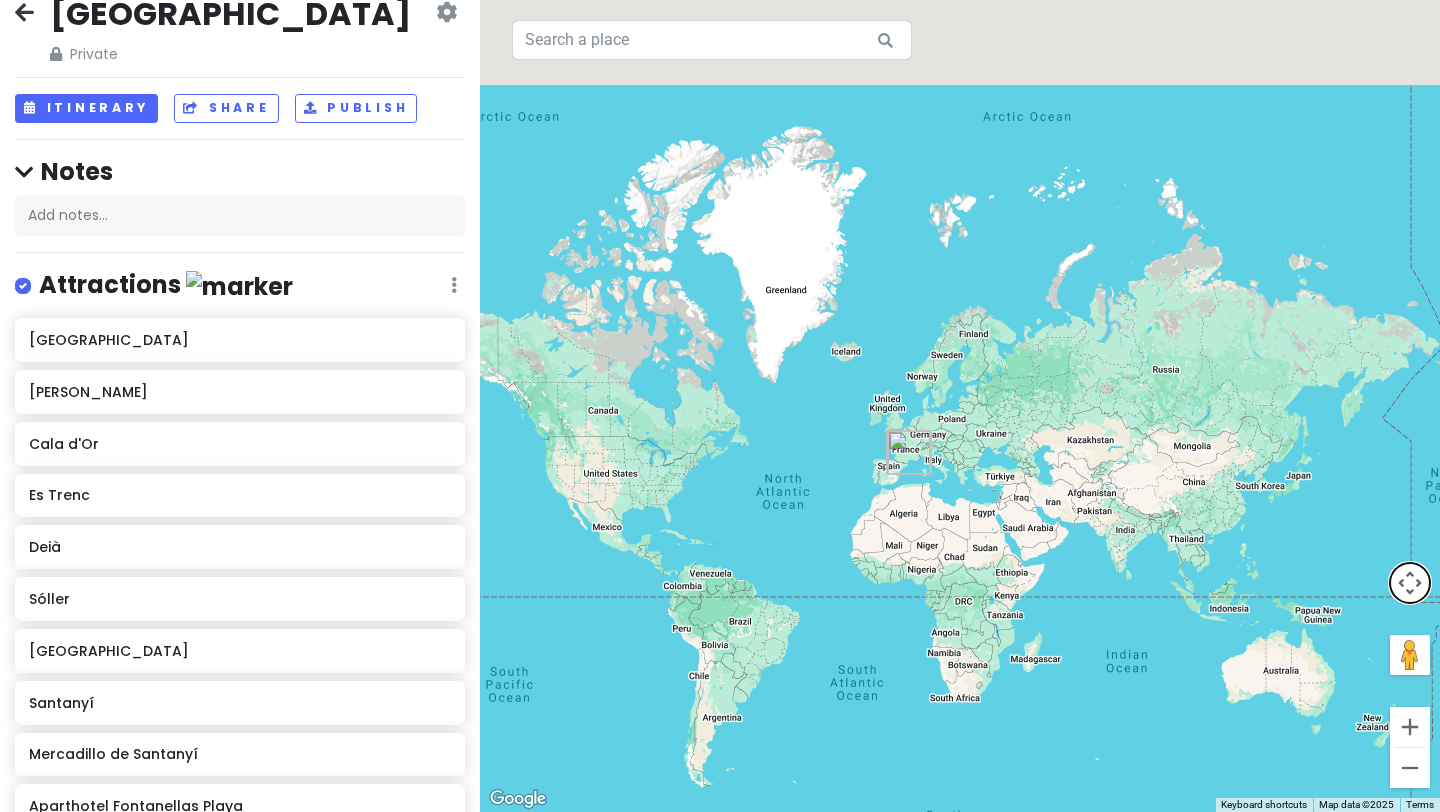 click at bounding box center [1410, 583] 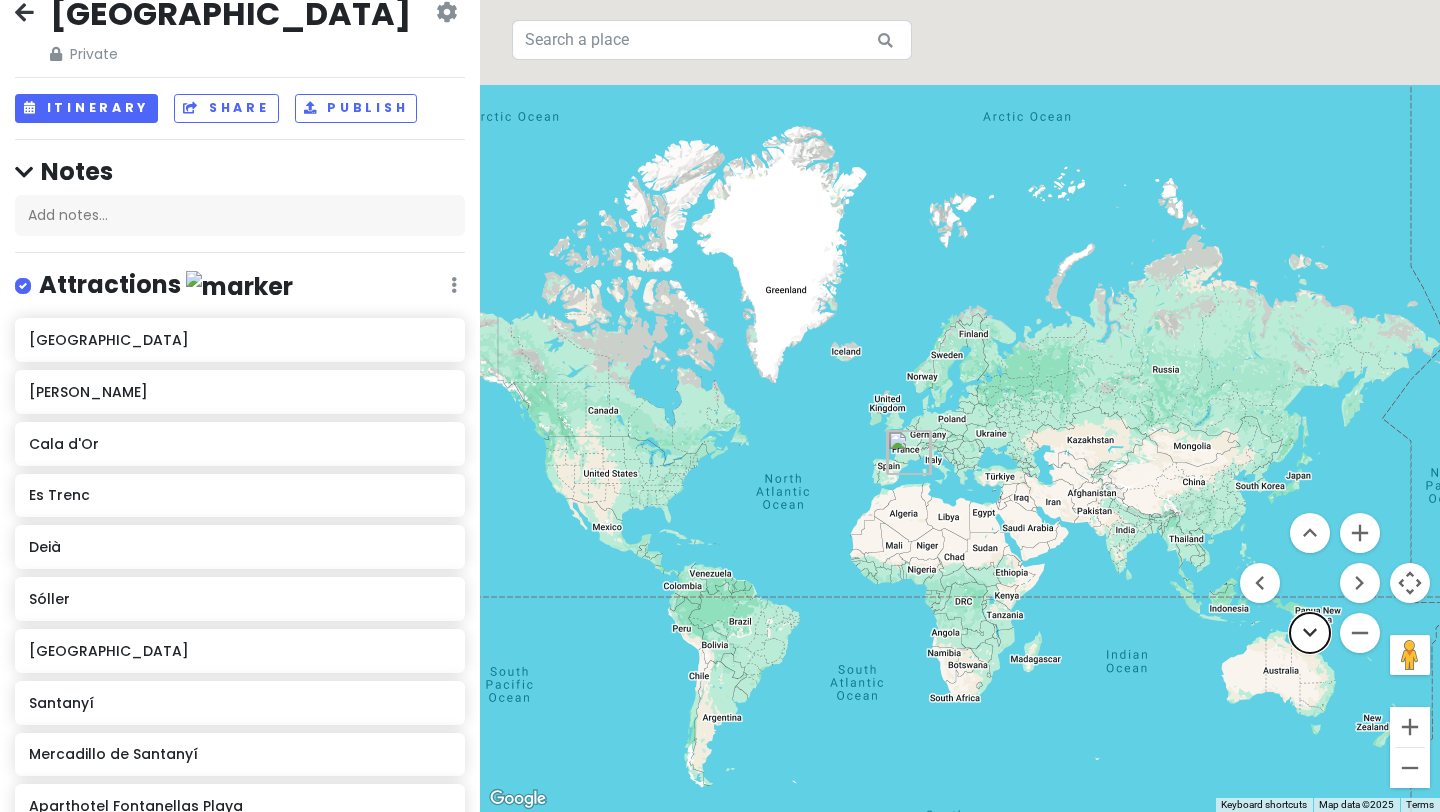 click at bounding box center (1310, 633) 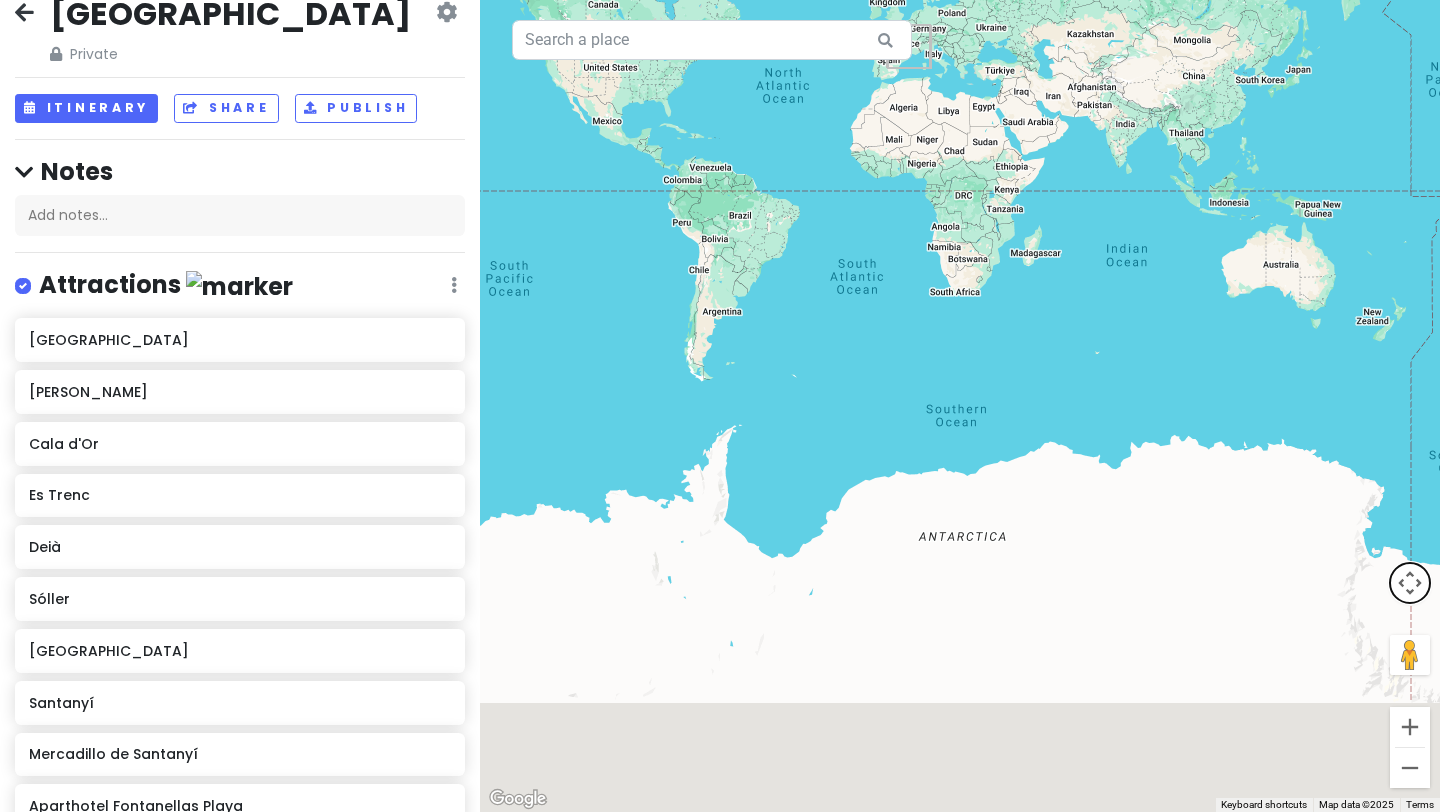 click at bounding box center (1410, 583) 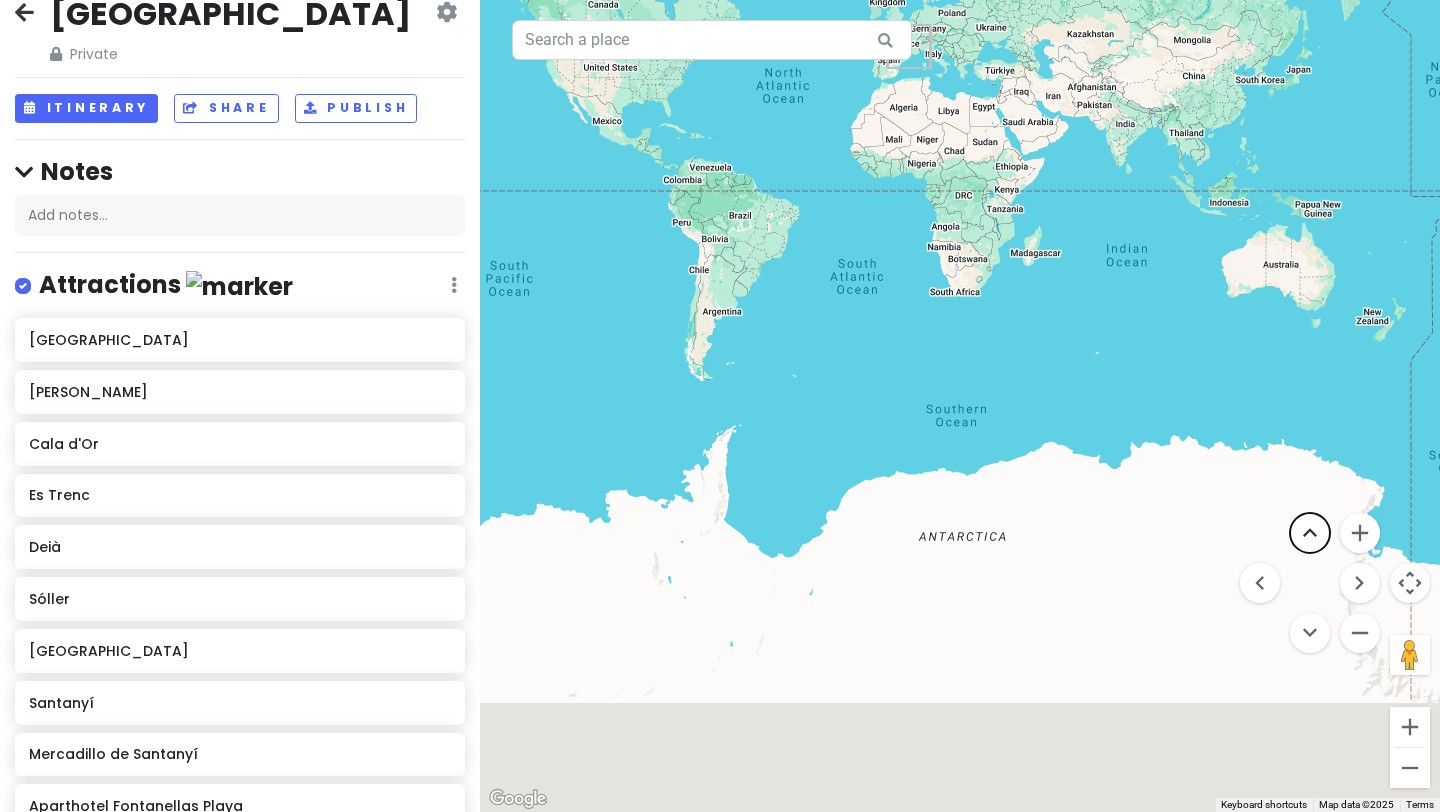 click at bounding box center [1310, 533] 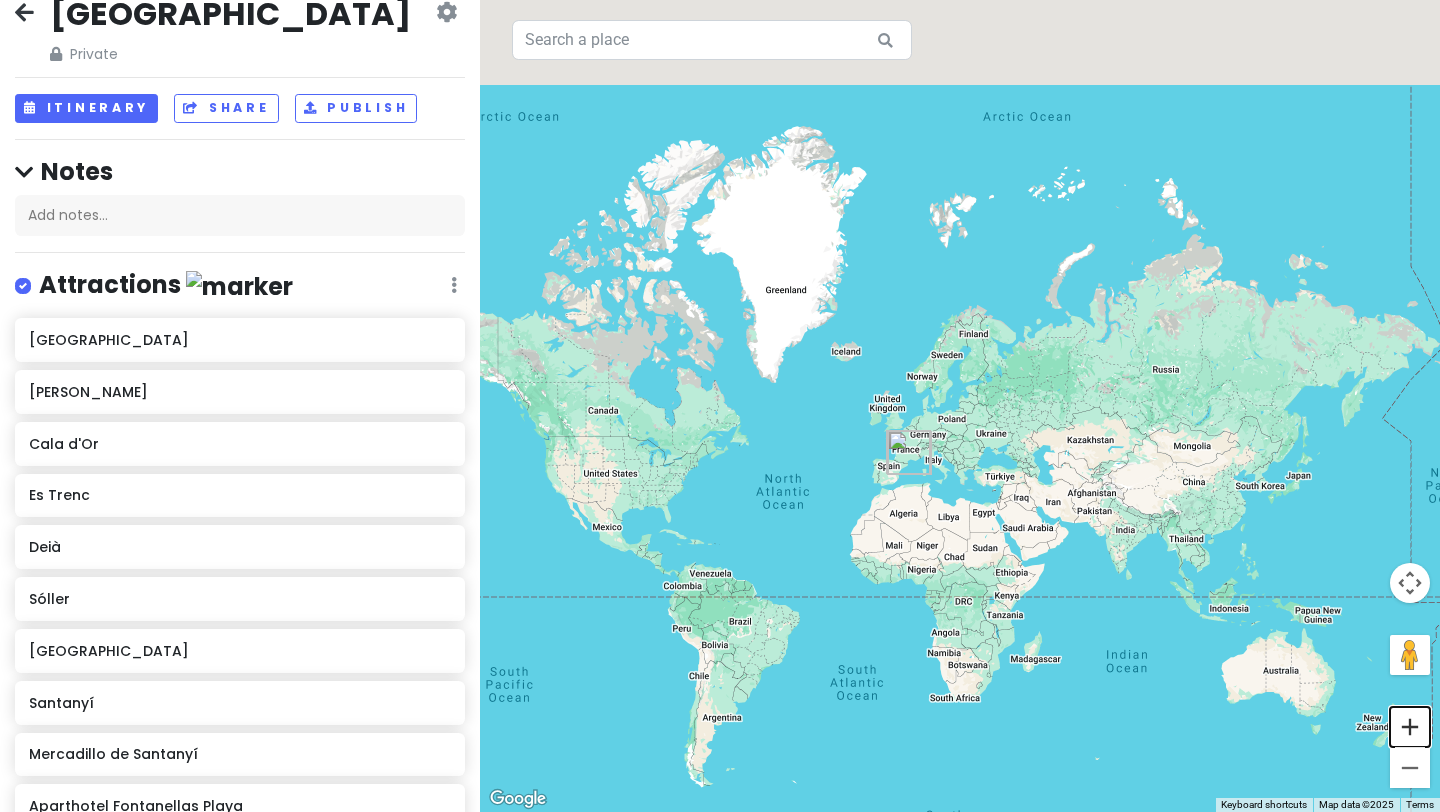 click at bounding box center (1410, 727) 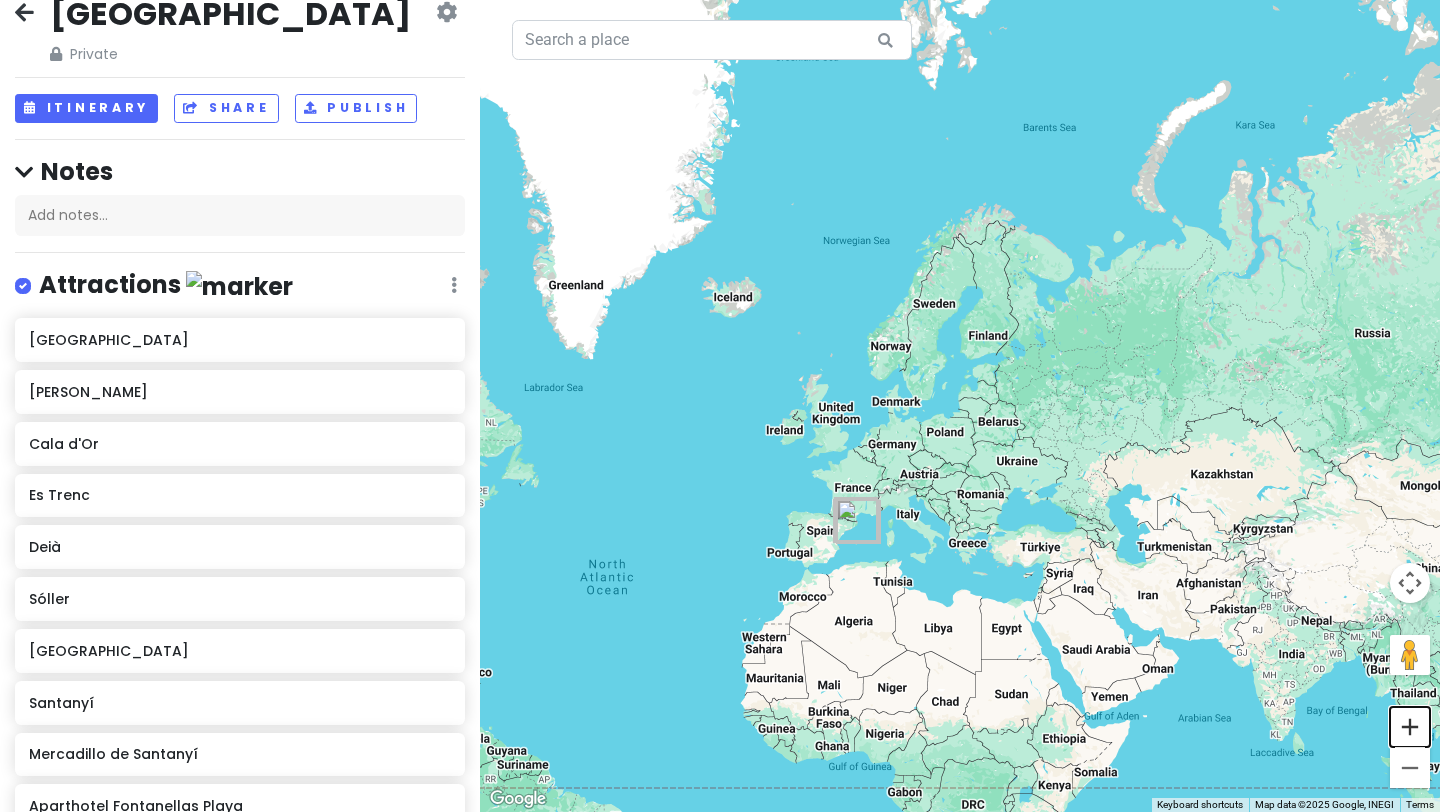 click at bounding box center (1410, 727) 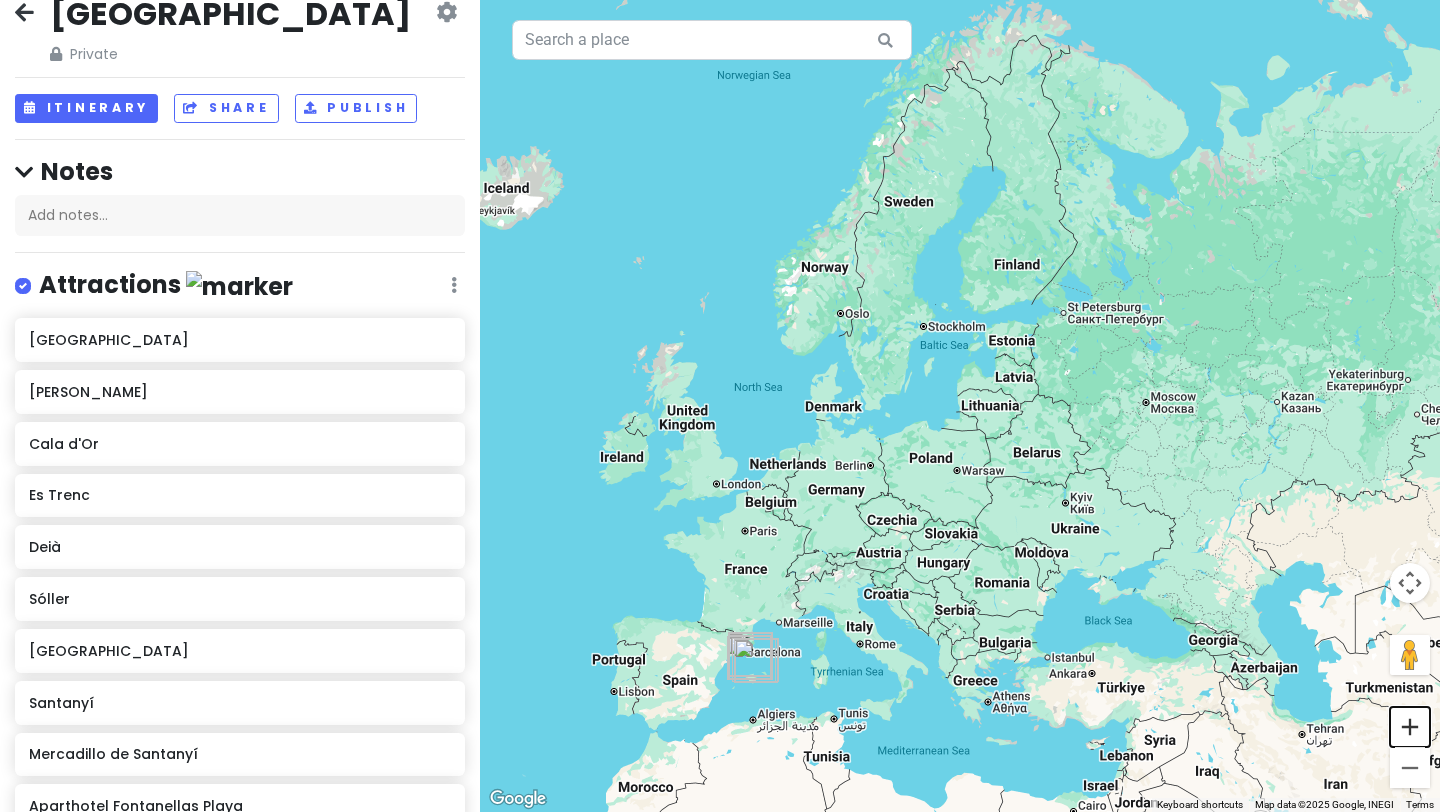 click at bounding box center [1410, 727] 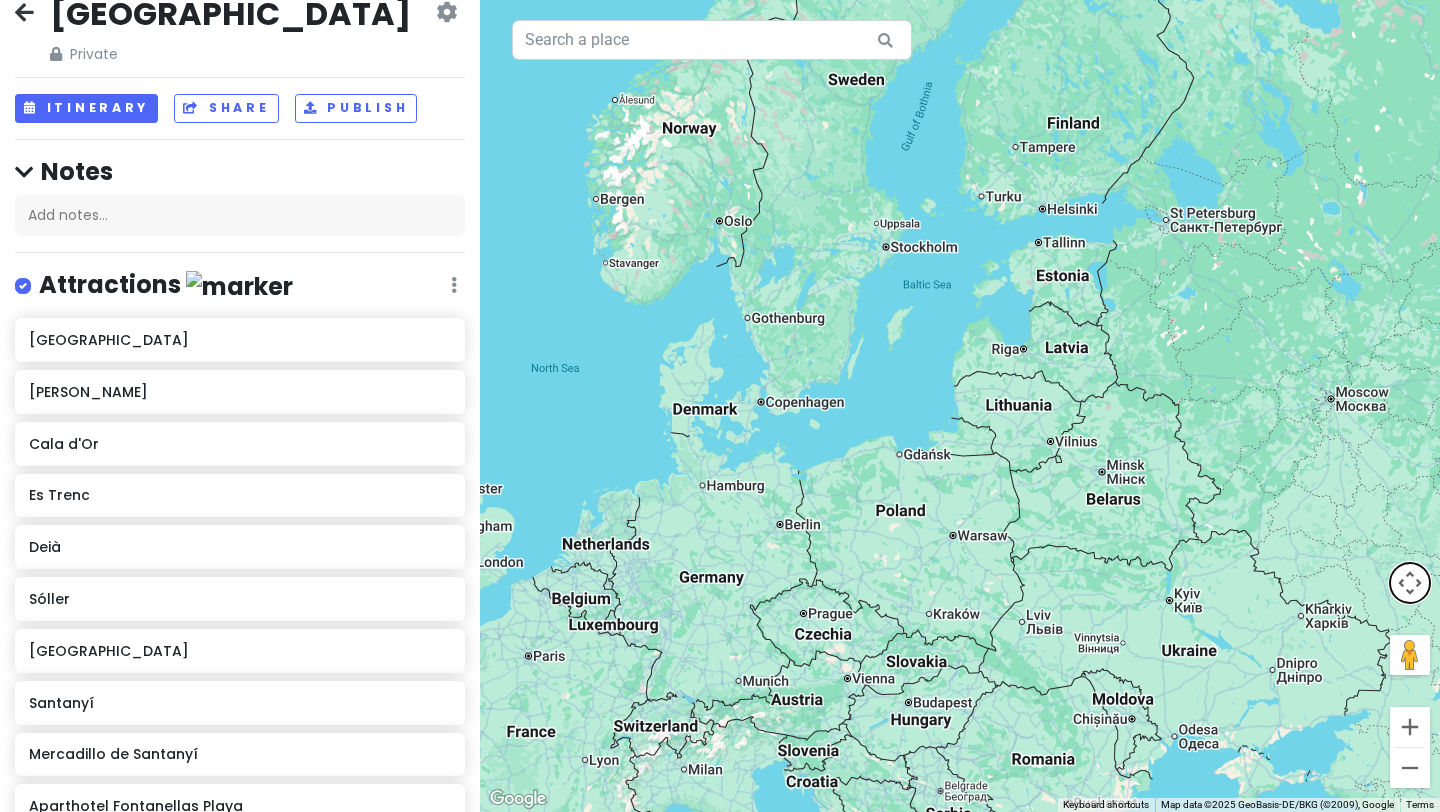 click at bounding box center [1410, 583] 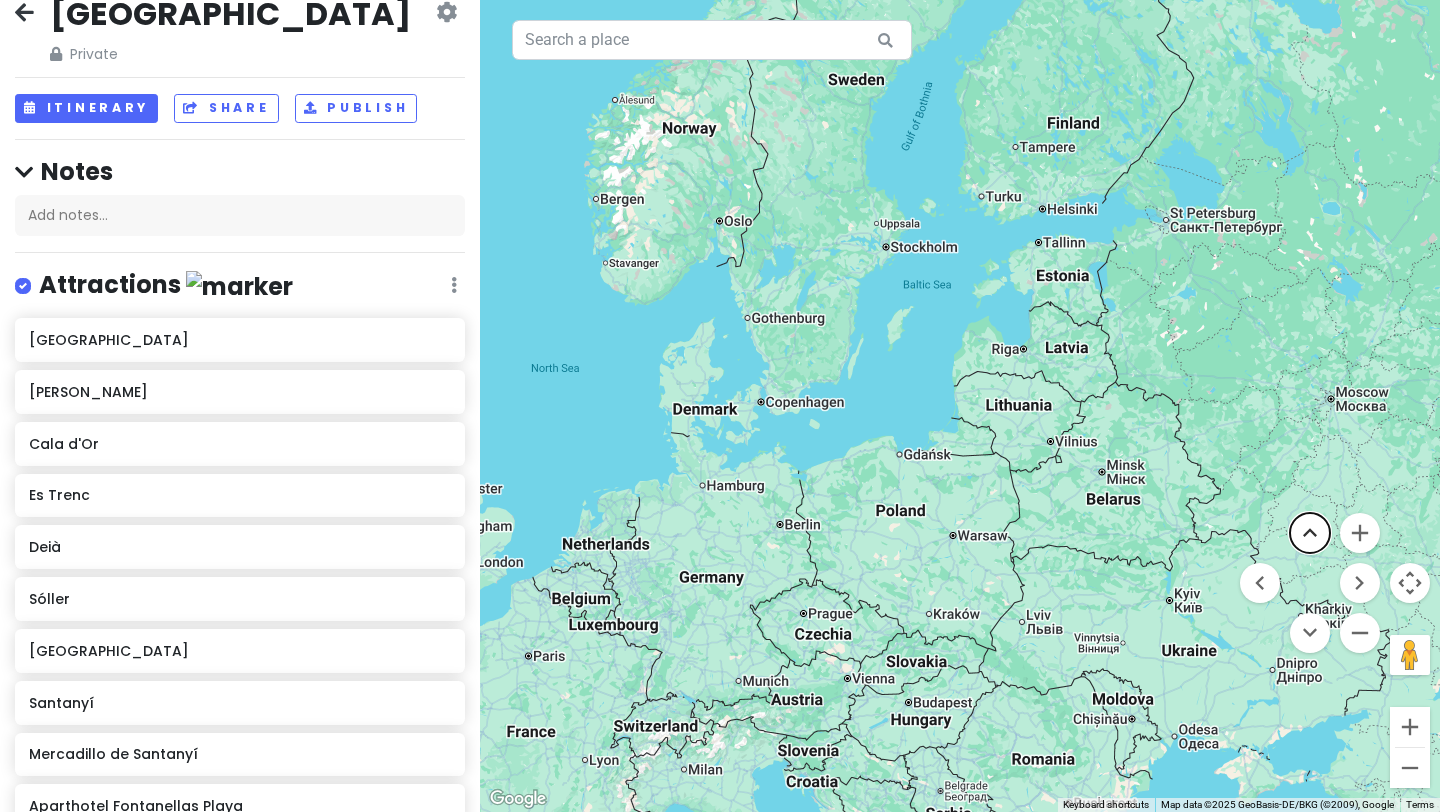 click at bounding box center (1310, 533) 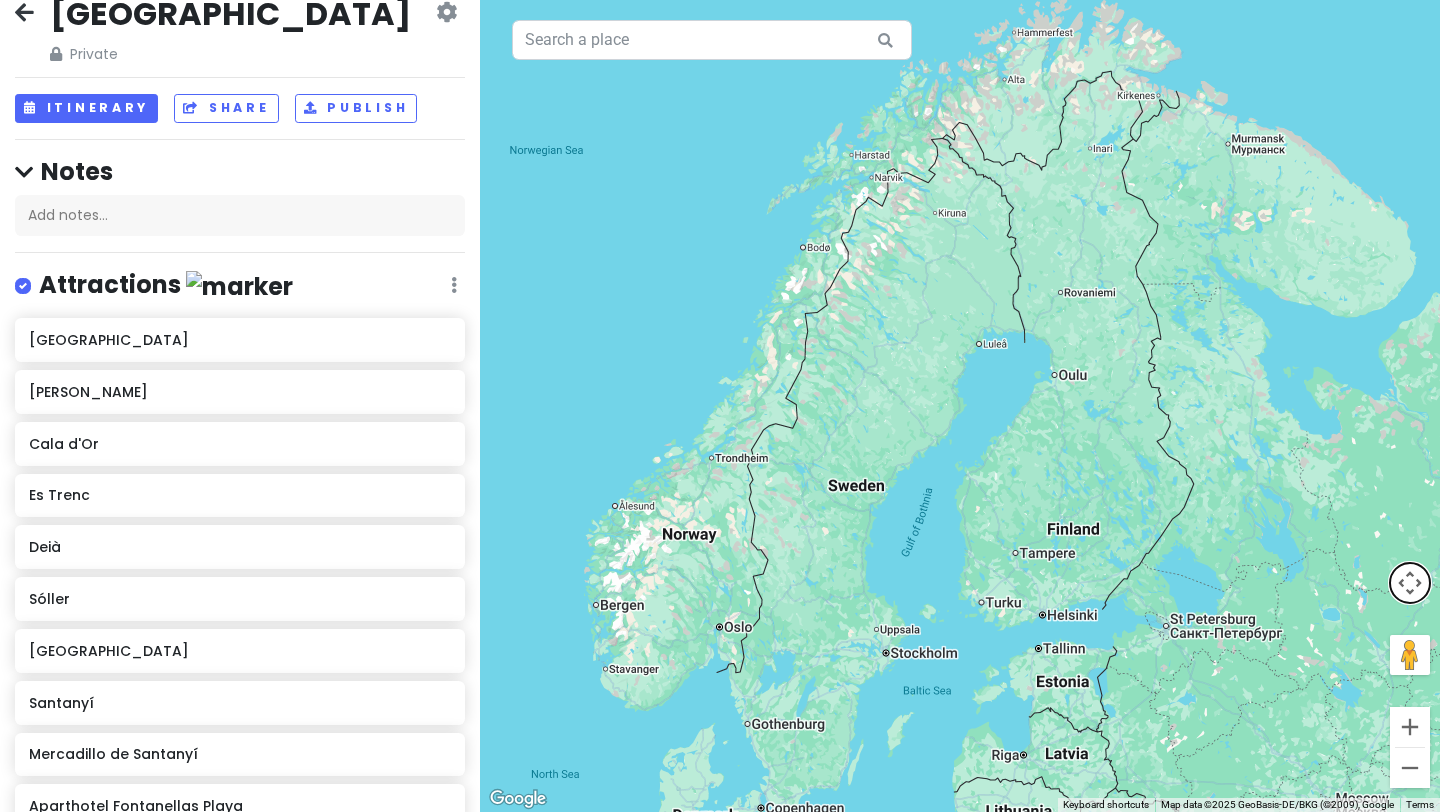 click at bounding box center [1410, 583] 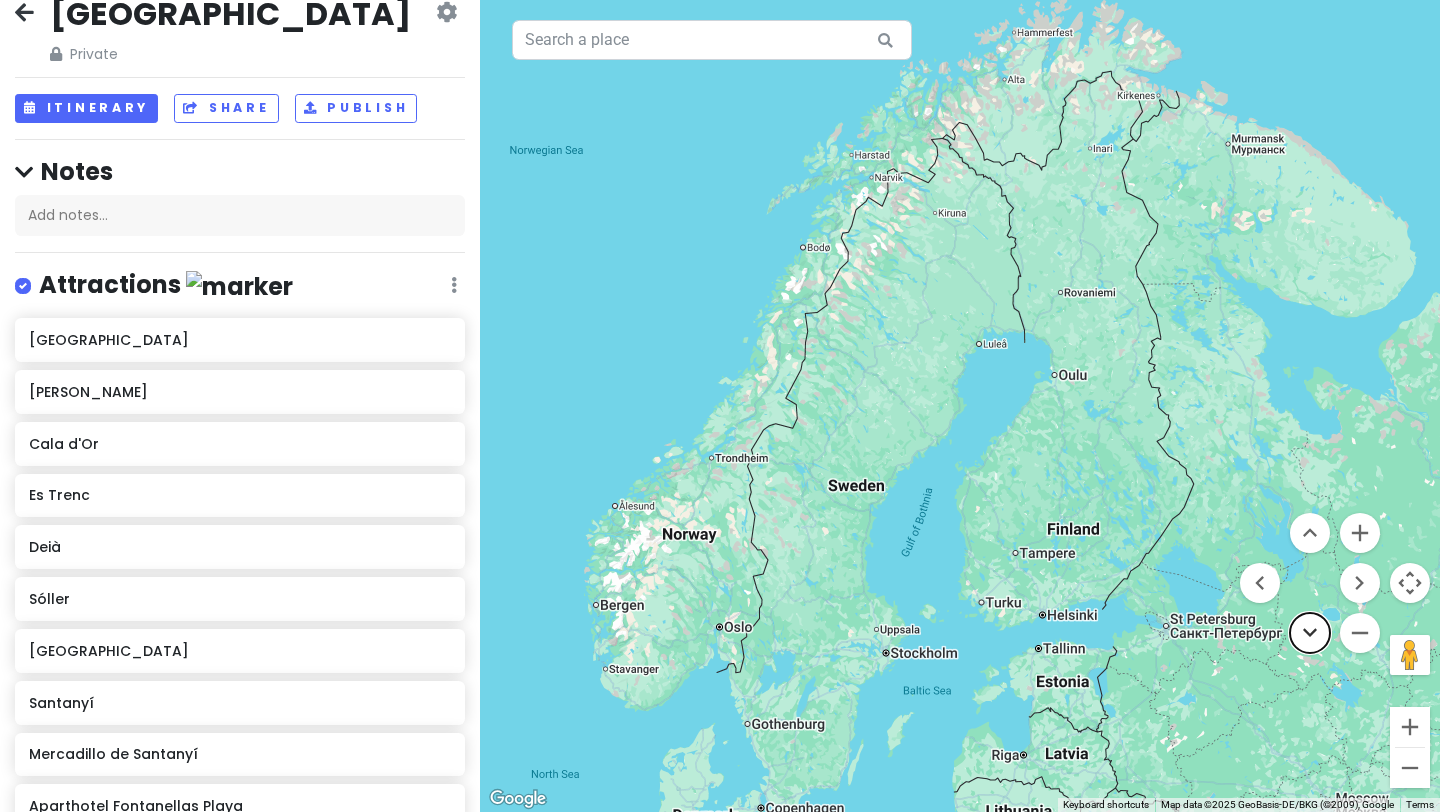 click at bounding box center [1310, 633] 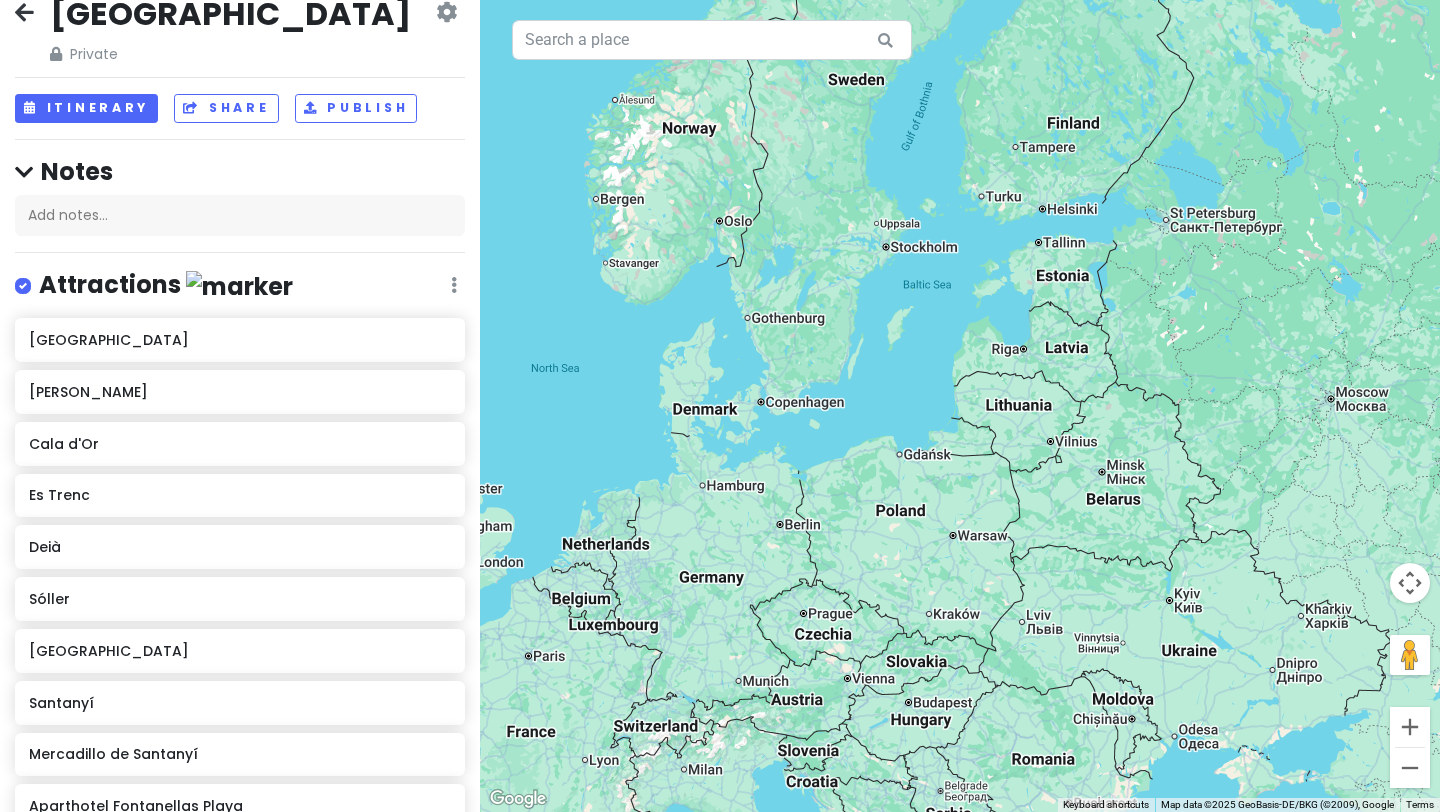click at bounding box center (960, 406) 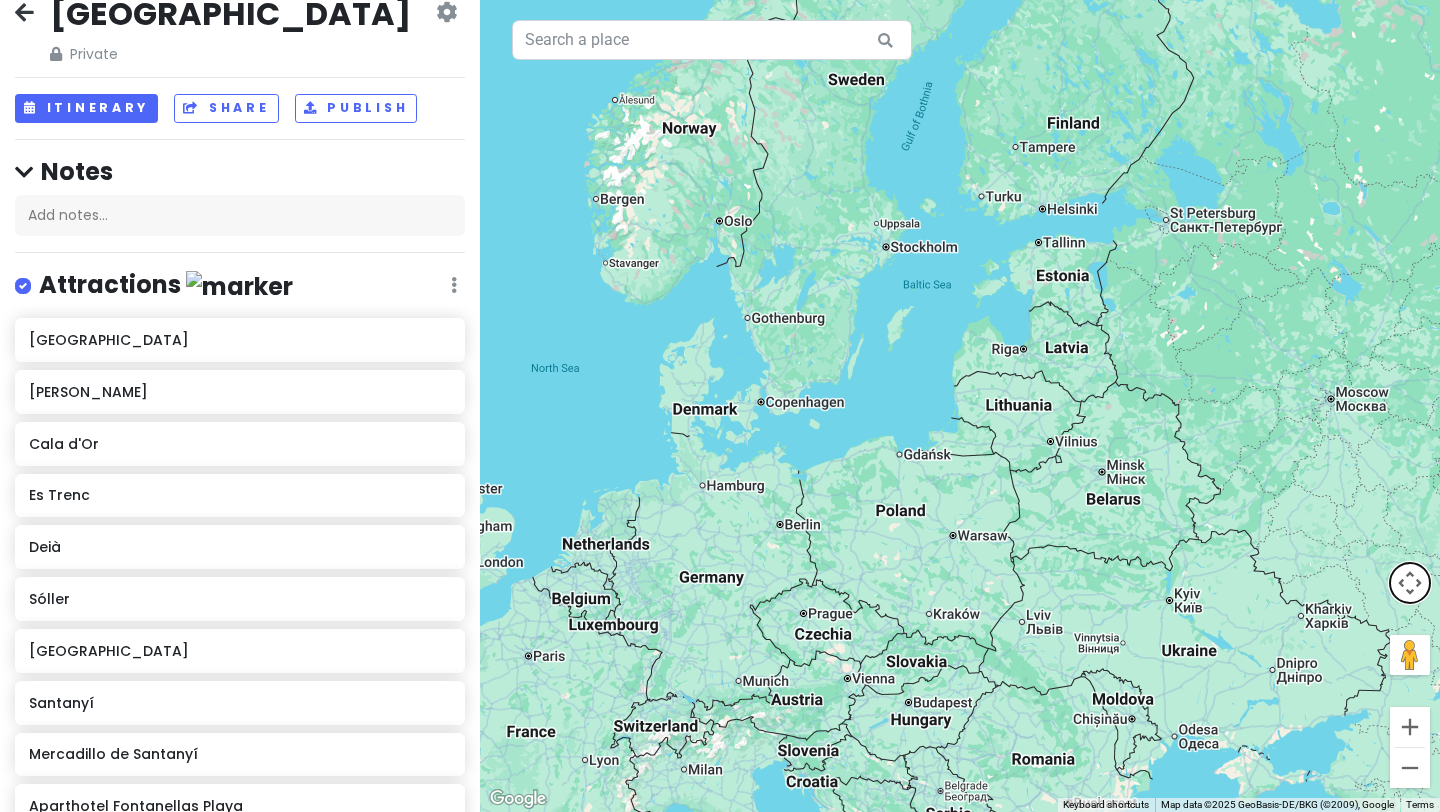 click at bounding box center [1410, 583] 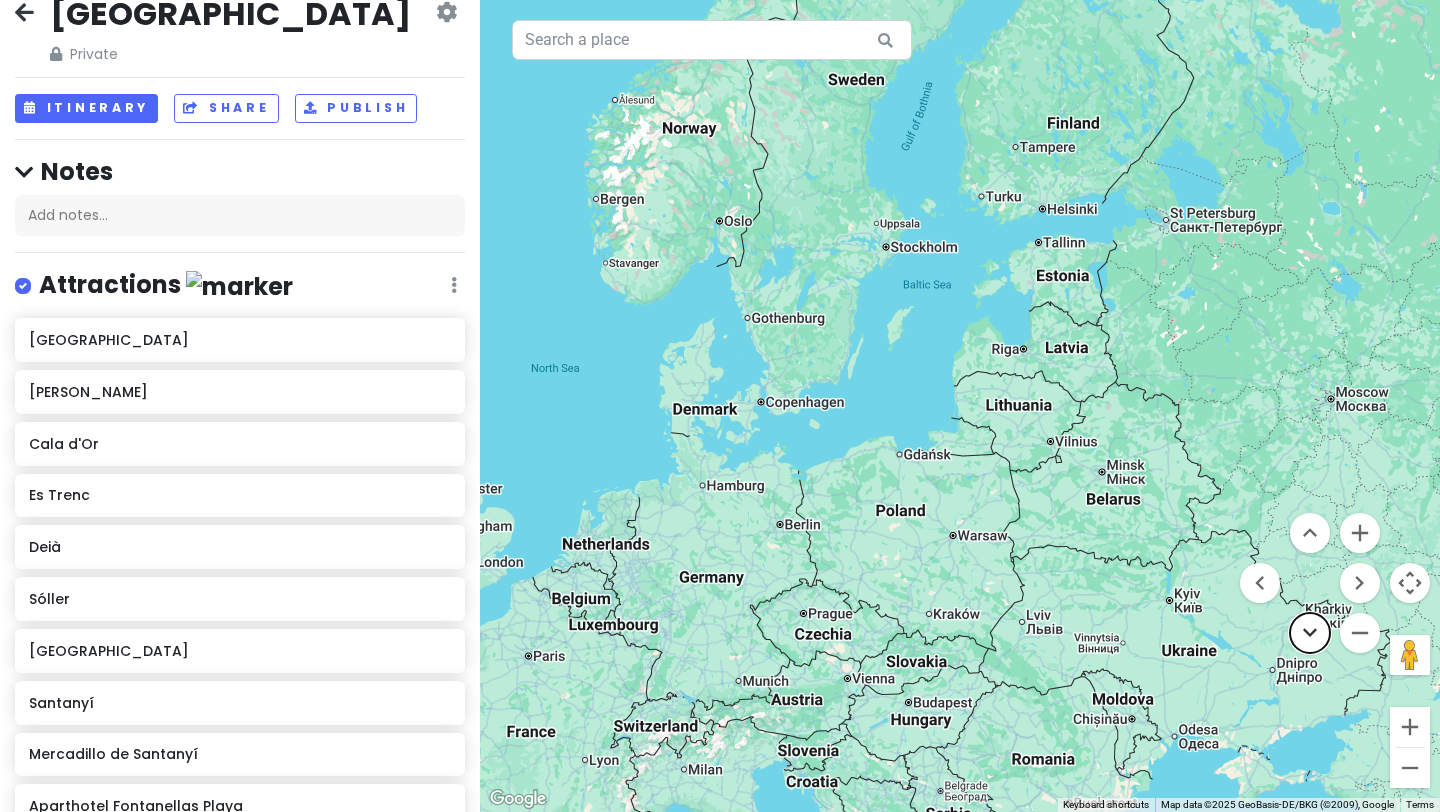 click at bounding box center [1310, 633] 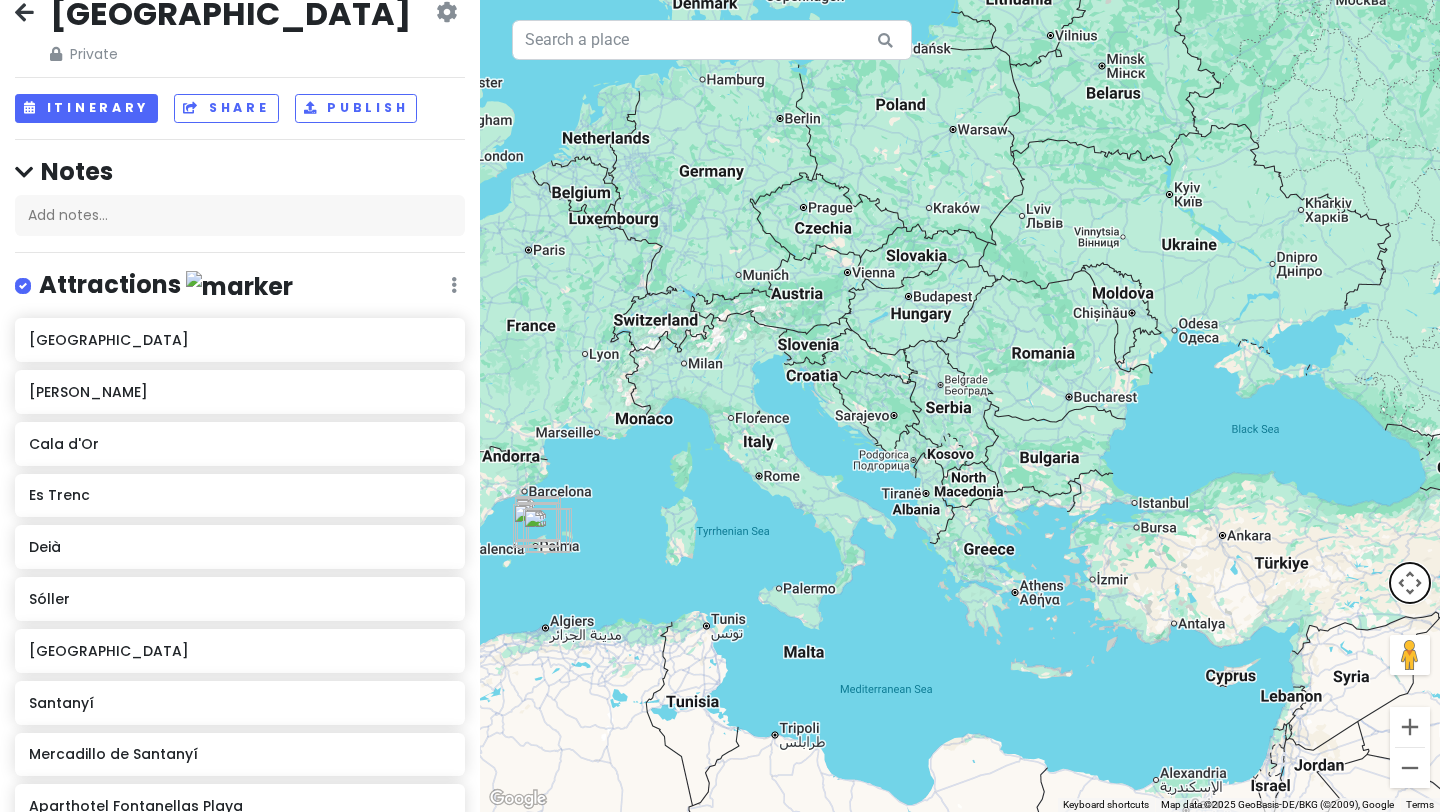 click at bounding box center [1410, 583] 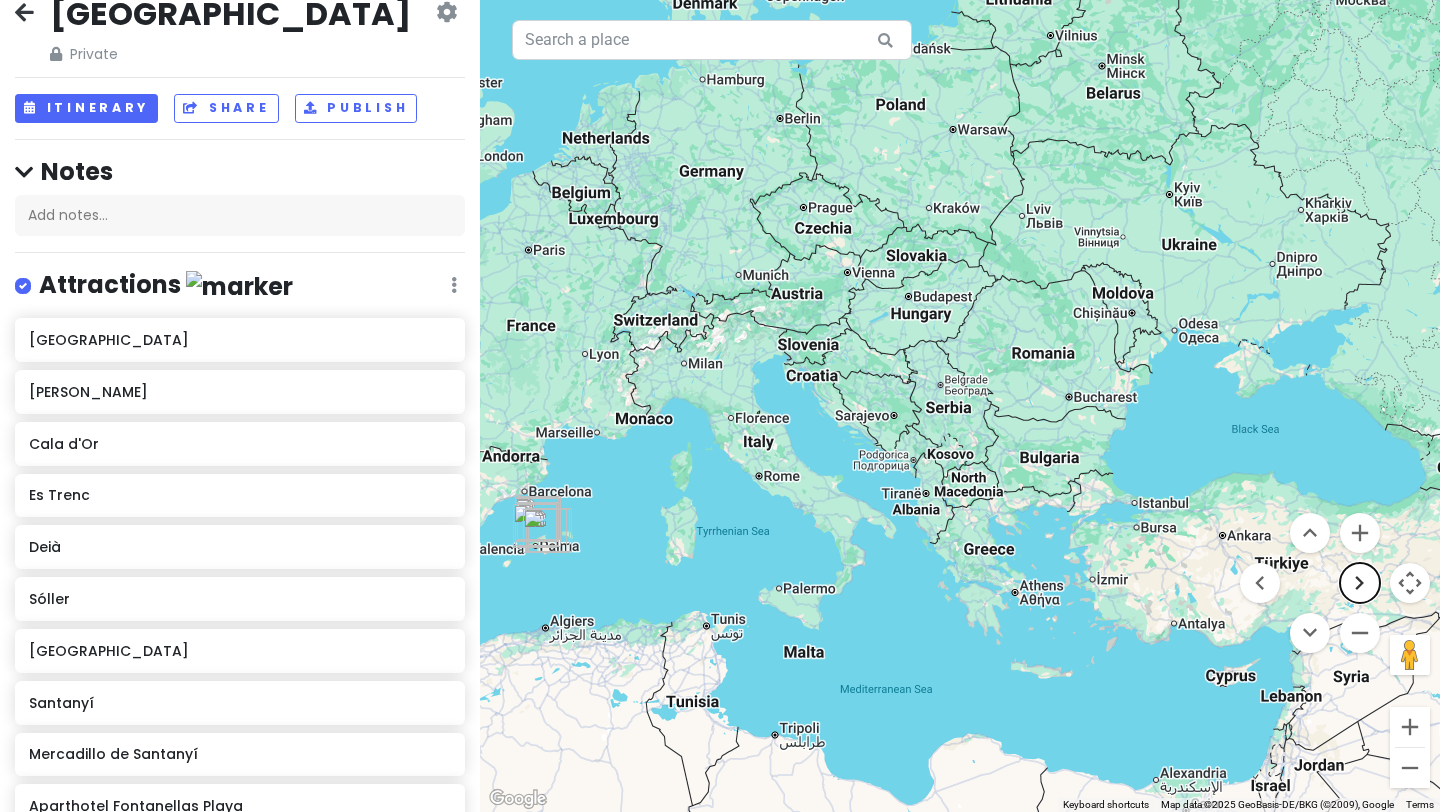 click at bounding box center [1360, 583] 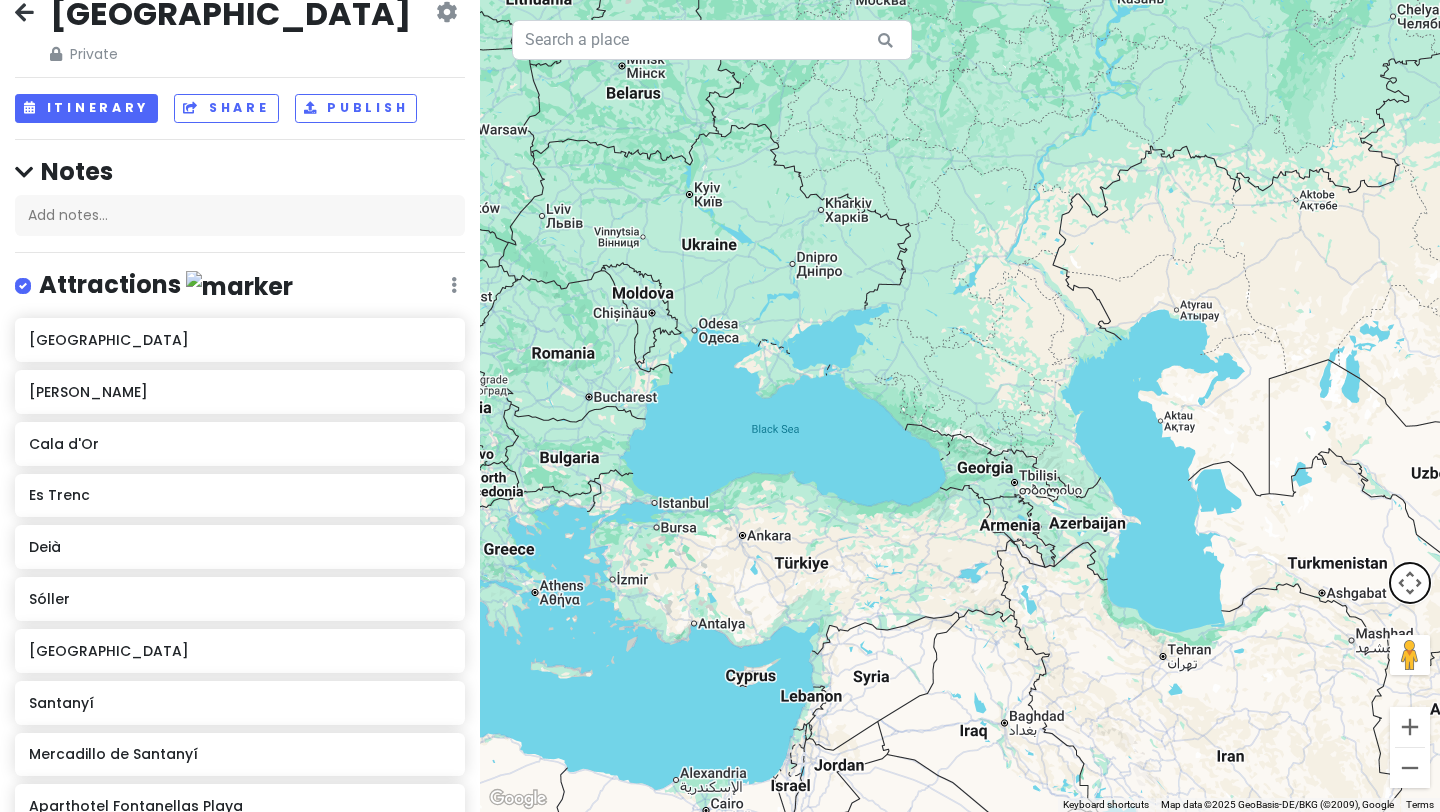click at bounding box center [1410, 583] 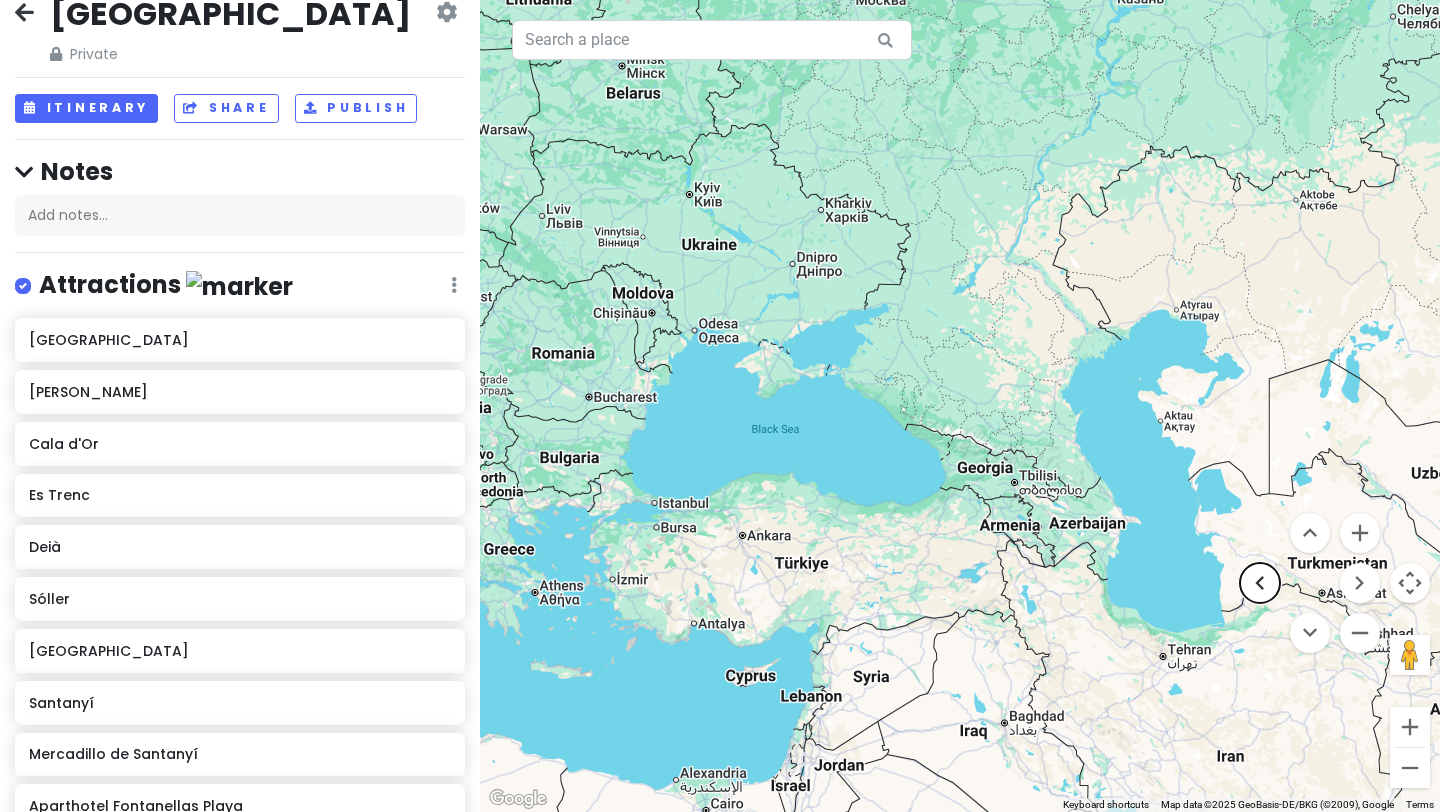 click at bounding box center [1260, 583] 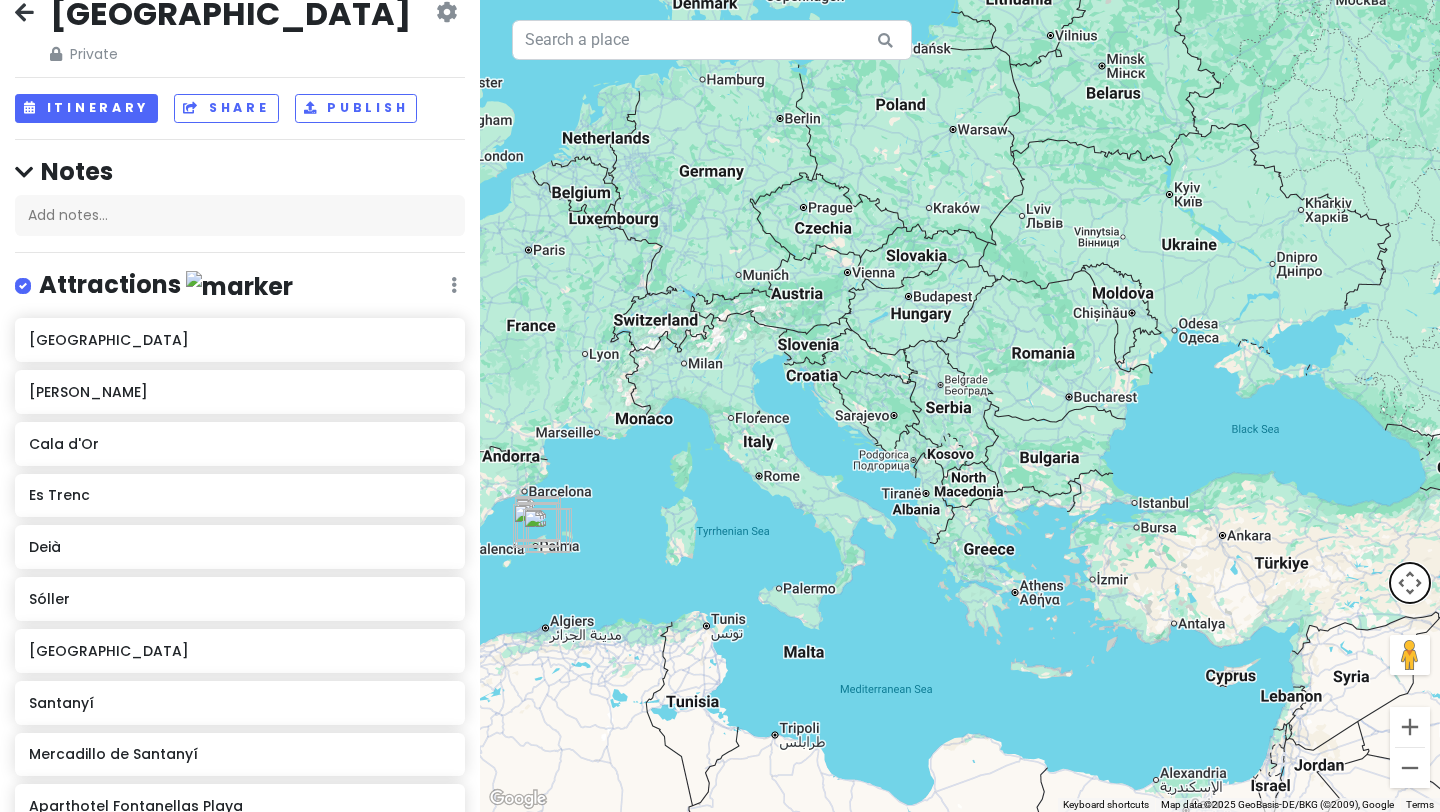 click at bounding box center [1410, 583] 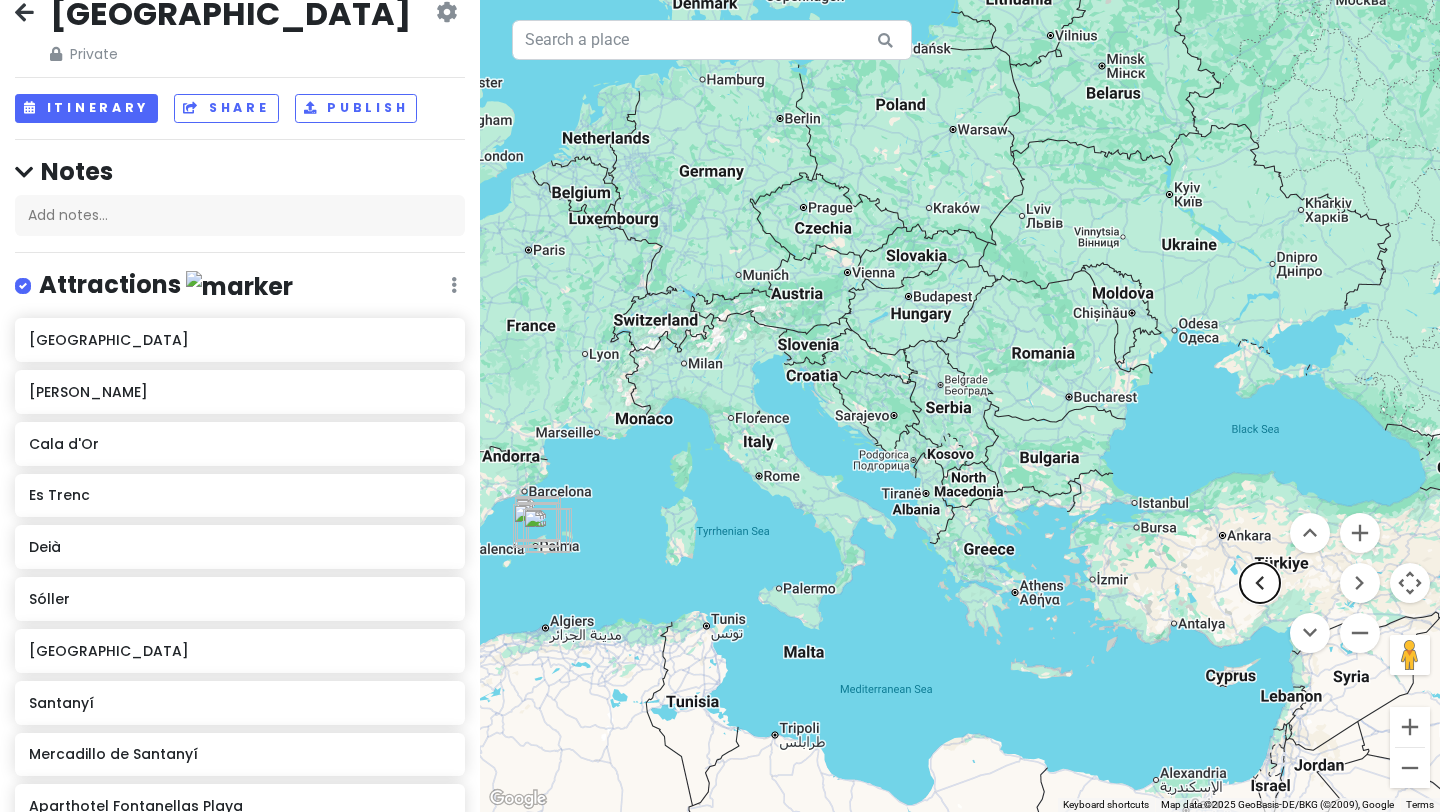 click at bounding box center [1260, 583] 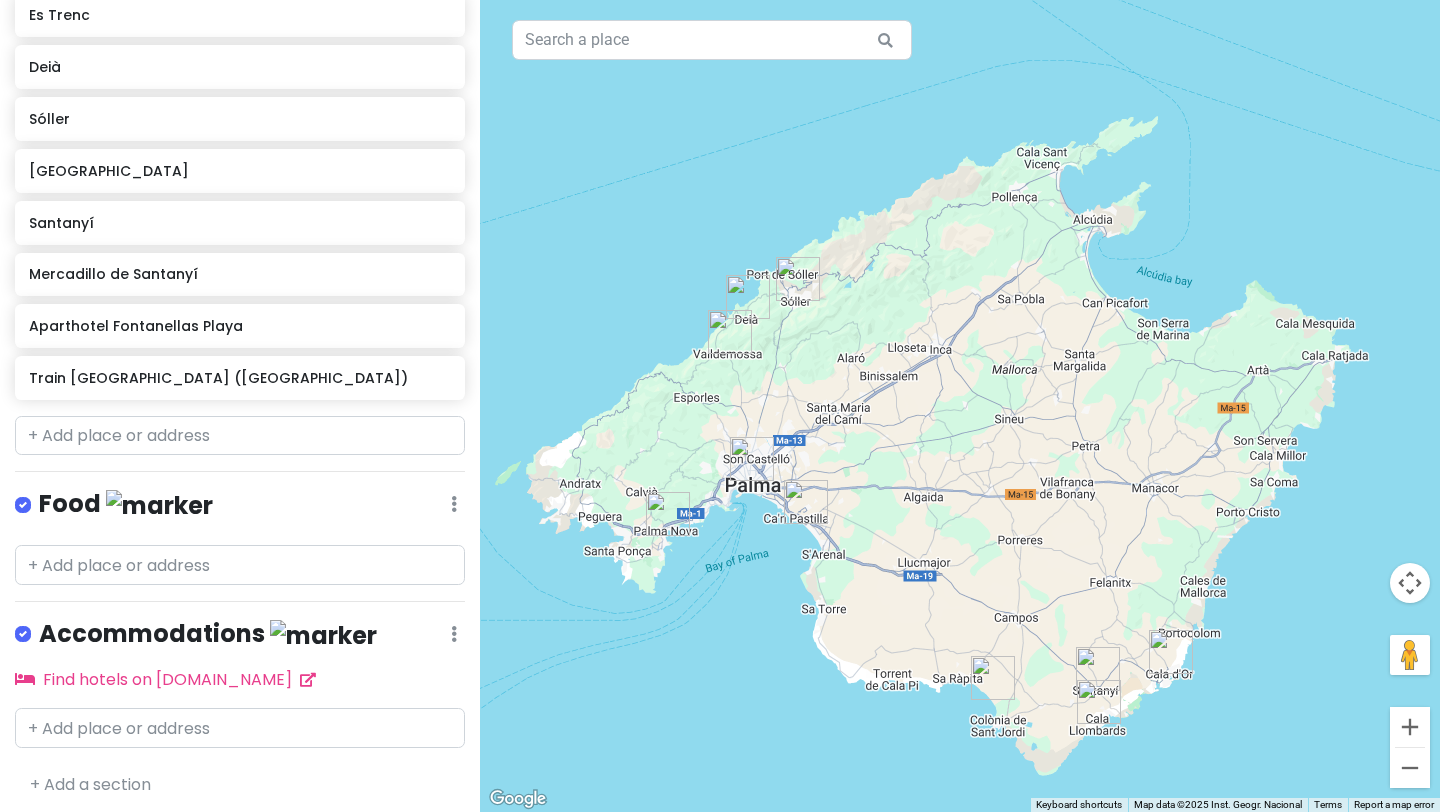 scroll, scrollTop: 515, scrollLeft: 0, axis: vertical 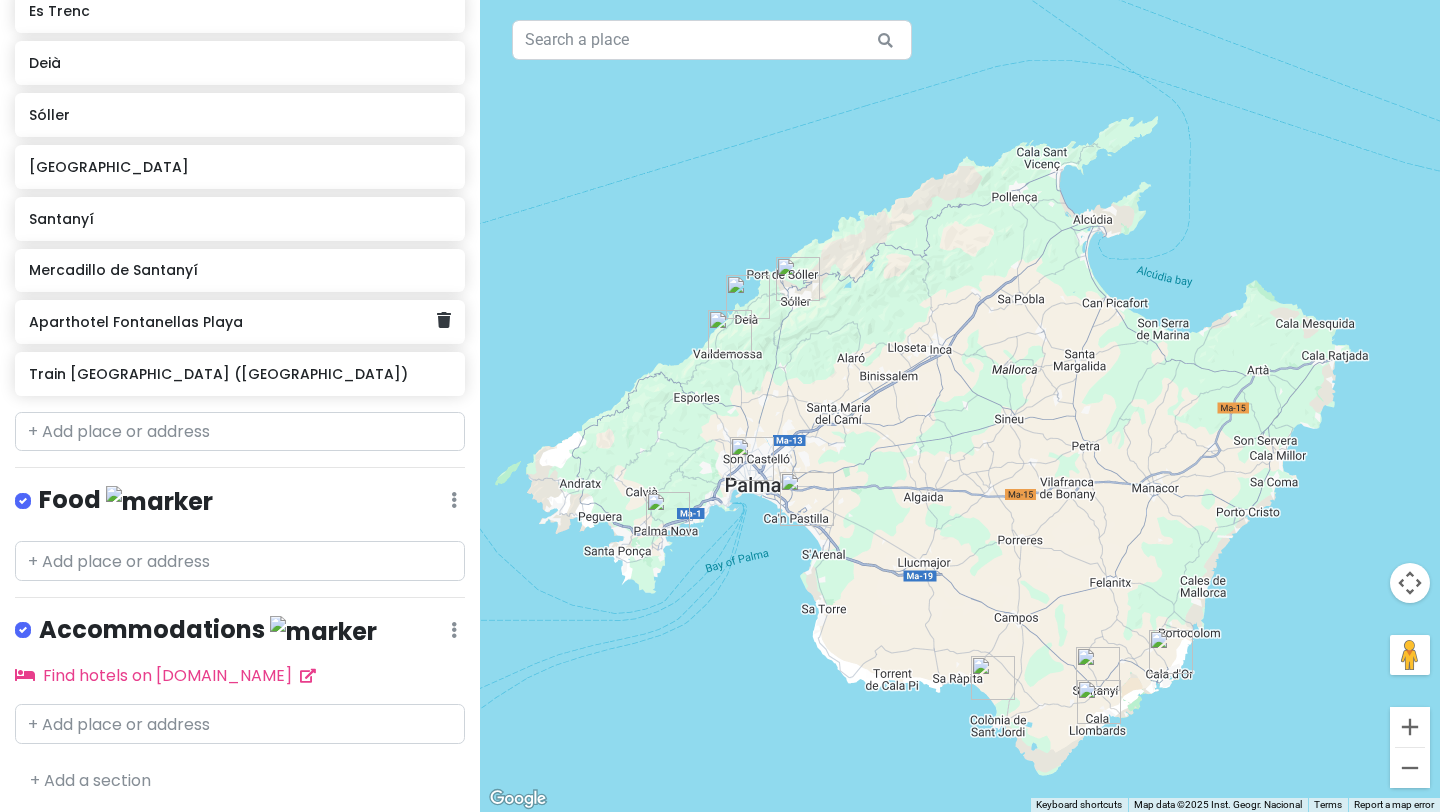 click on "Aparthotel Fontanellas Playa" at bounding box center (232, 322) 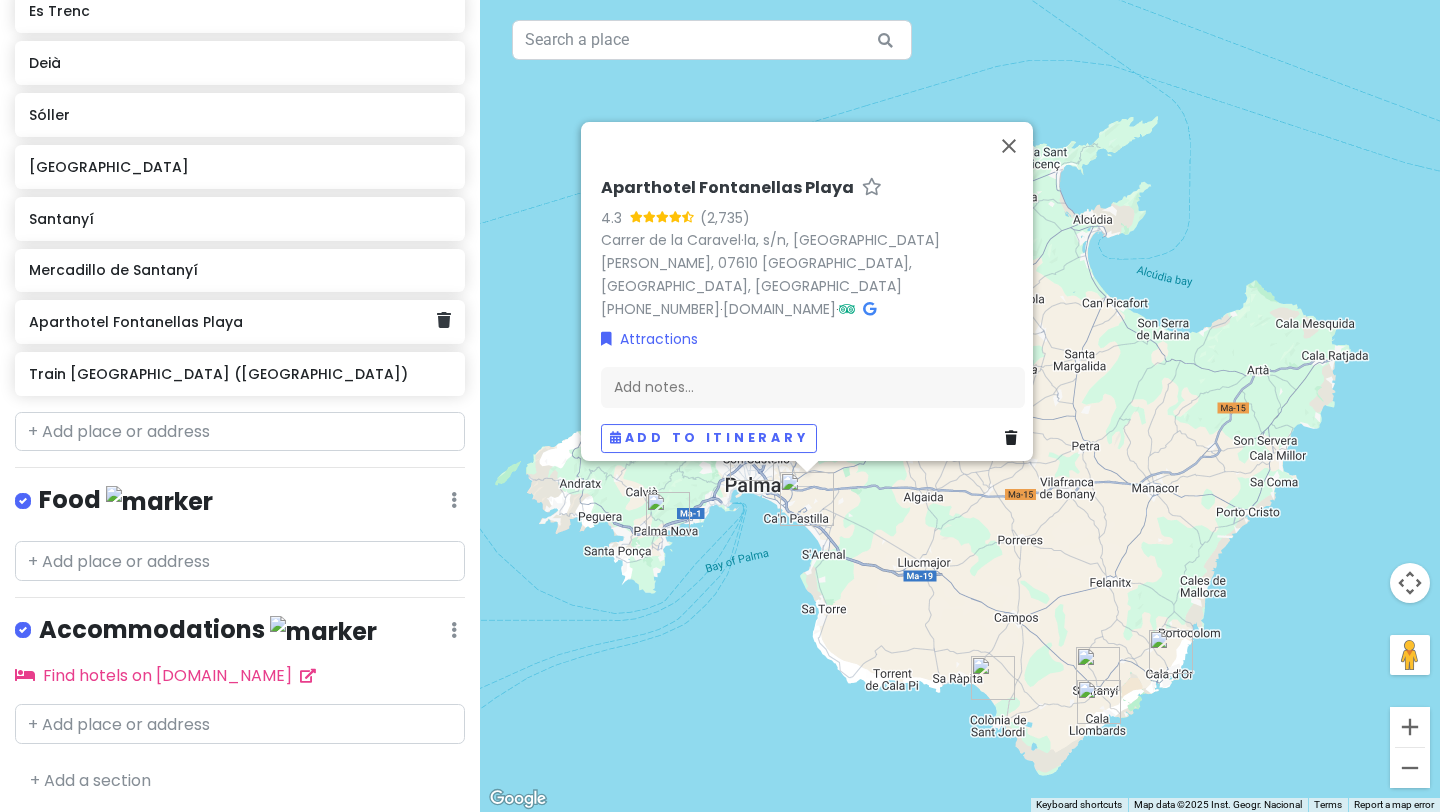 click on "Aparthotel Fontanellas Playa" 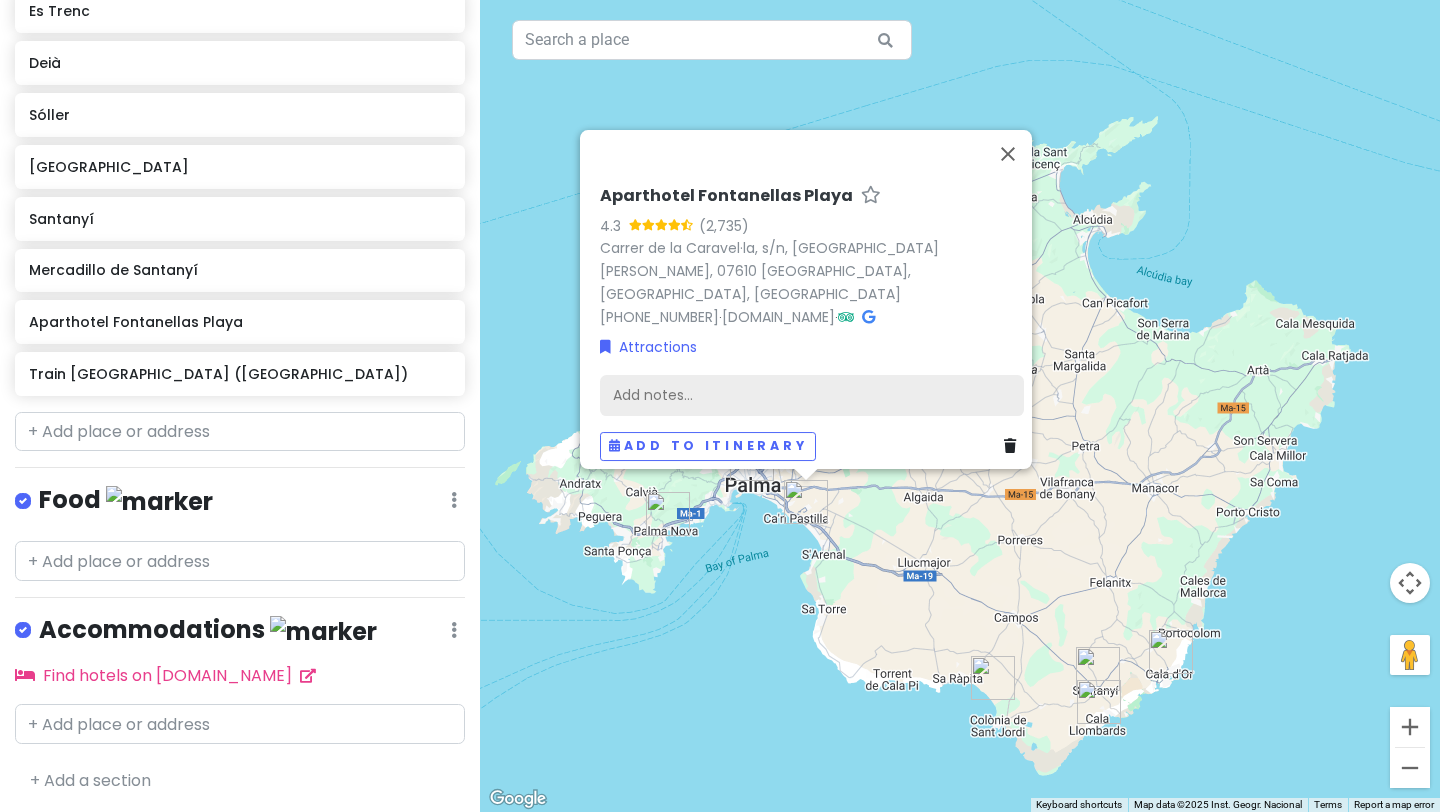 click on "Add notes..." at bounding box center (812, 396) 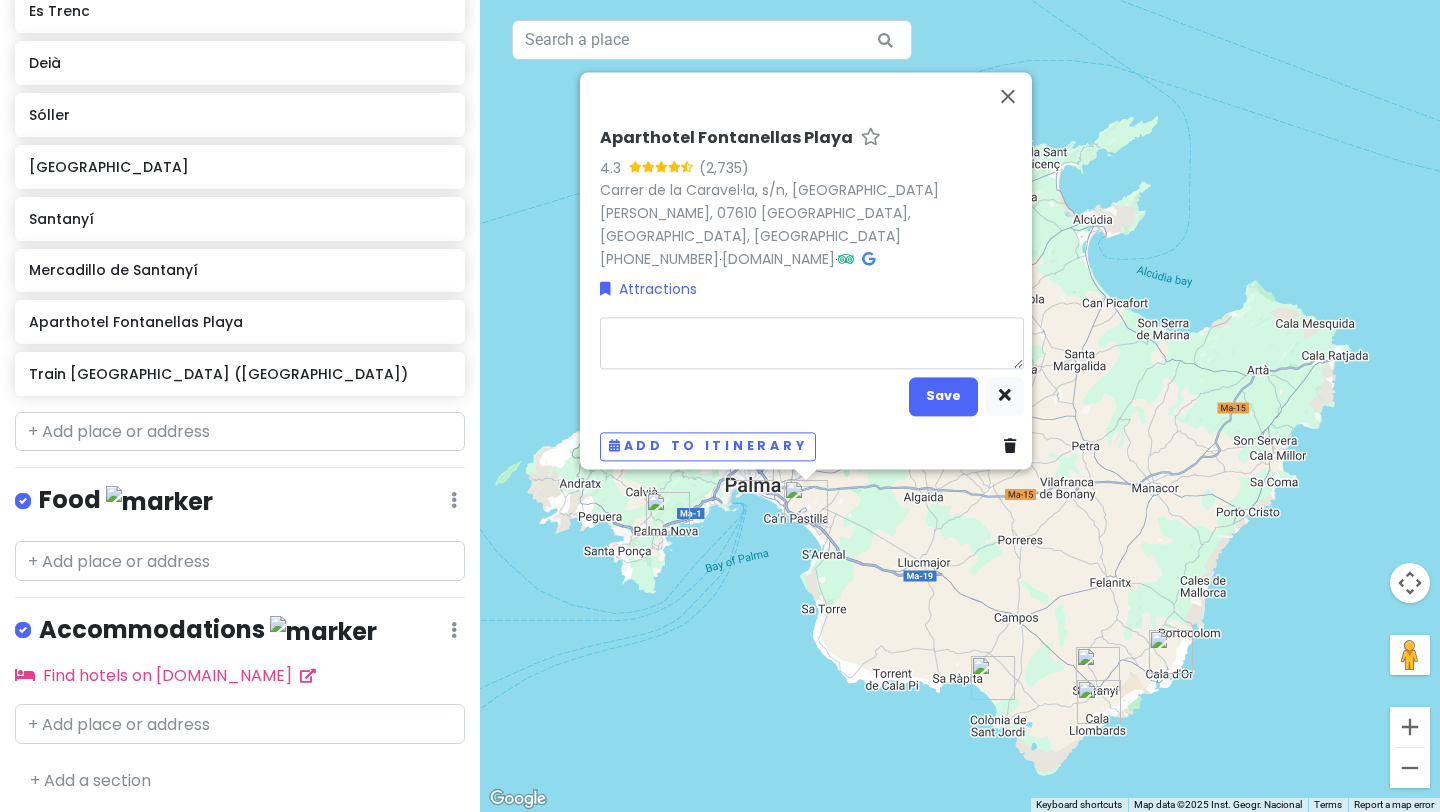 type on "x" 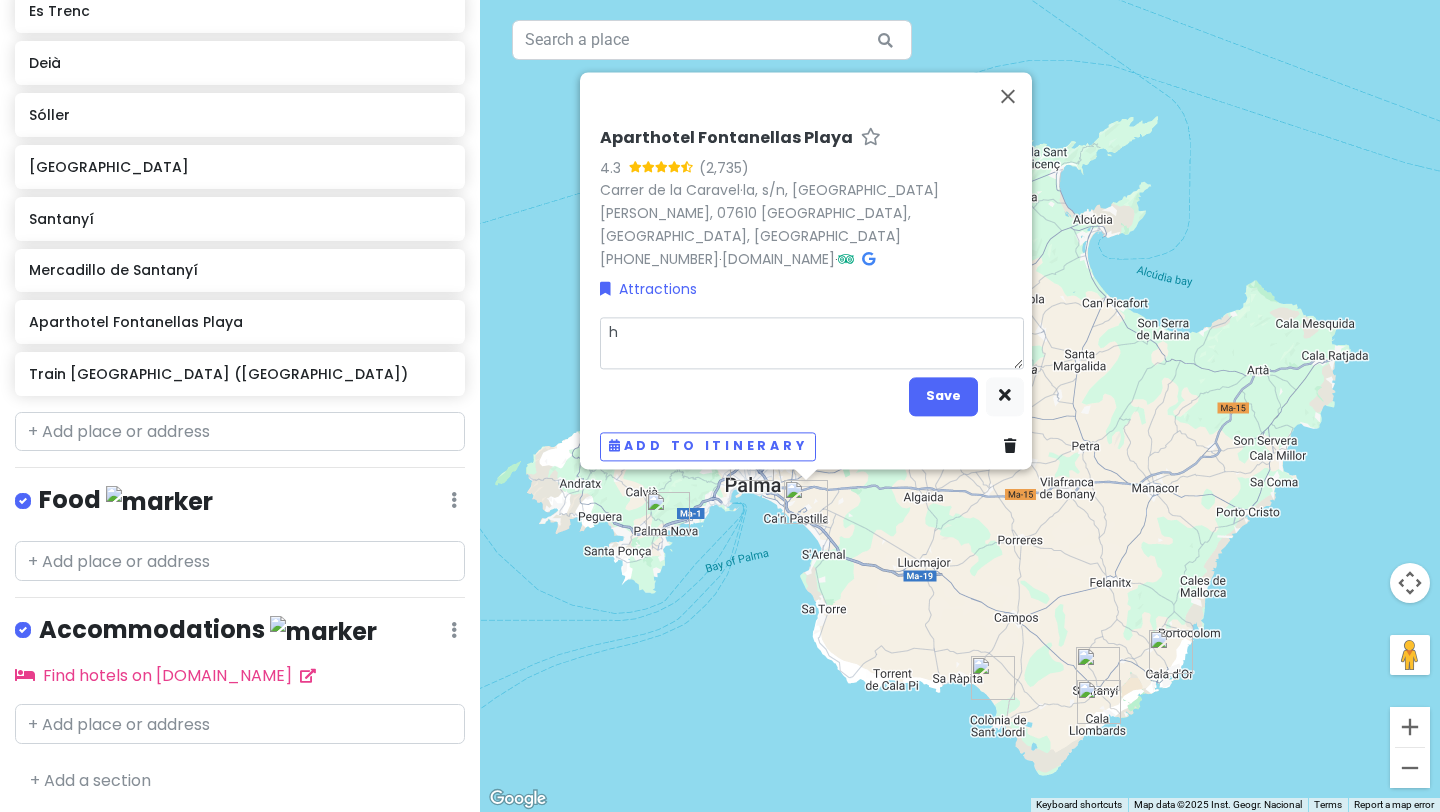type on "x" 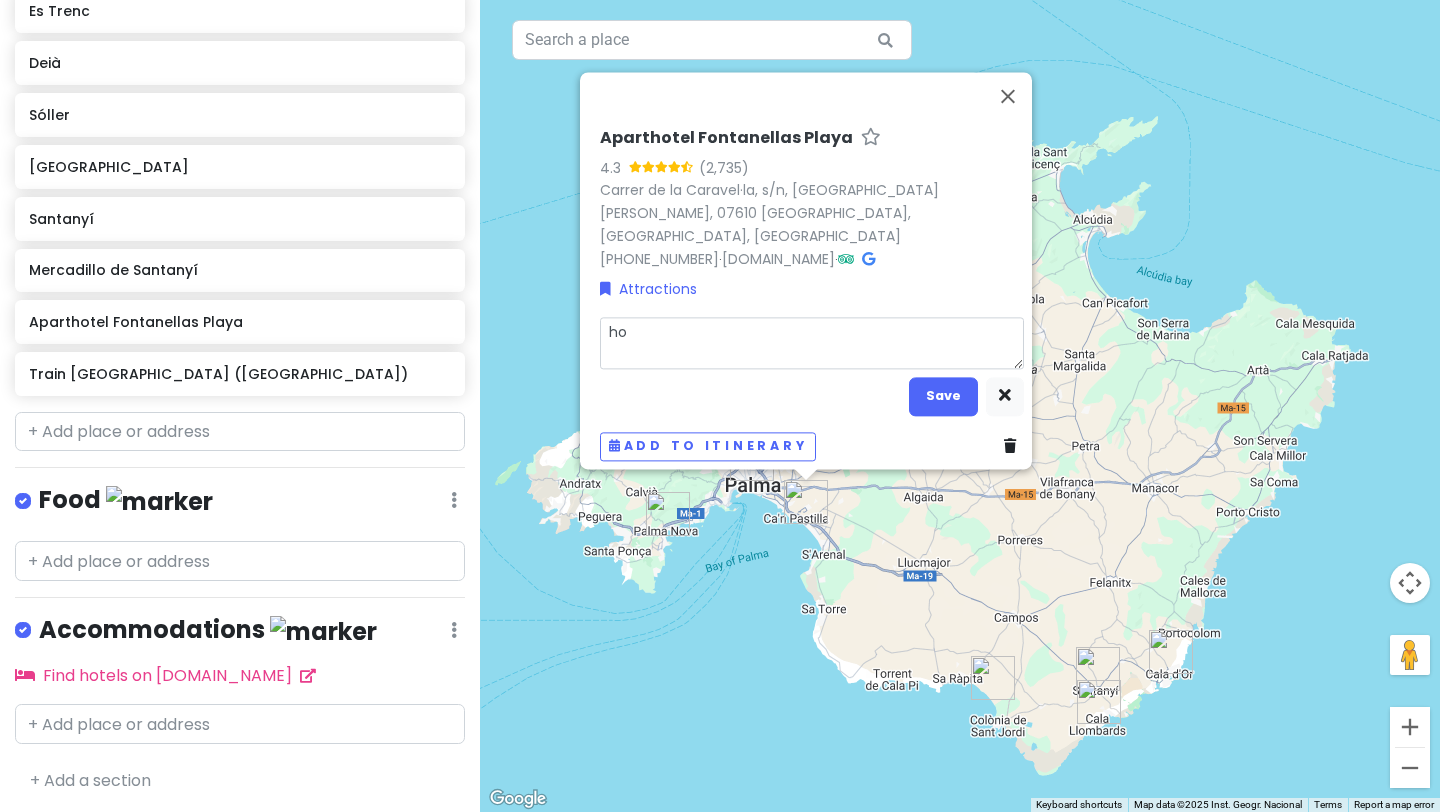 type on "x" 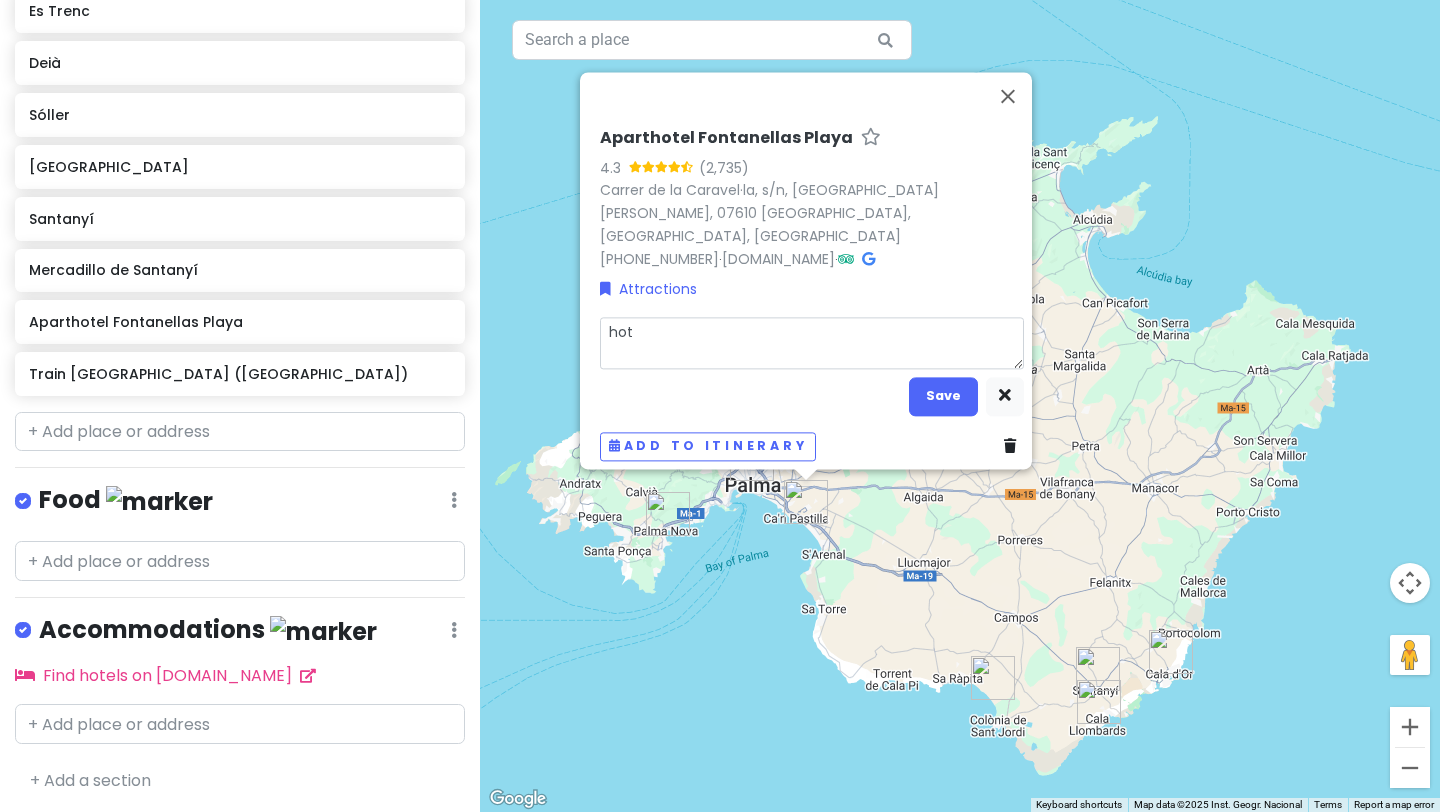 type on "x" 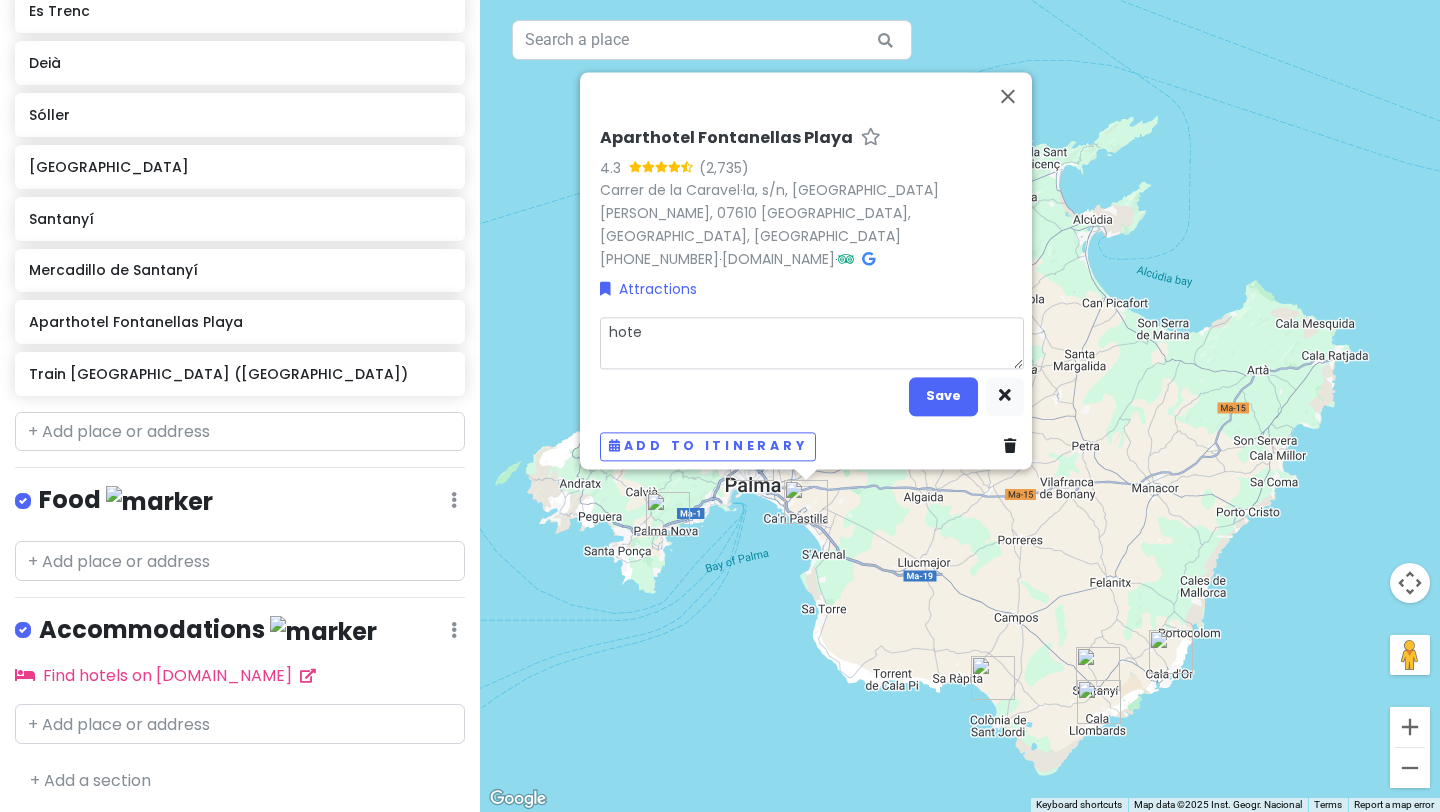 type on "x" 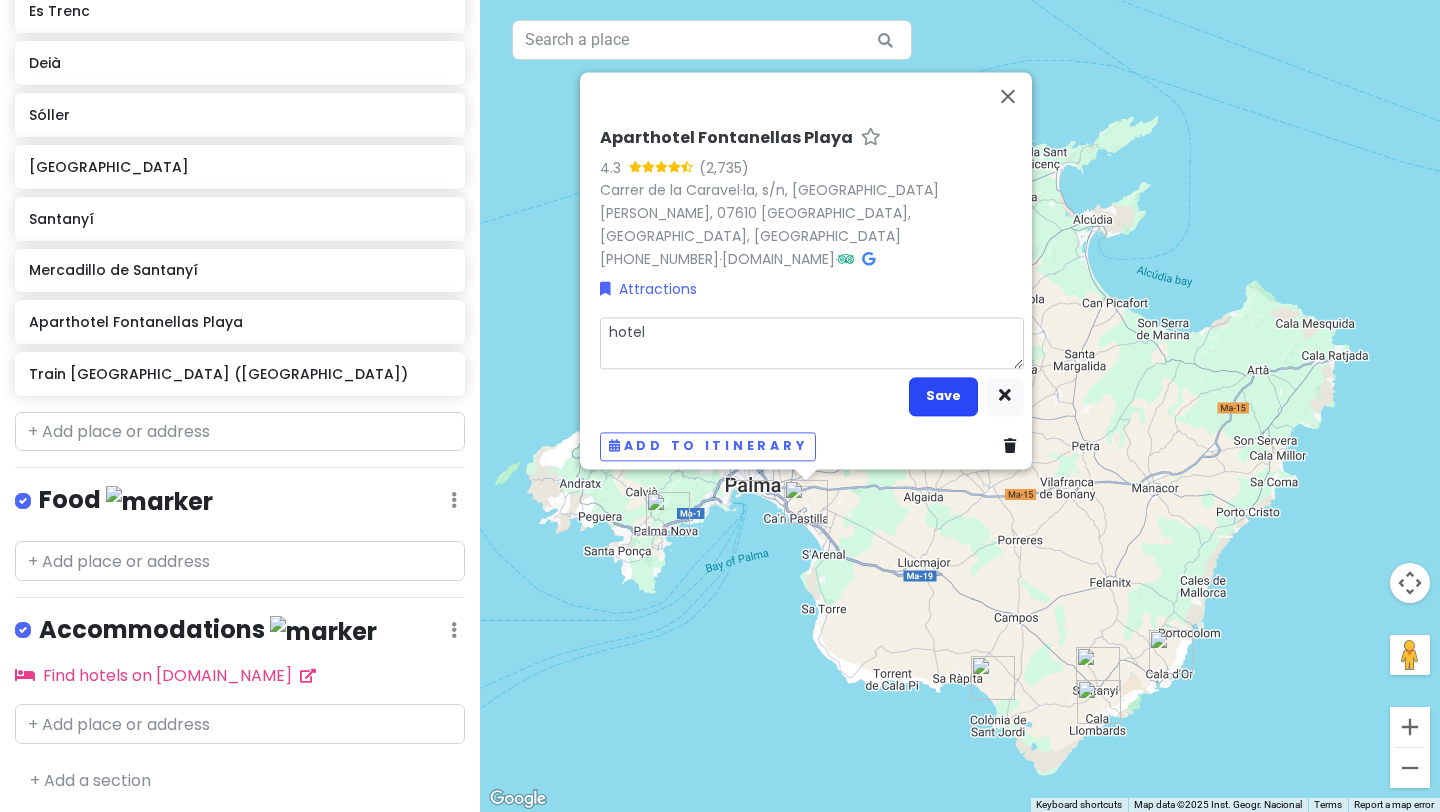 type on "hotel" 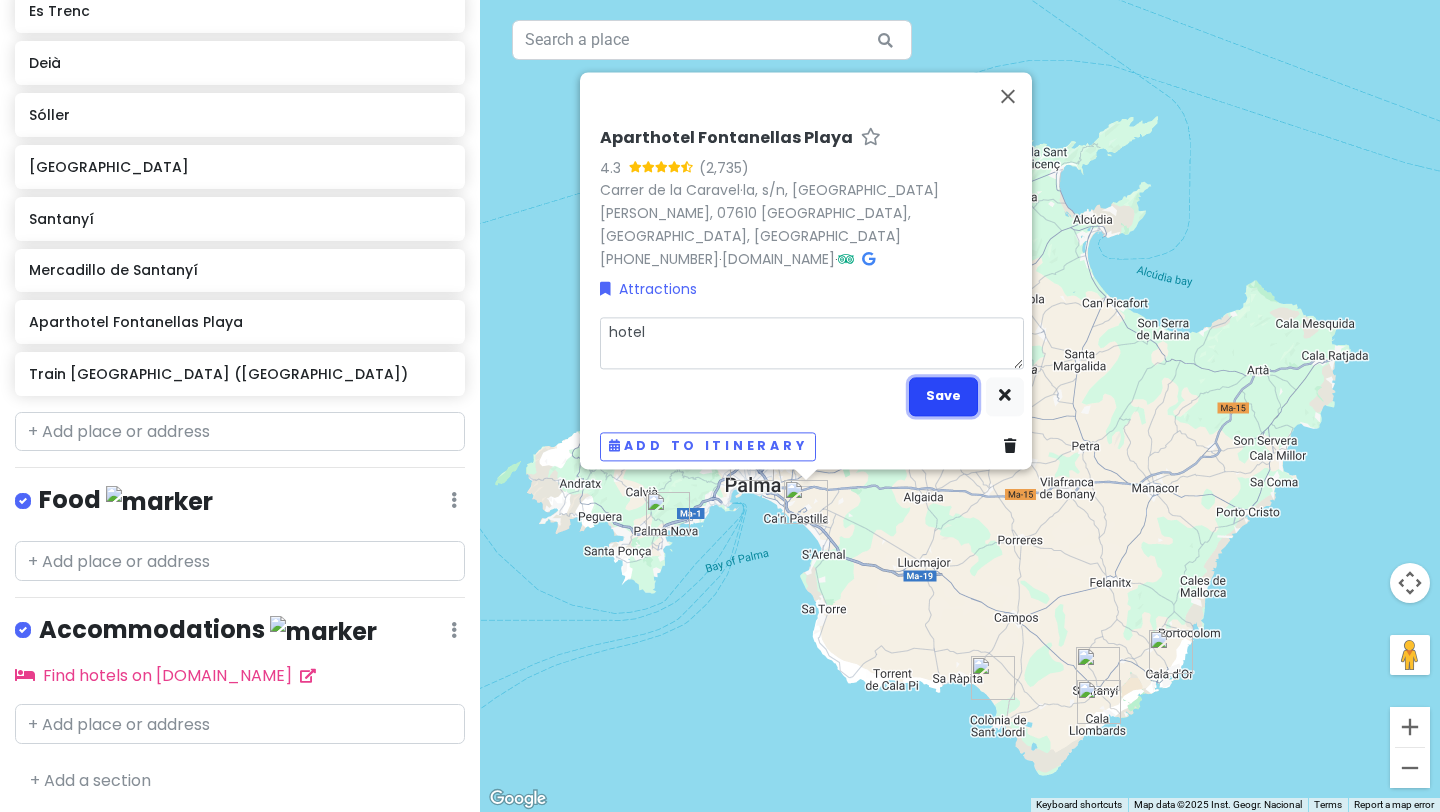 click on "Save" at bounding box center (943, 396) 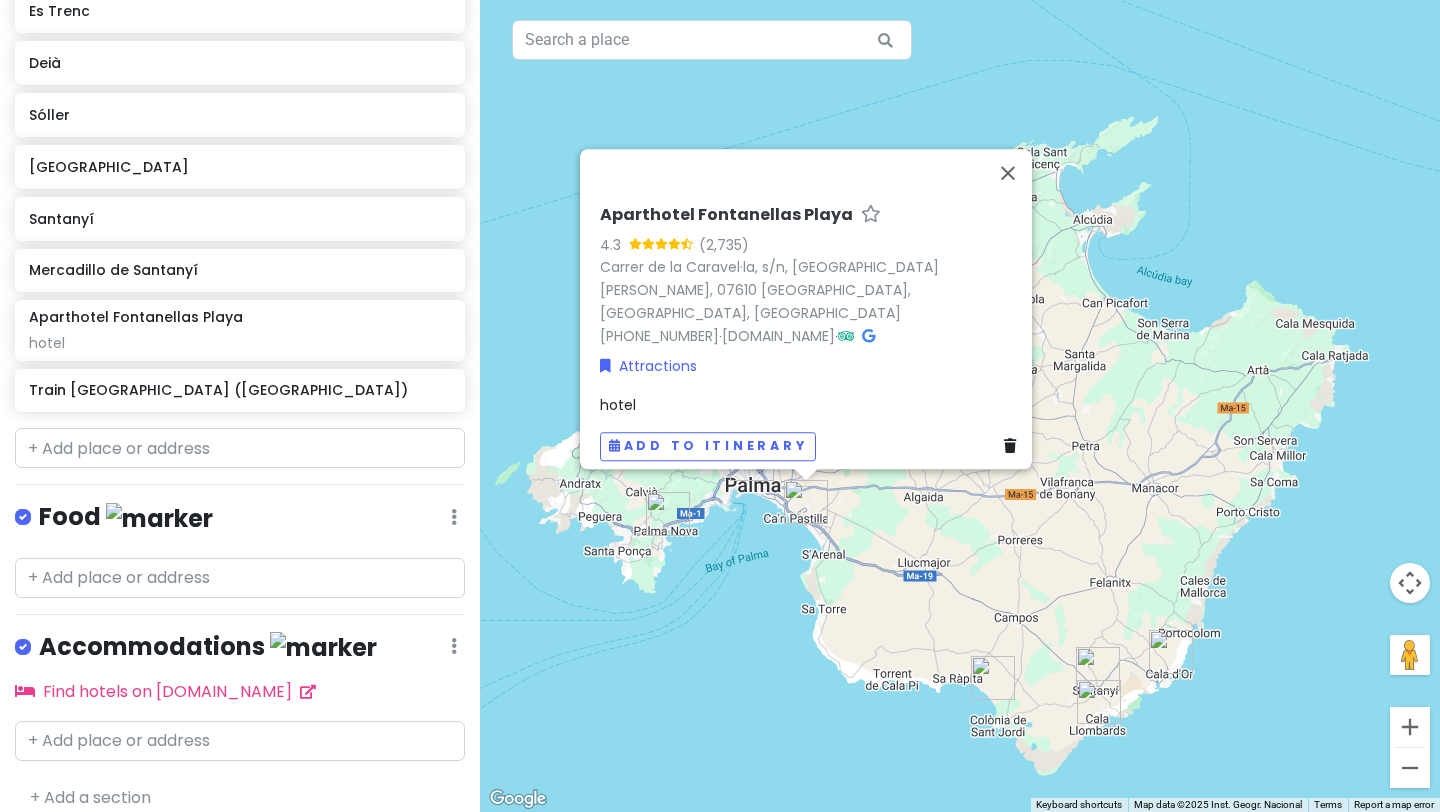 scroll, scrollTop: 532, scrollLeft: 0, axis: vertical 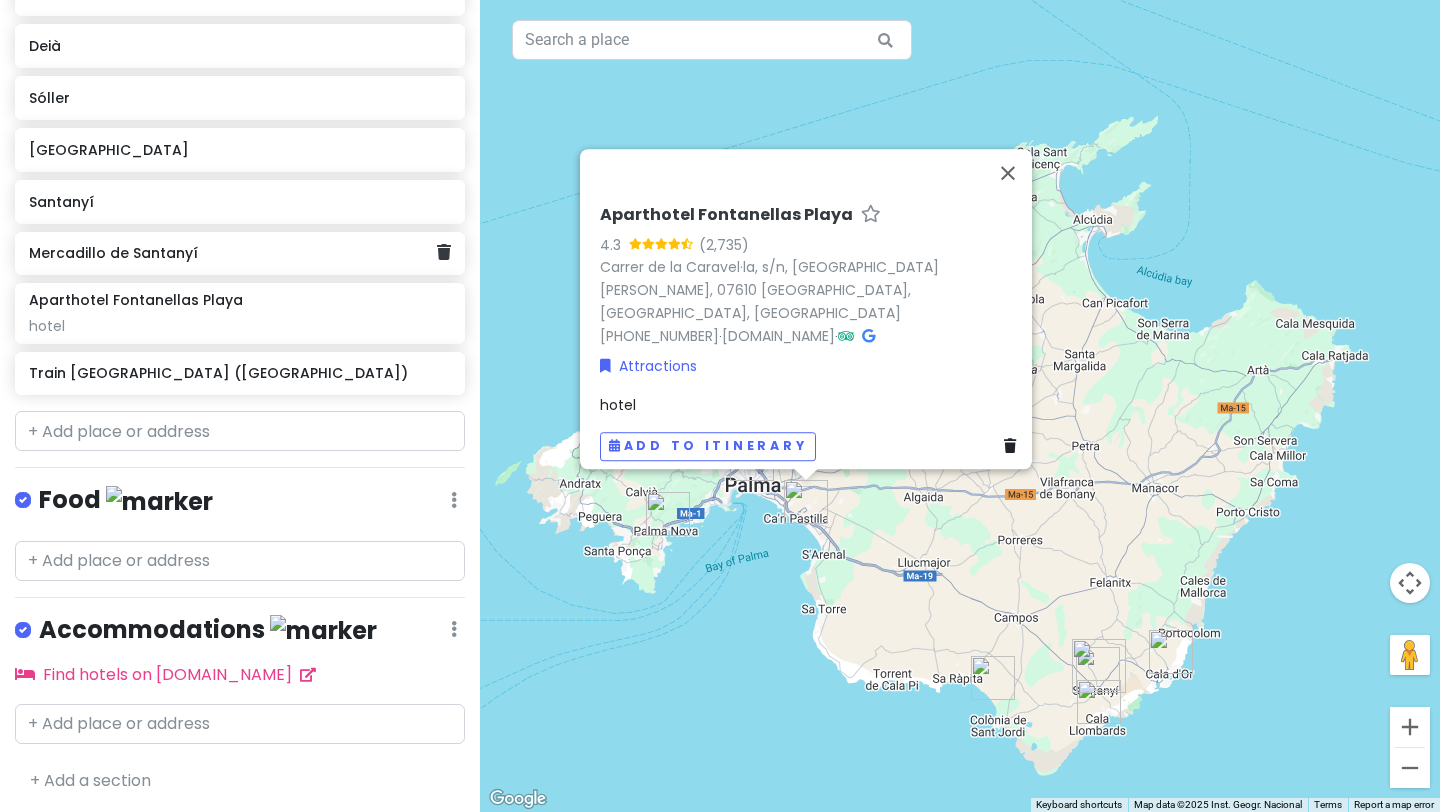 click on "Mercadillo de Santanyí" at bounding box center (232, 253) 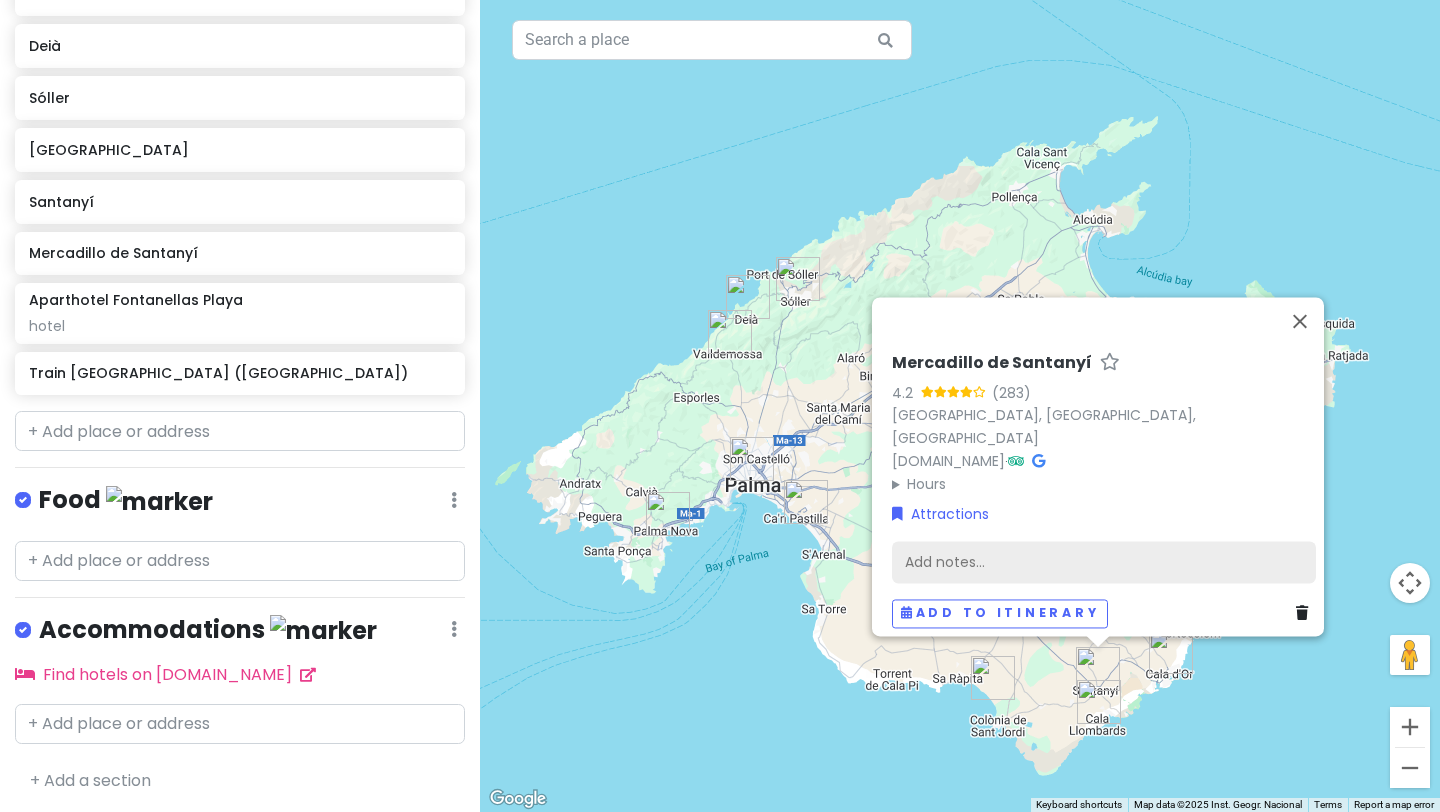 click on "Add notes..." at bounding box center (1104, 563) 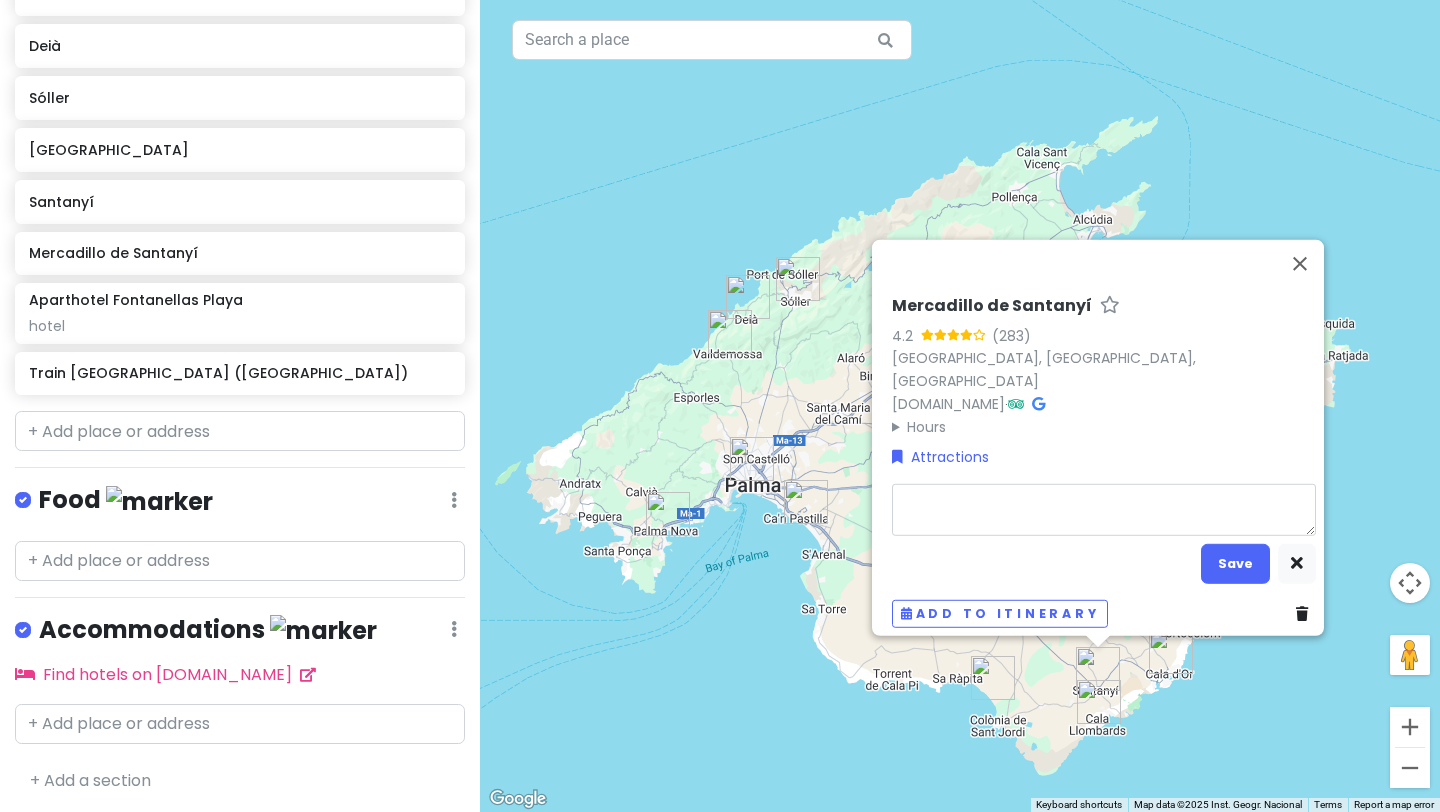 type on "x" 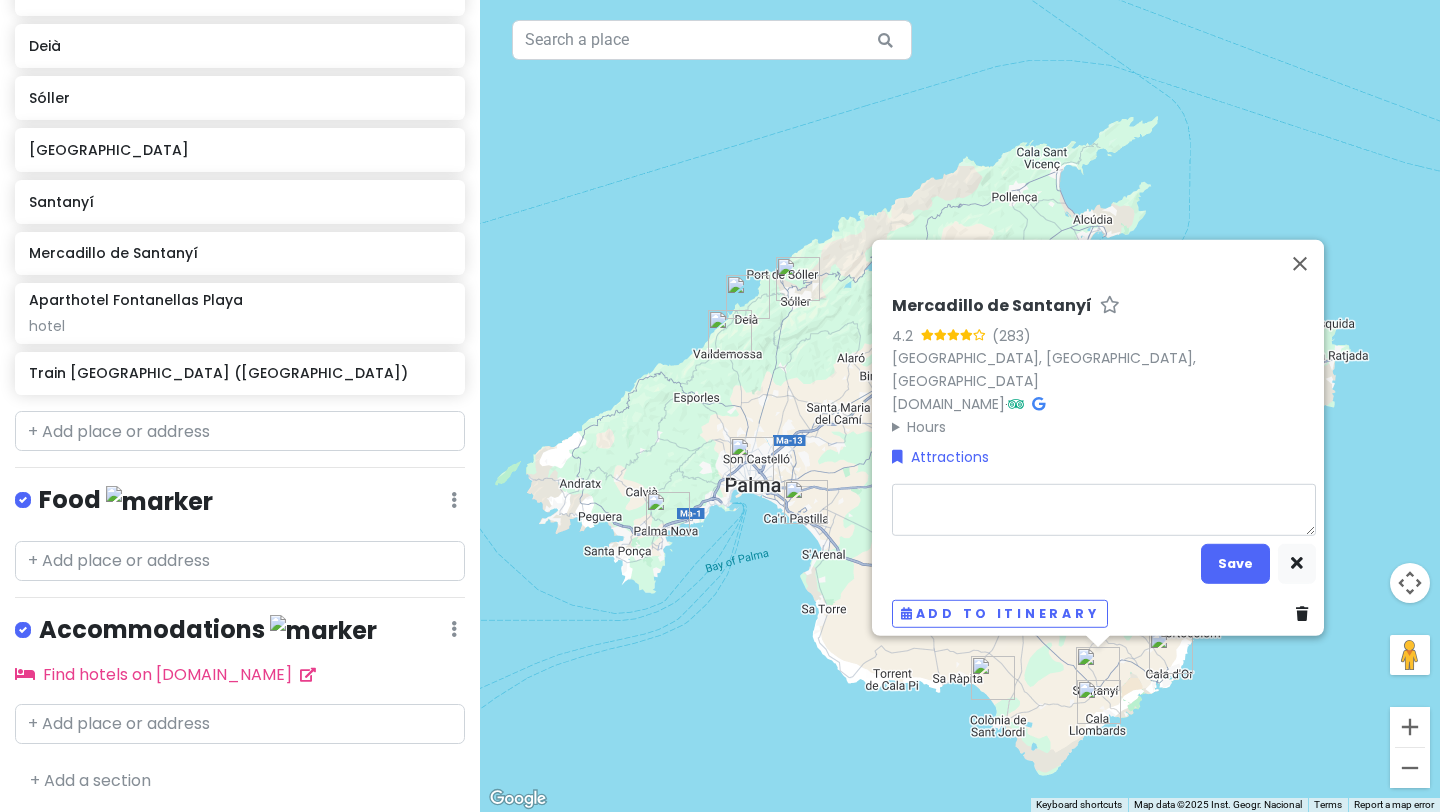 type on "f" 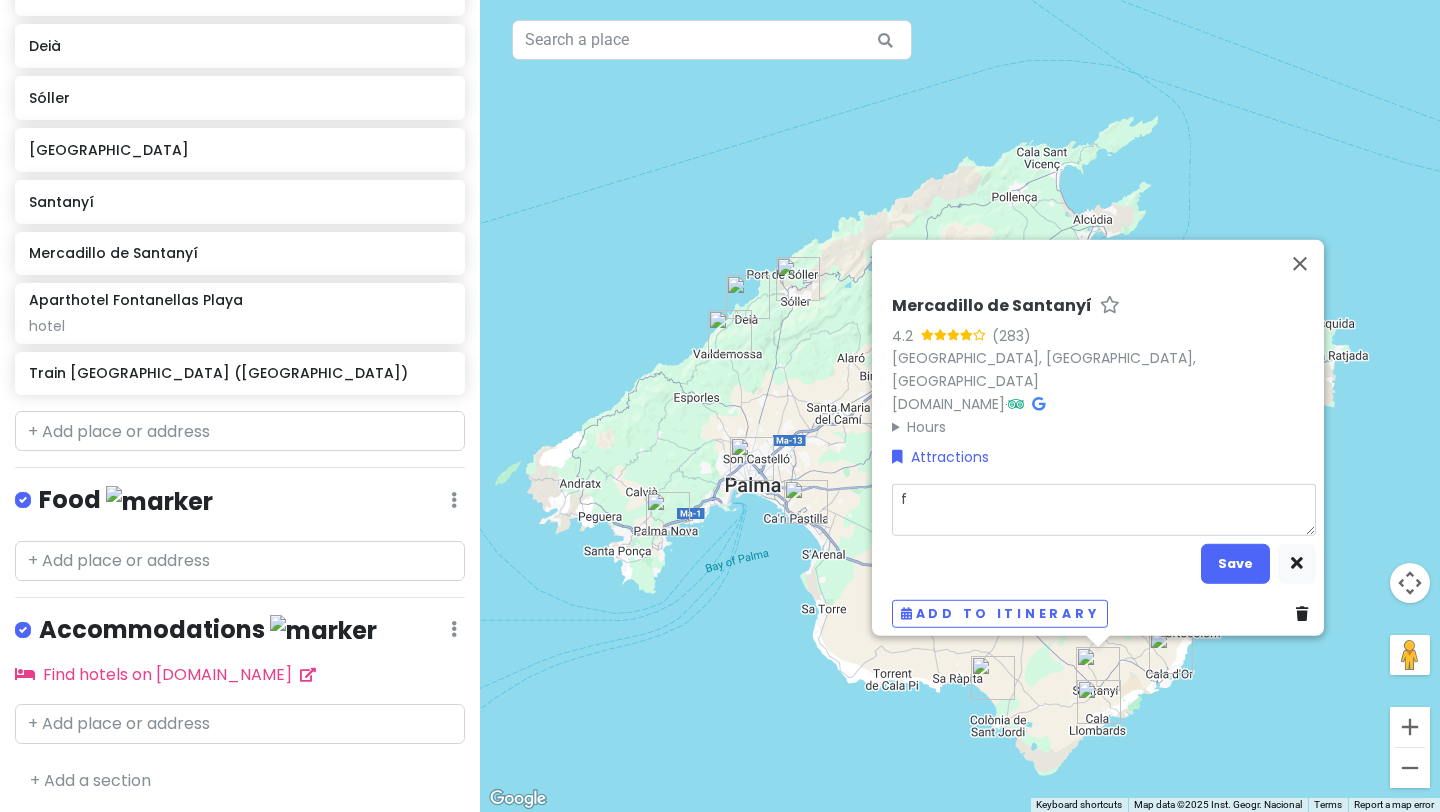 type on "x" 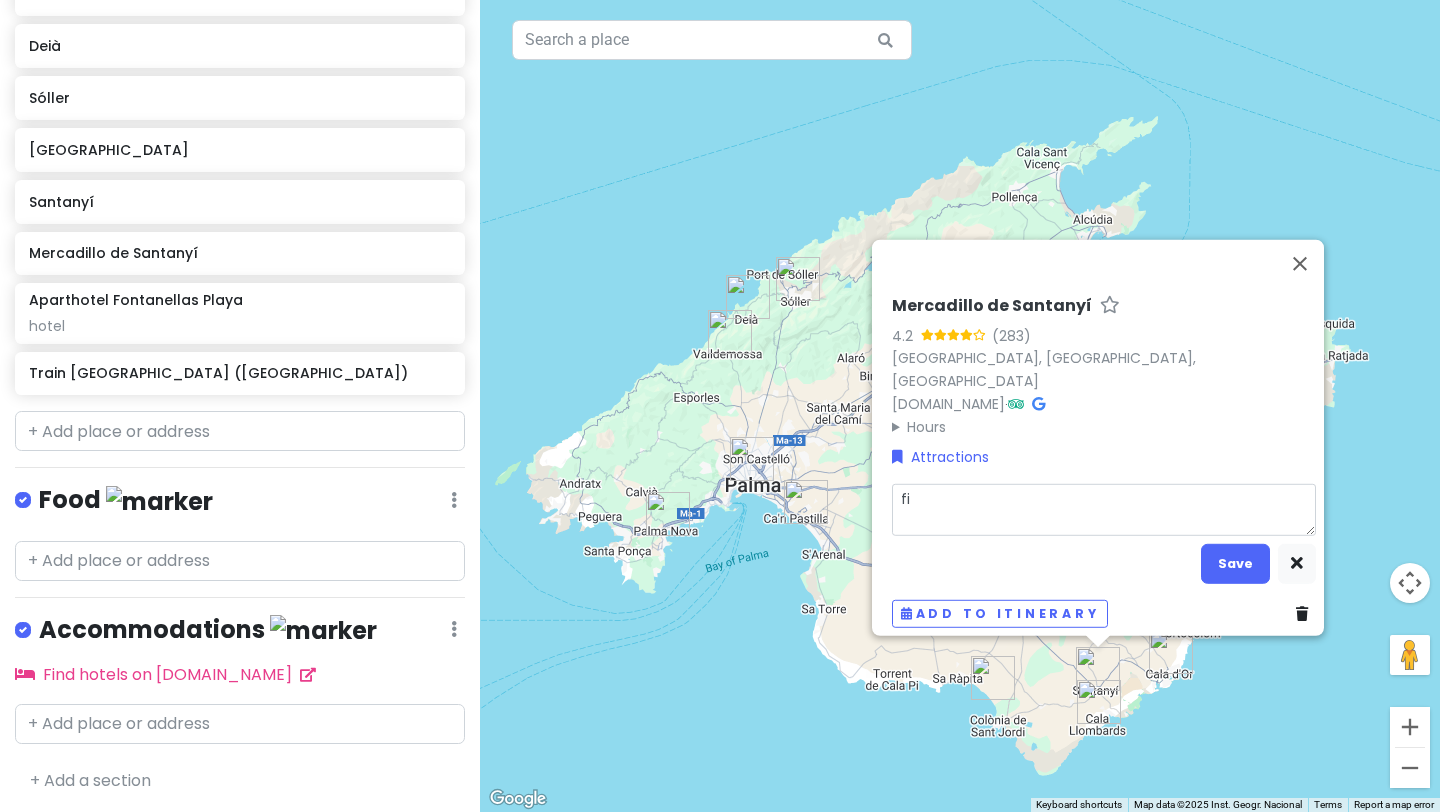type on "x" 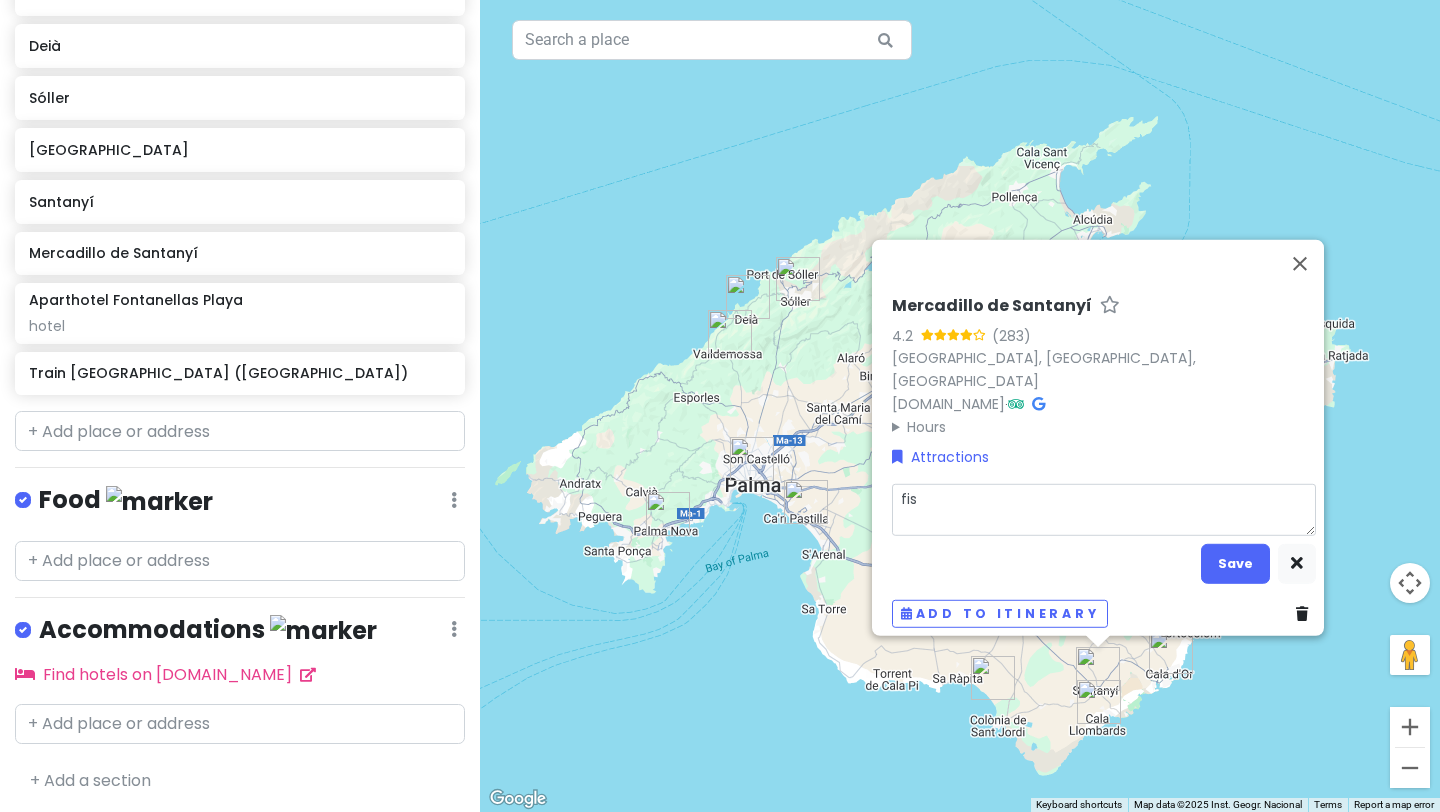 type on "x" 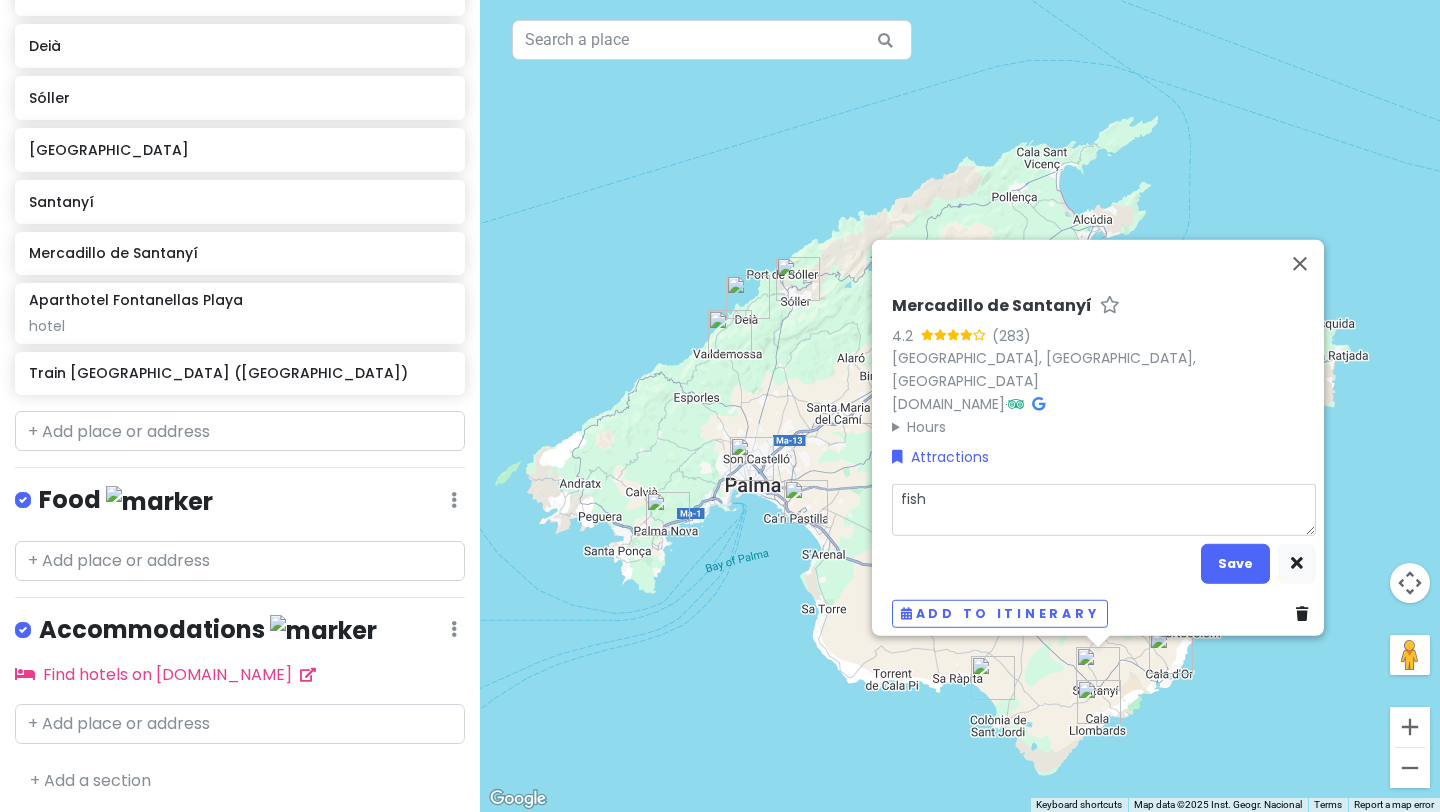 type on "x" 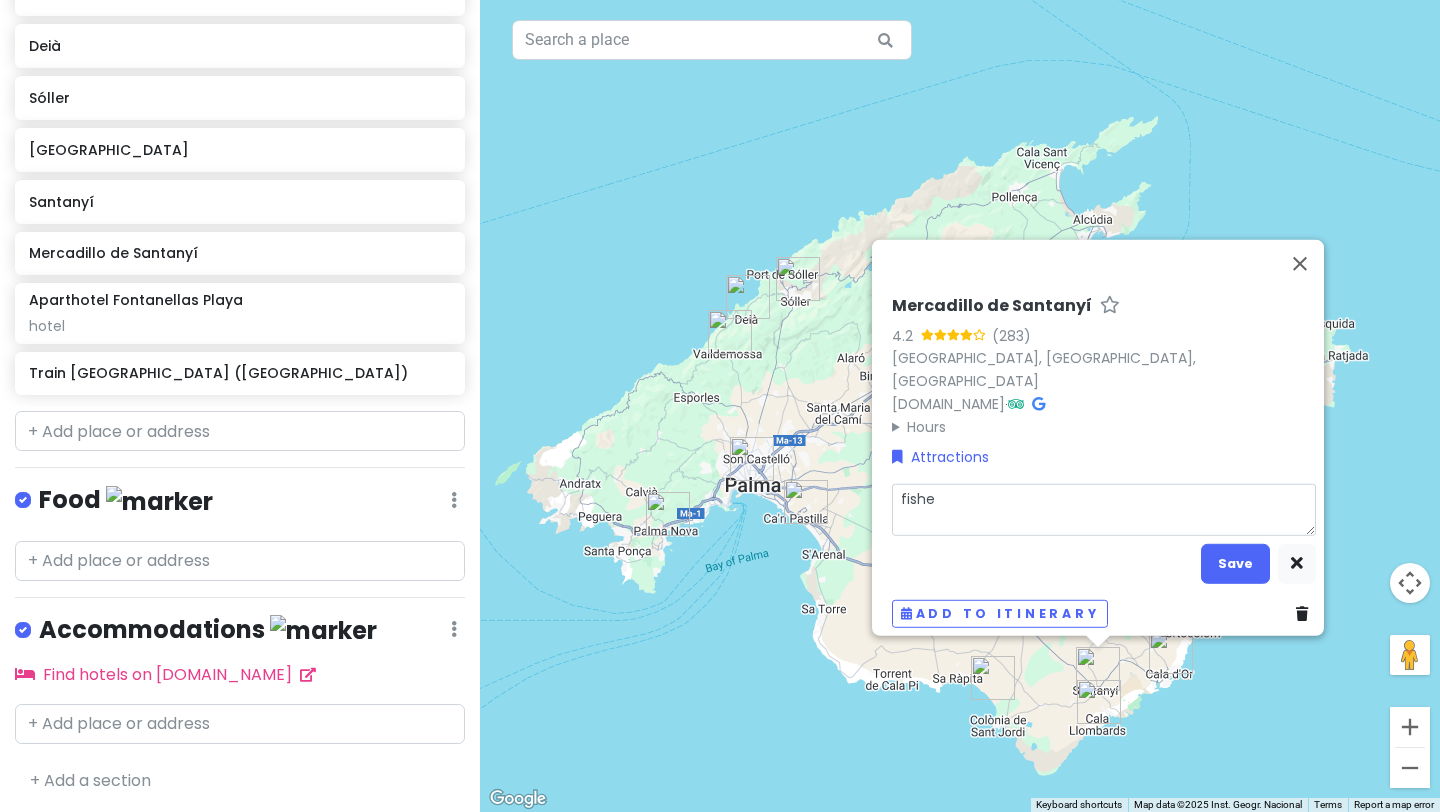 type on "x" 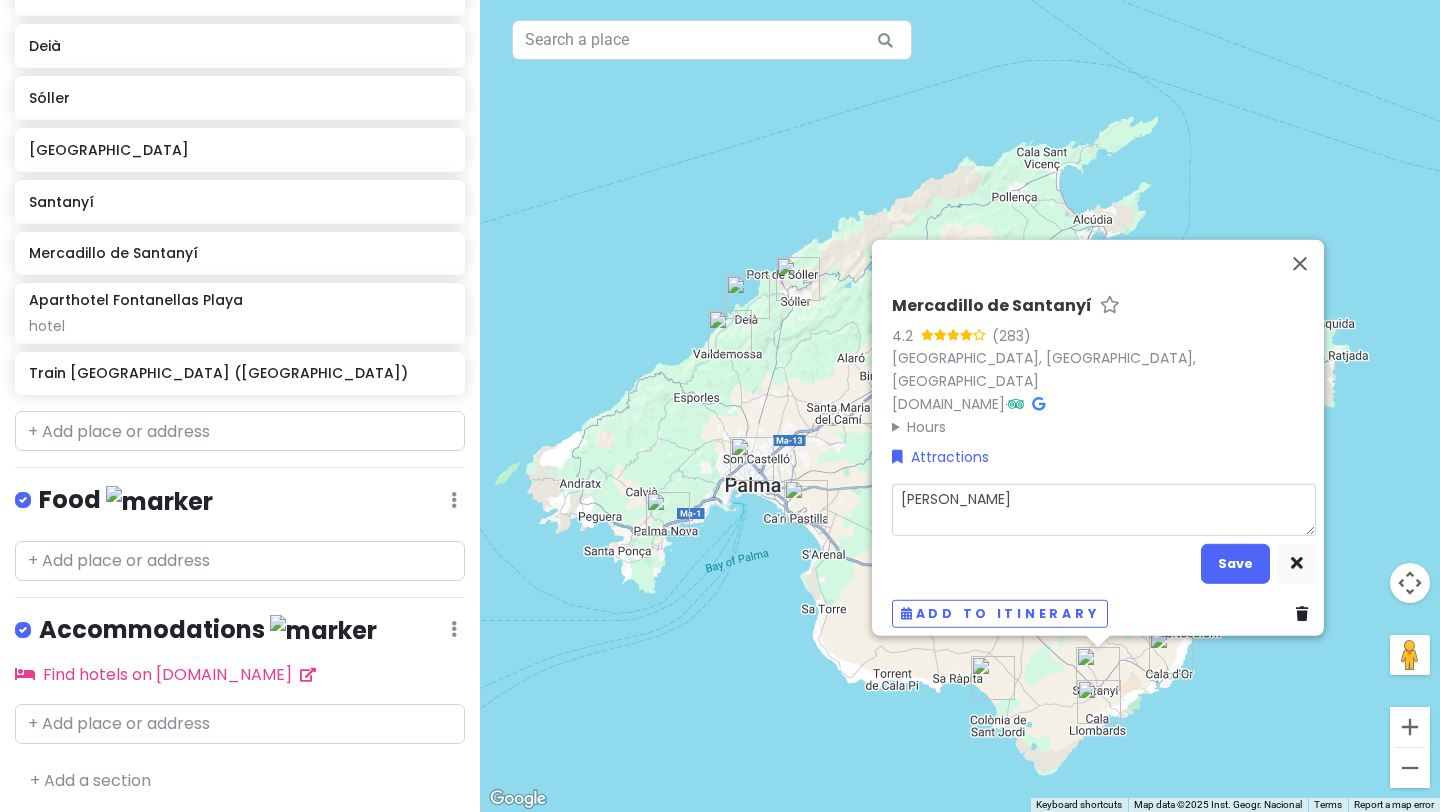 type on "x" 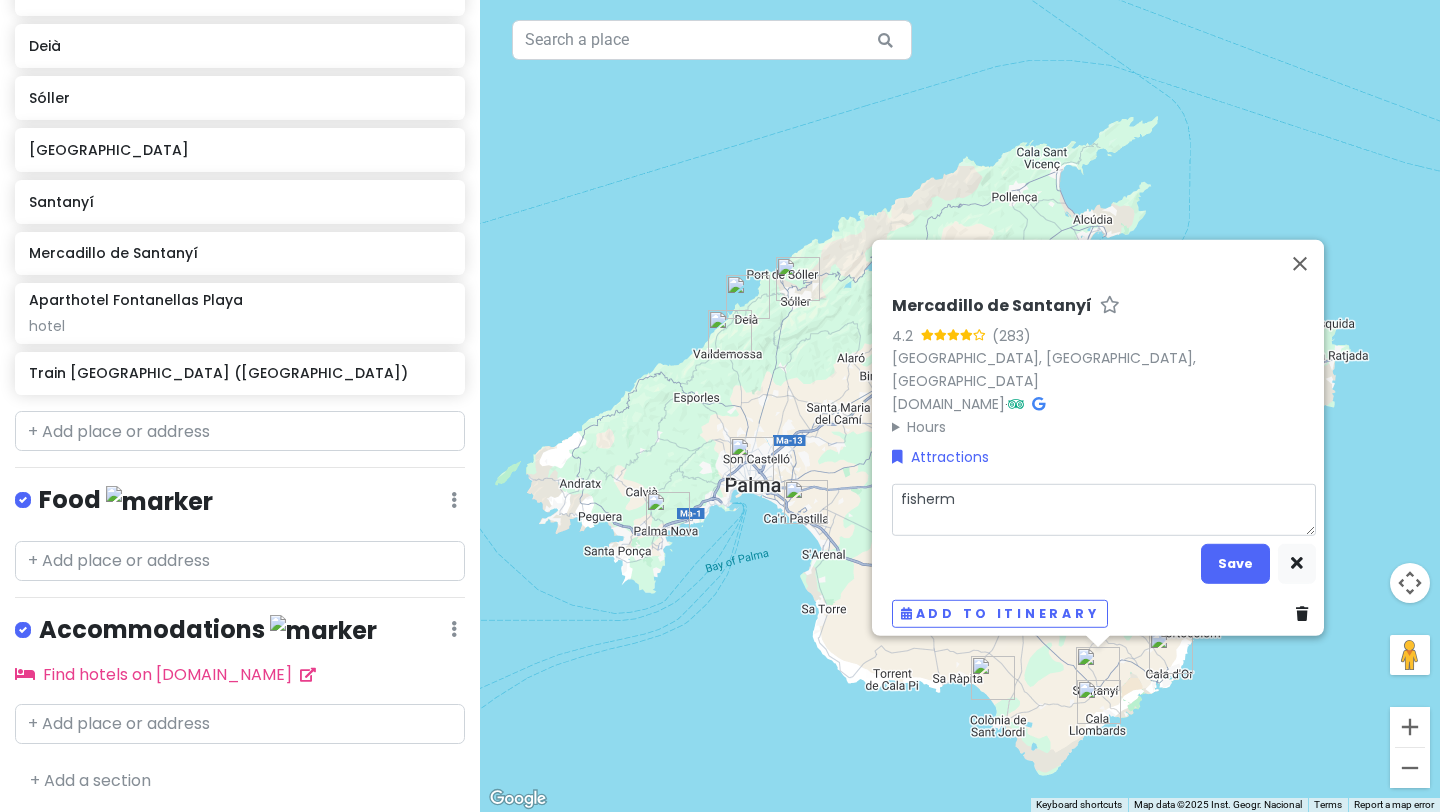type on "x" 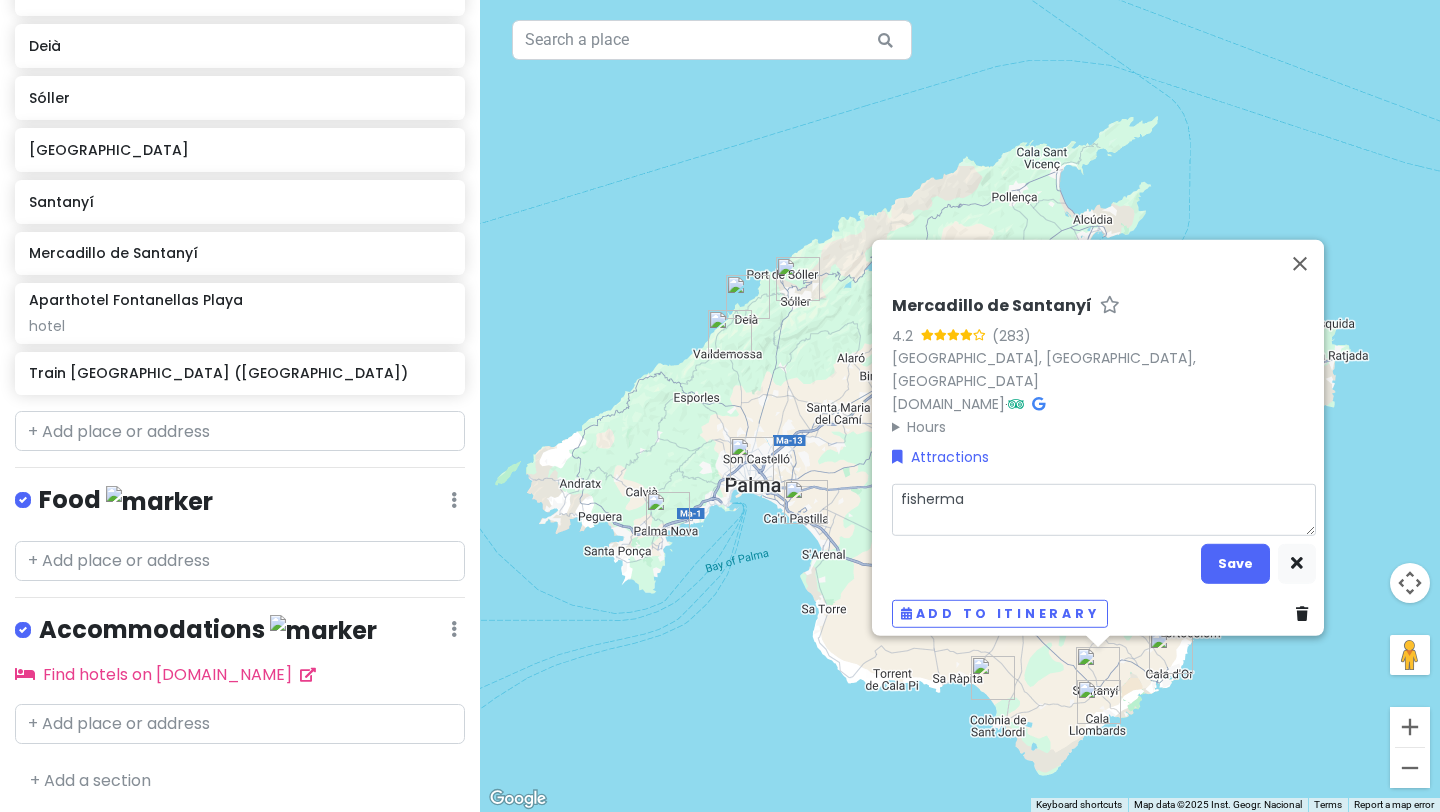 type on "x" 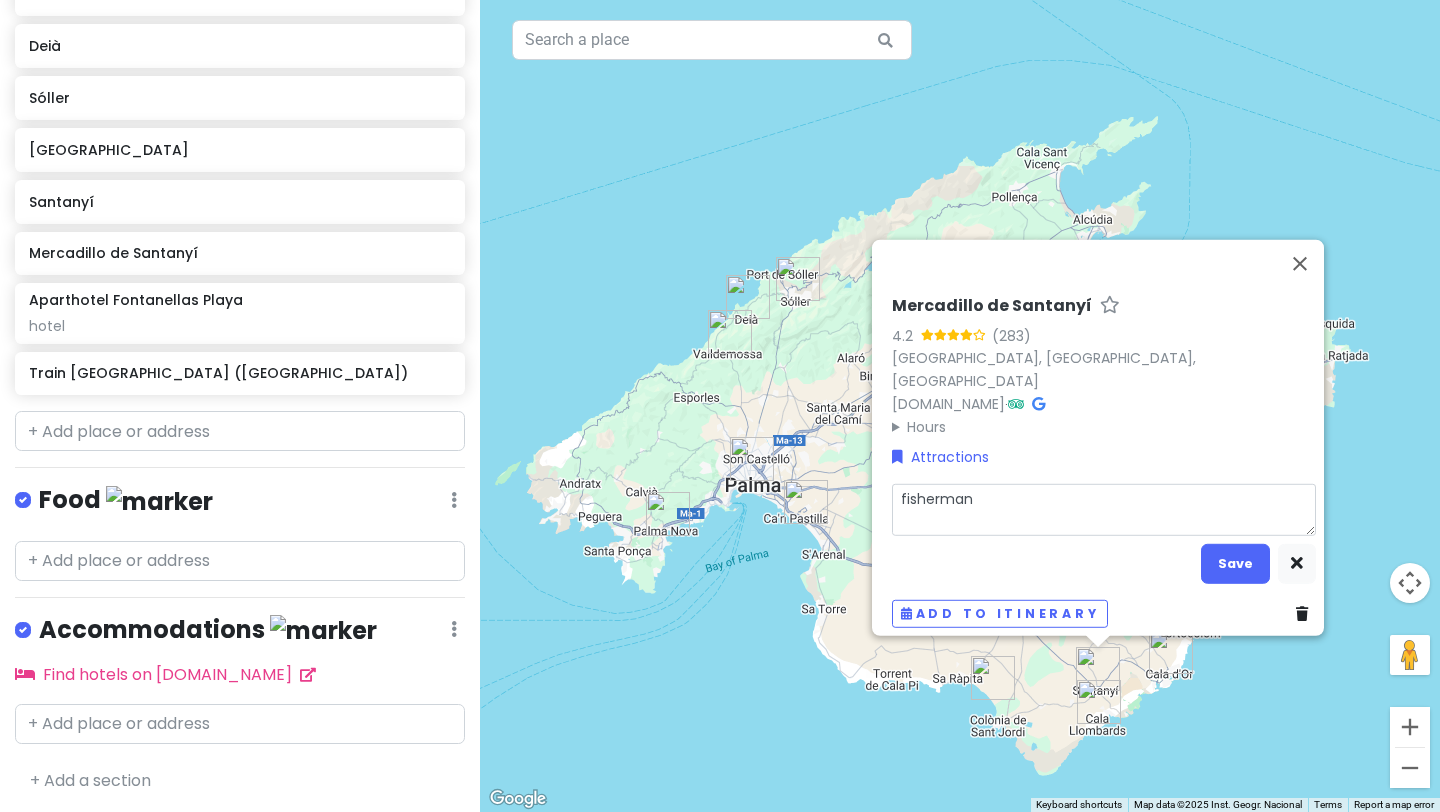 type on "x" 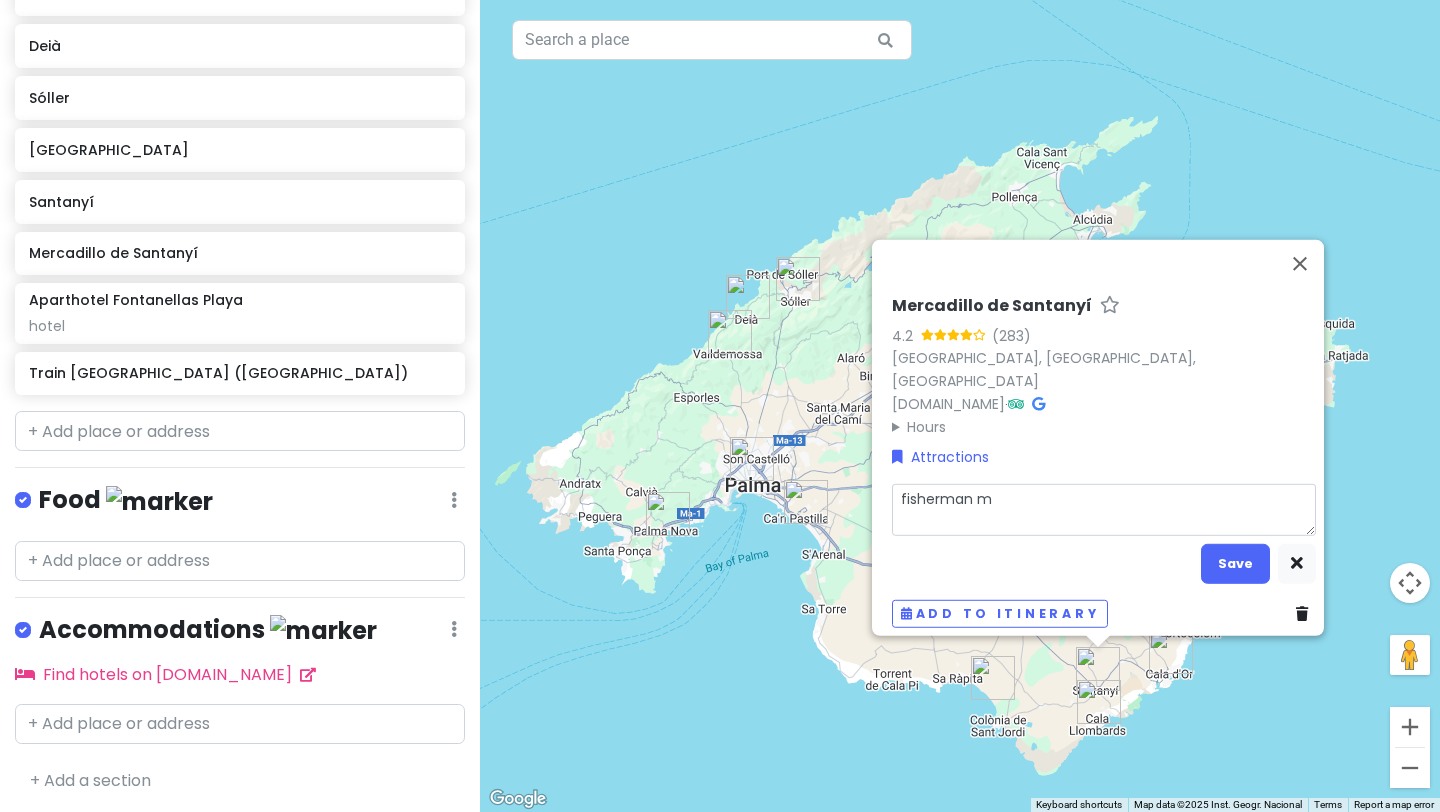 type on "x" 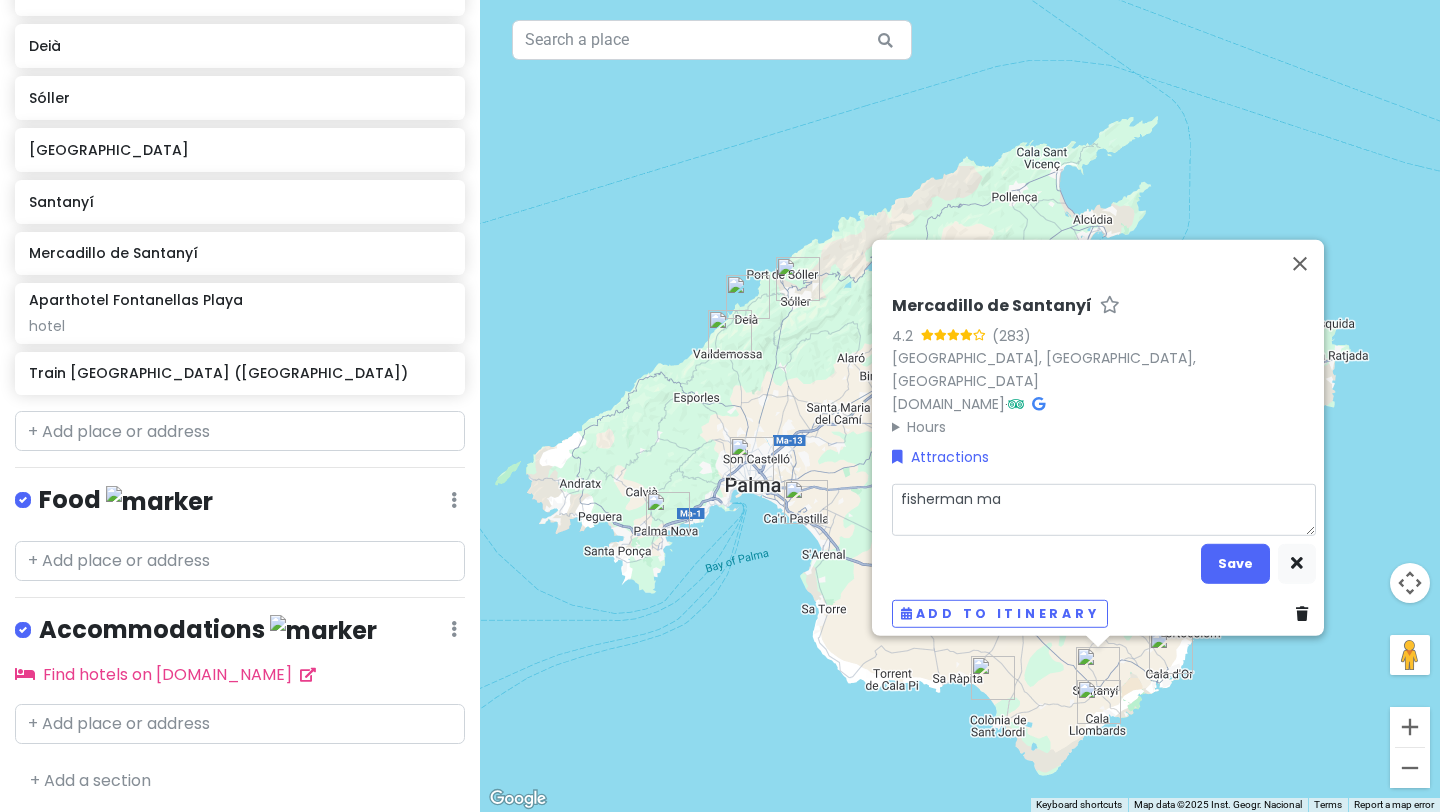 type on "x" 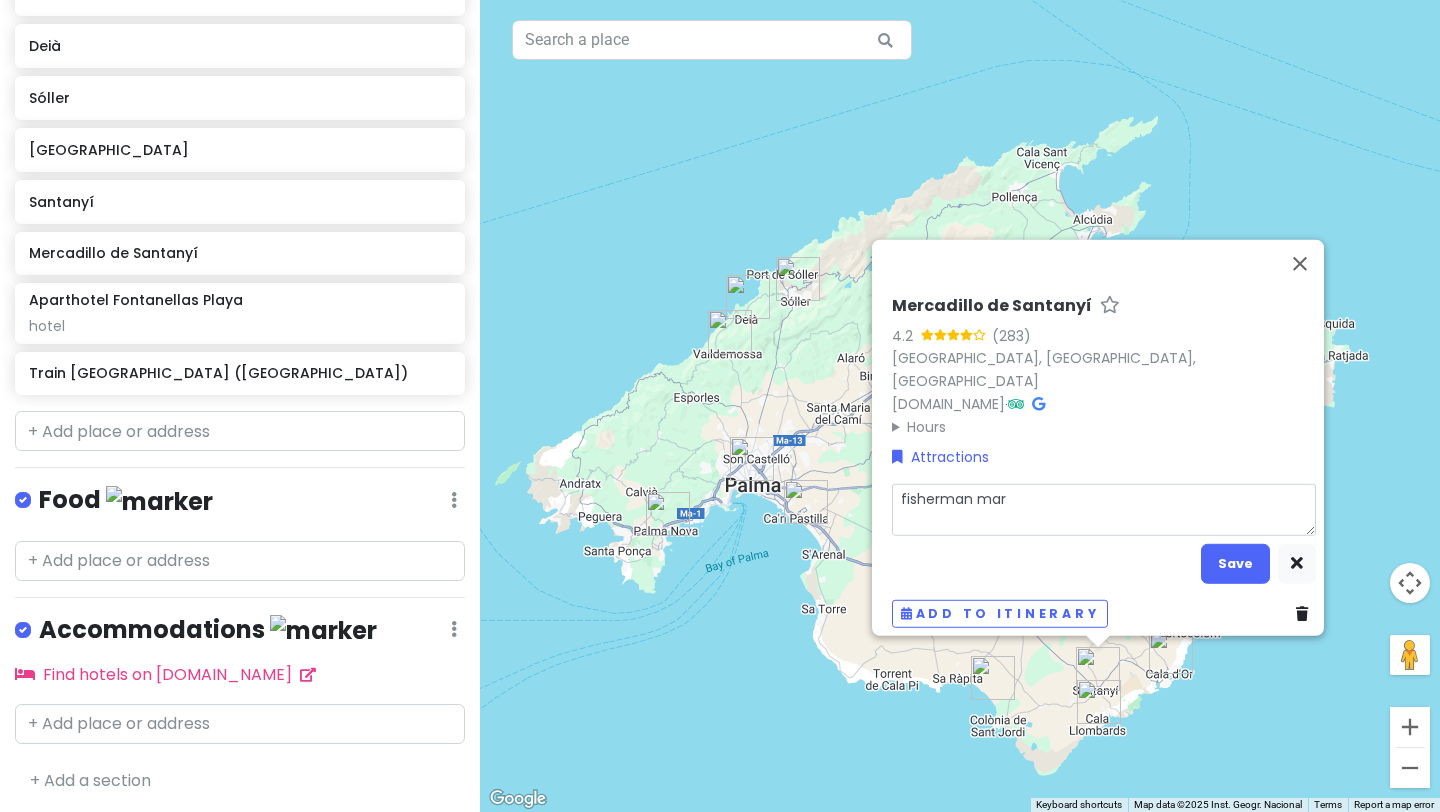 type on "x" 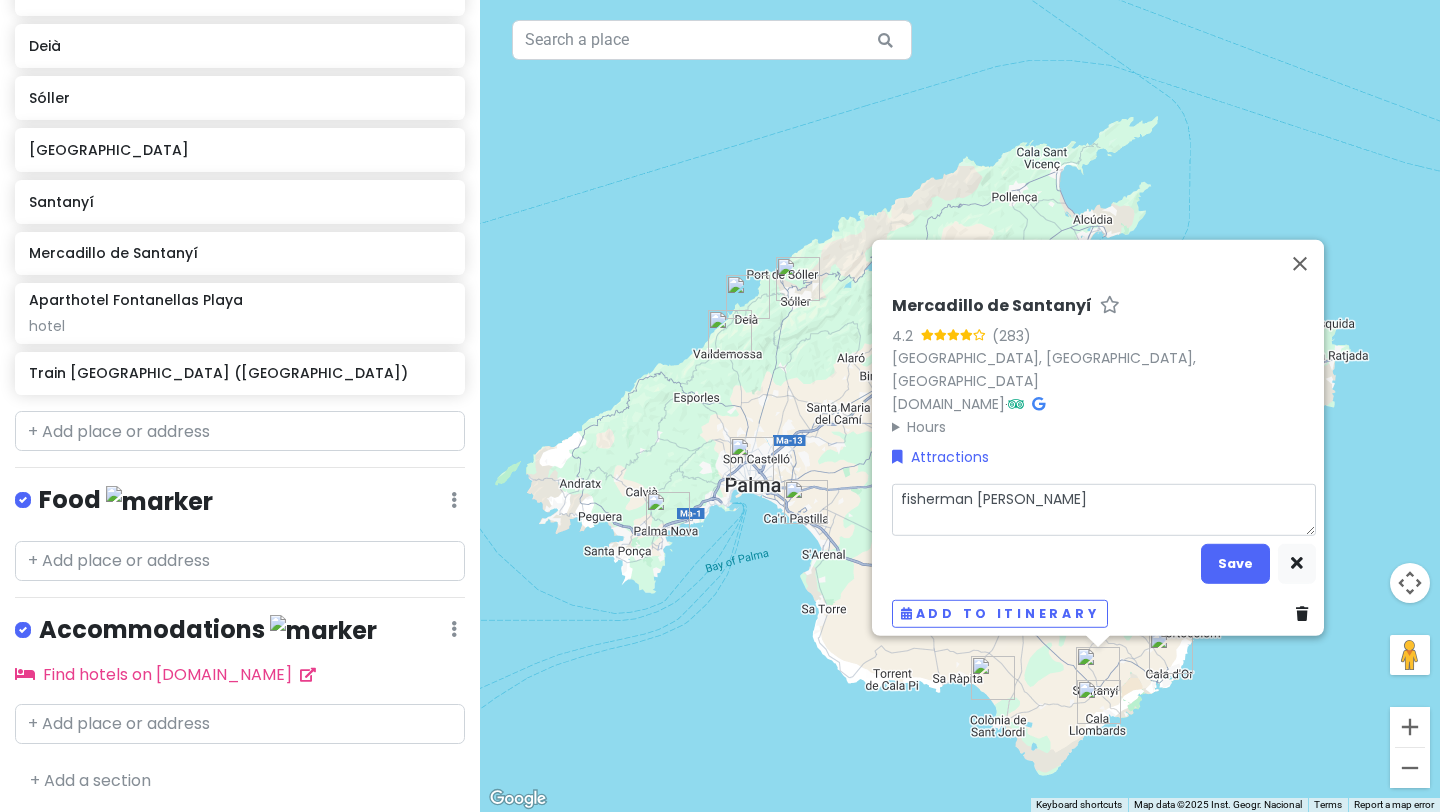 type on "x" 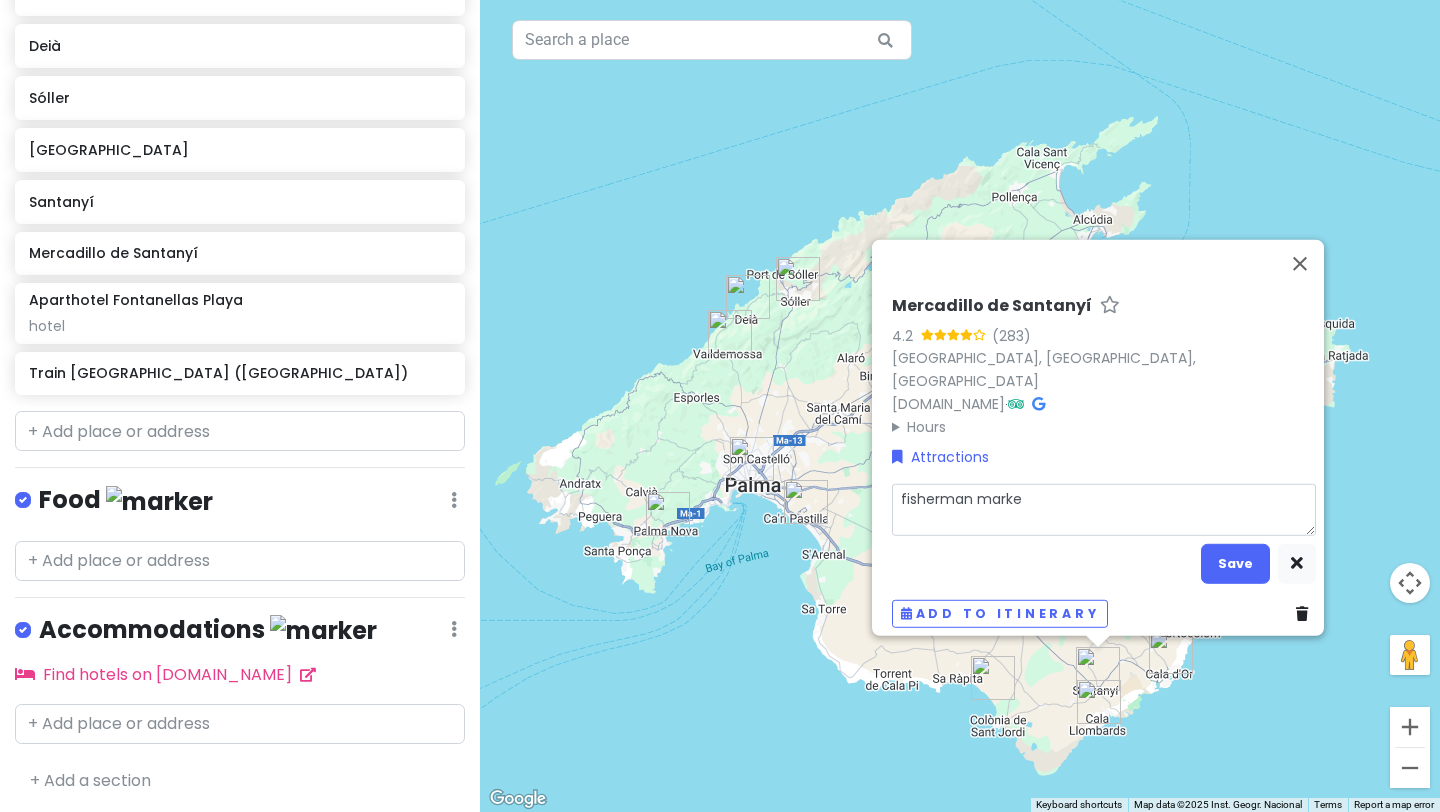type on "x" 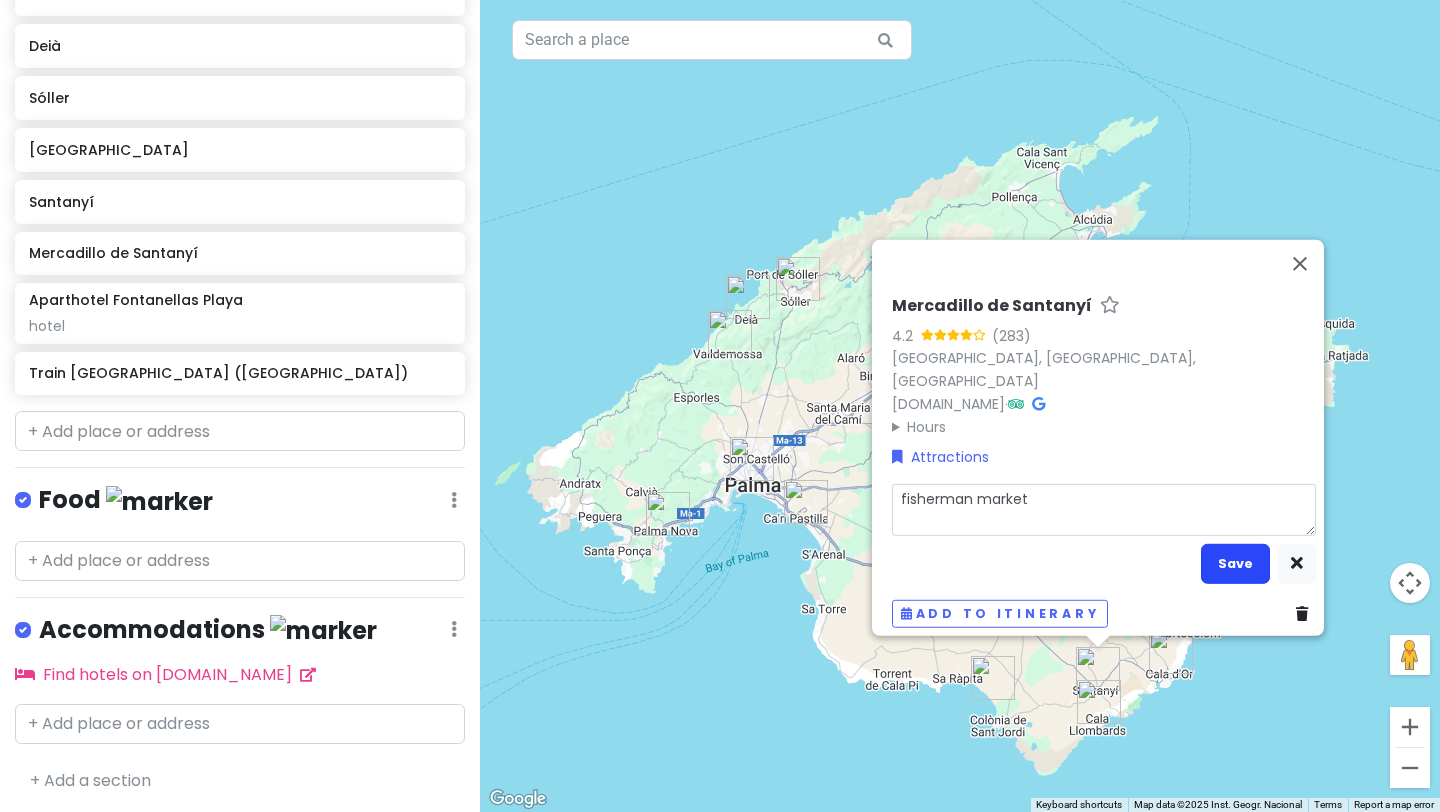 type on "fisherman market" 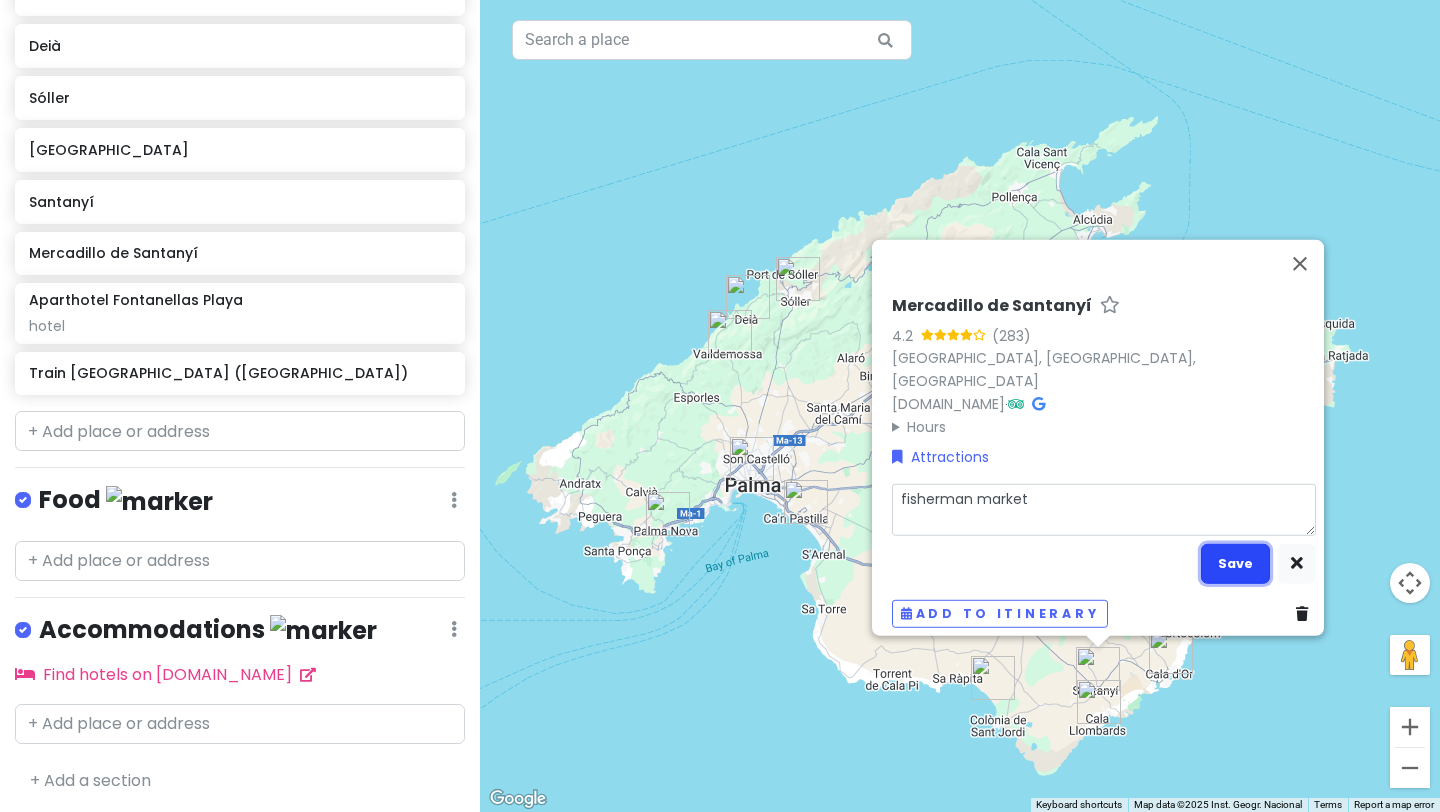 click on "Save" at bounding box center [1235, 563] 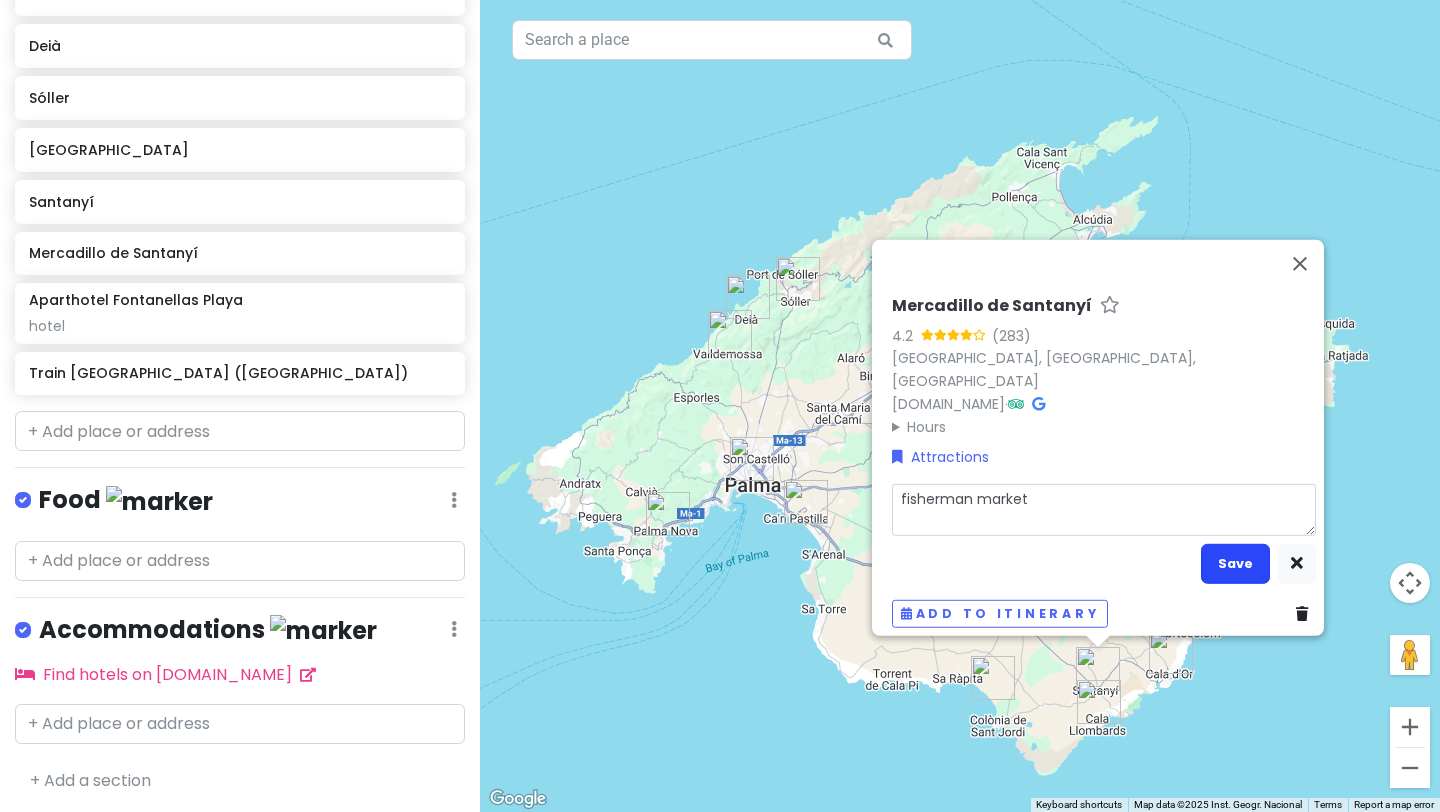 scroll, scrollTop: 549, scrollLeft: 0, axis: vertical 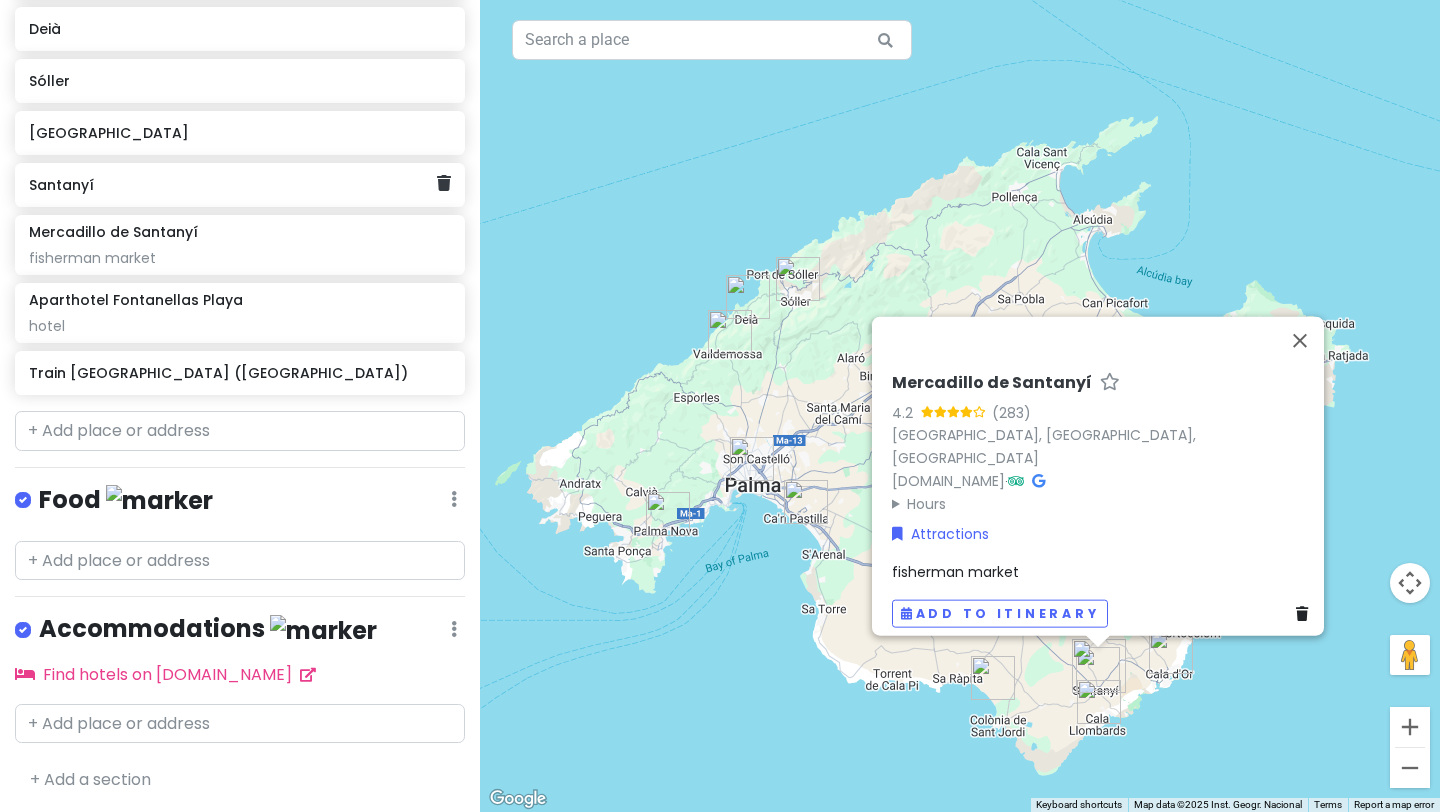 click on "Santanyí" at bounding box center [232, 185] 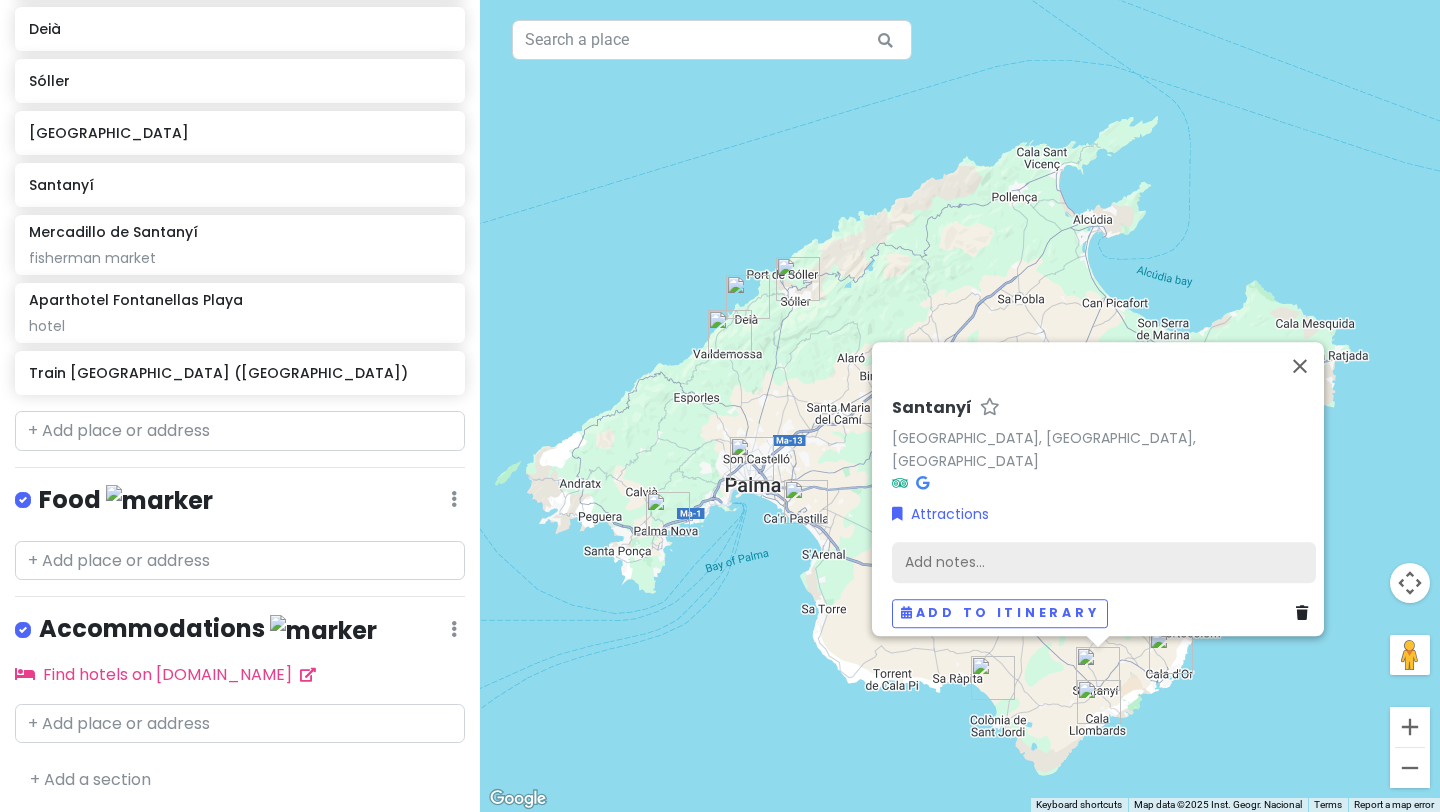 click on "Add notes..." at bounding box center [1104, 563] 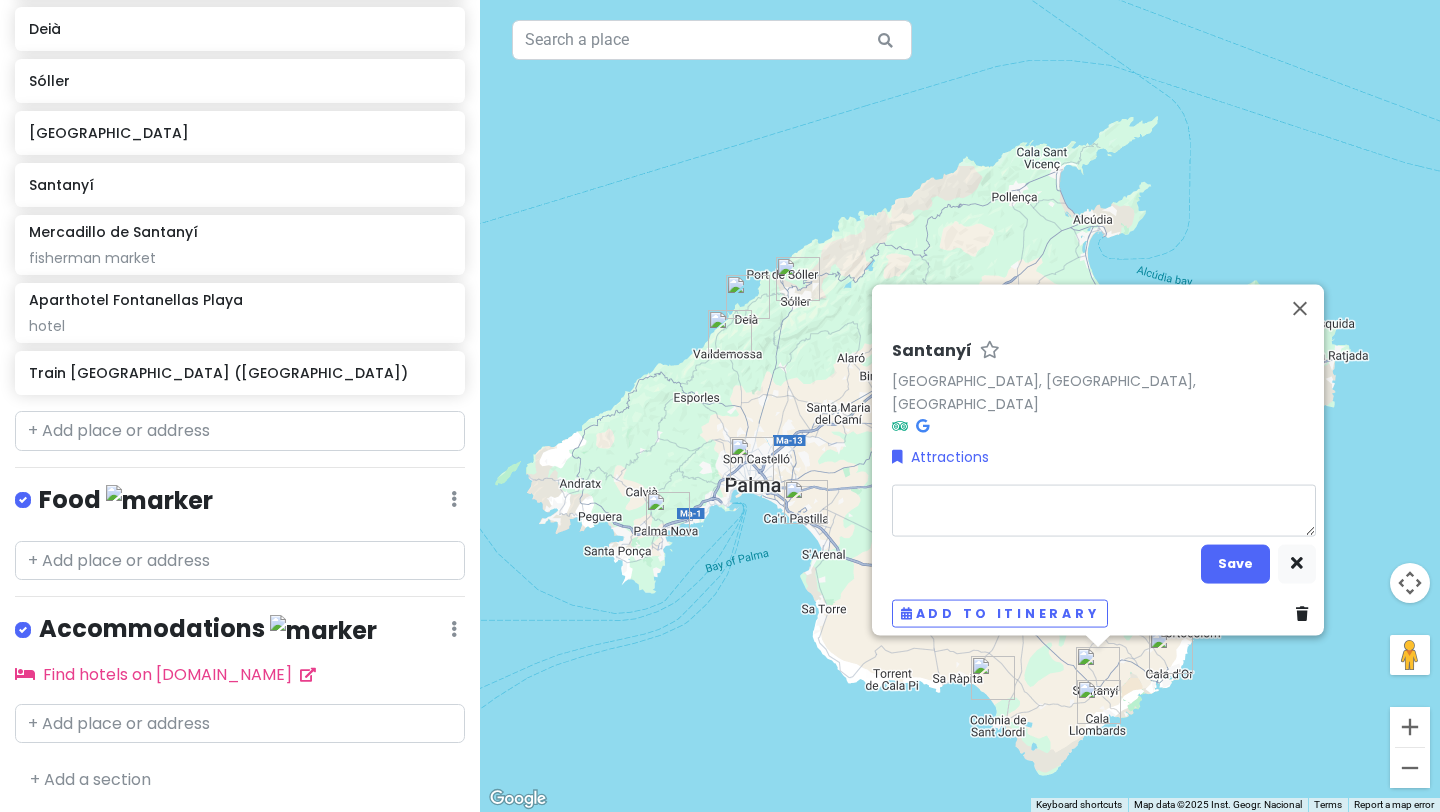 type on "x" 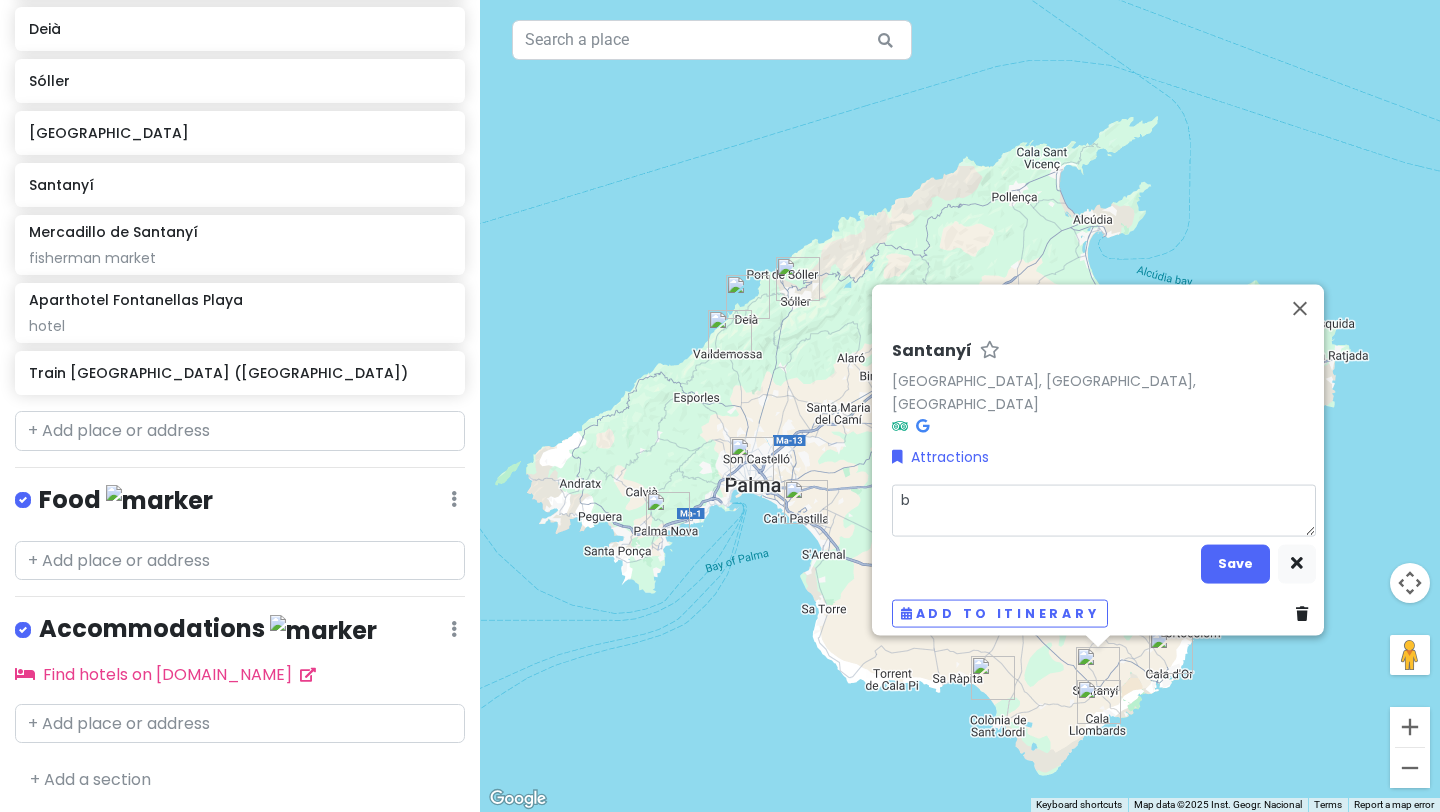 type on "x" 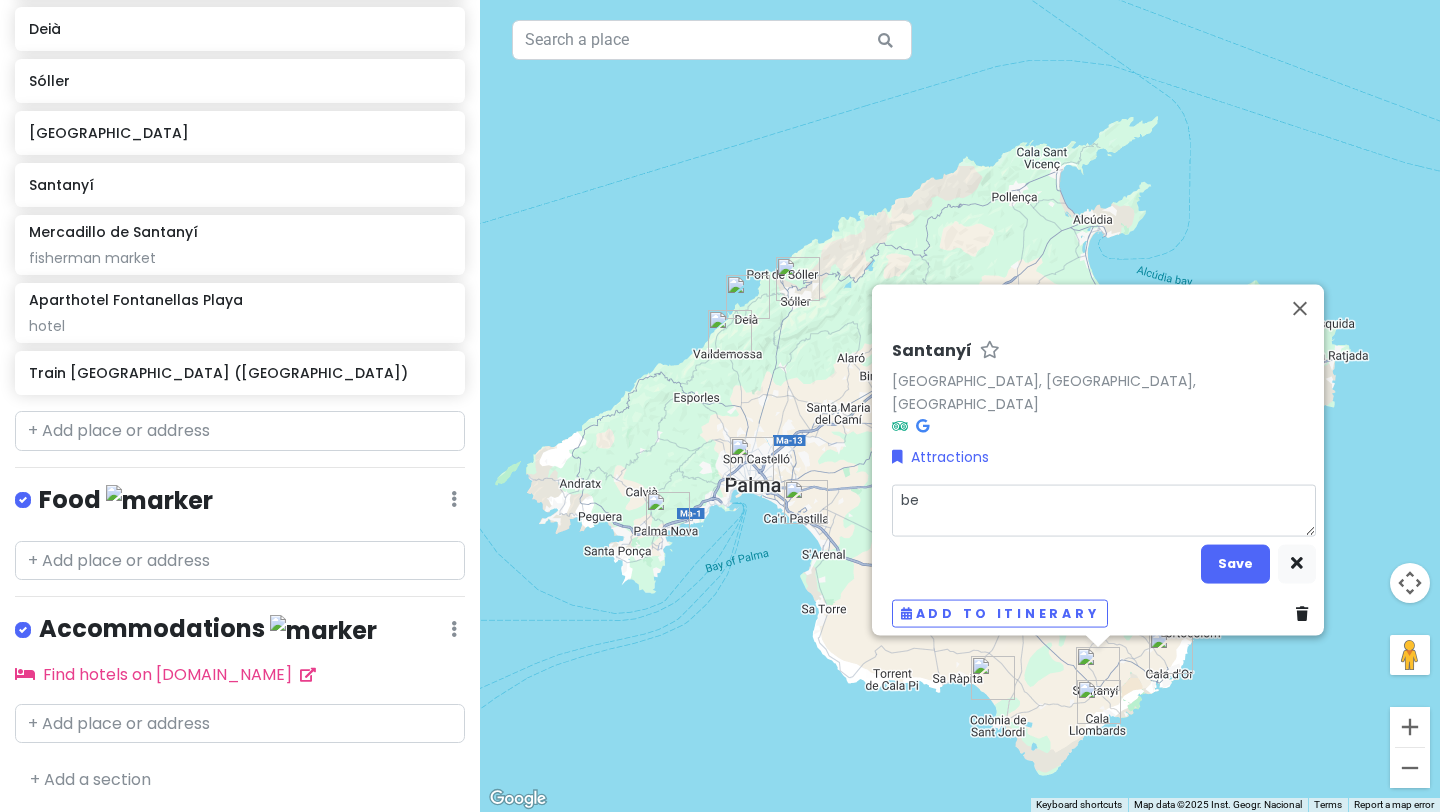 type on "x" 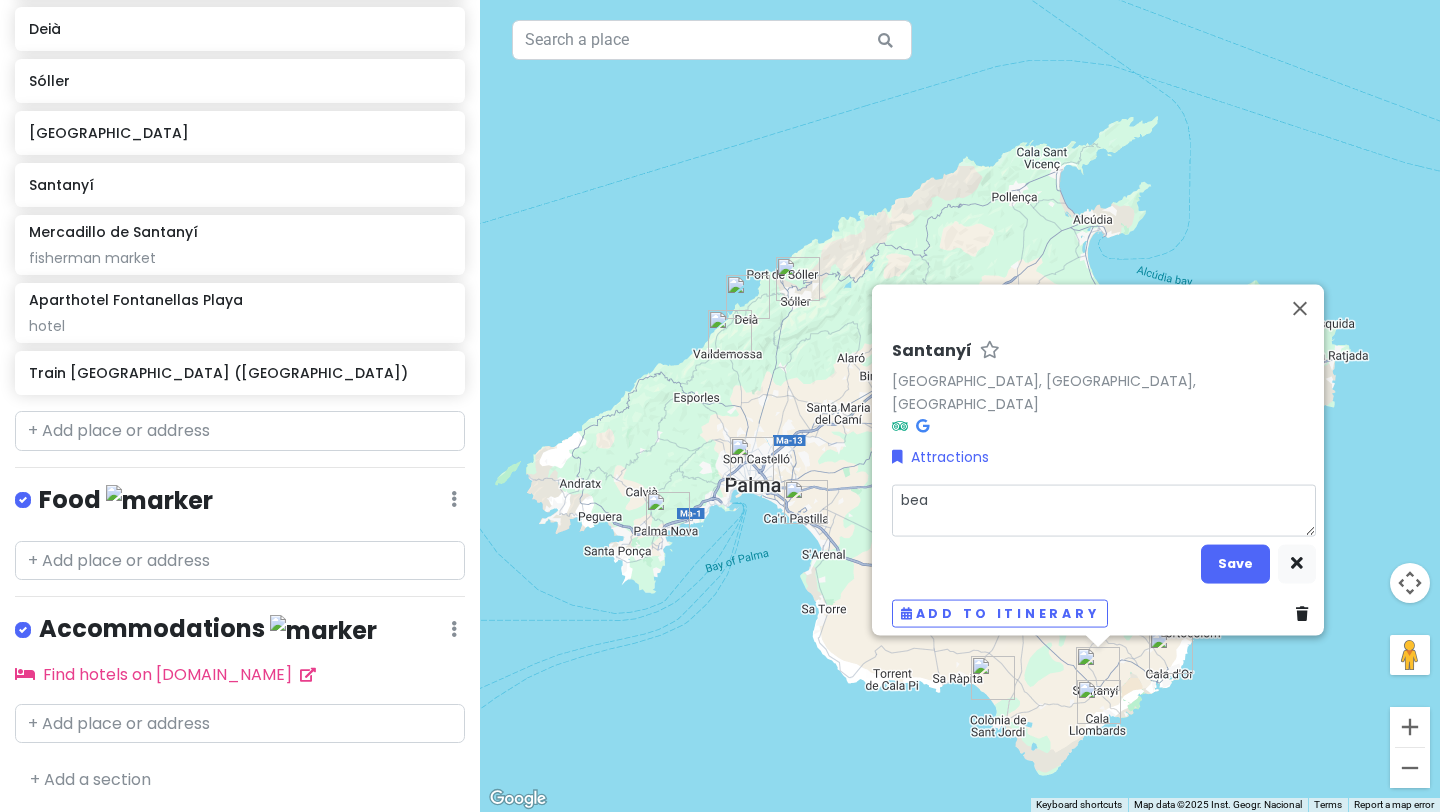 type on "x" 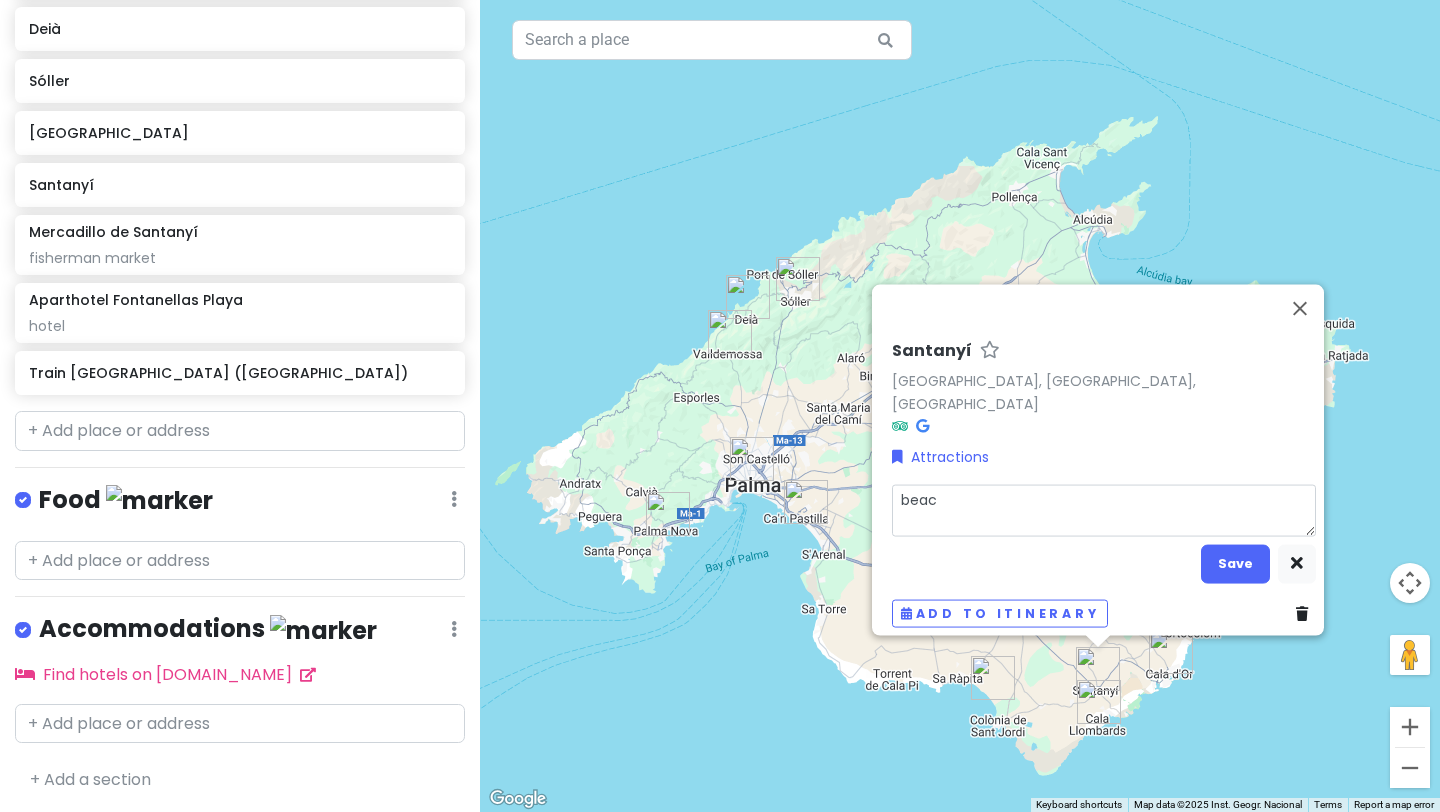 type on "x" 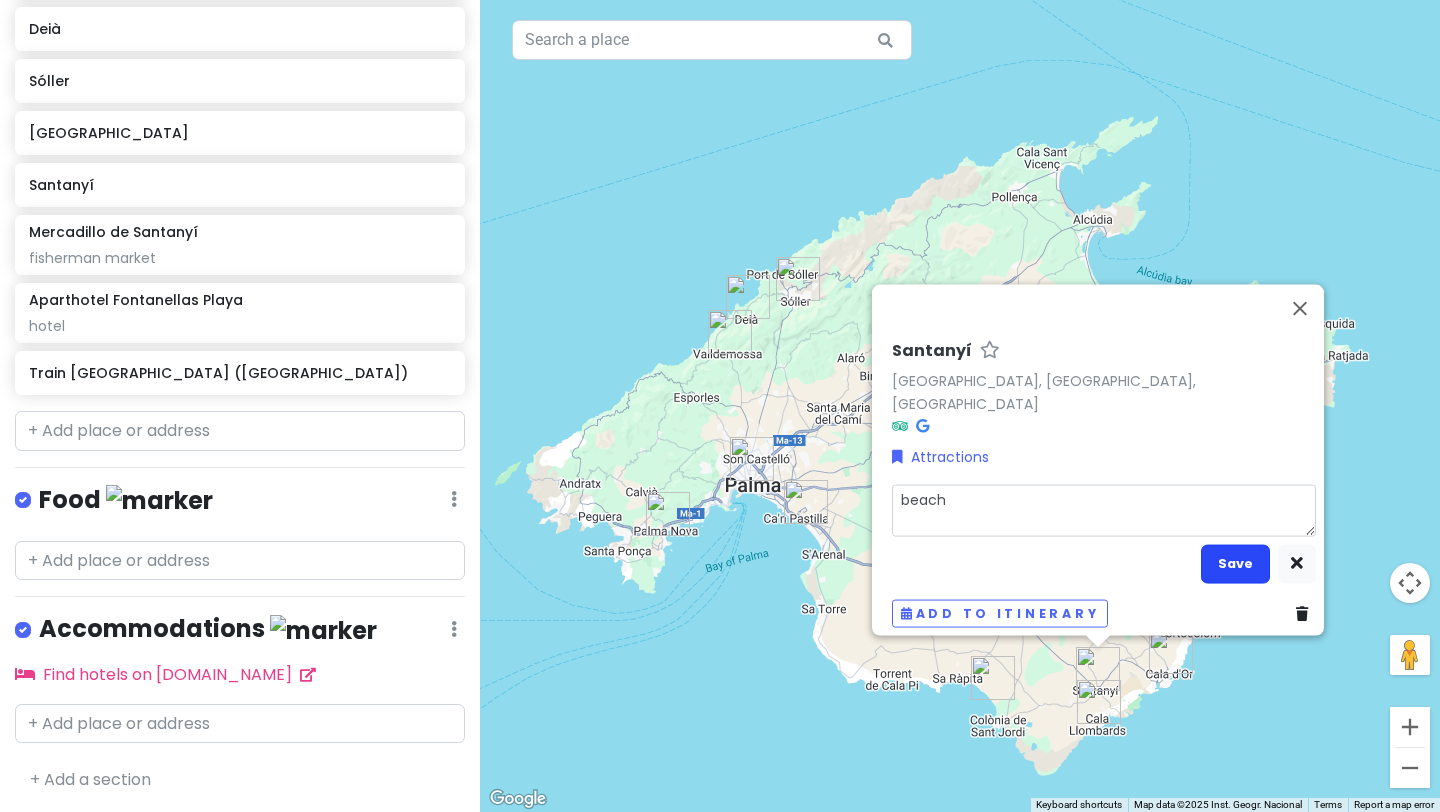 type on "beach" 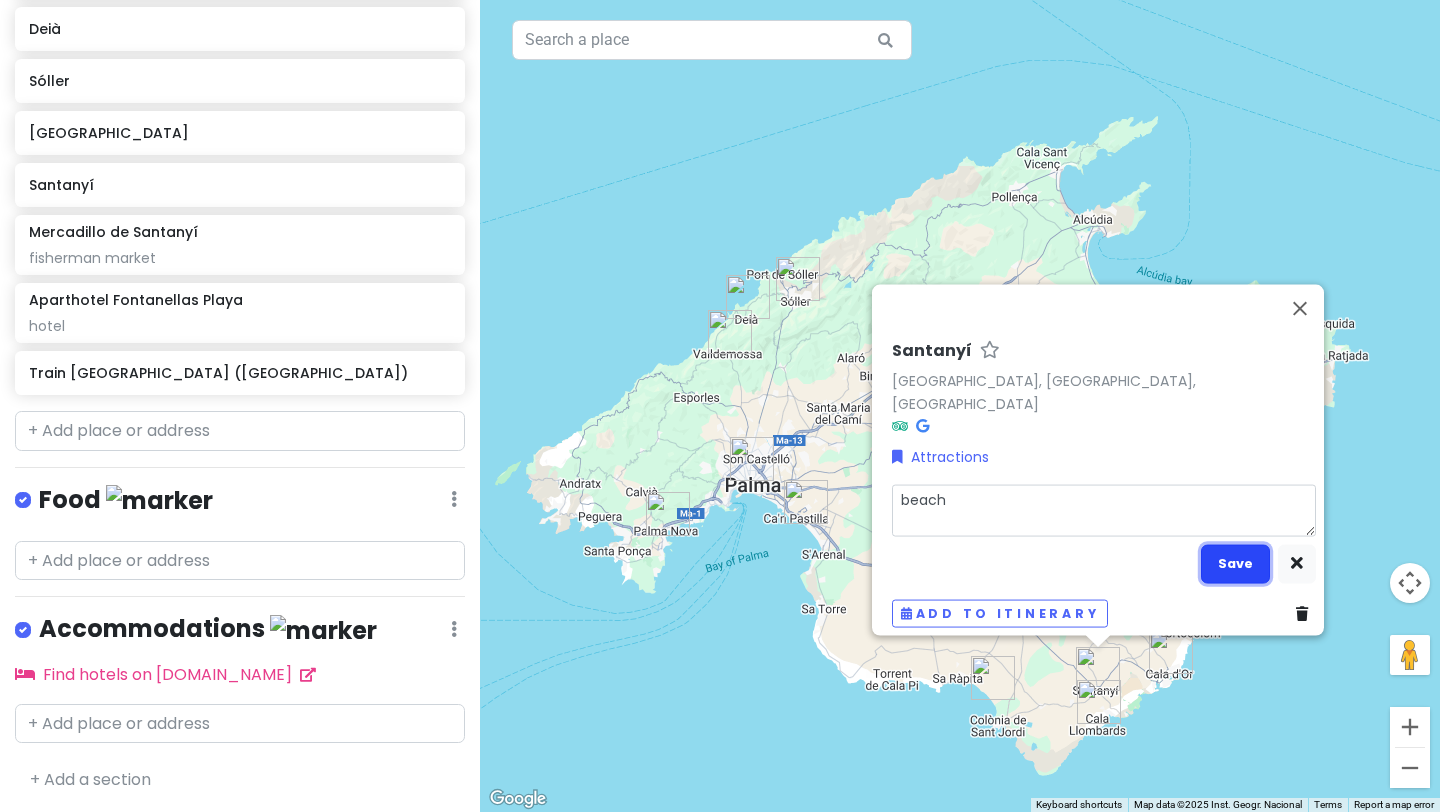 click on "Save" at bounding box center (1235, 563) 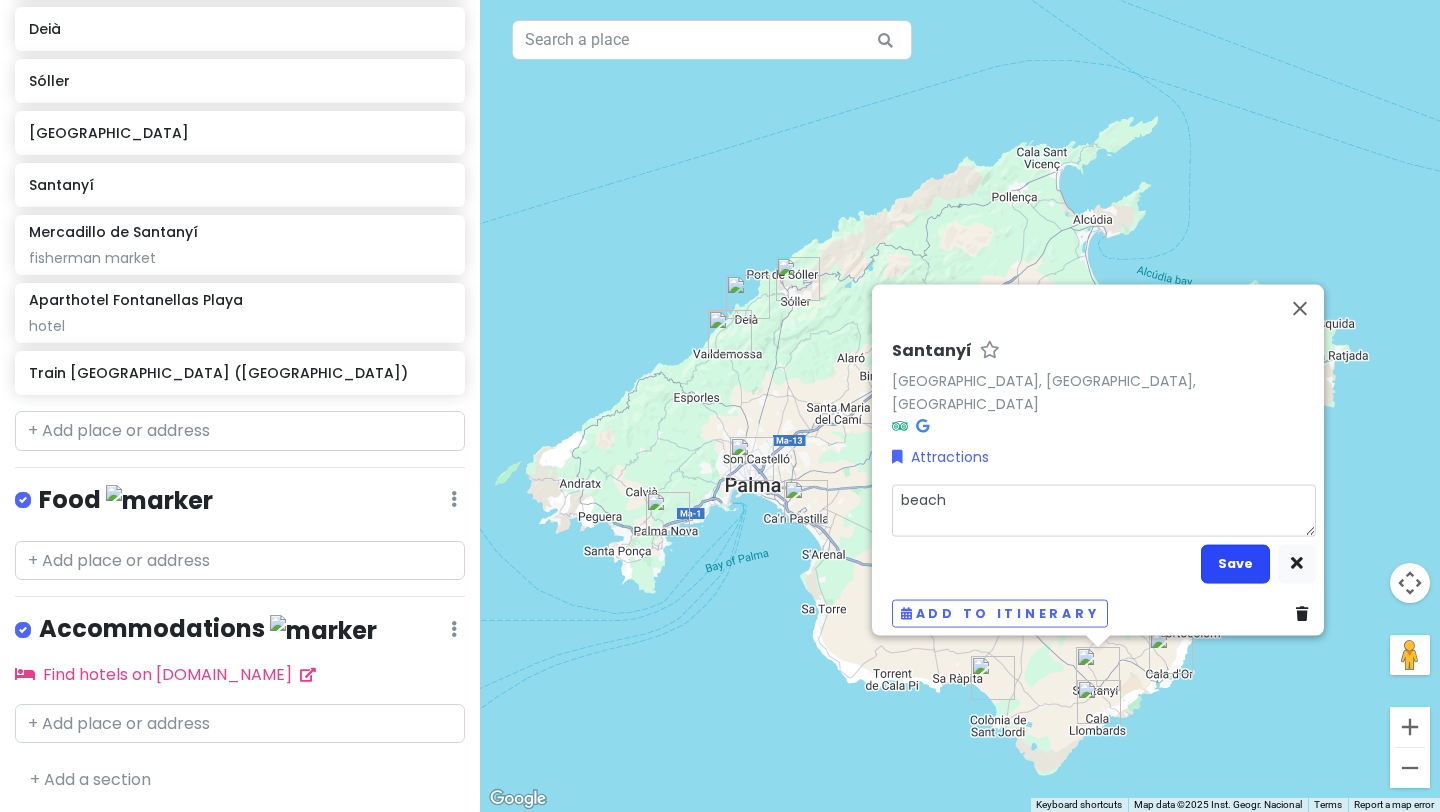 scroll, scrollTop: 565, scrollLeft: 0, axis: vertical 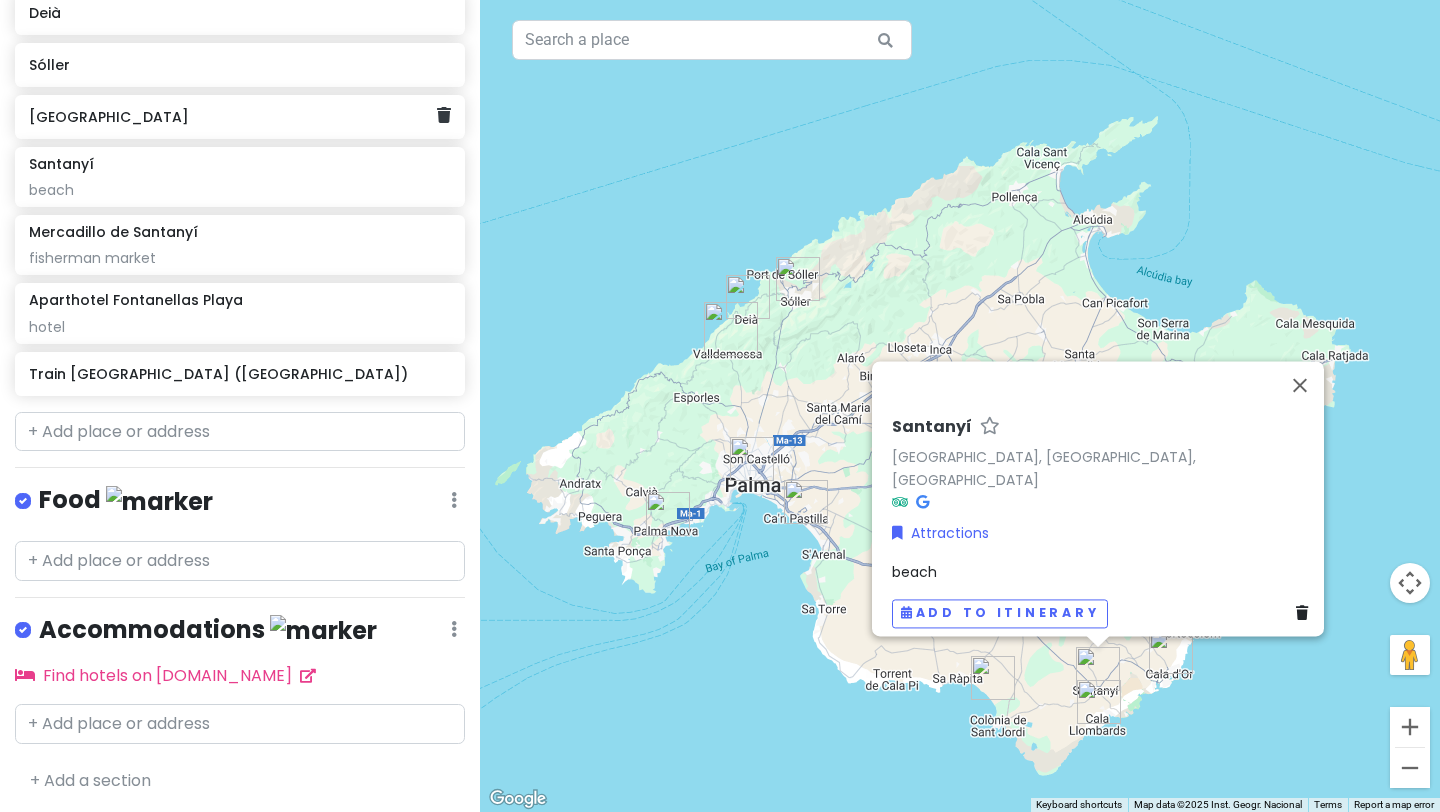 click on "[GEOGRAPHIC_DATA]" 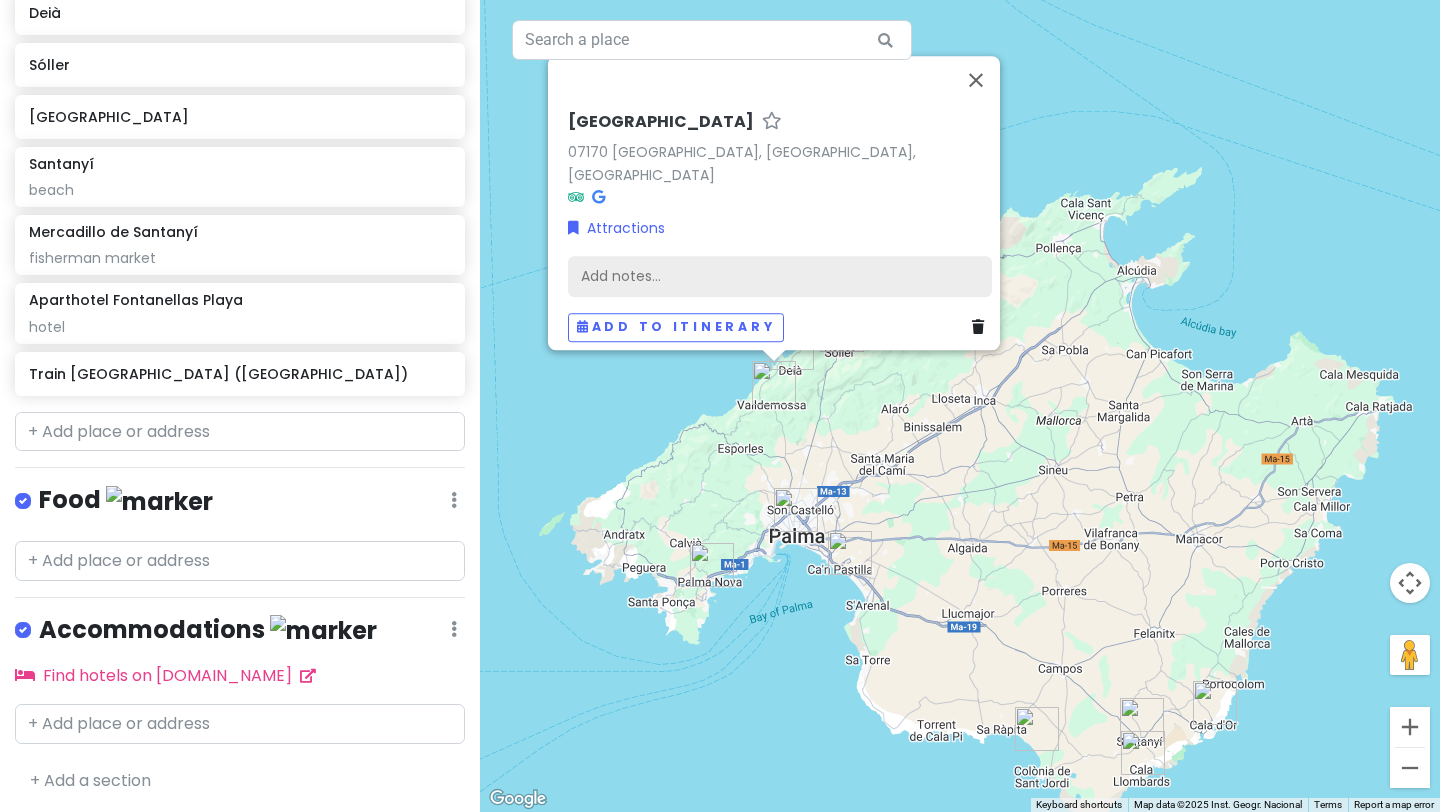 click on "Add notes..." at bounding box center (780, 277) 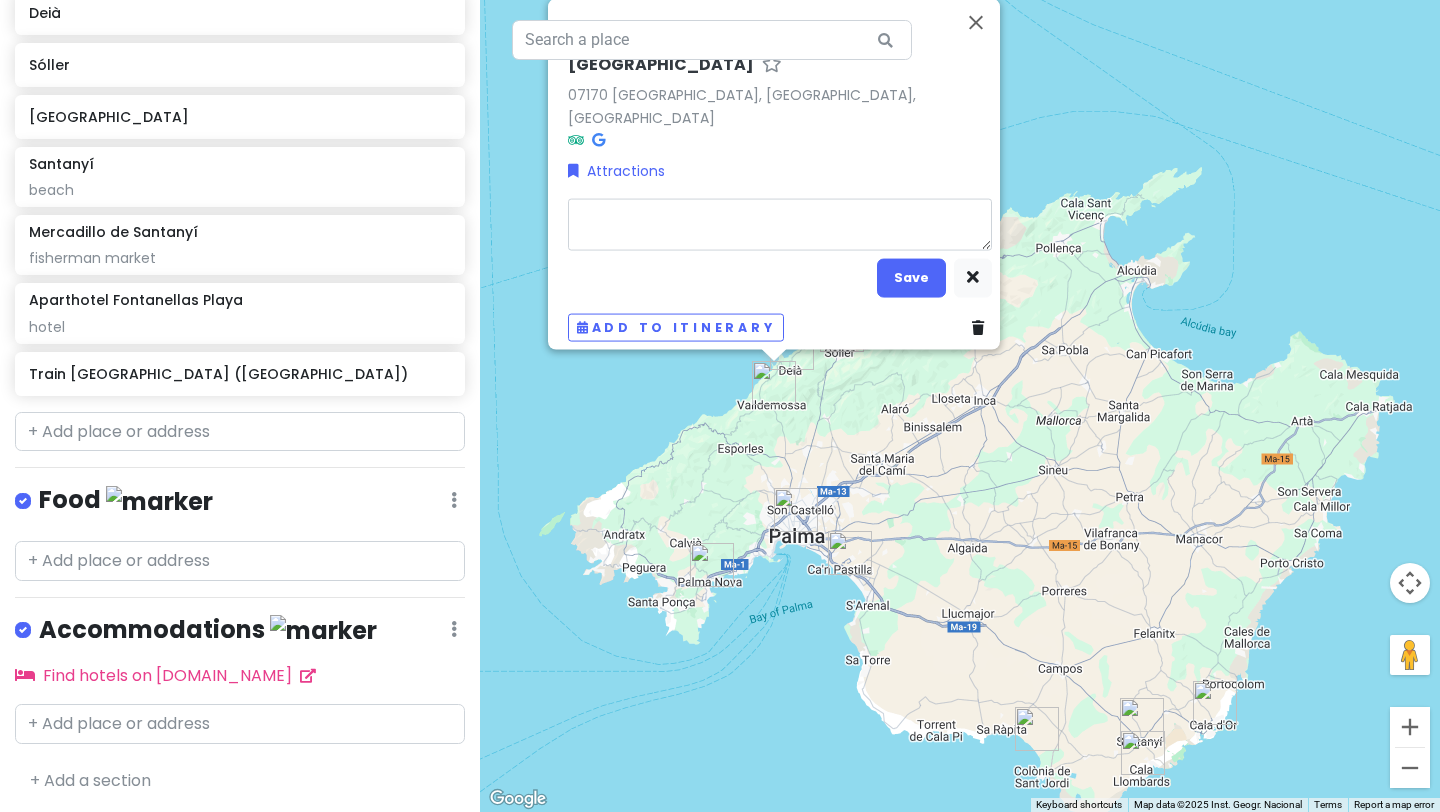 type on "x" 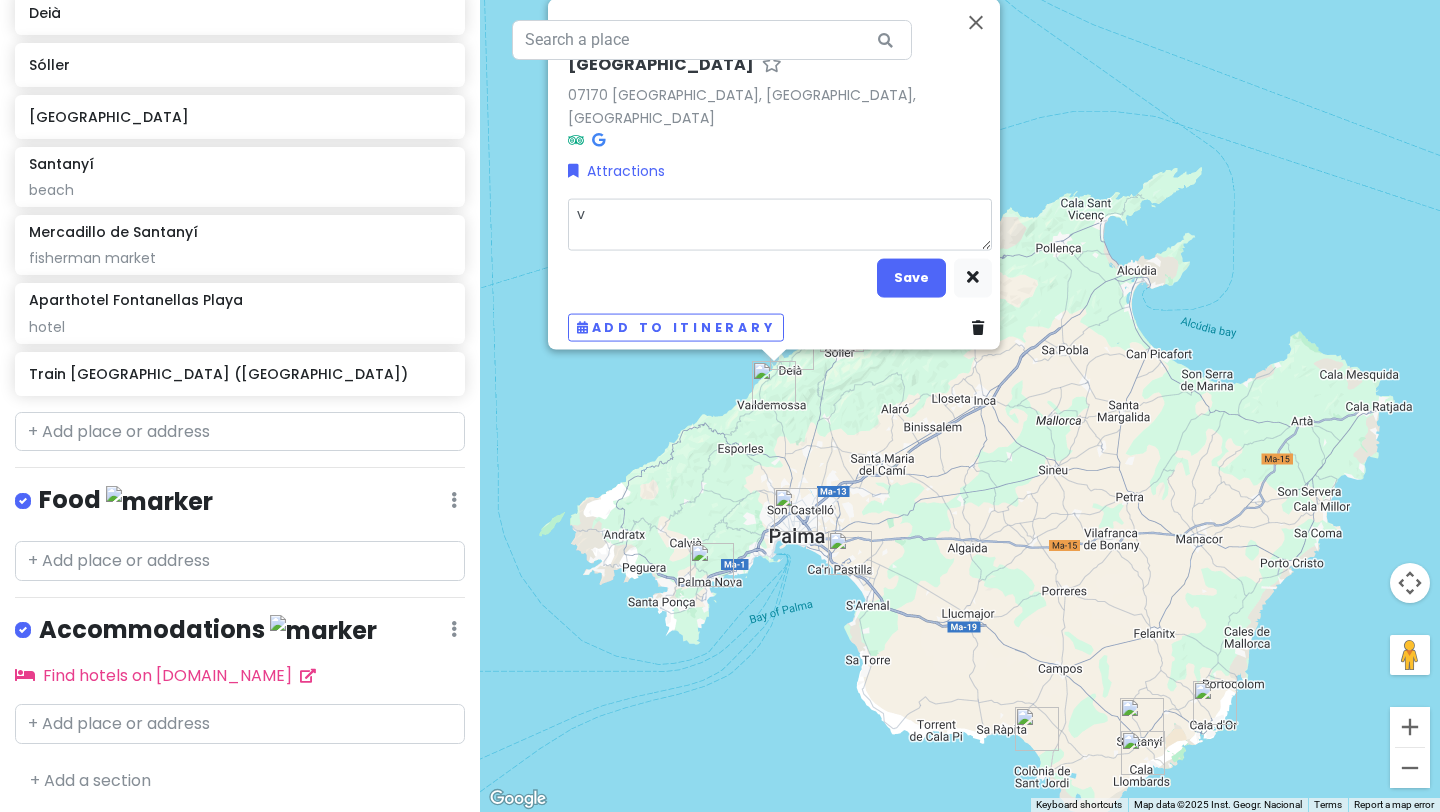 type on "x" 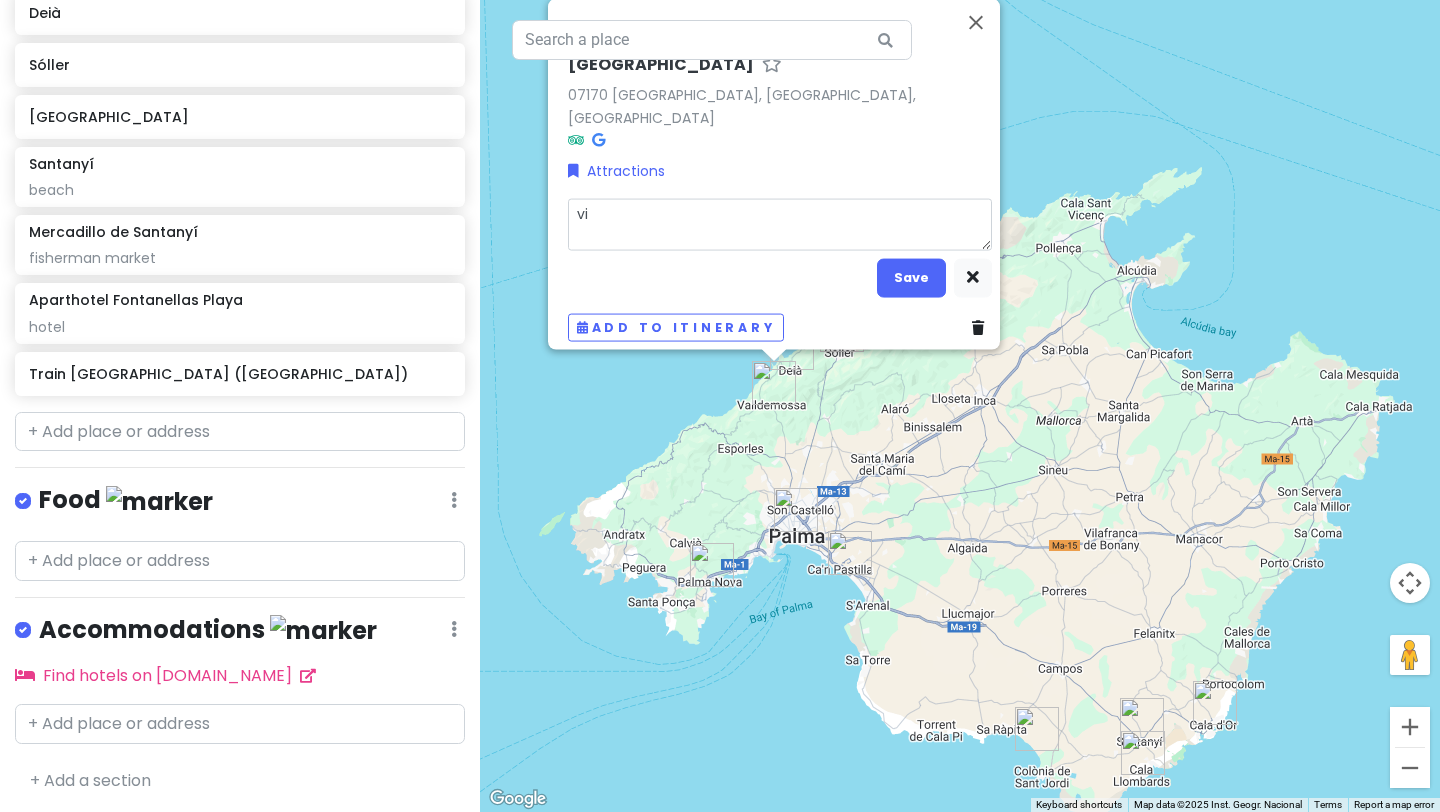type on "x" 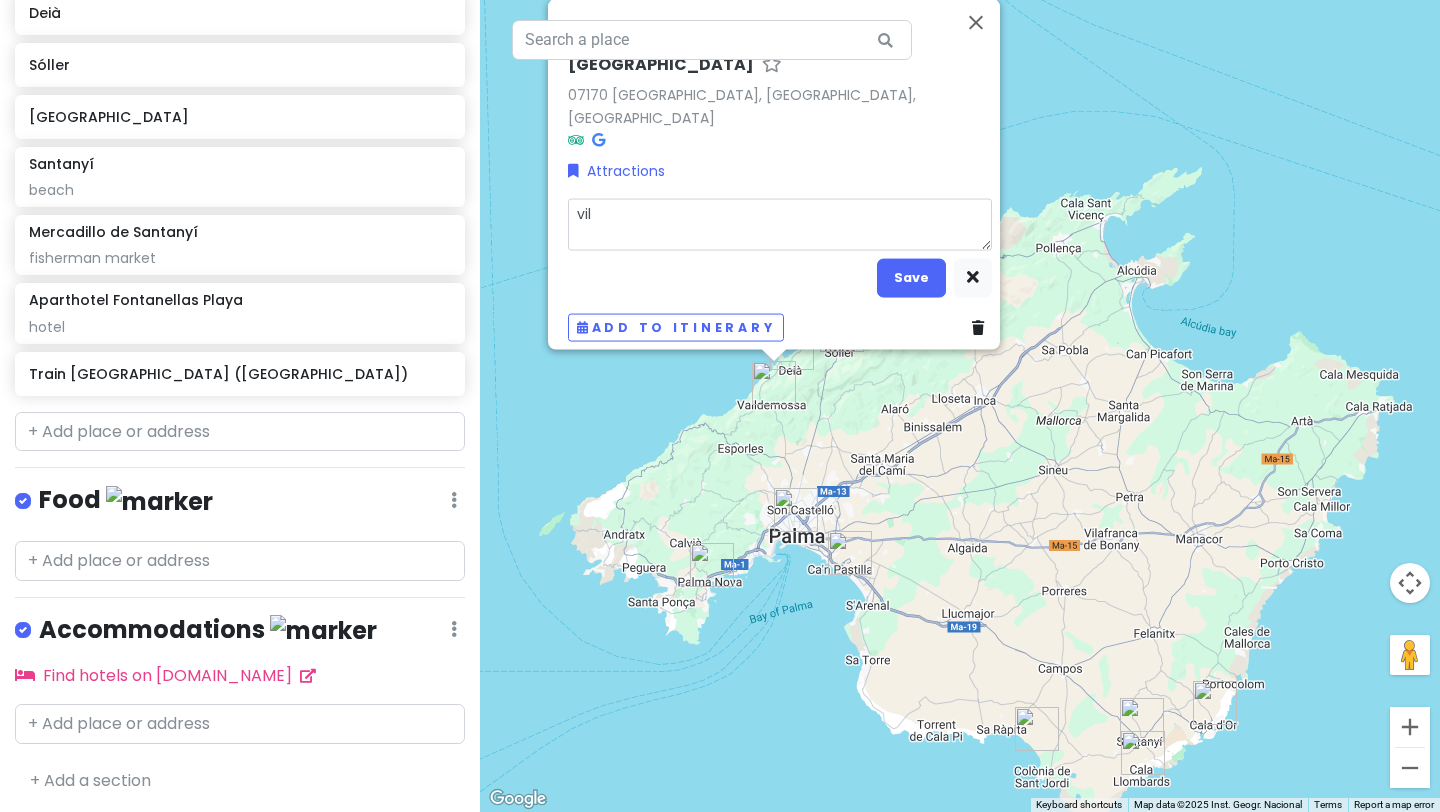 type on "x" 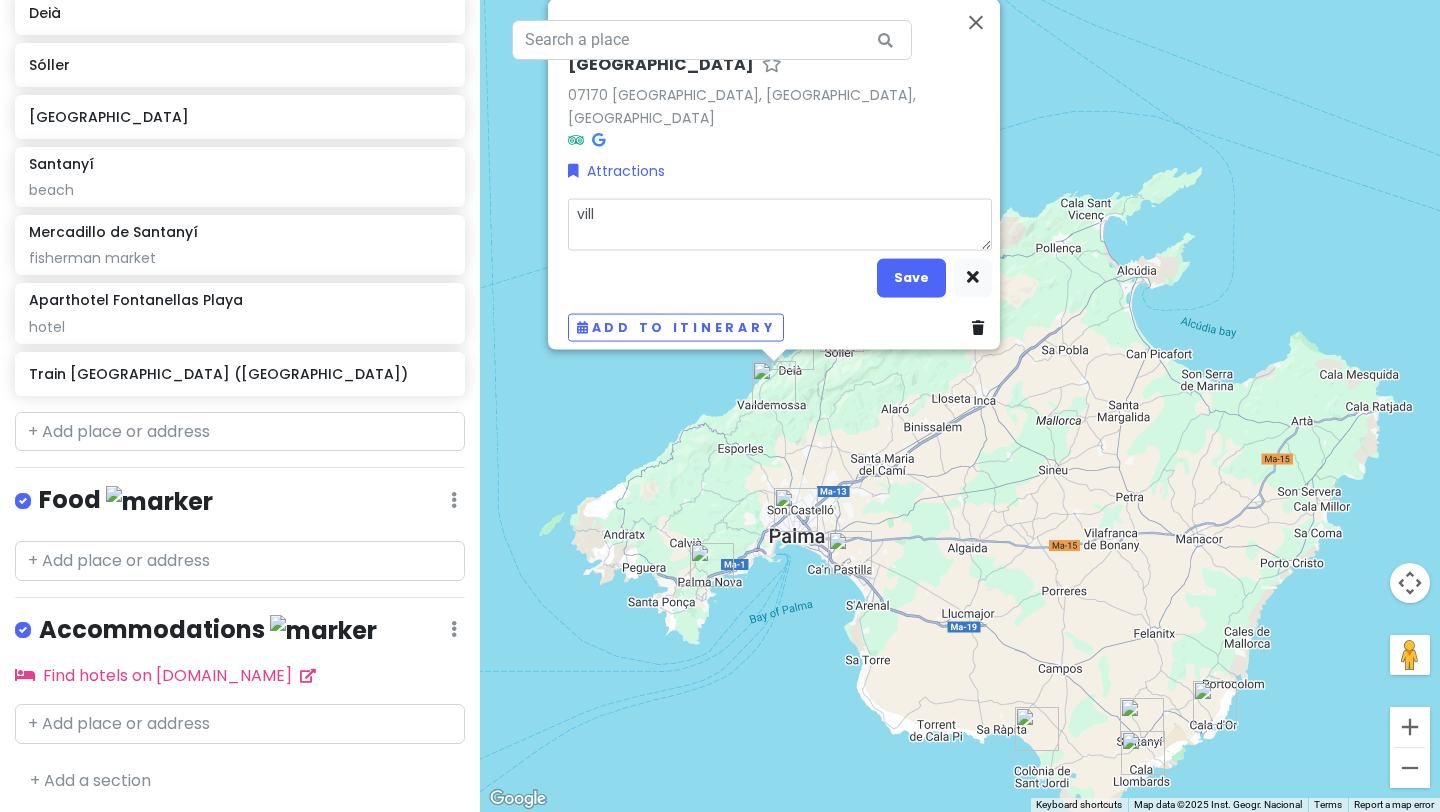 type on "x" 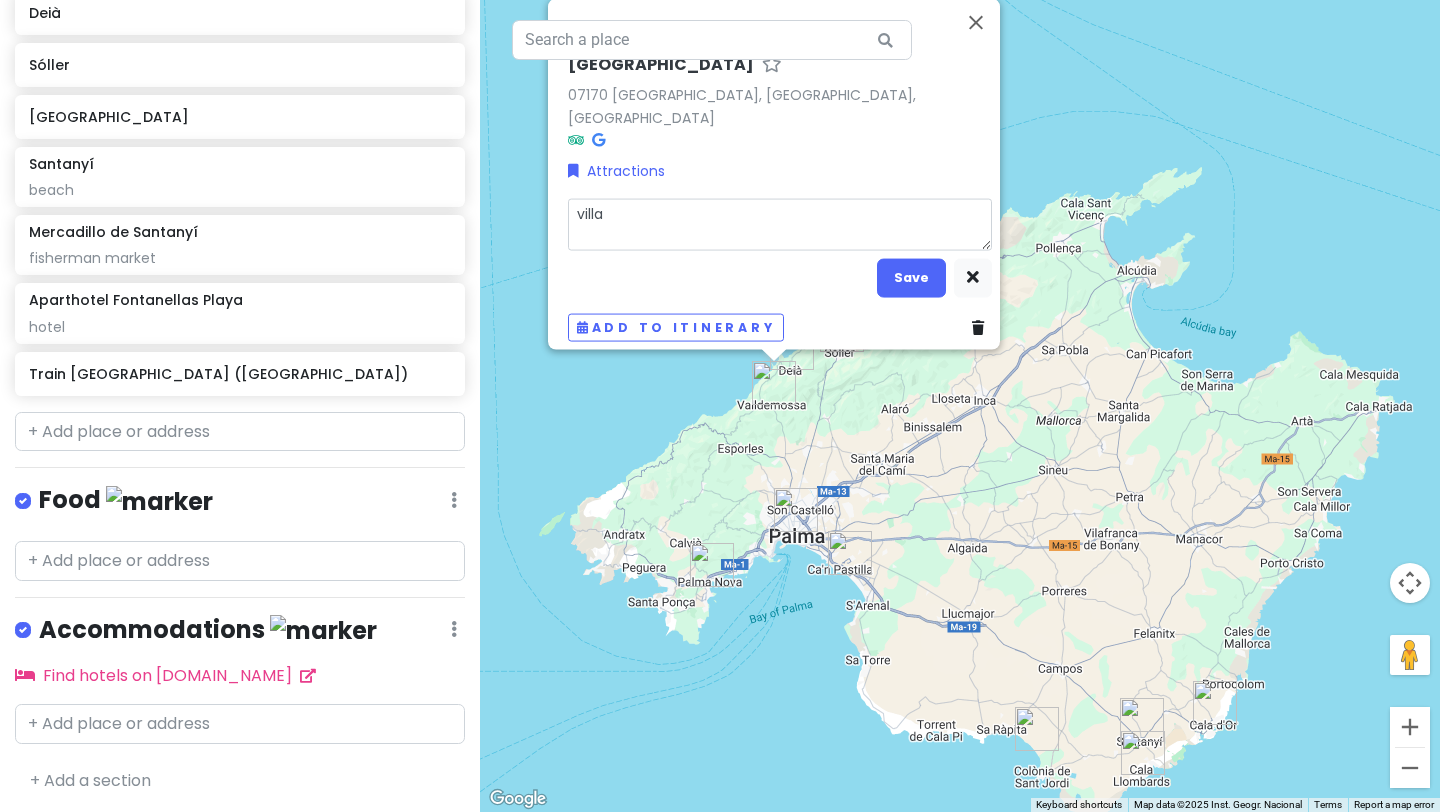type on "x" 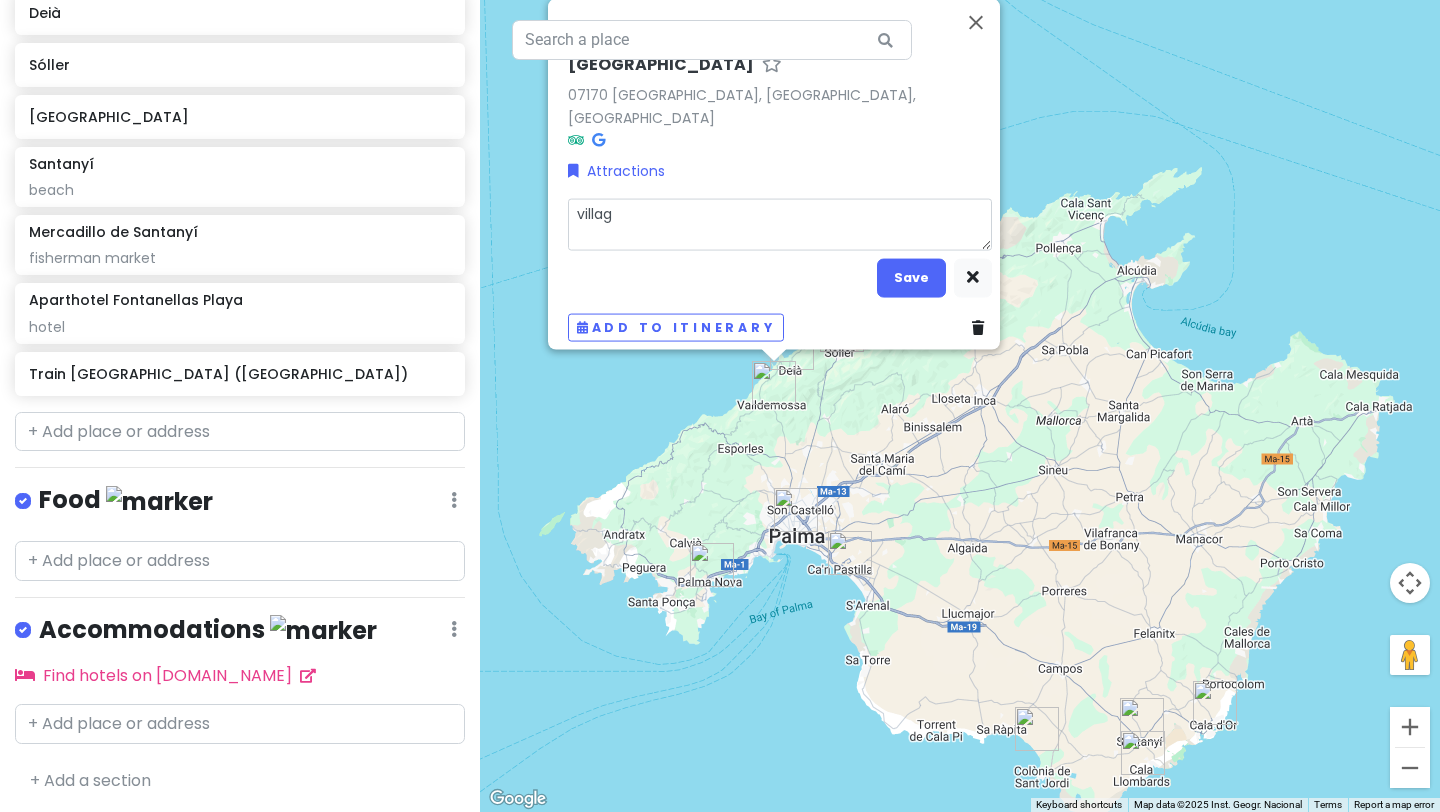 type on "x" 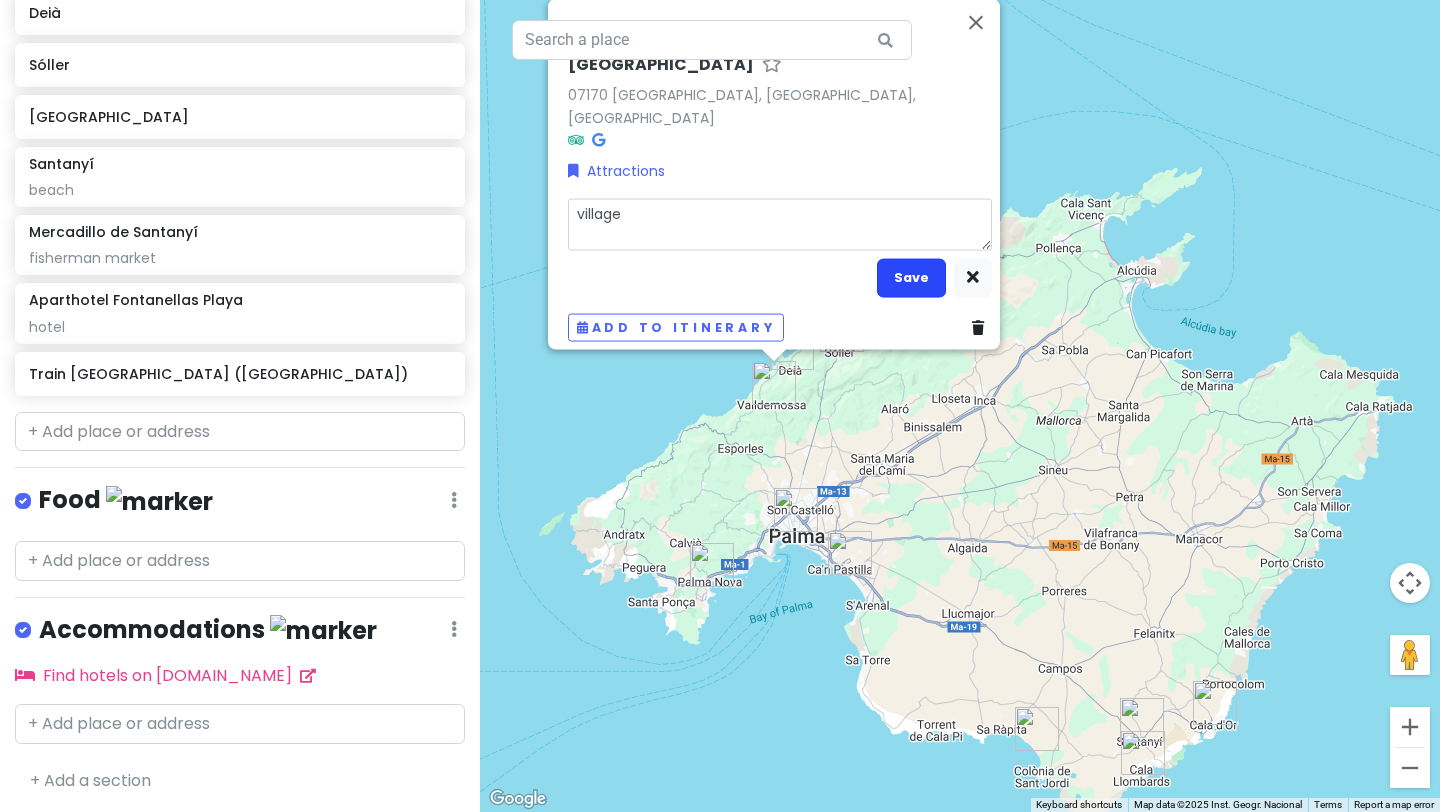 type on "village" 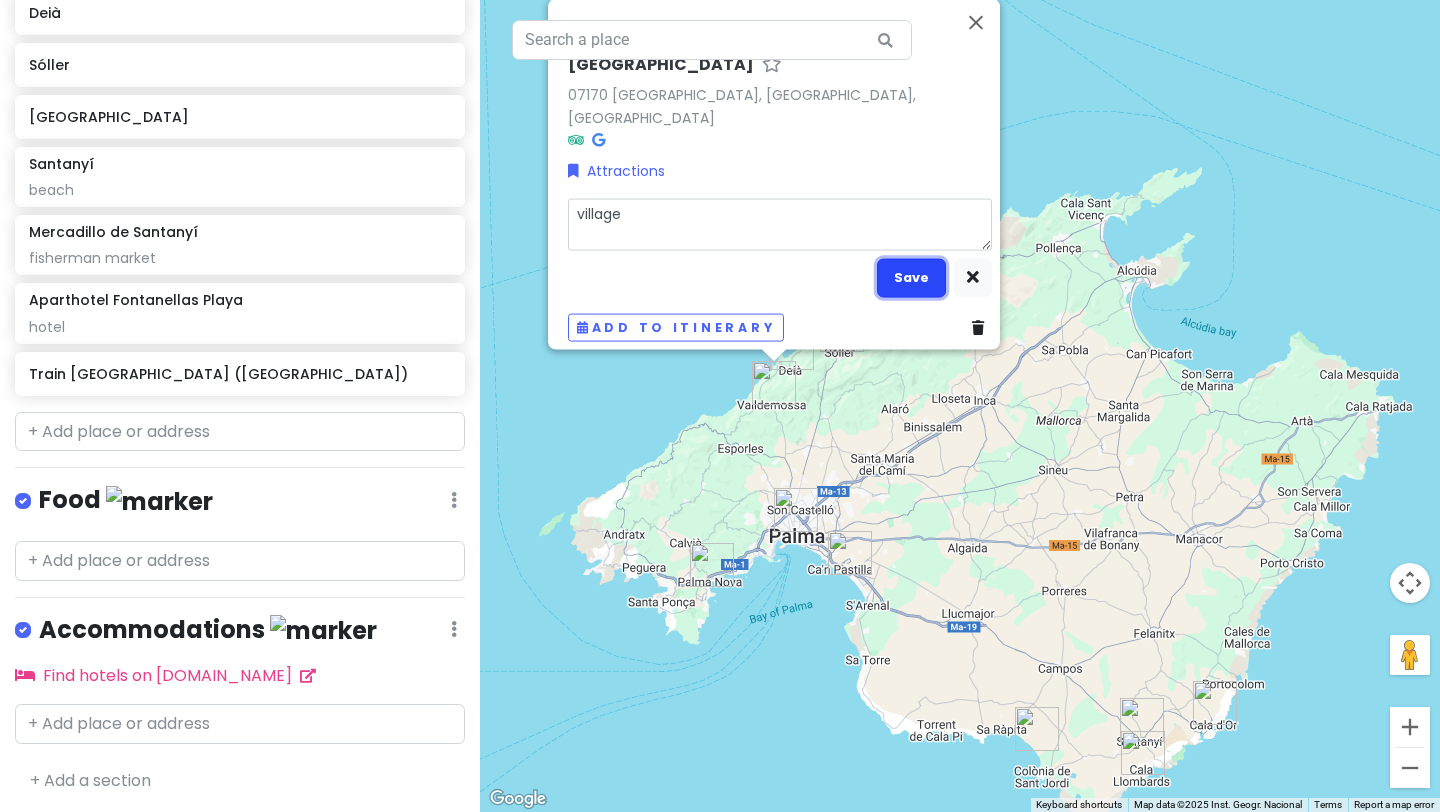 click on "Save" at bounding box center (911, 277) 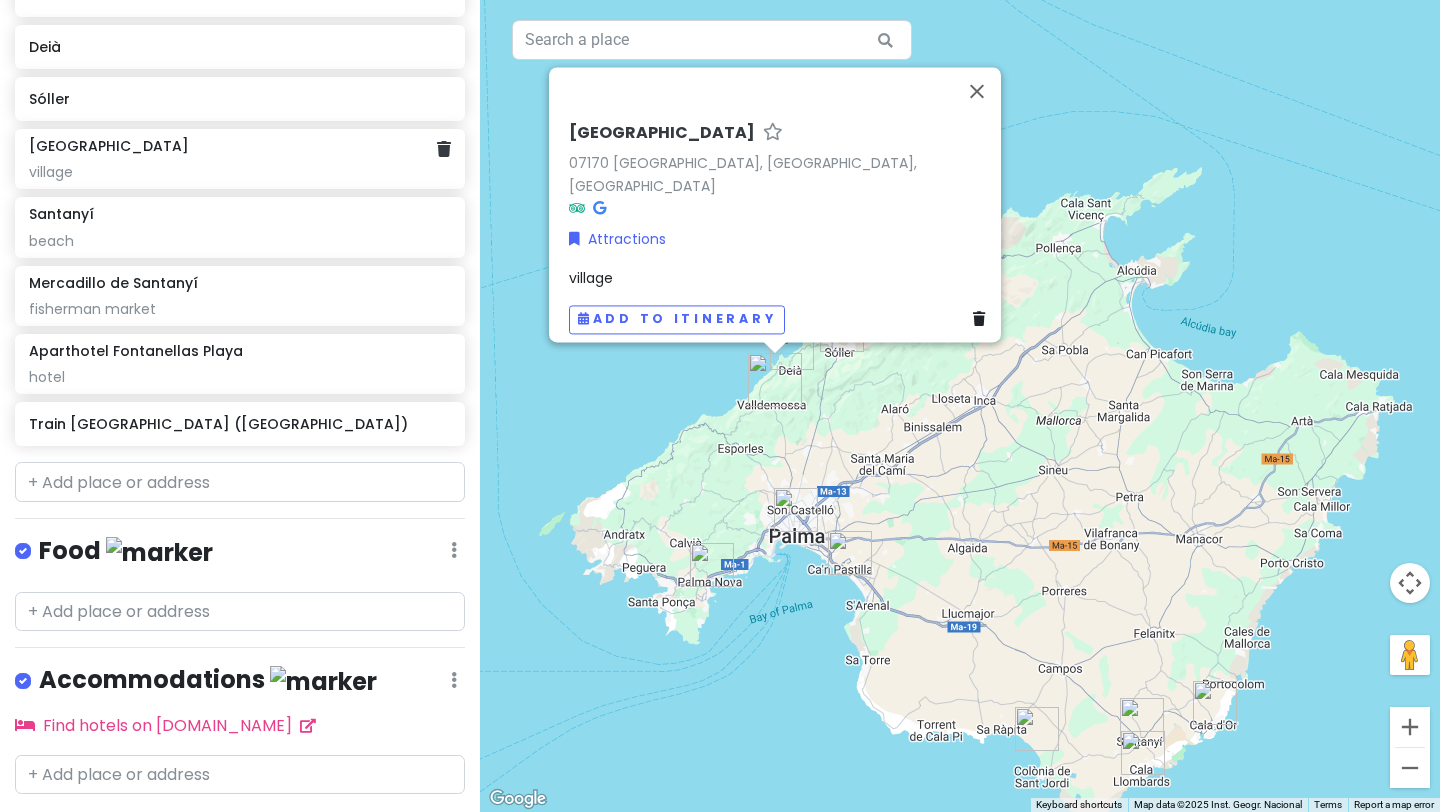 scroll, scrollTop: 527, scrollLeft: 0, axis: vertical 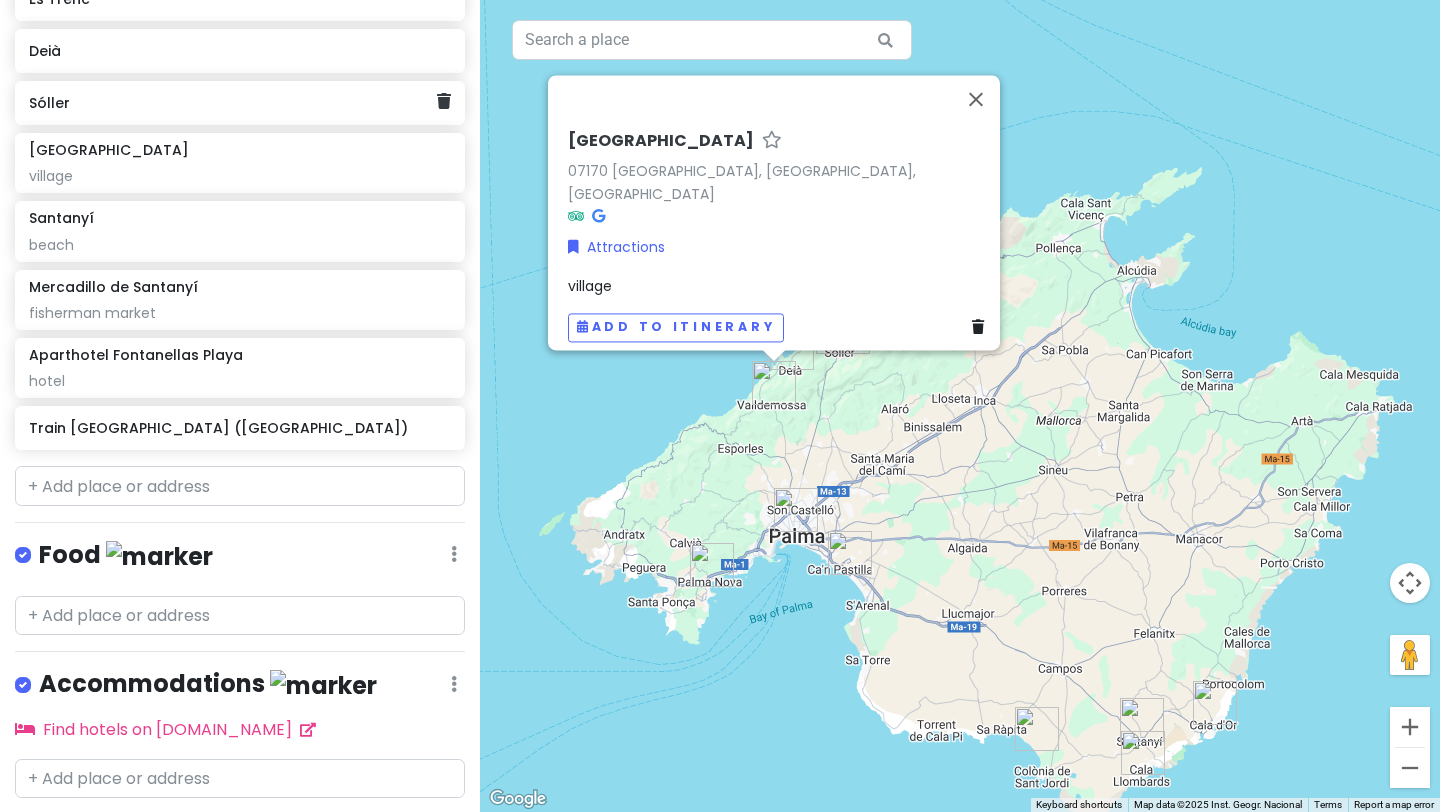 click on "Sóller" at bounding box center (232, 103) 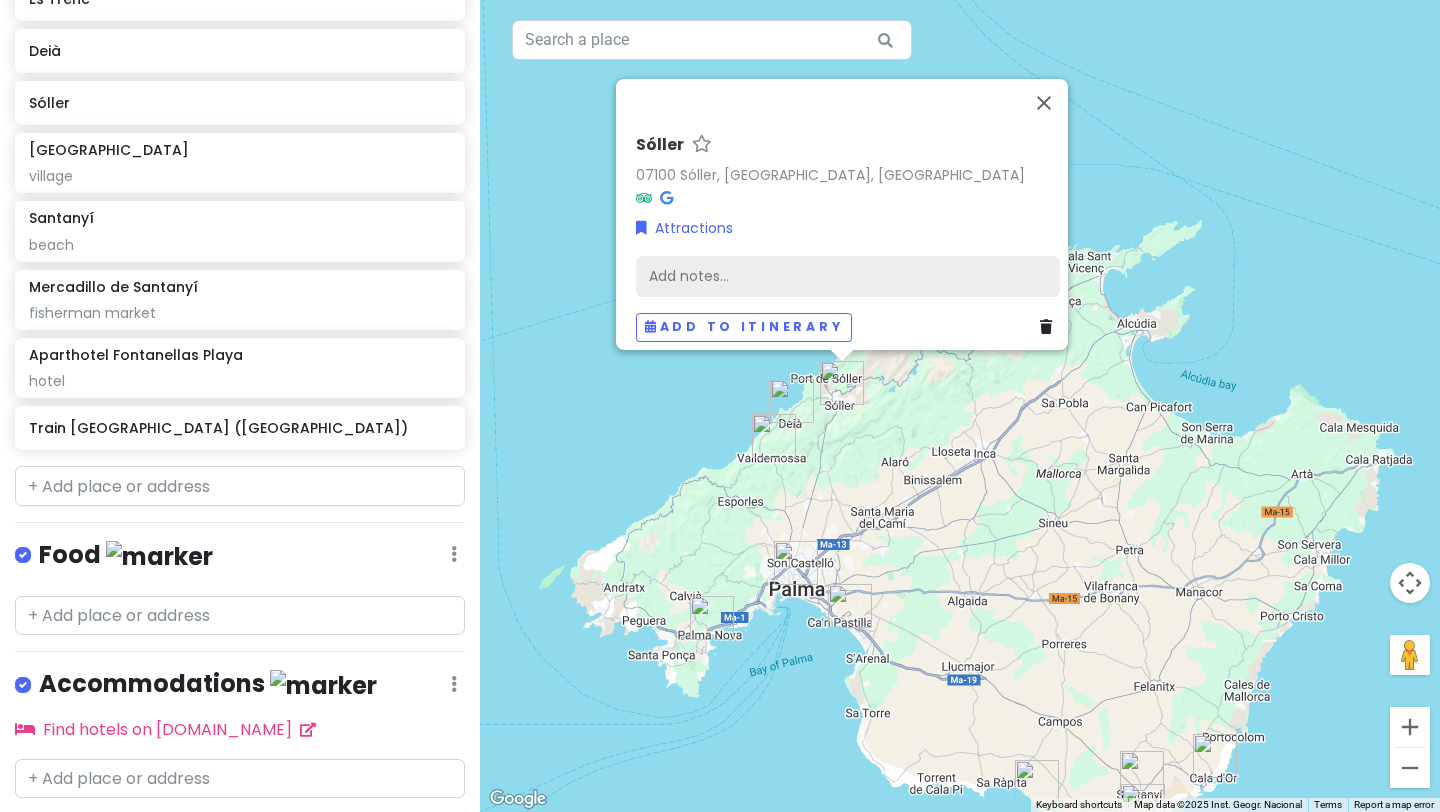 click on "Add notes..." at bounding box center (848, 277) 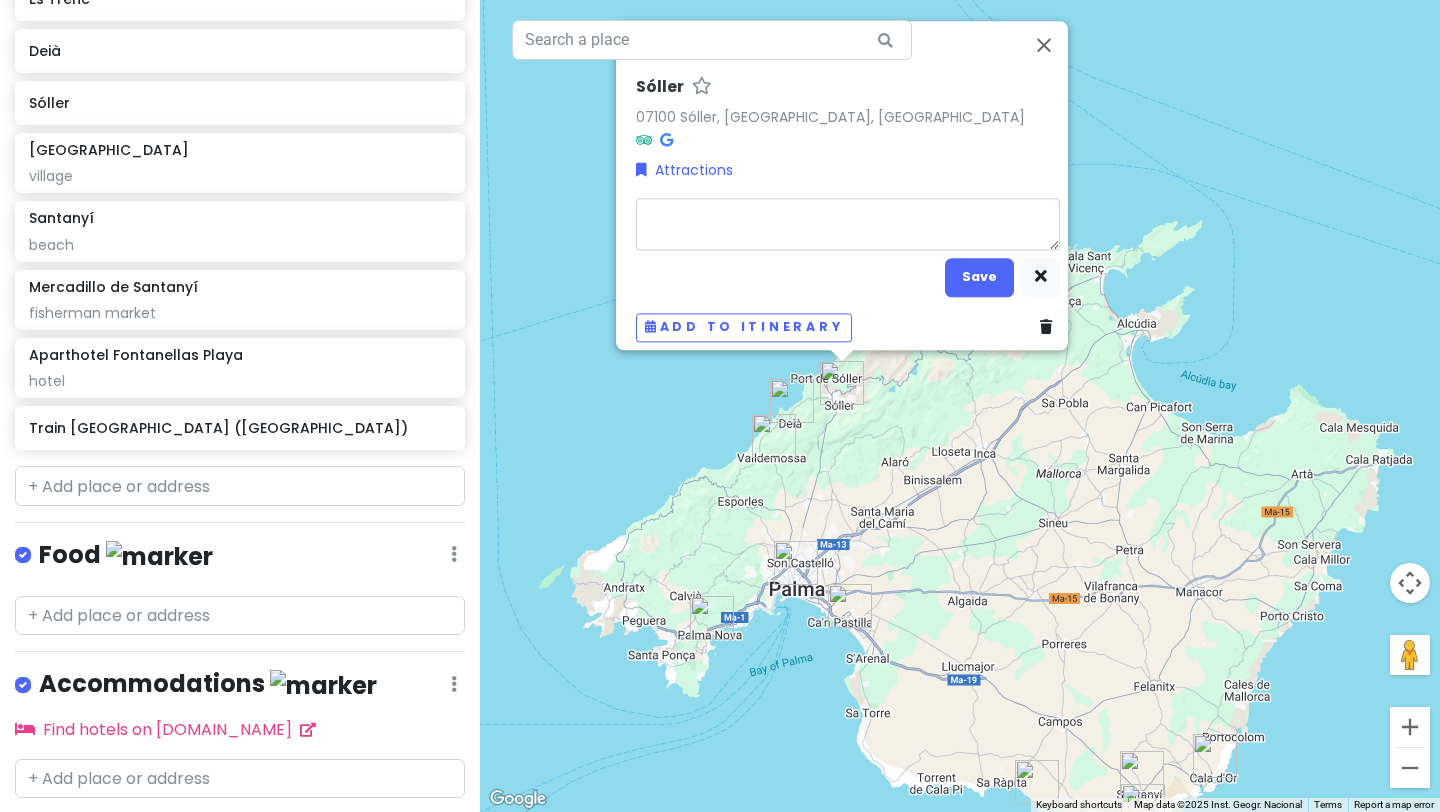 type on "x" 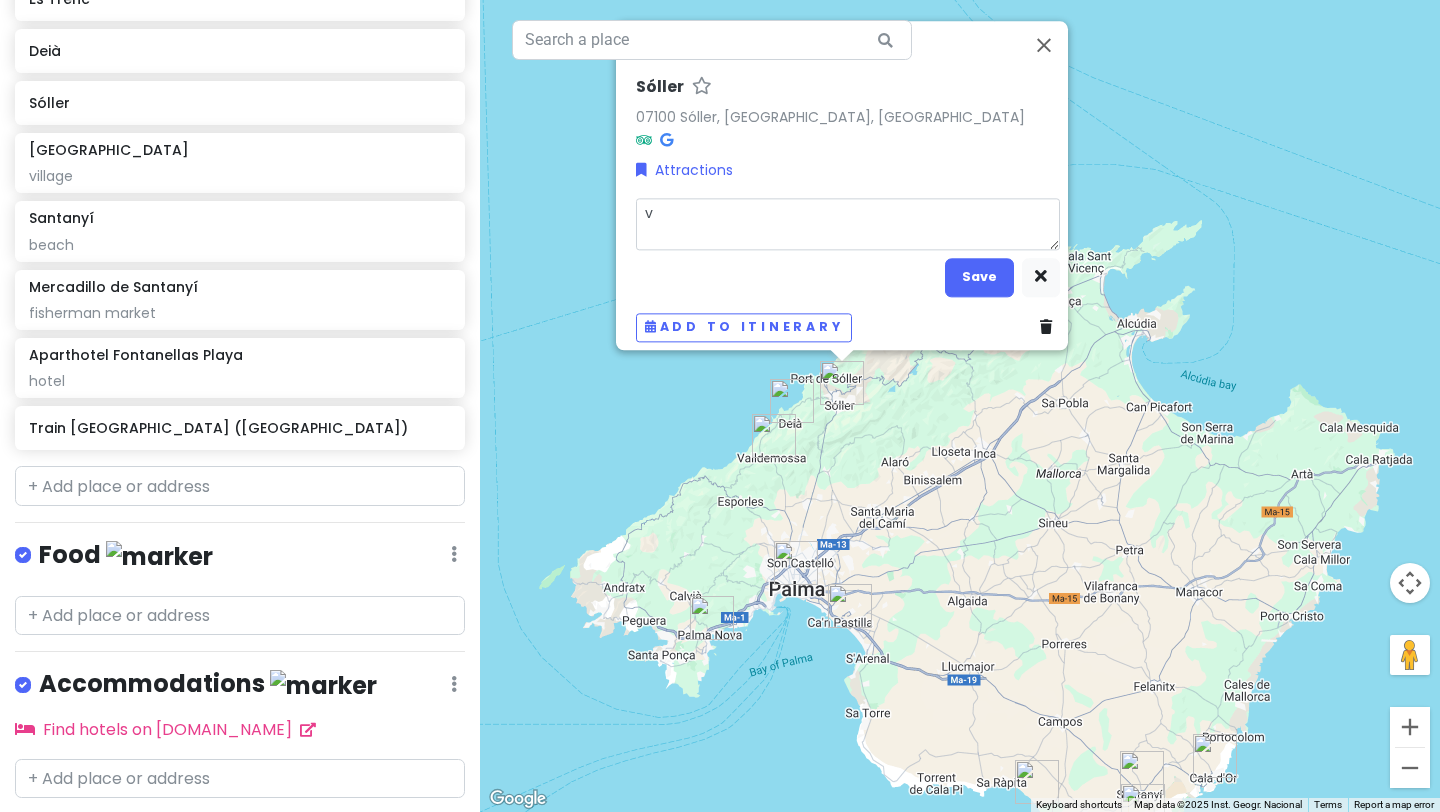 type on "x" 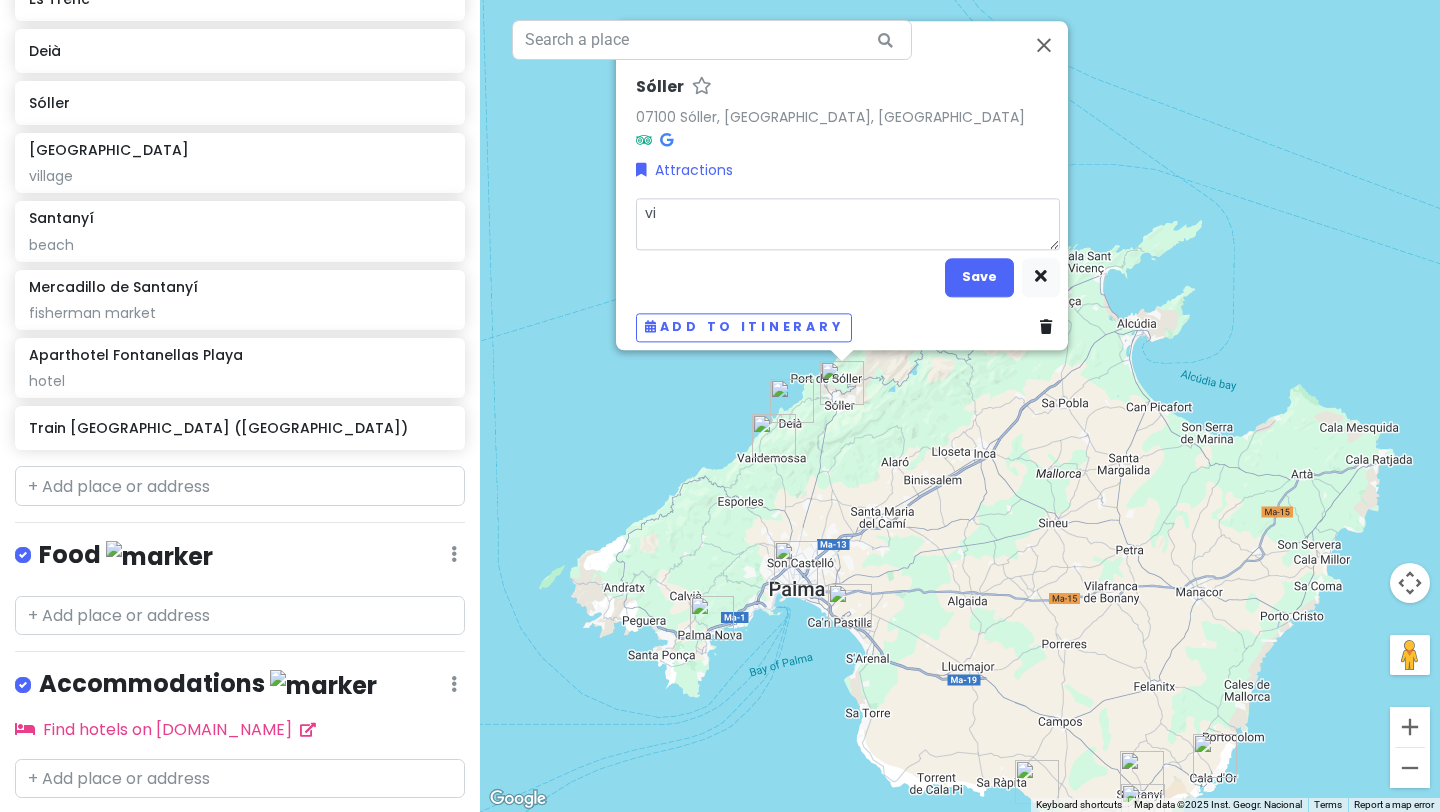 type on "x" 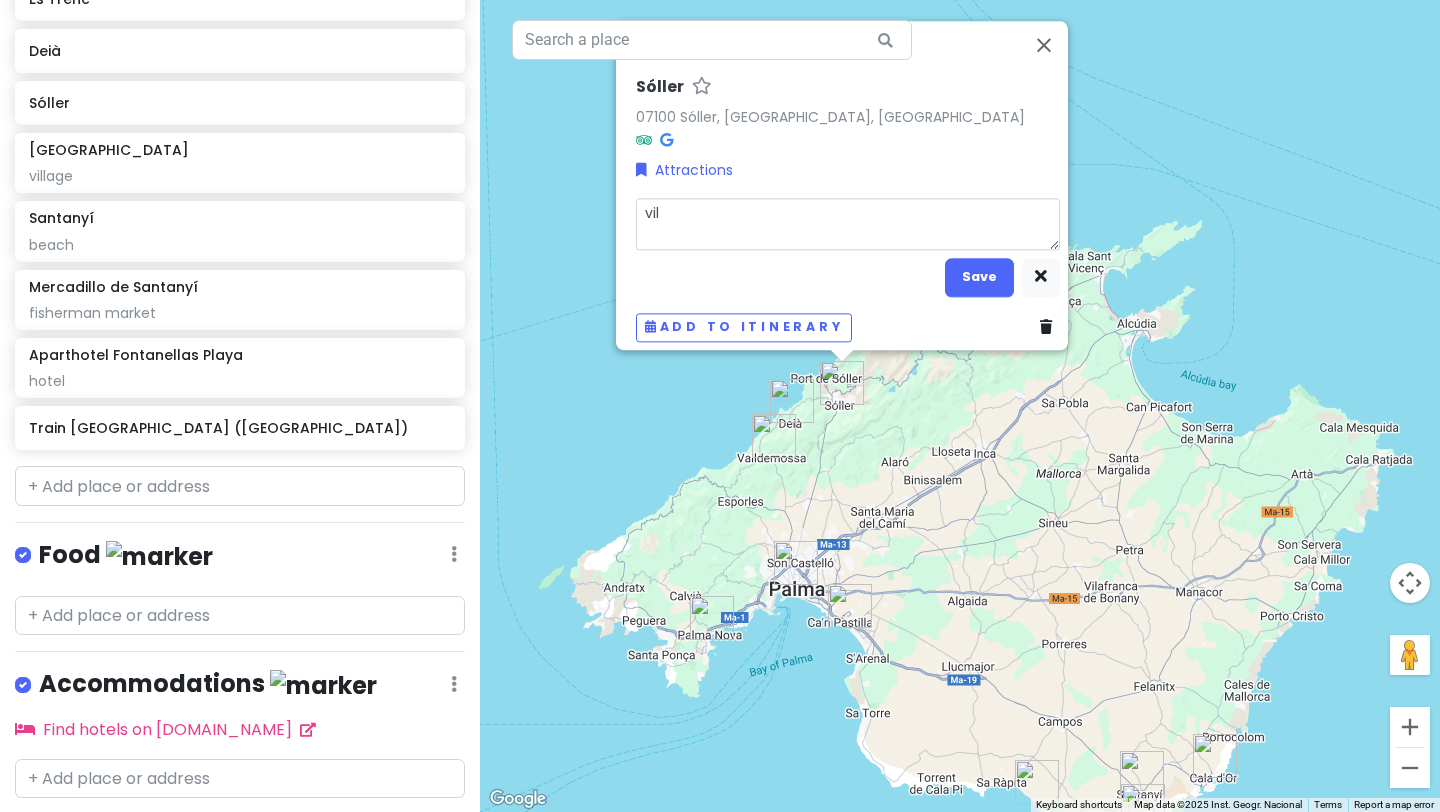 type on "x" 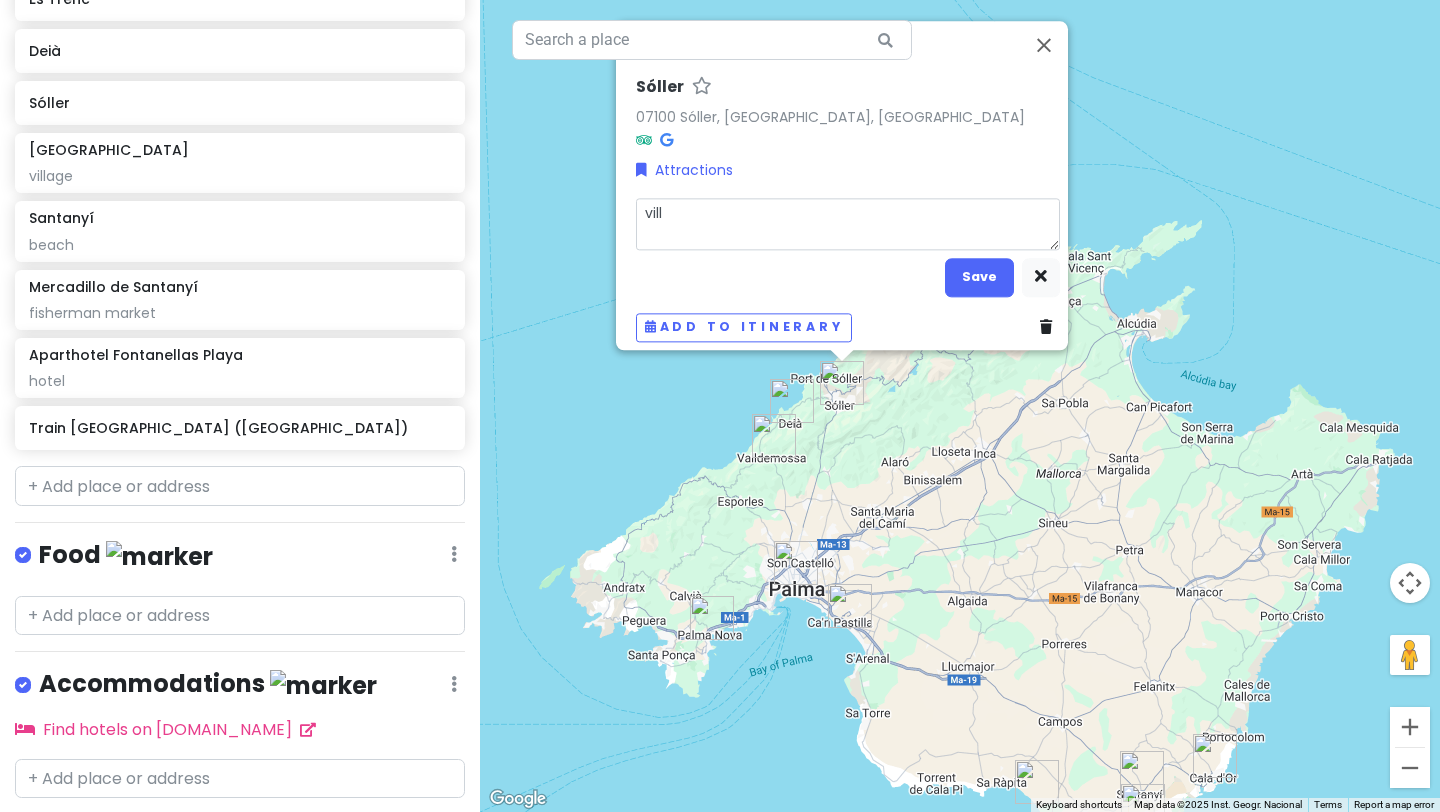 type on "x" 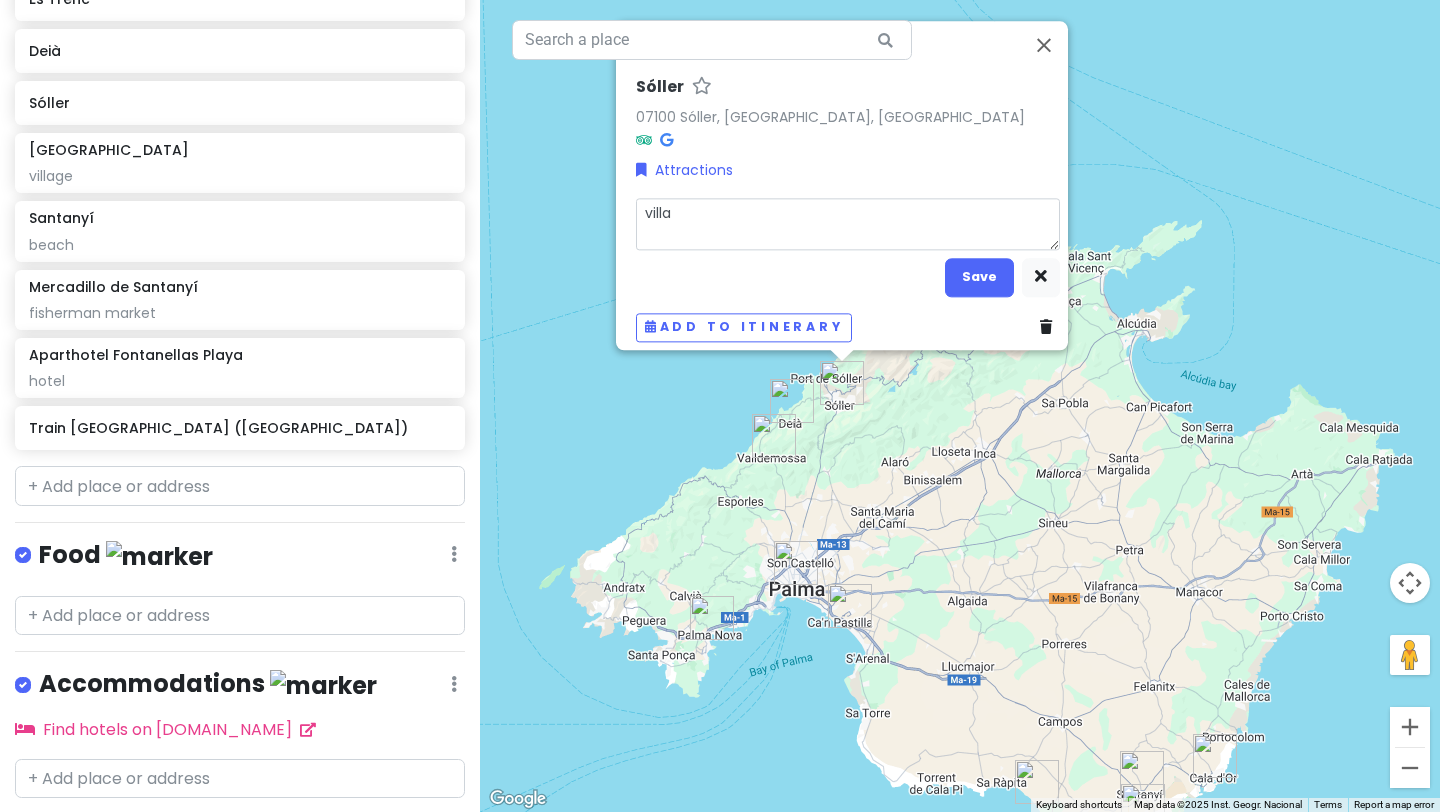 type on "x" 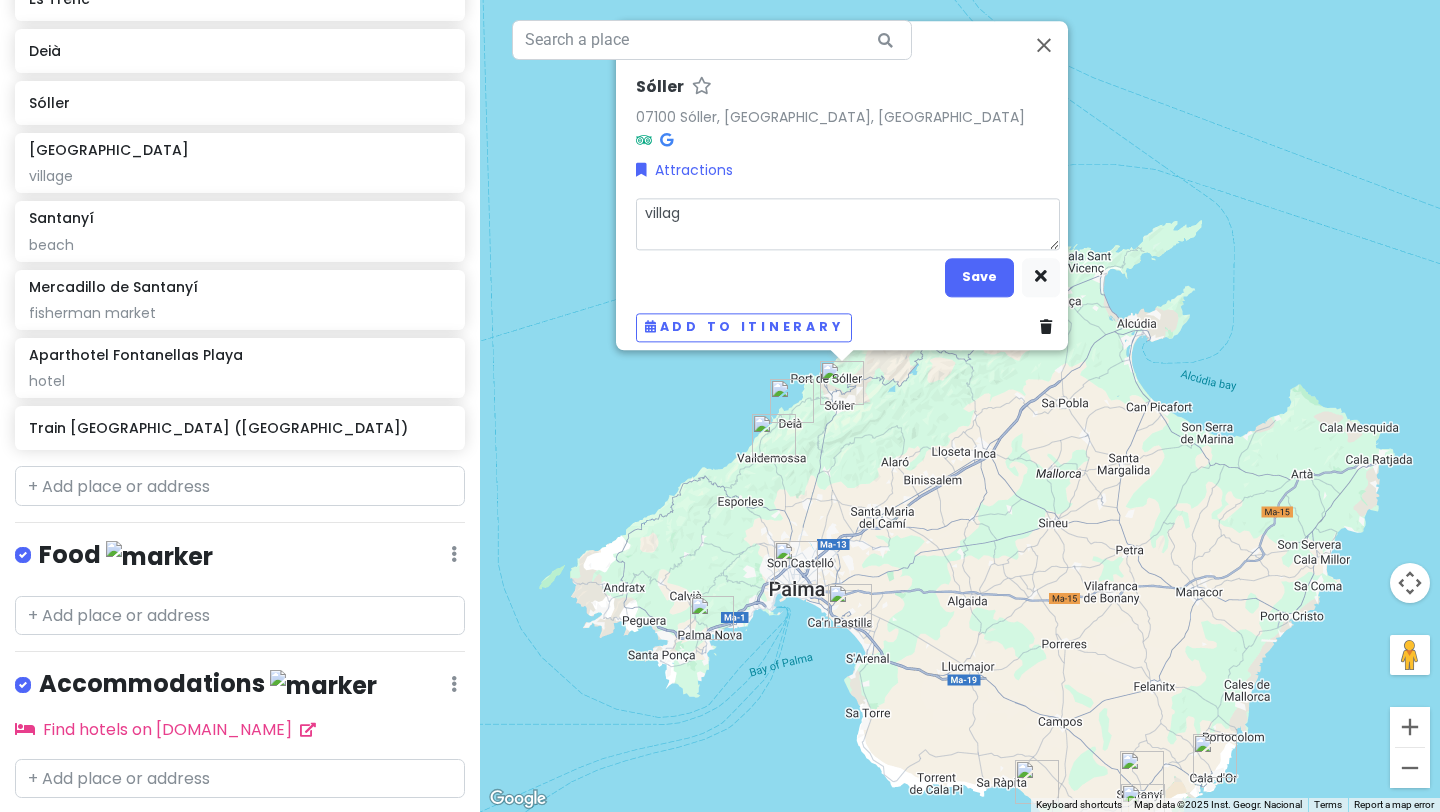 type on "x" 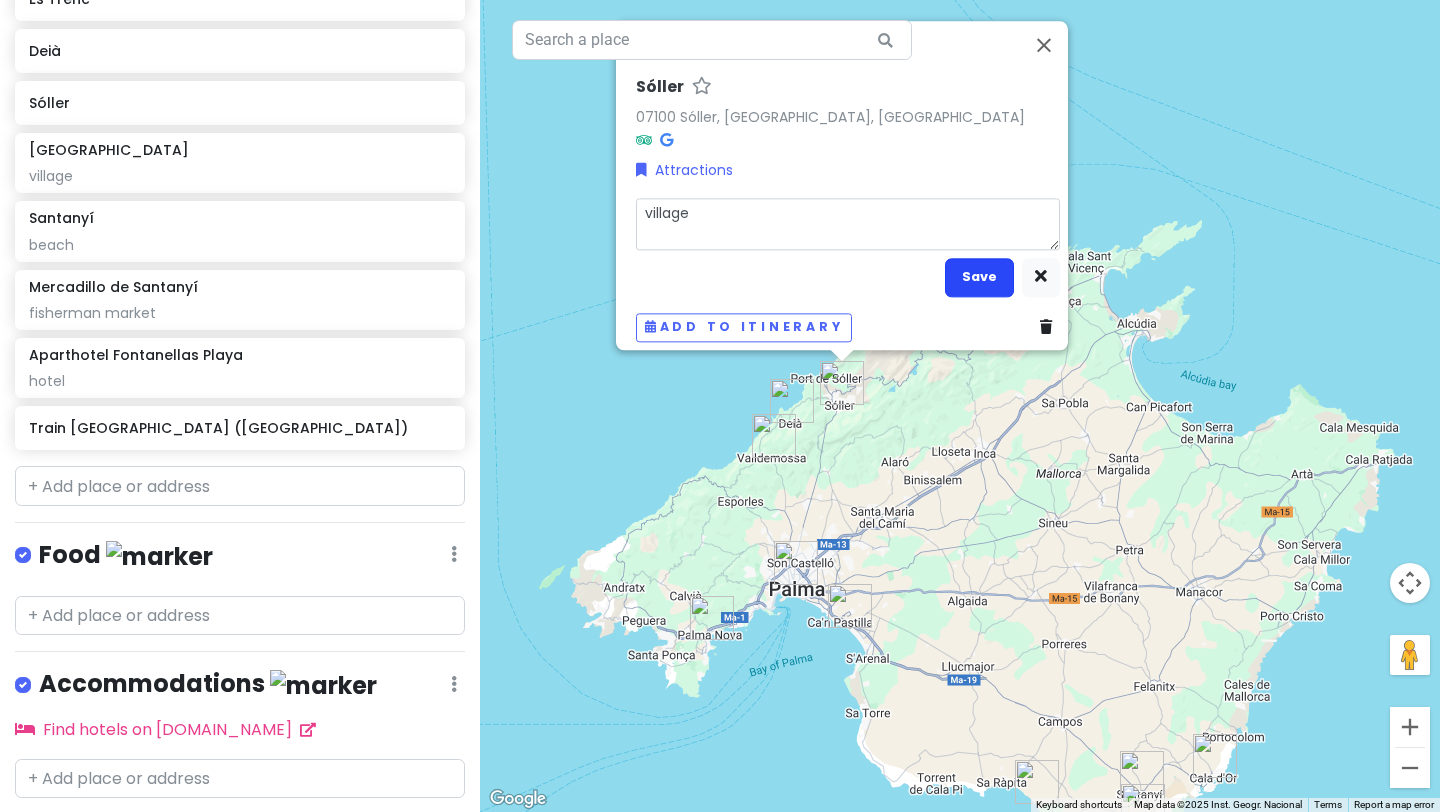 type on "village" 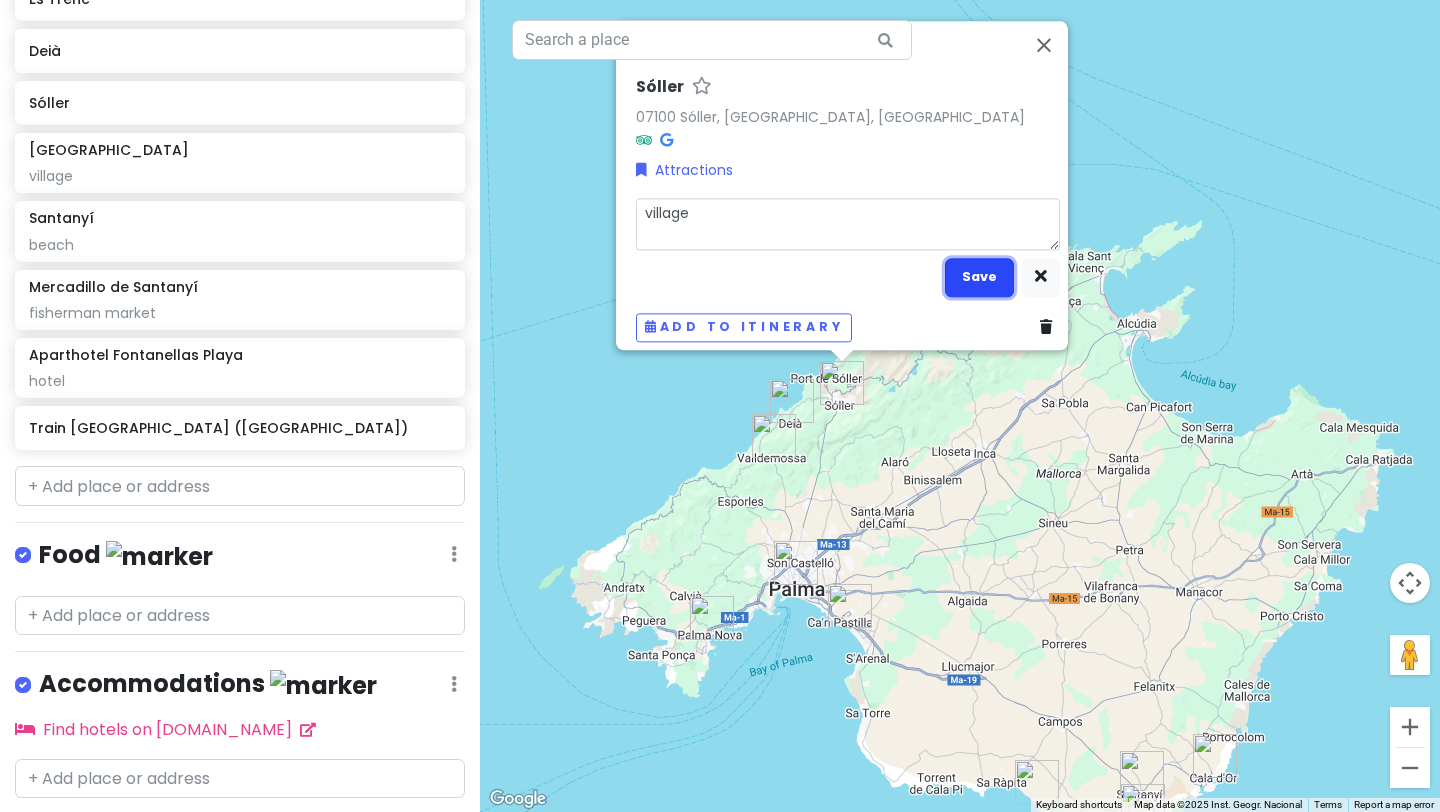 click on "Save" at bounding box center [979, 277] 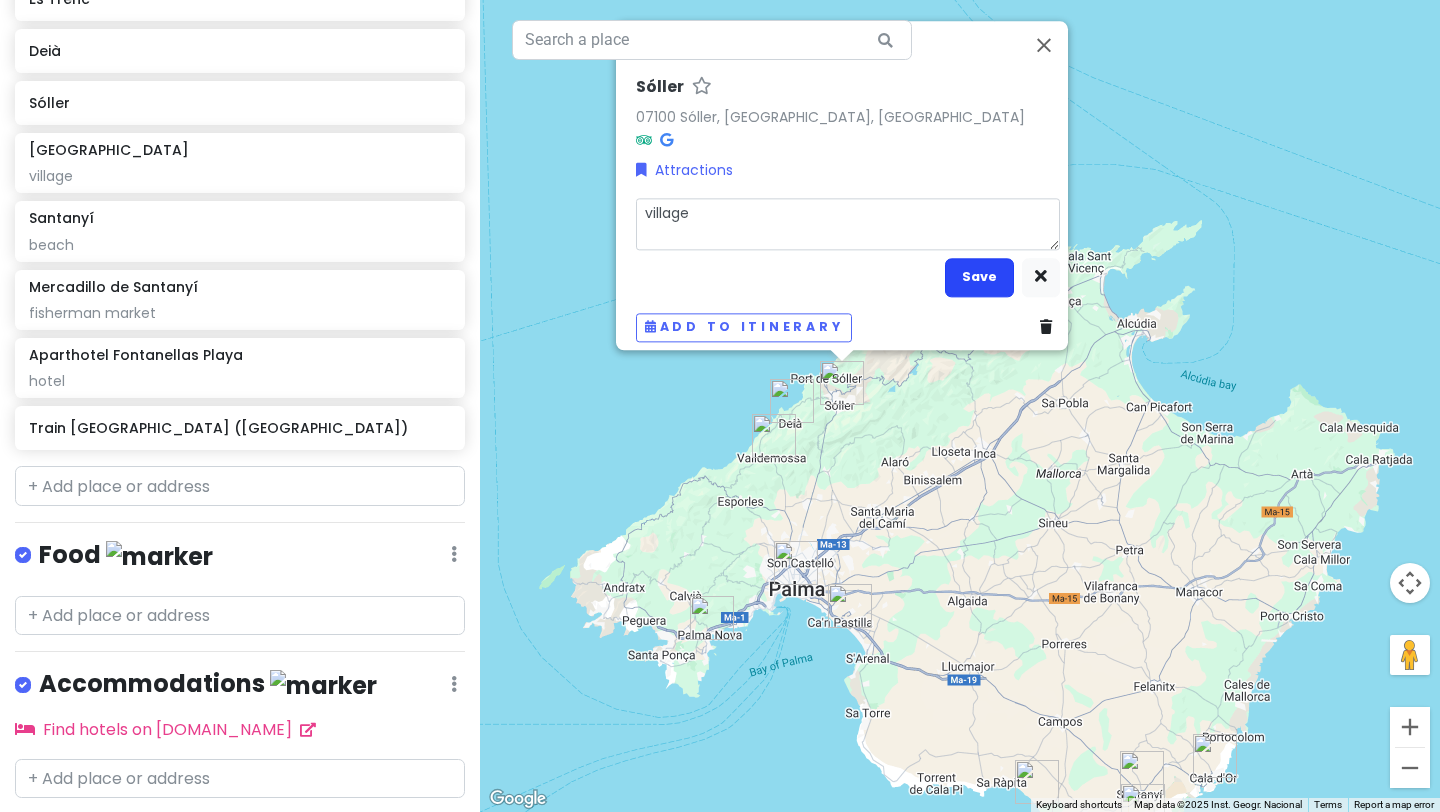 scroll, scrollTop: 544, scrollLeft: 0, axis: vertical 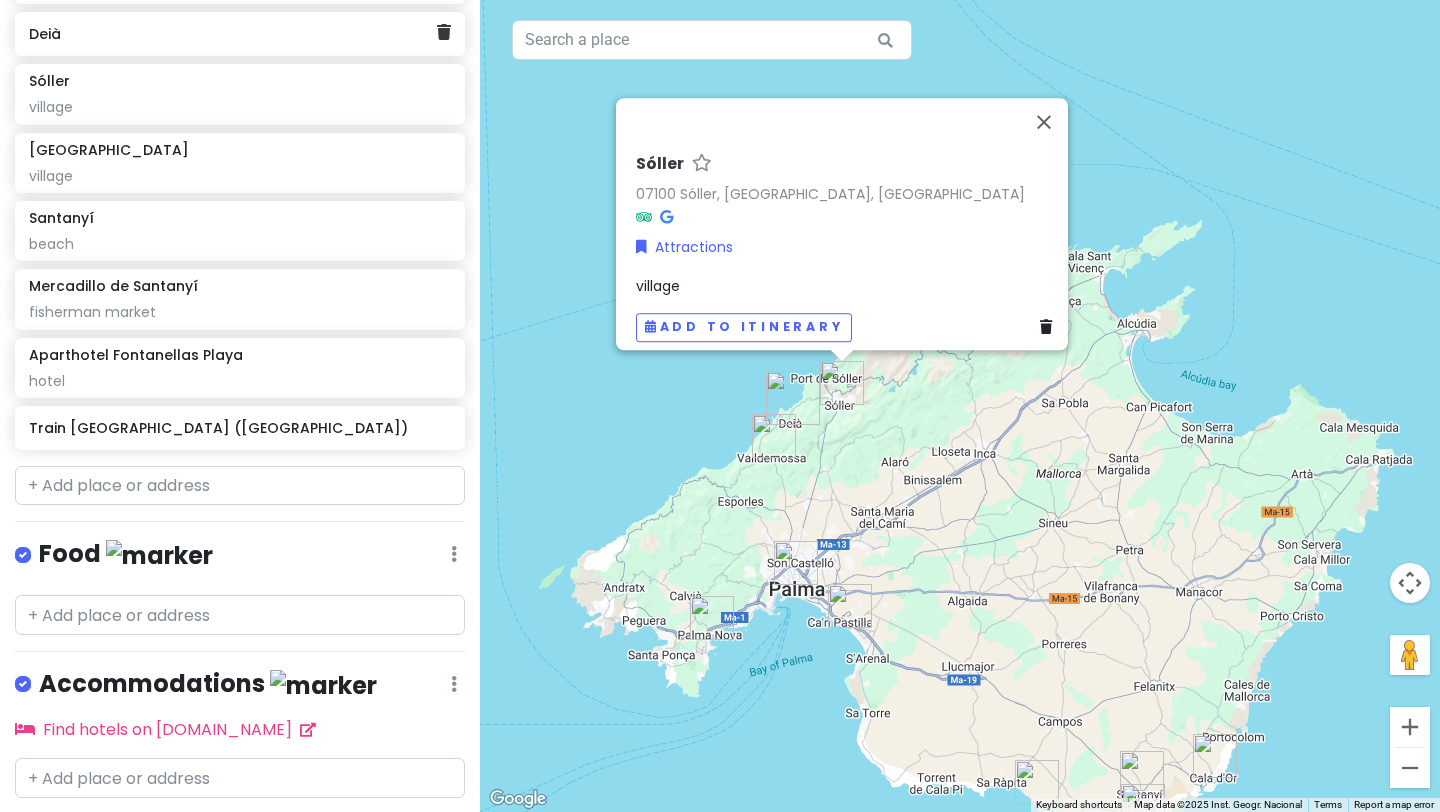 click on "Deià" 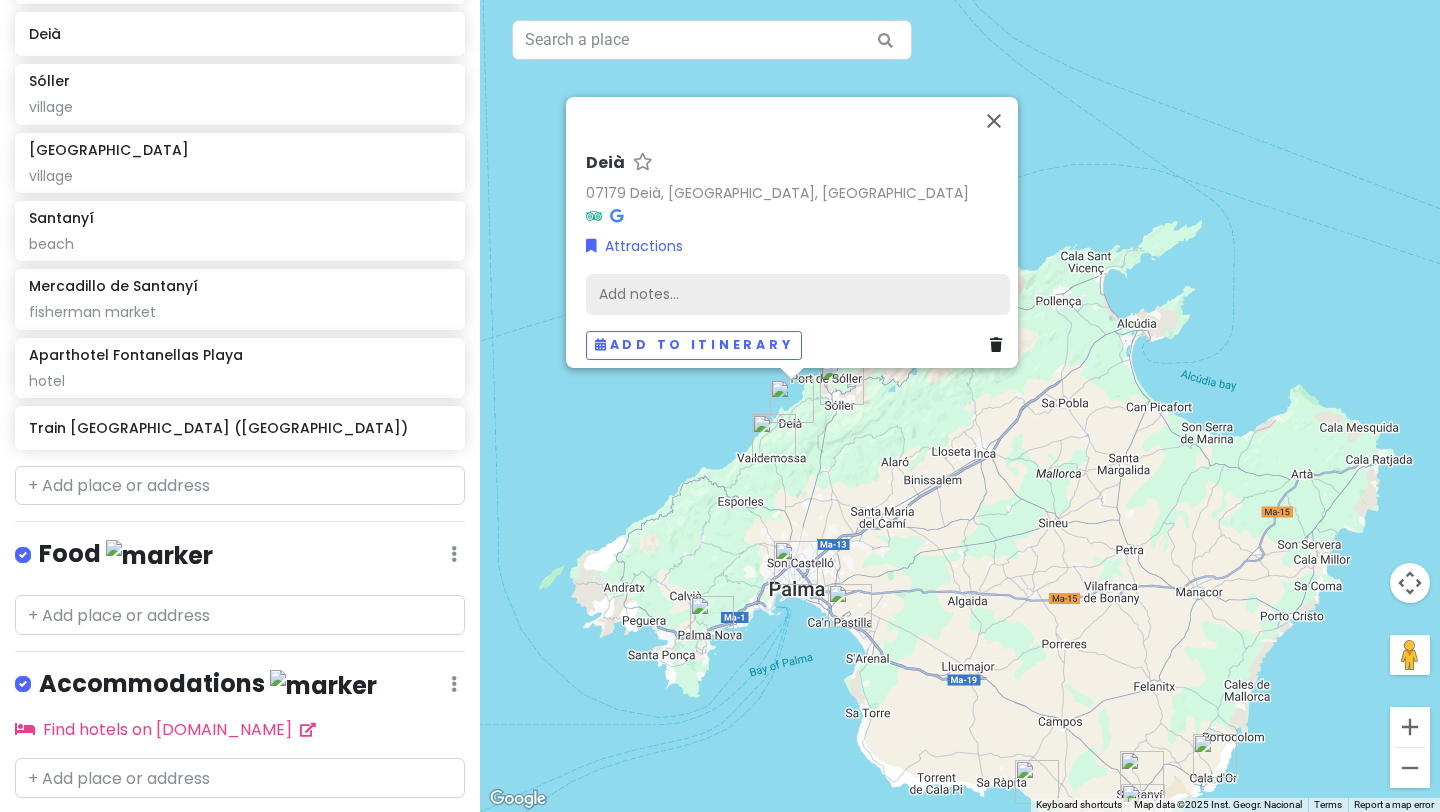 click on "Add notes..." at bounding box center [798, 295] 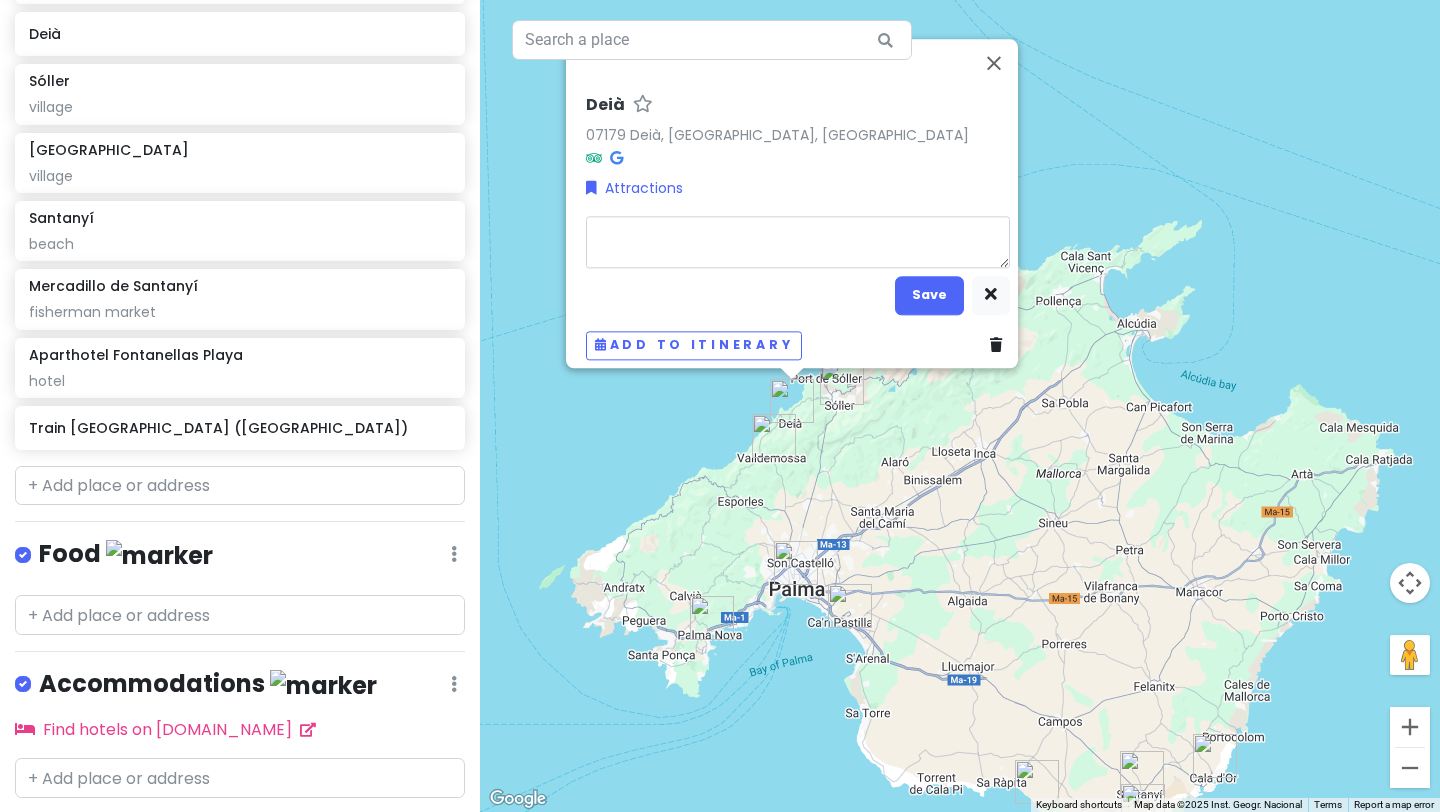 type on "x" 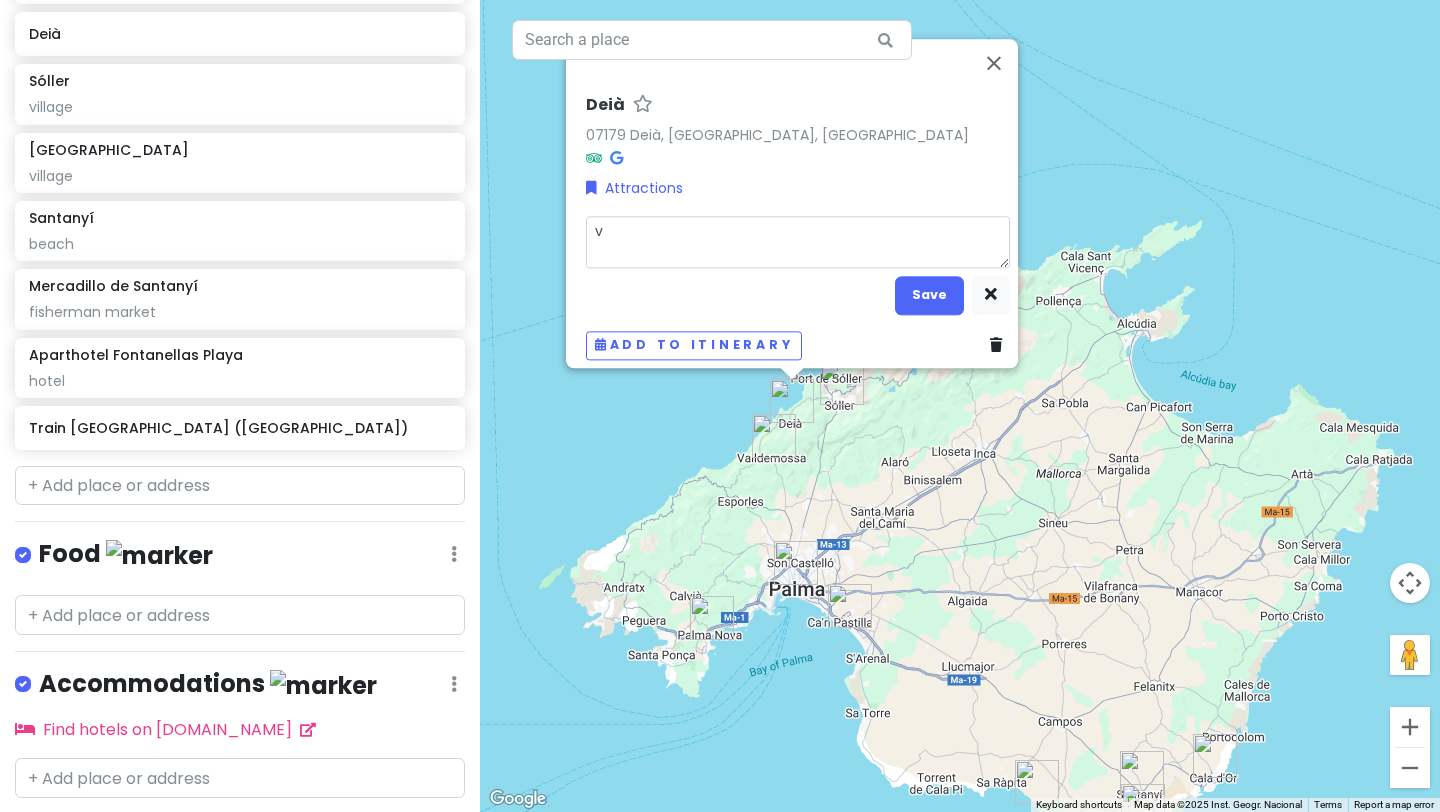 type on "x" 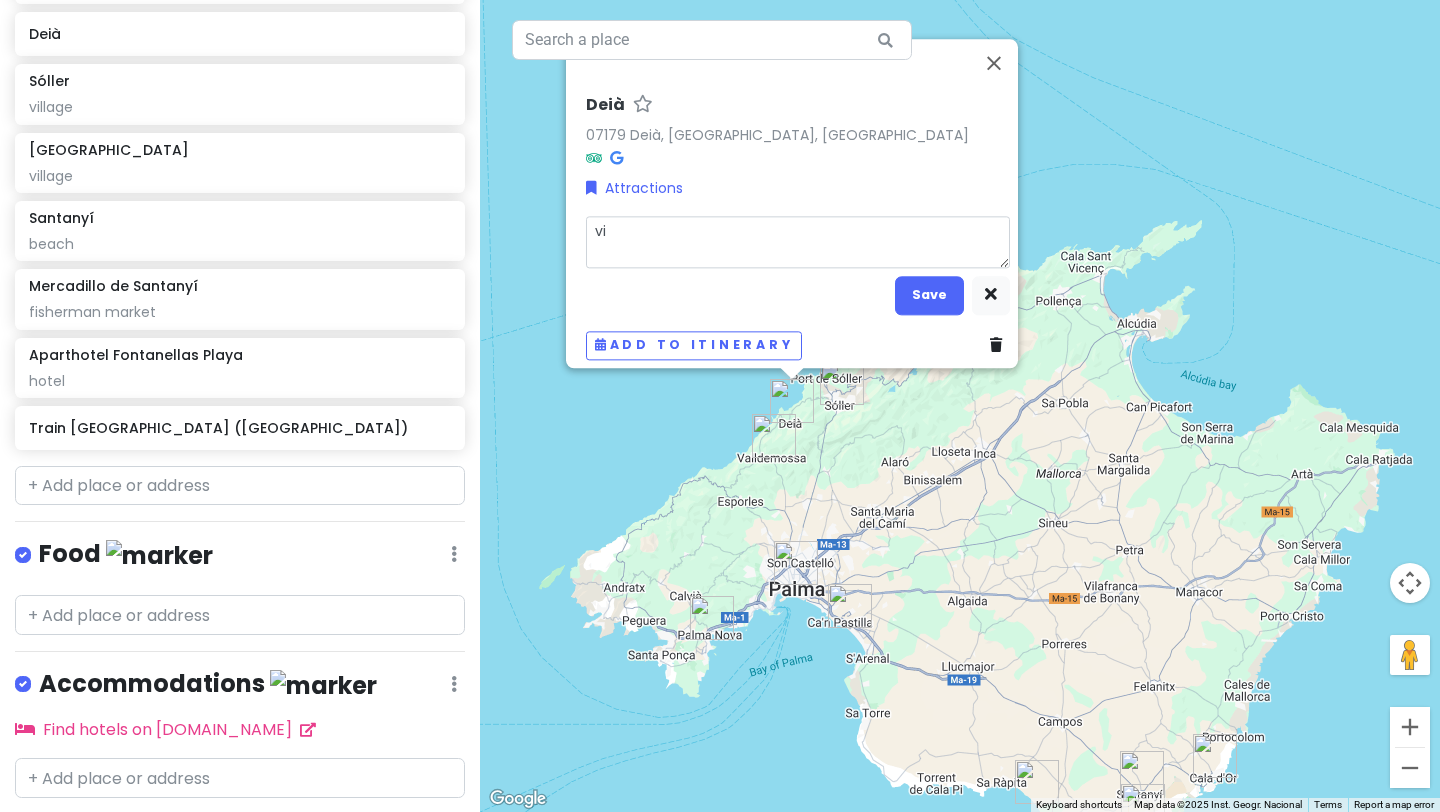type on "x" 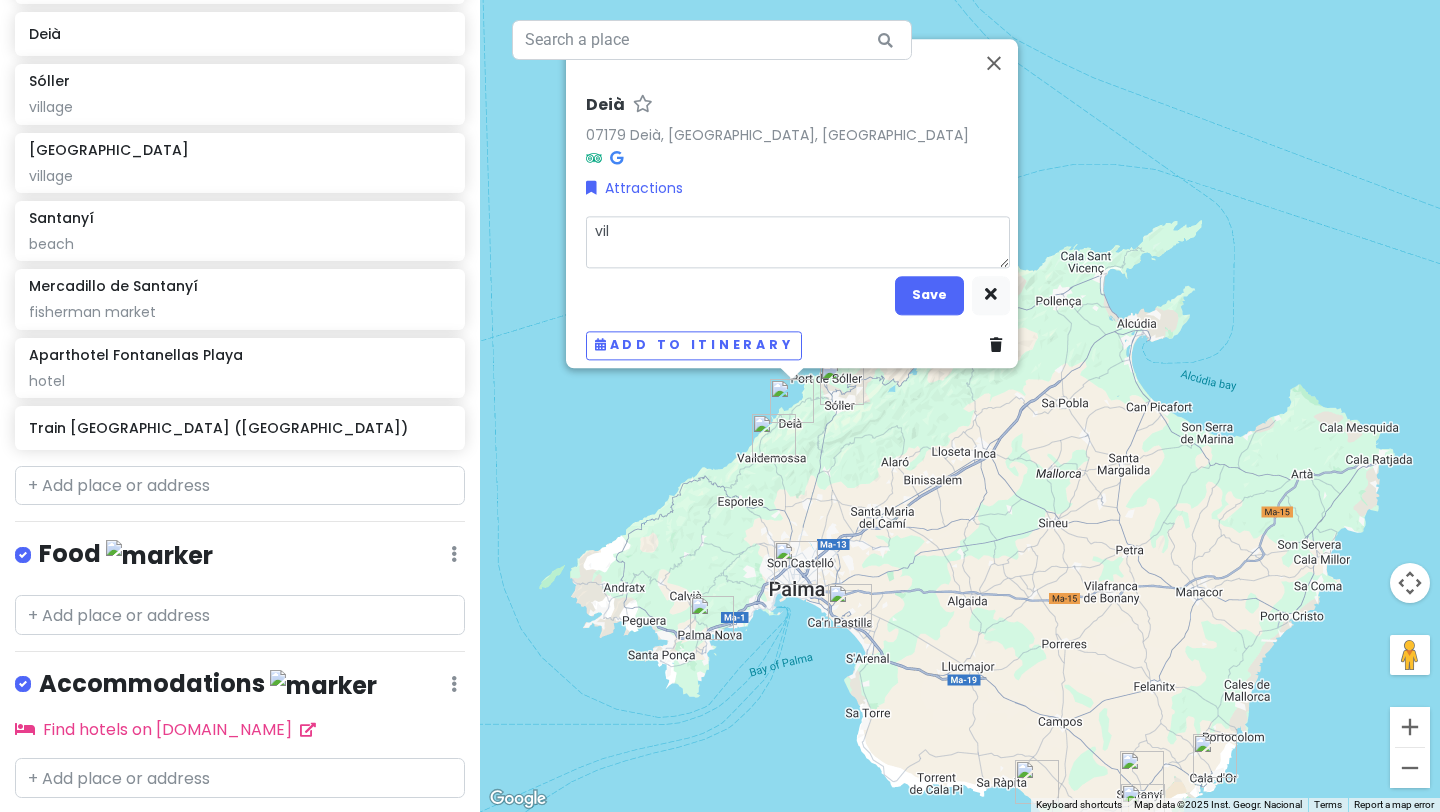 type on "x" 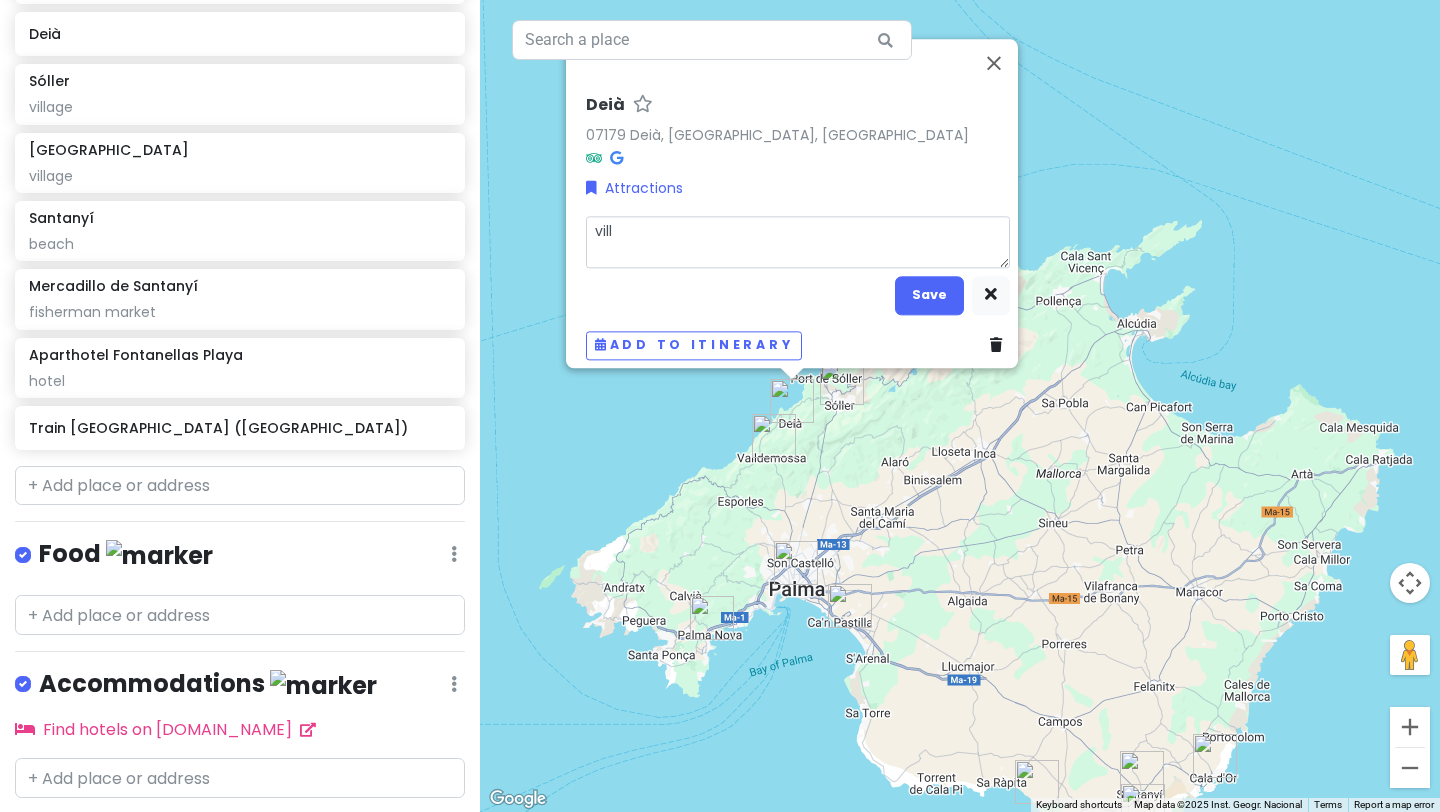 type on "x" 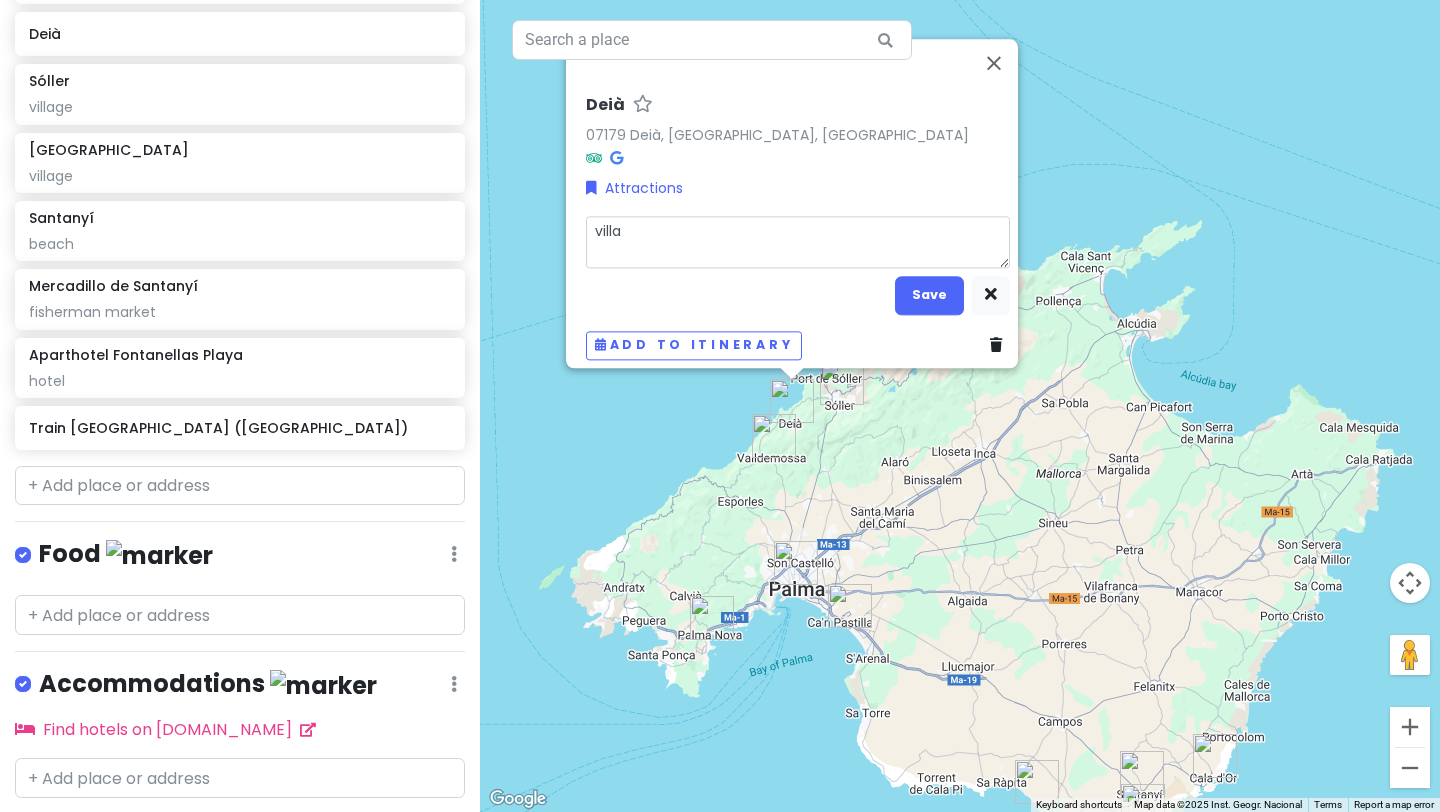 type on "x" 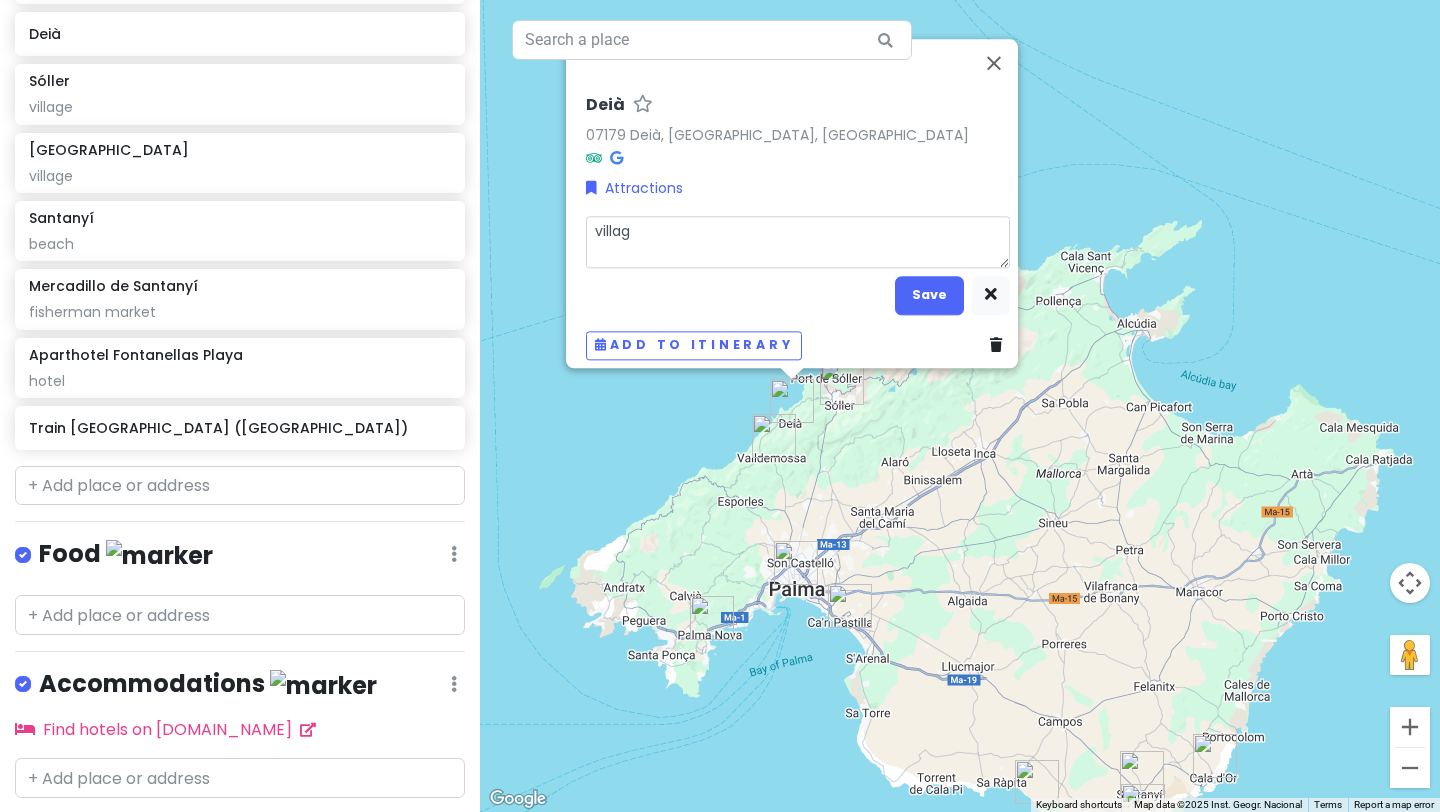 type on "x" 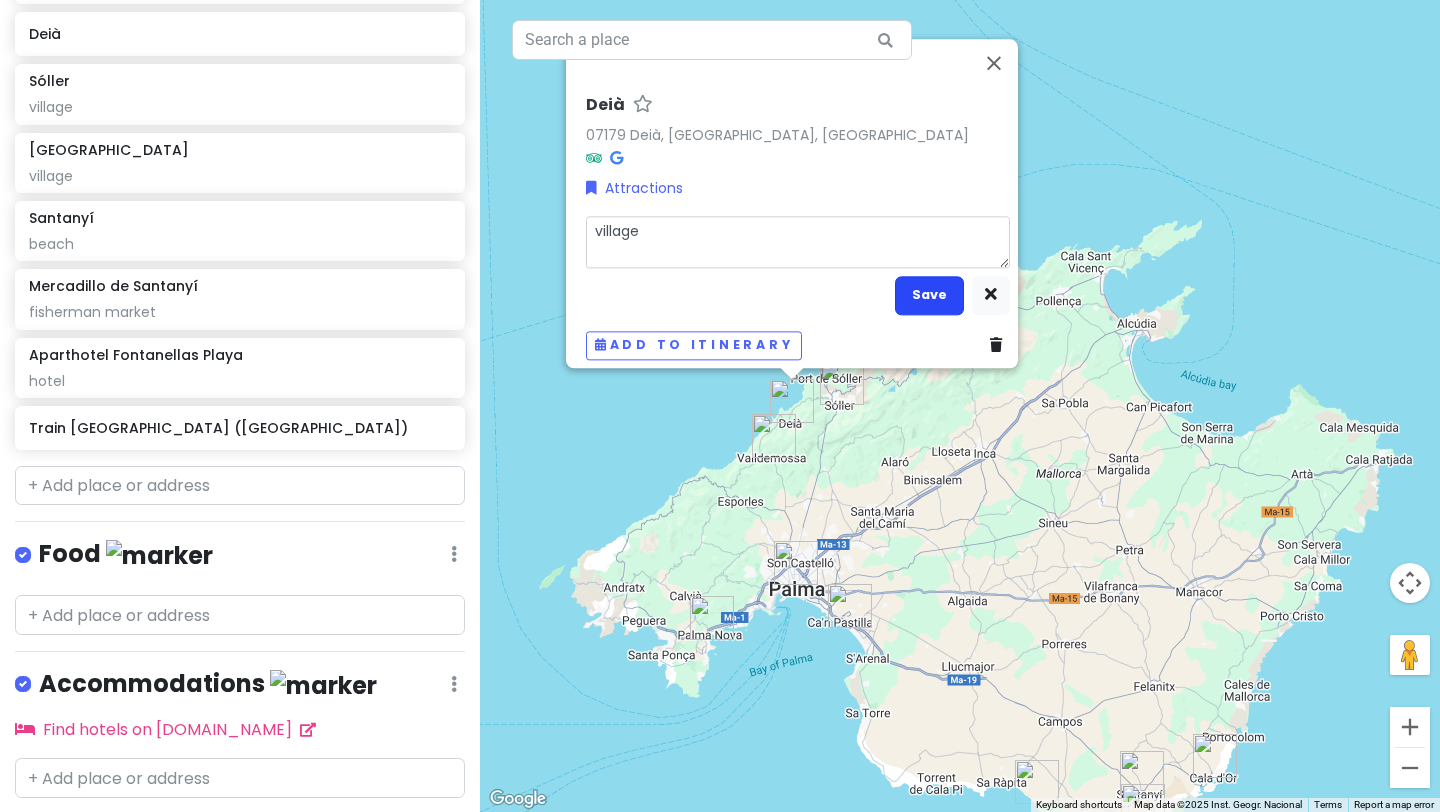 type on "village" 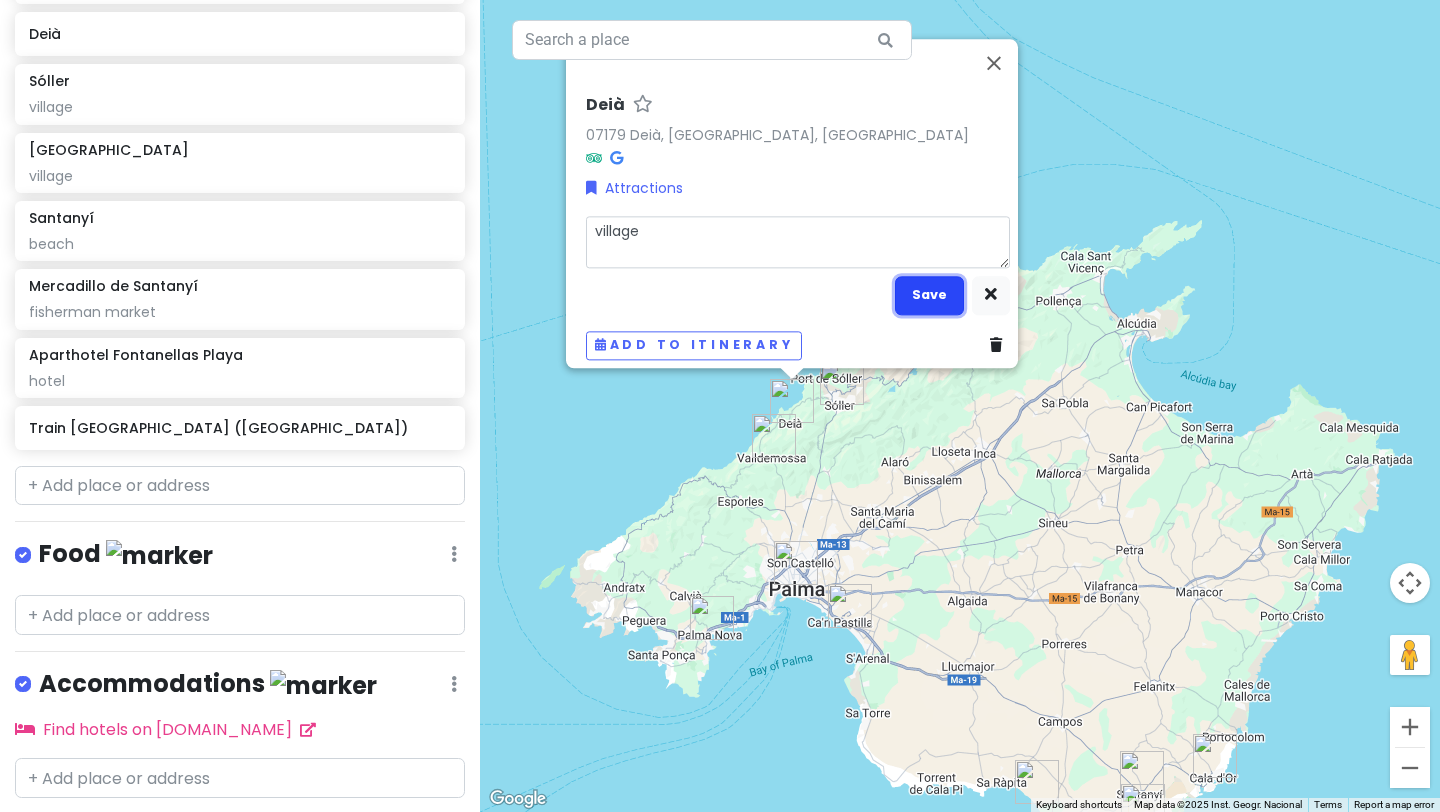 click on "Save" at bounding box center [929, 295] 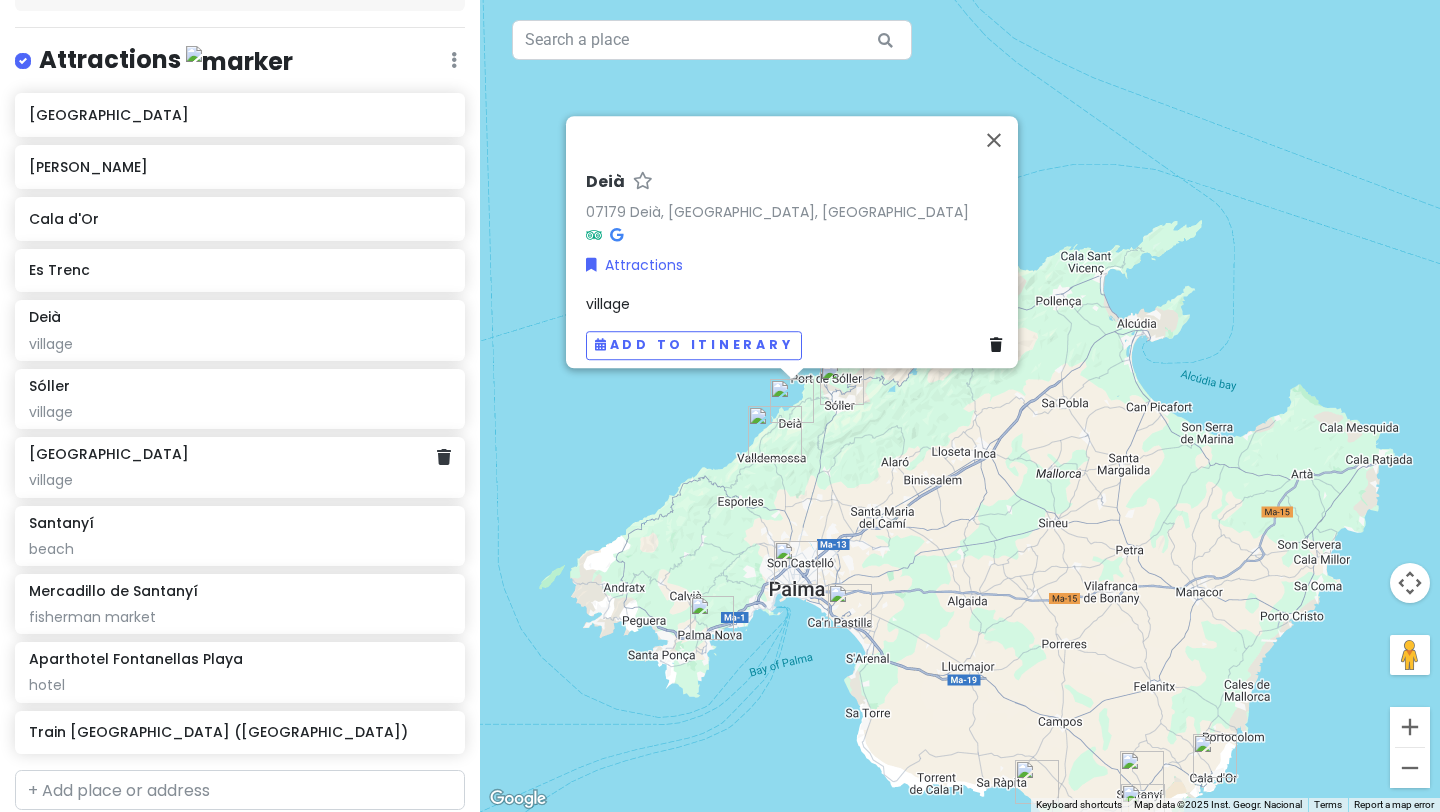 scroll, scrollTop: 253, scrollLeft: 0, axis: vertical 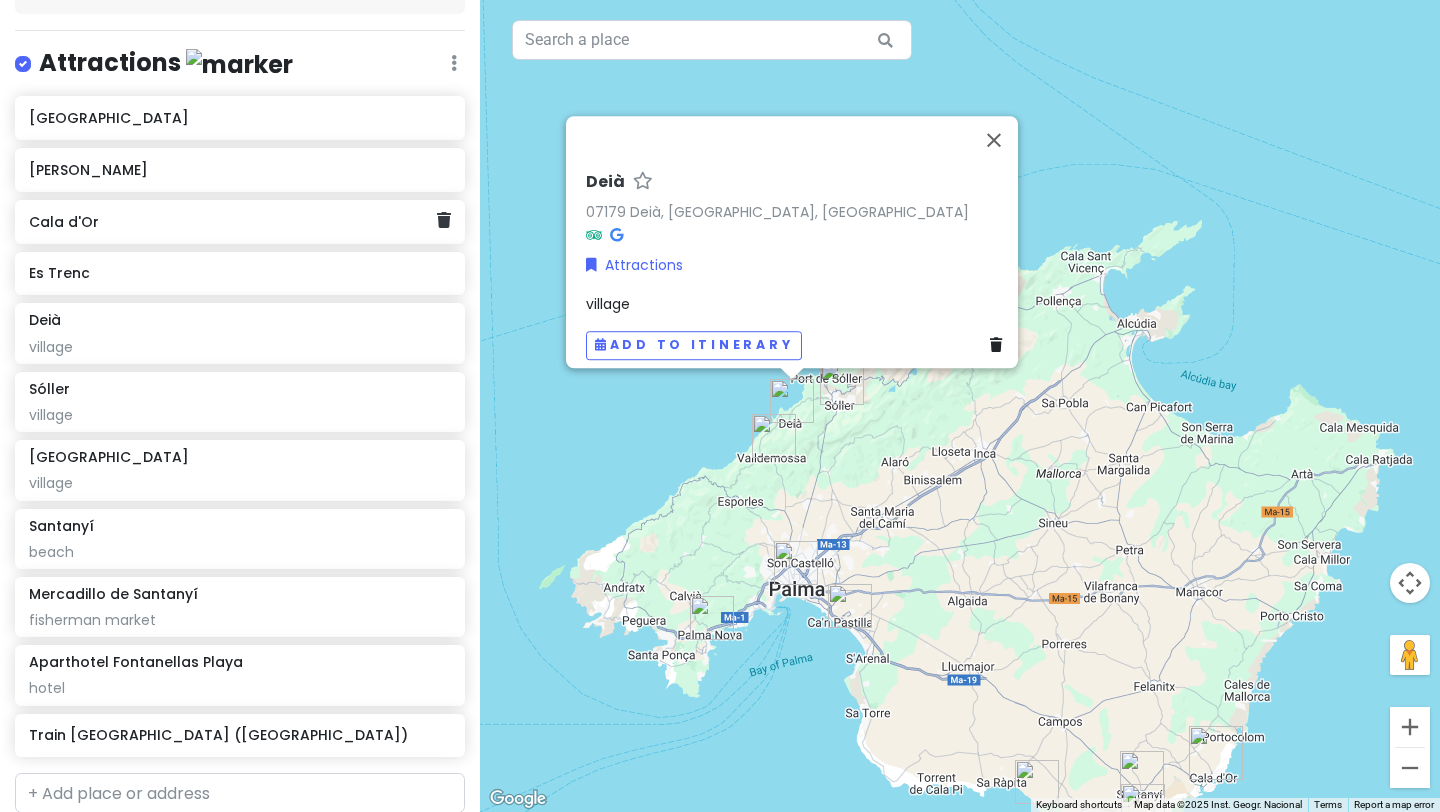 click on "Cala d'Or" at bounding box center (232, 222) 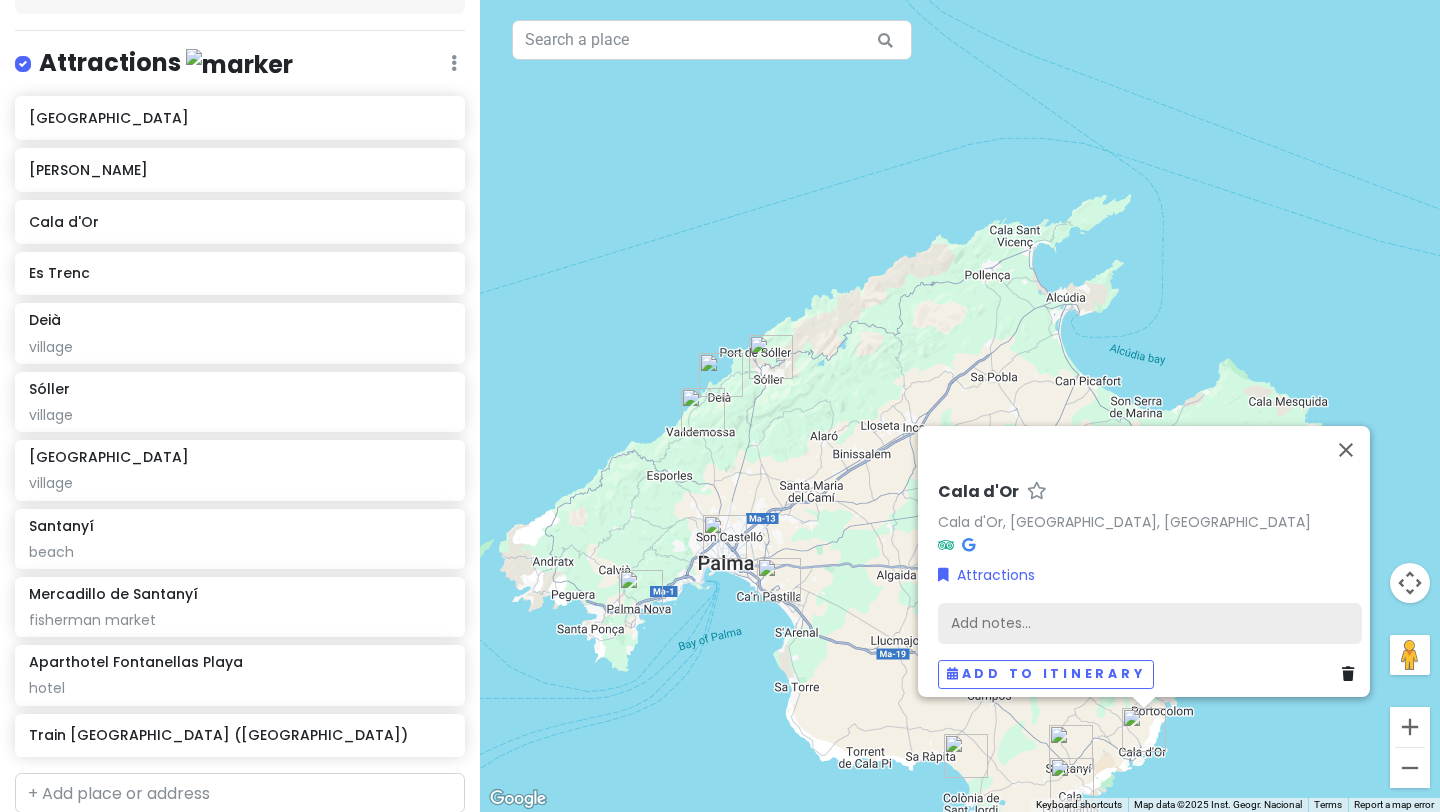 click on "Add notes..." at bounding box center [1150, 624] 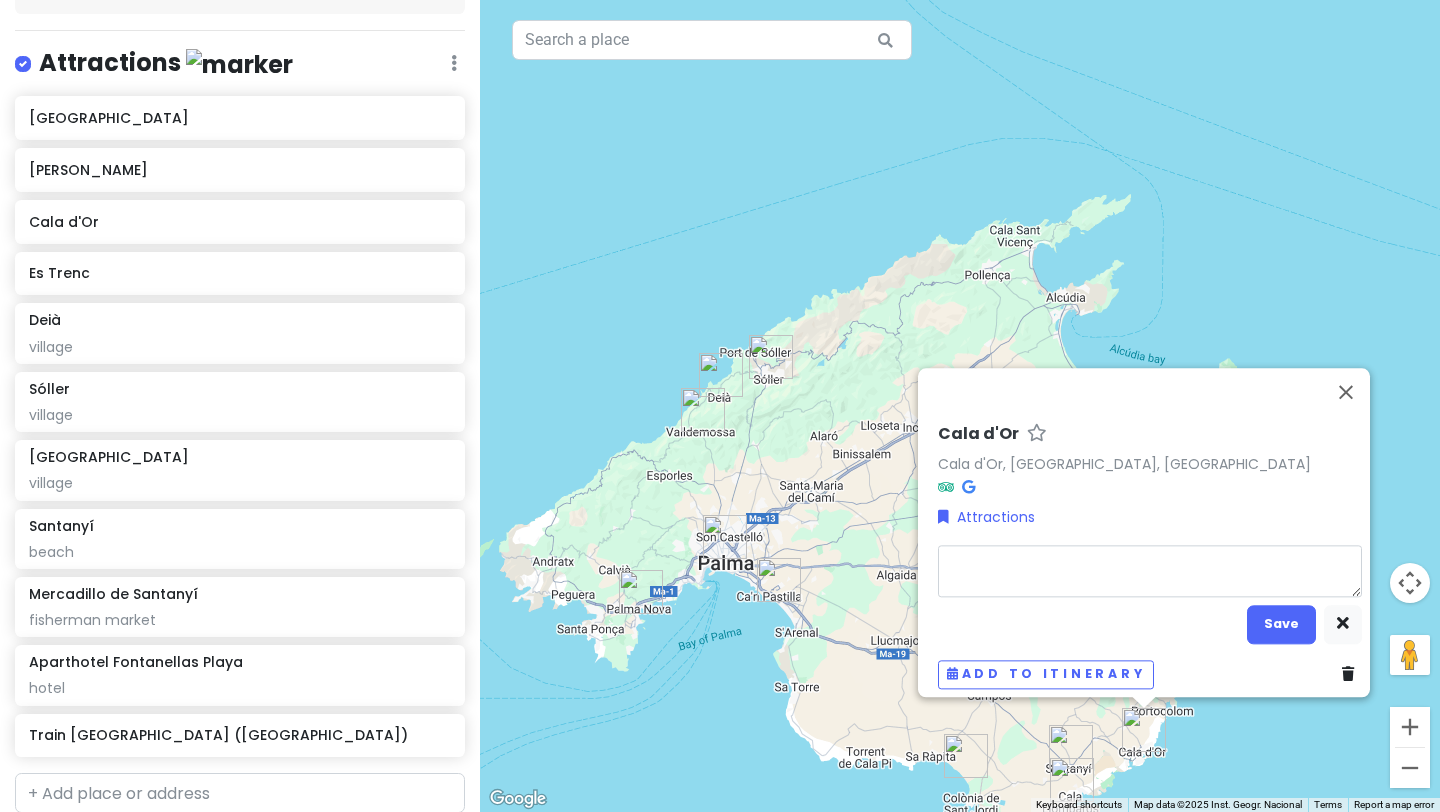 type on "x" 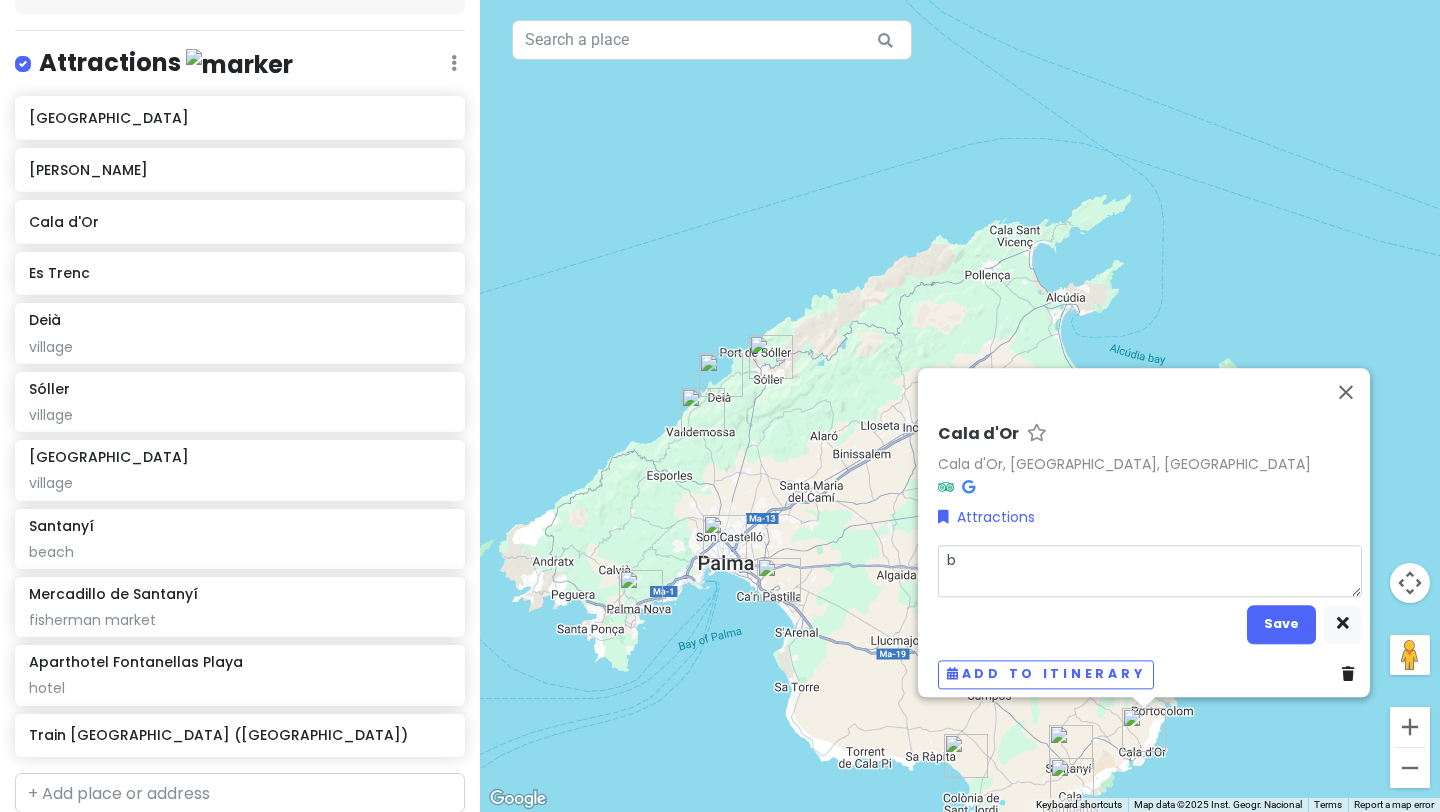 type on "x" 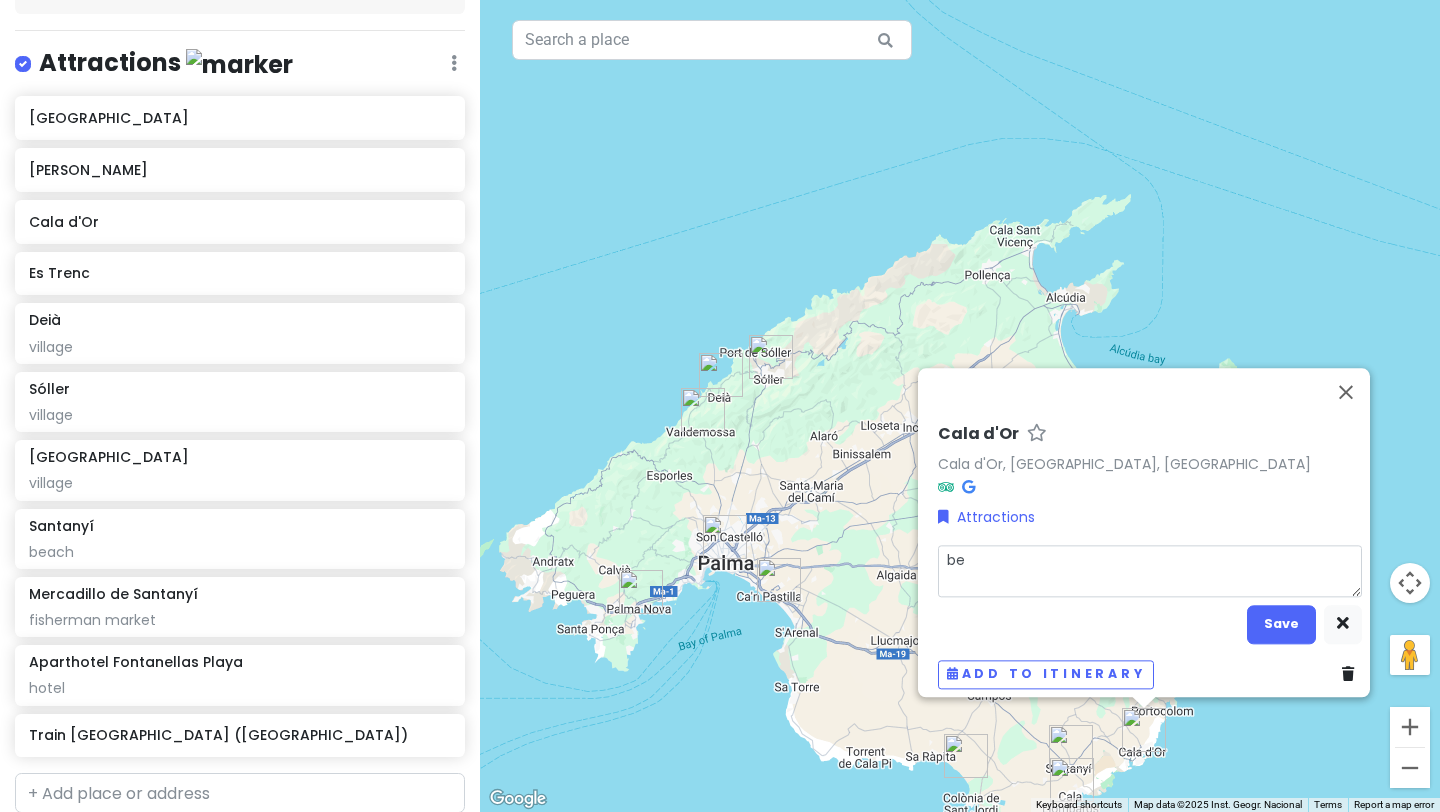 type on "x" 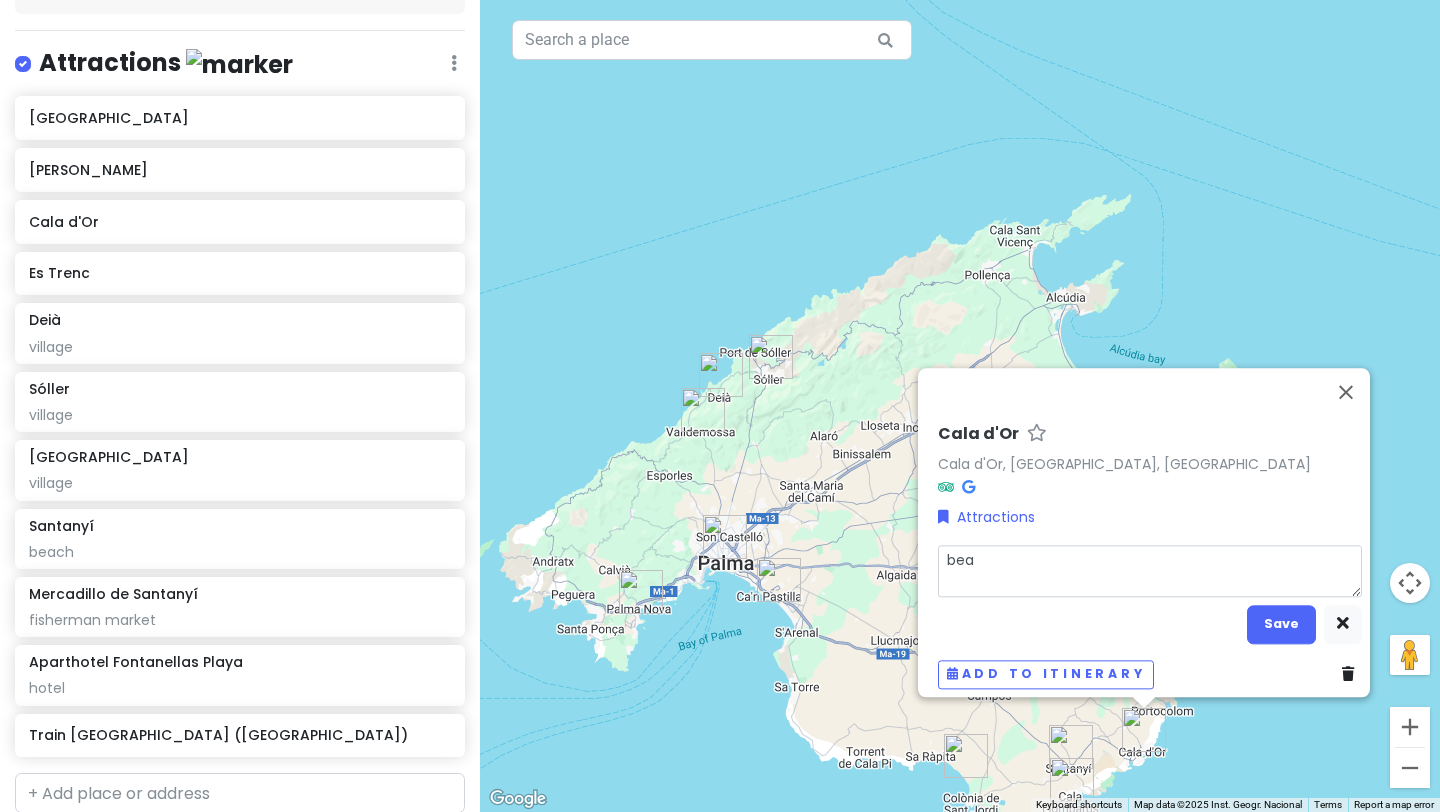 type on "x" 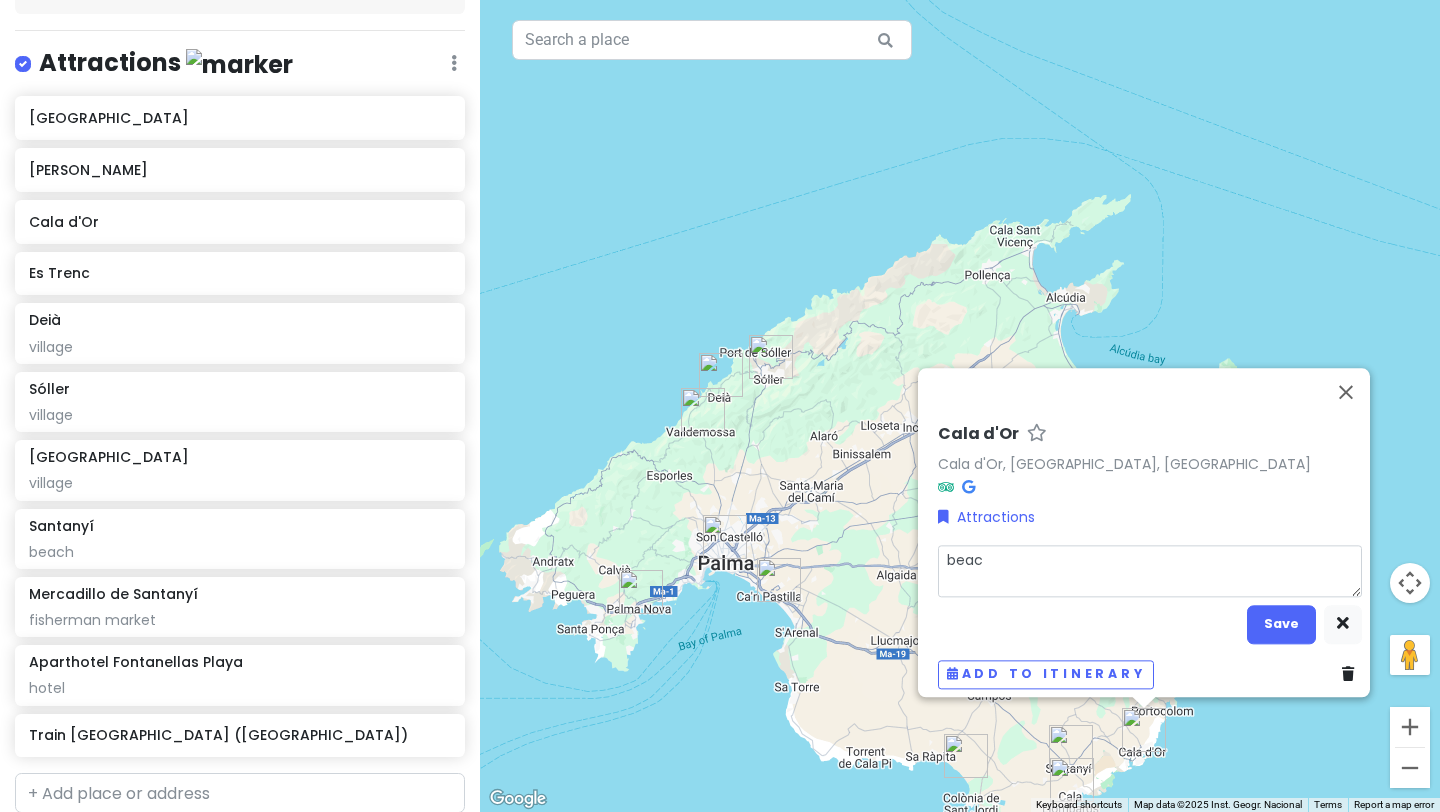 type on "x" 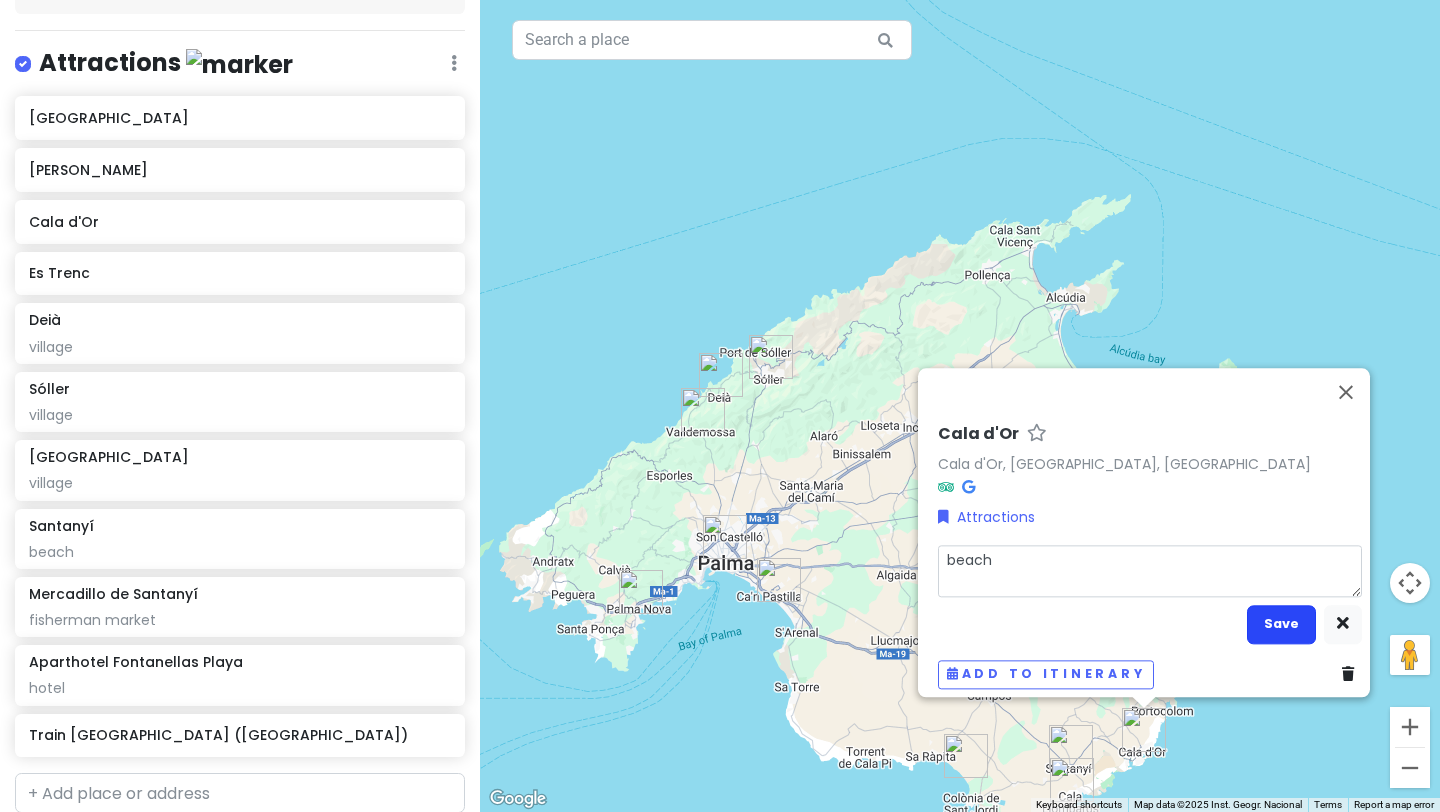 type on "beach" 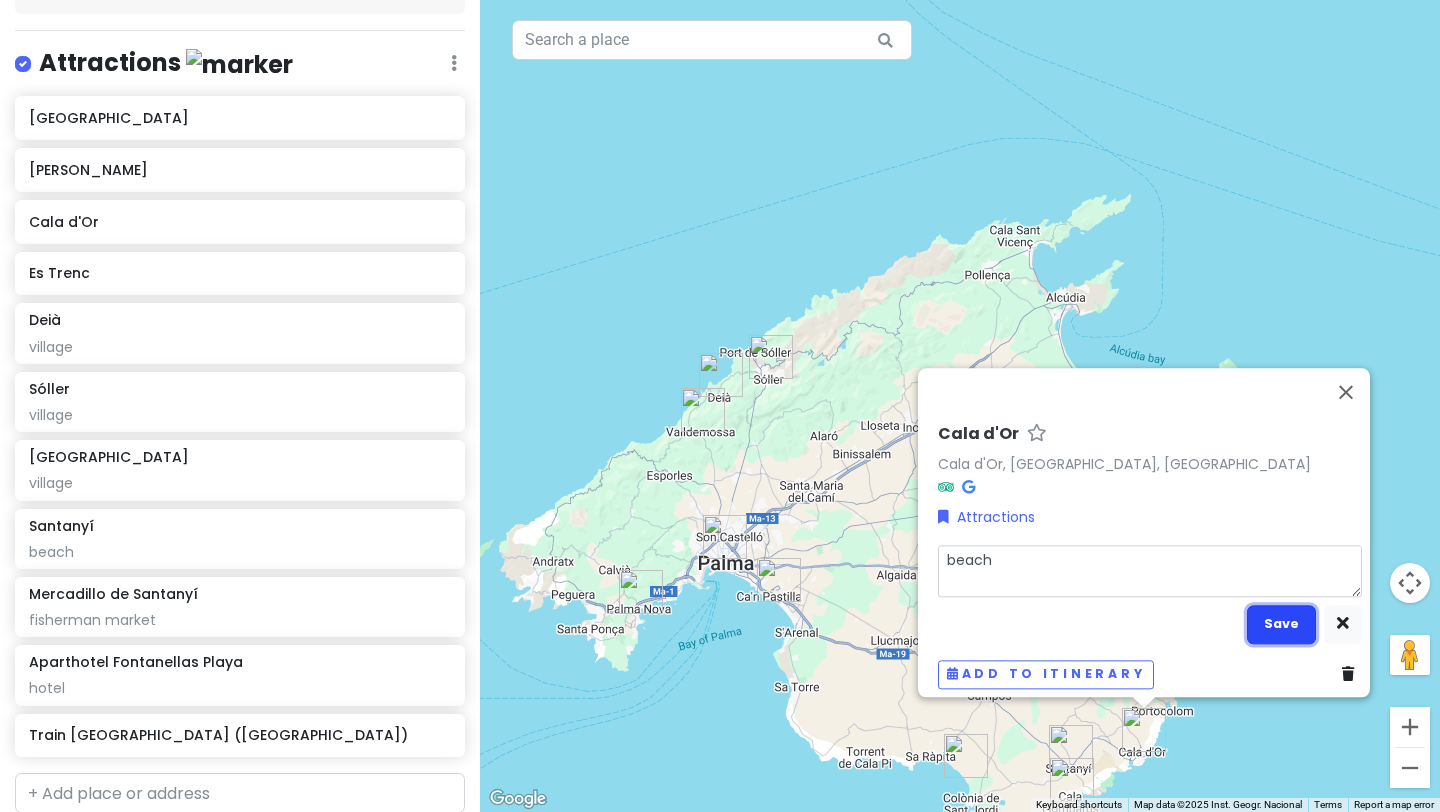 click on "Save" at bounding box center [1281, 624] 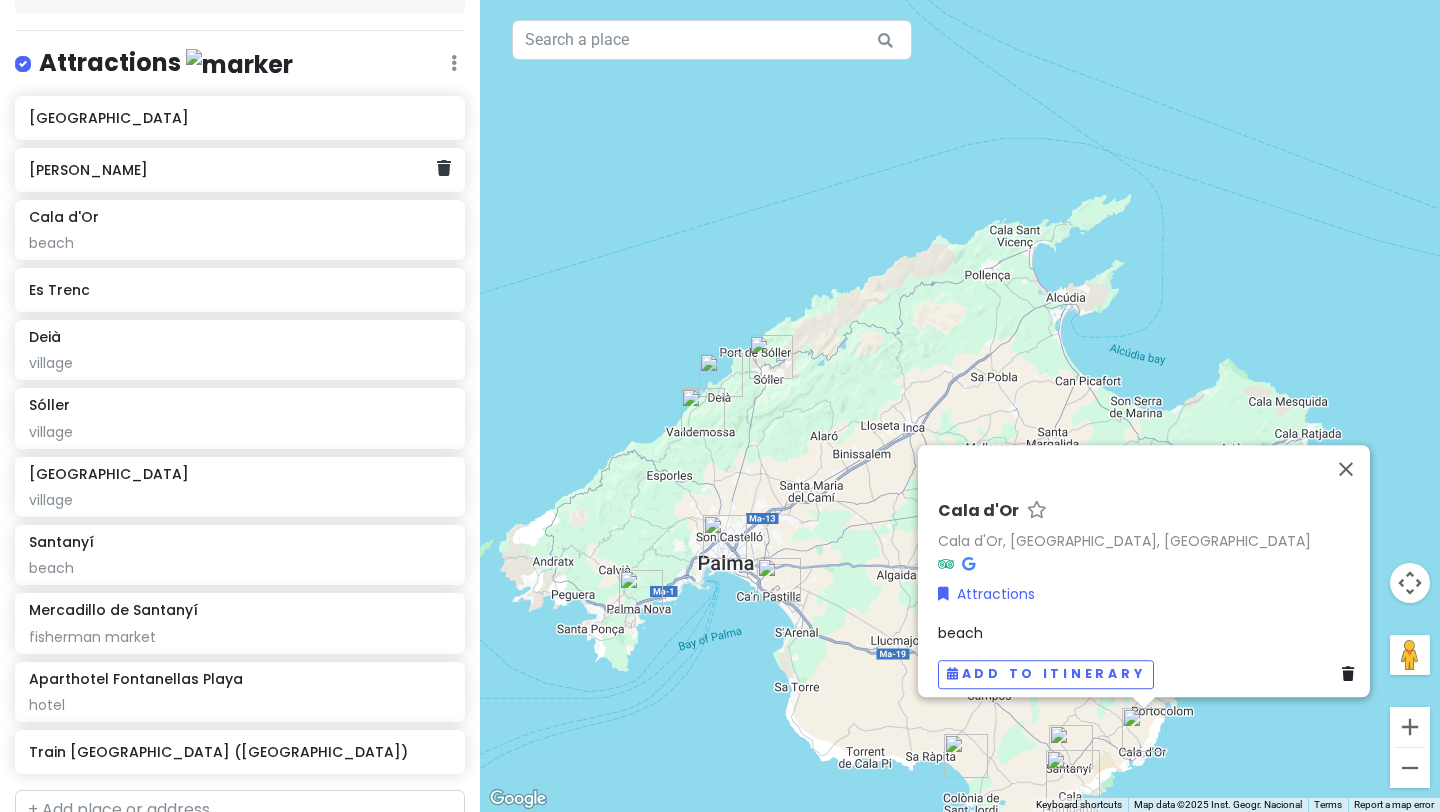 click on "[PERSON_NAME]" at bounding box center [240, 170] 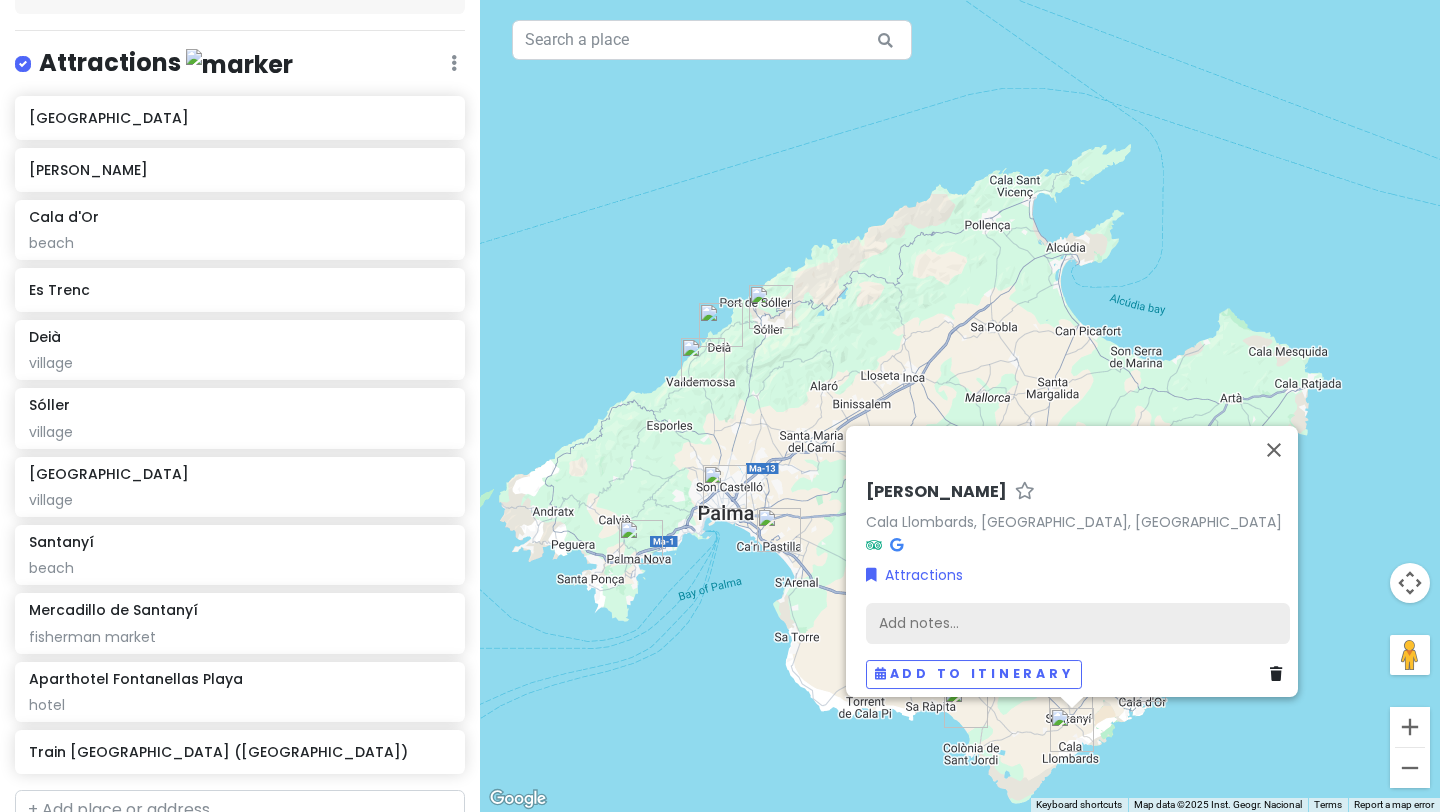 click on "Add notes..." at bounding box center (1078, 624) 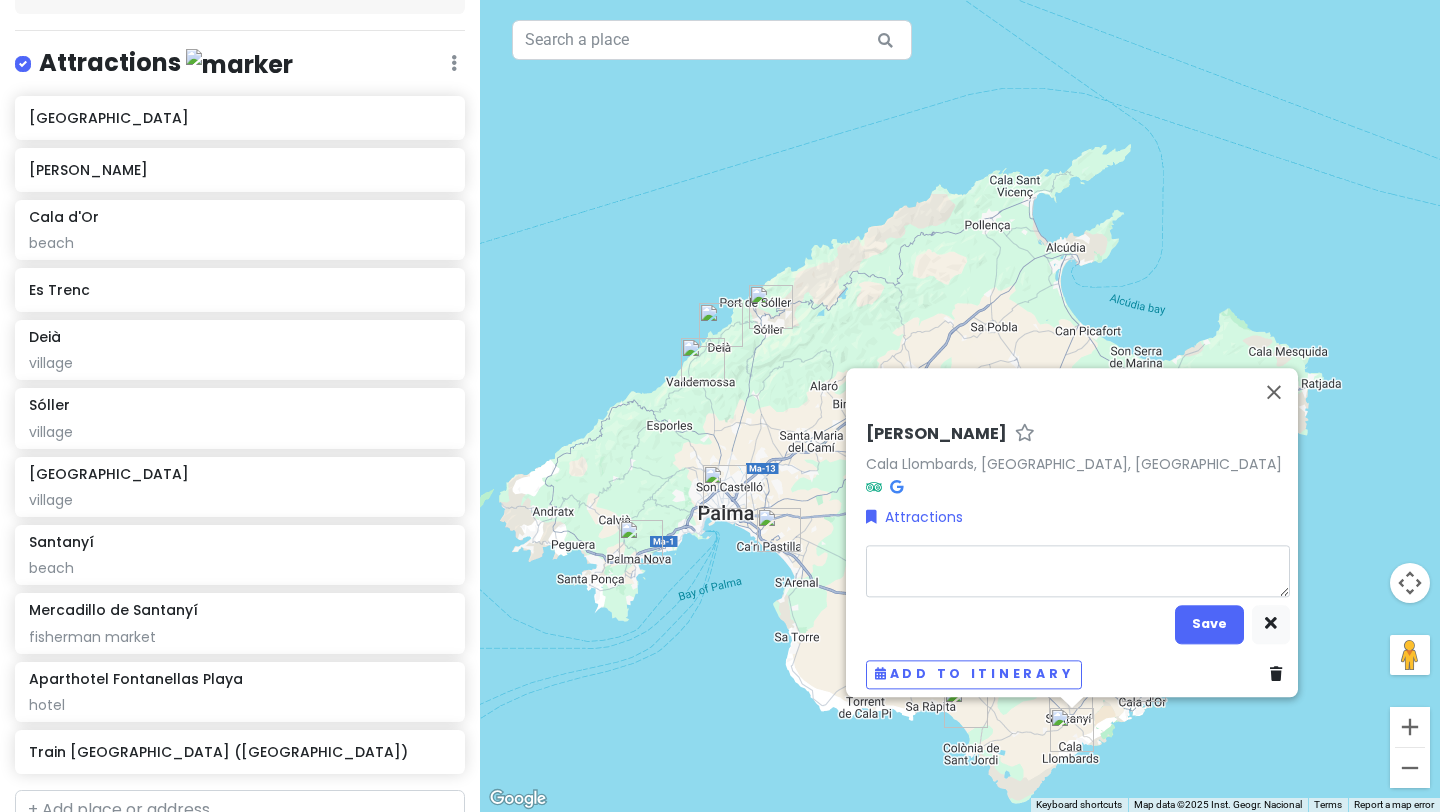 type on "x" 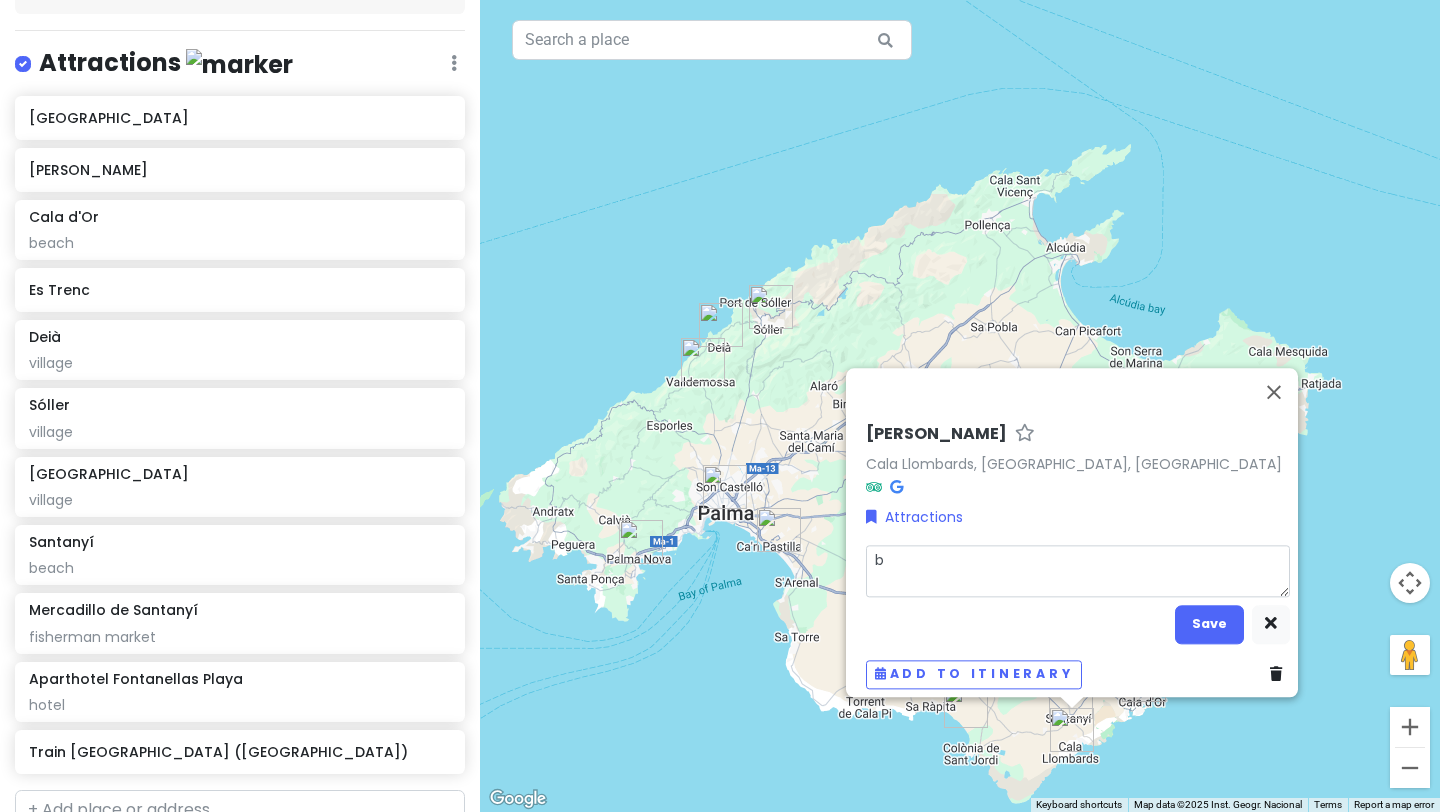 type on "x" 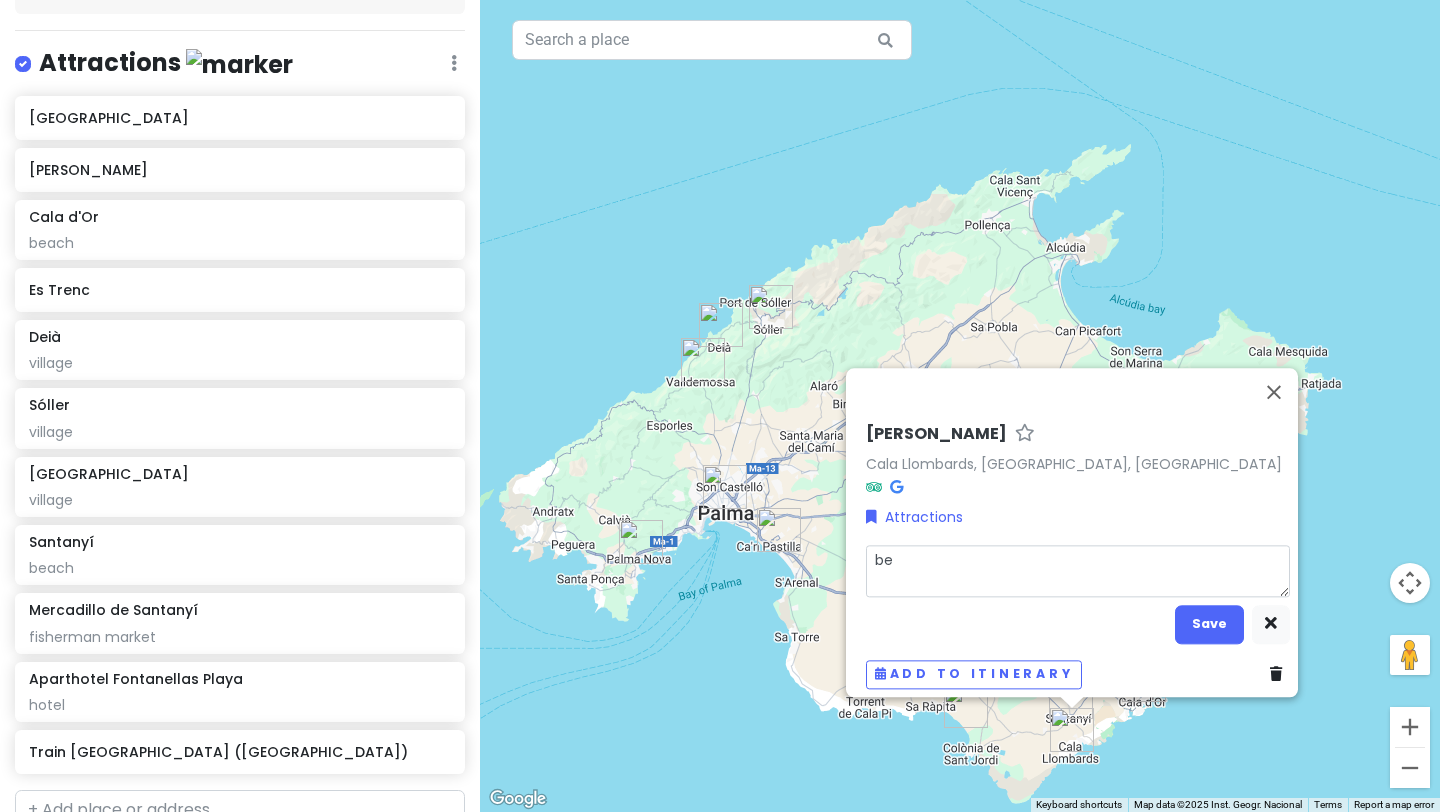 type on "x" 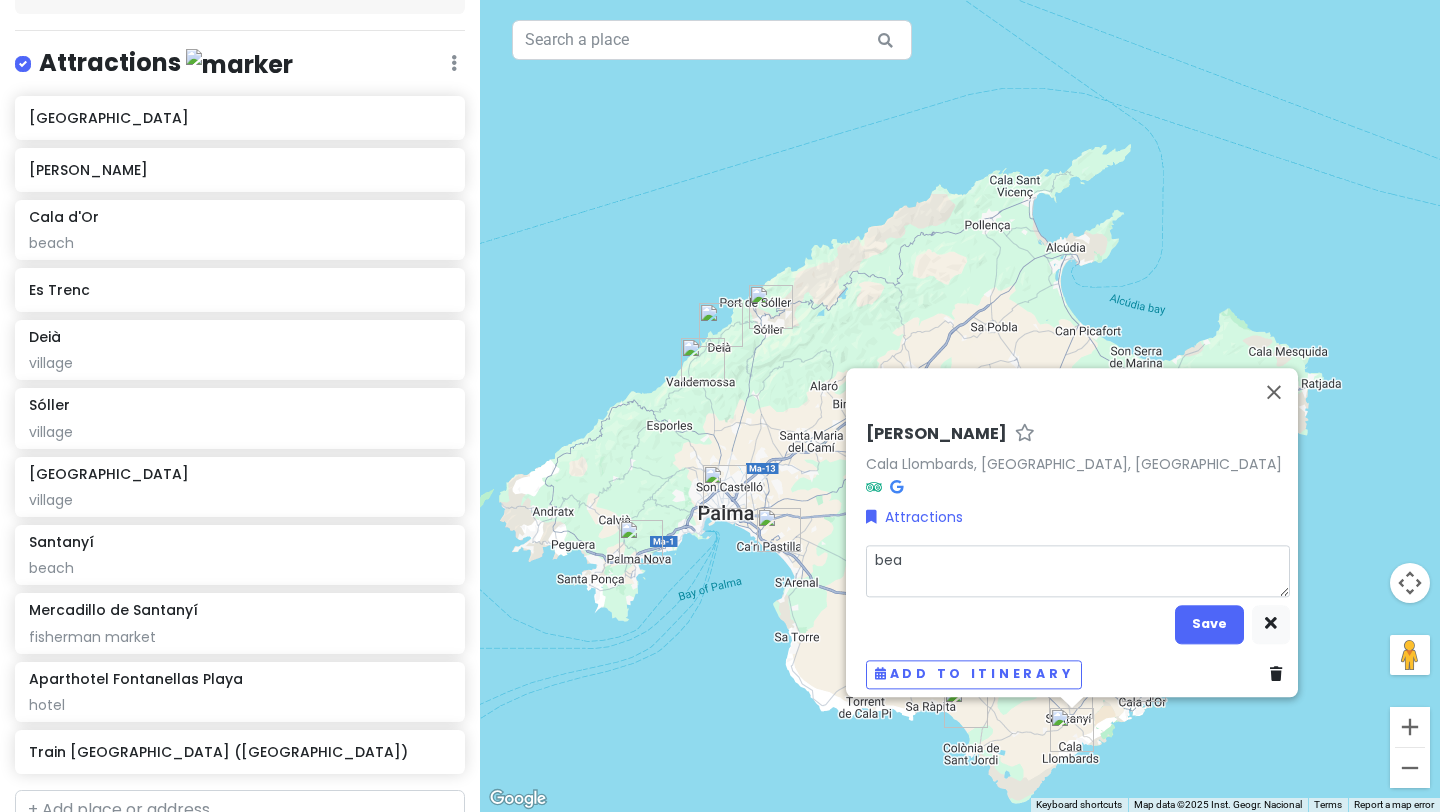 type on "x" 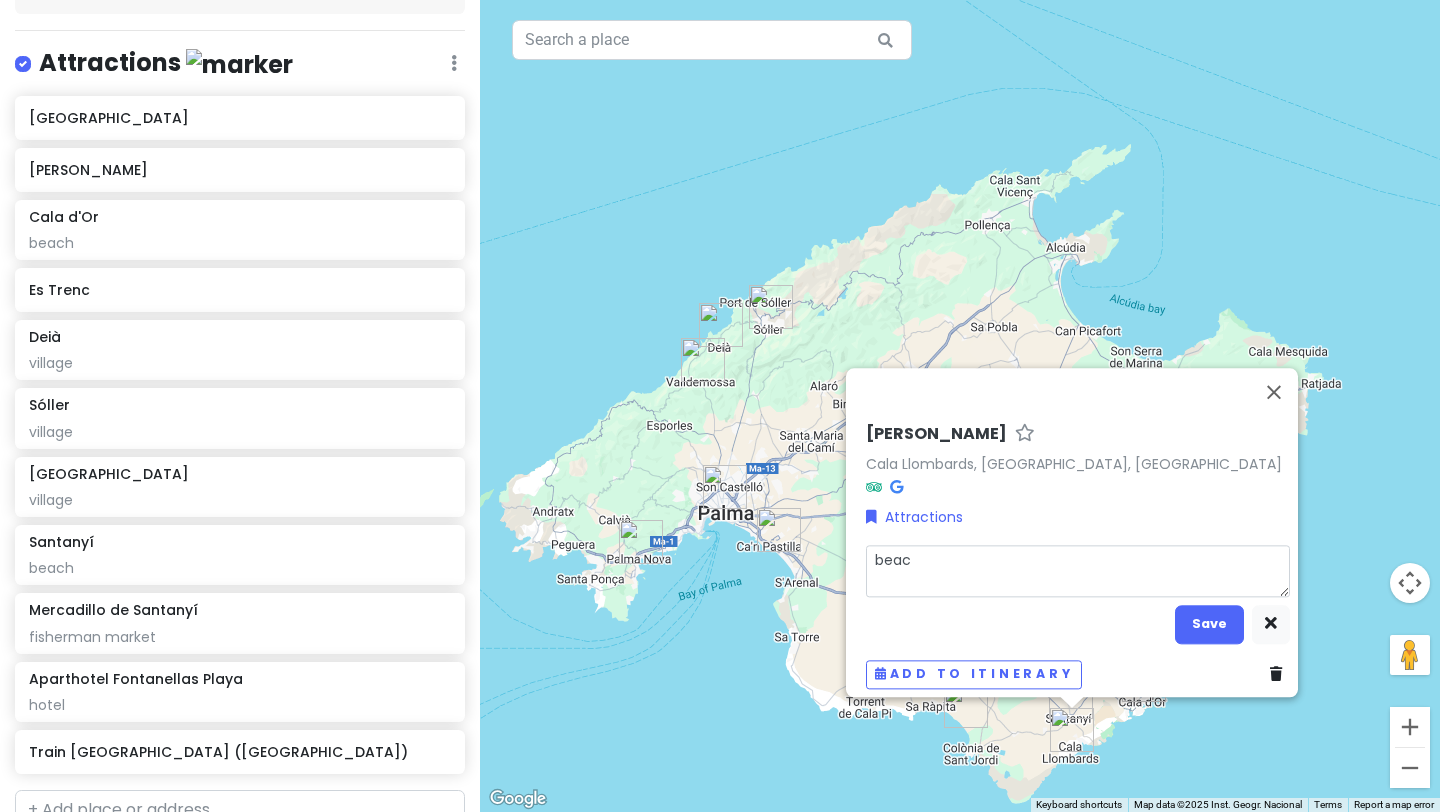 type on "x" 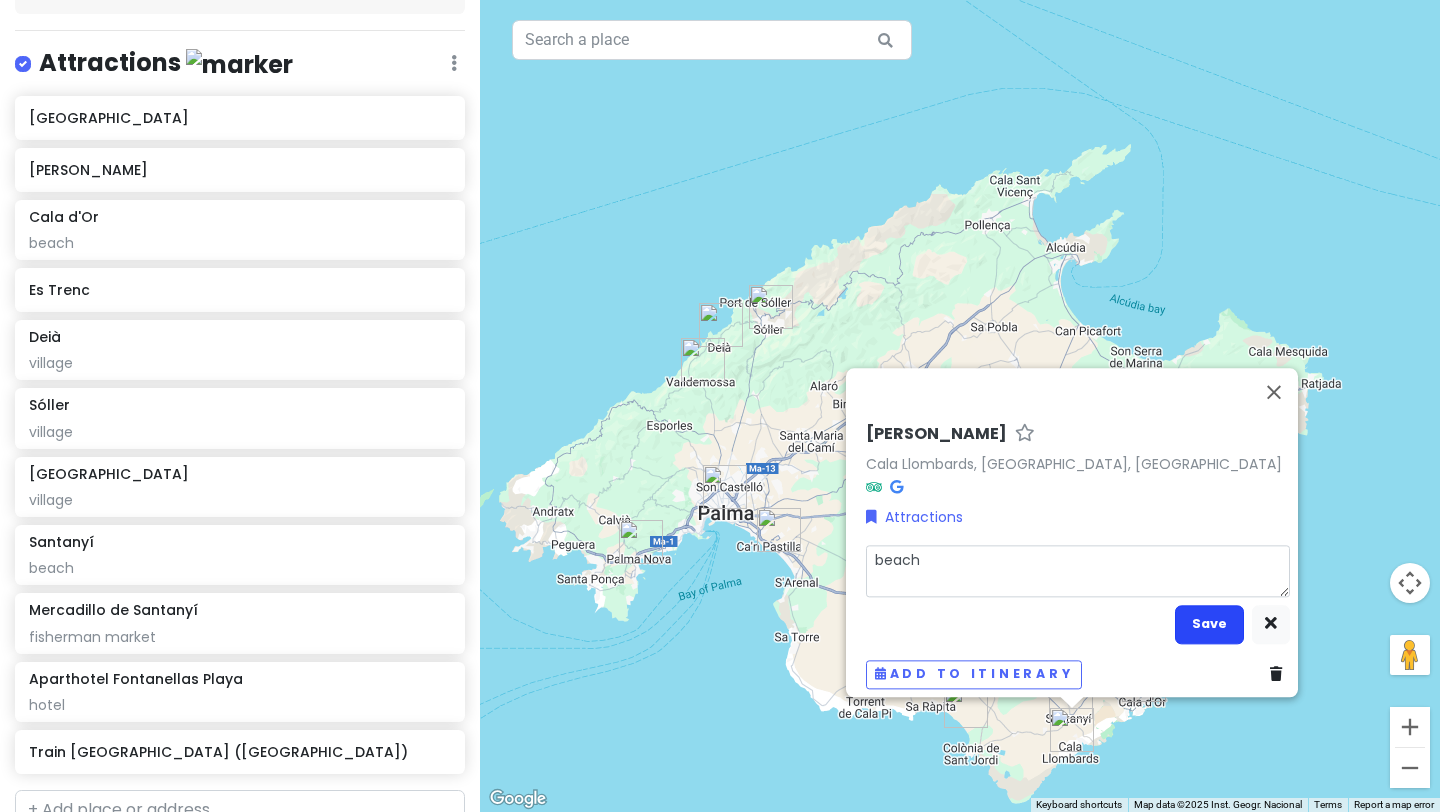 type on "beach" 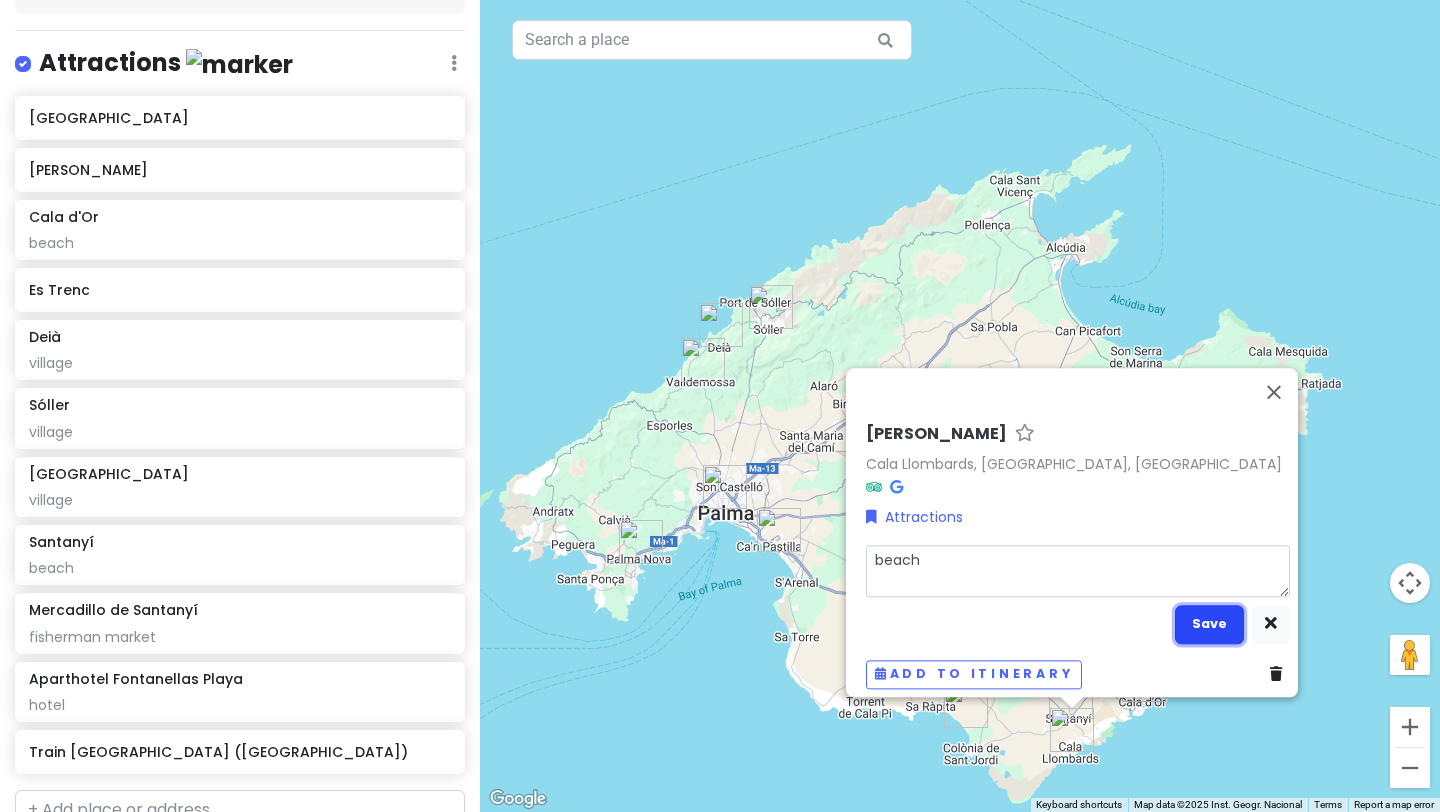 click on "Save" at bounding box center [1209, 624] 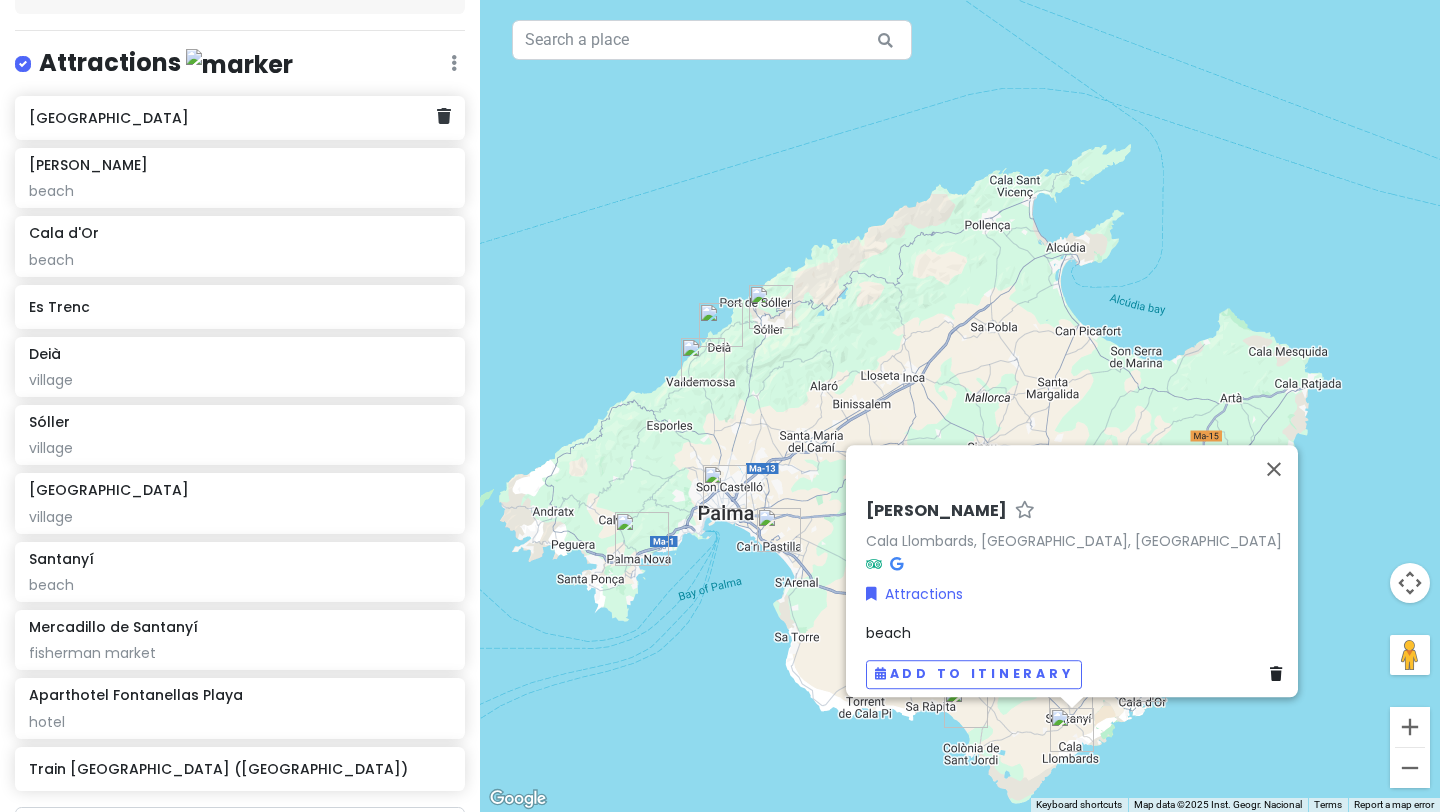 click on "[GEOGRAPHIC_DATA]" 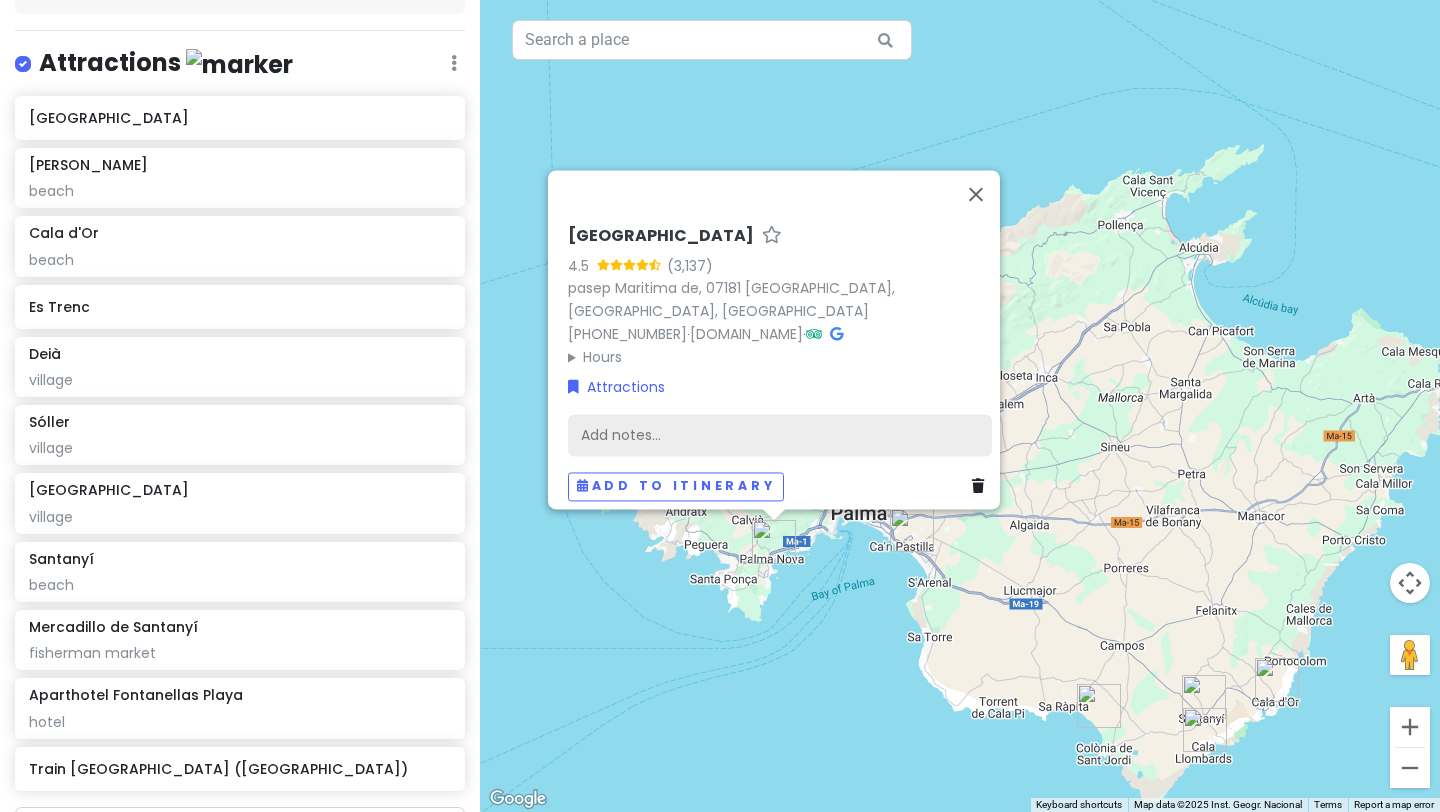 click on "Add notes..." at bounding box center (780, 436) 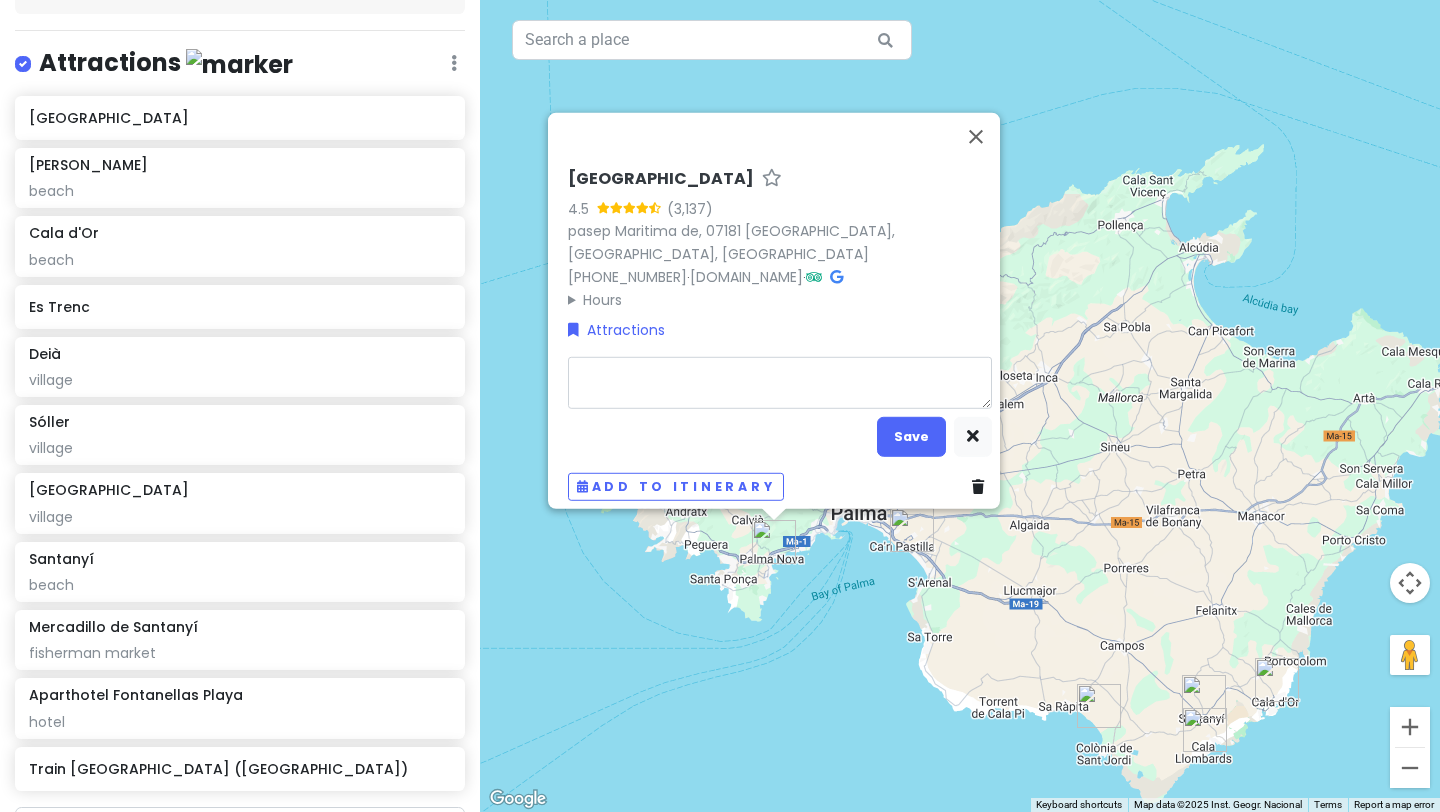 type on "x" 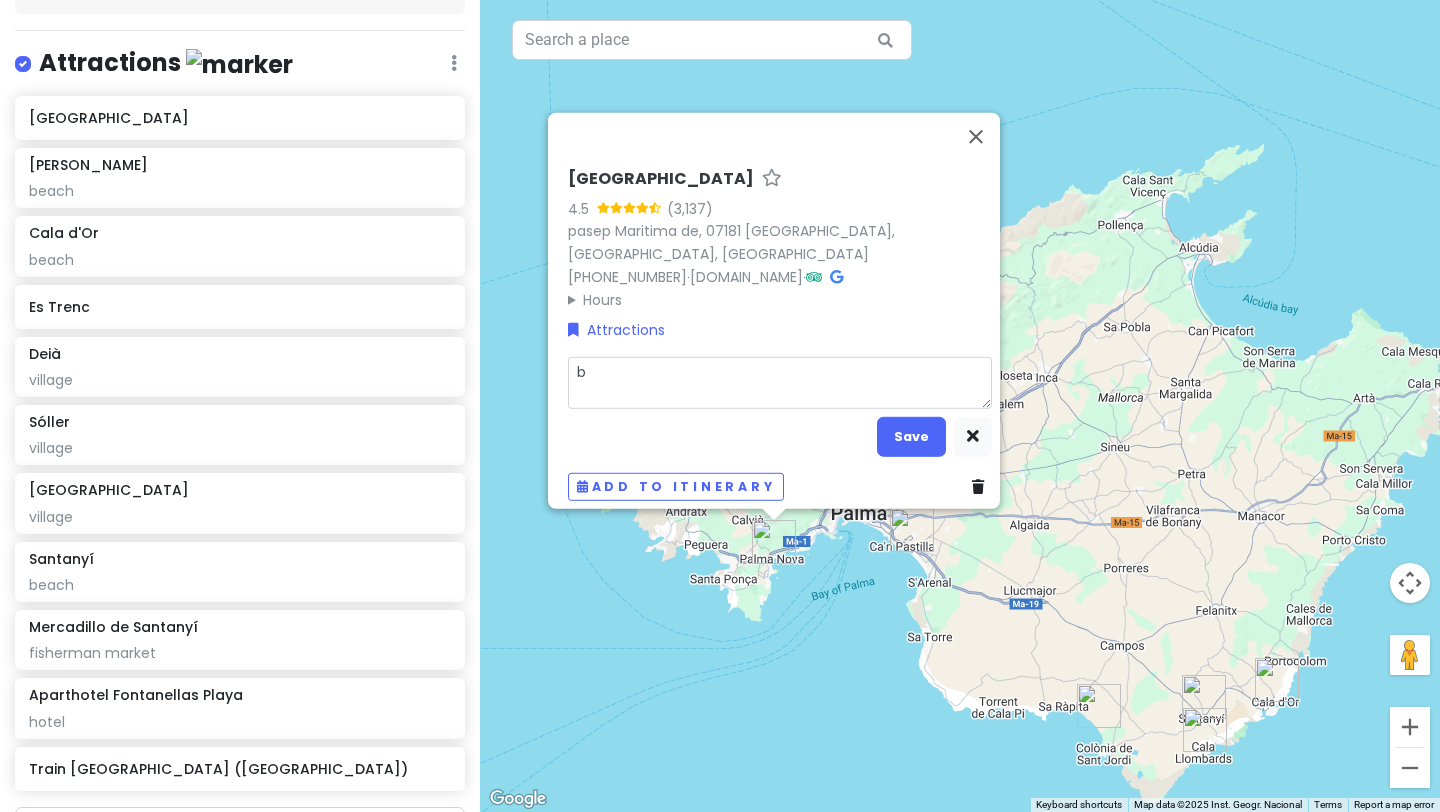 type on "x" 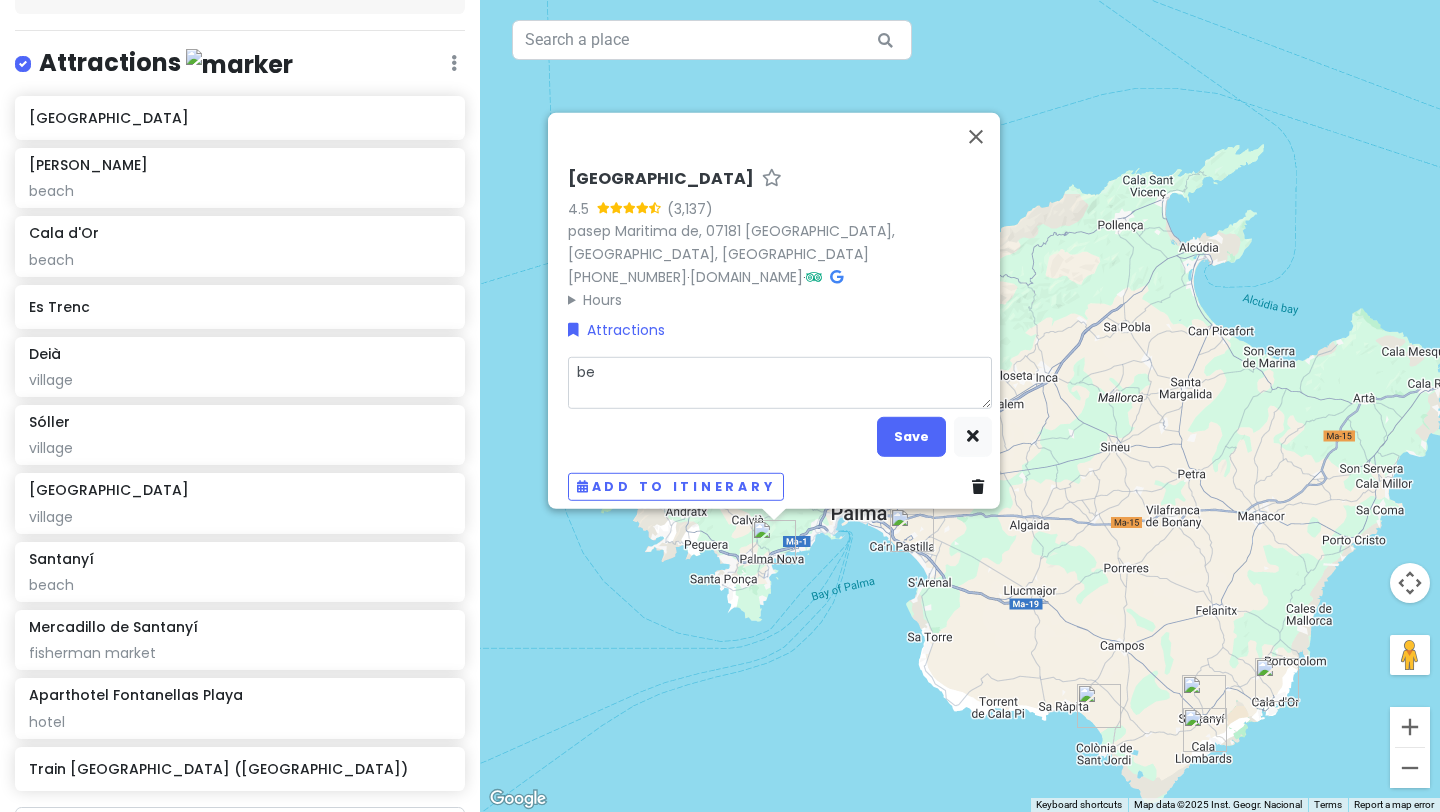 type on "x" 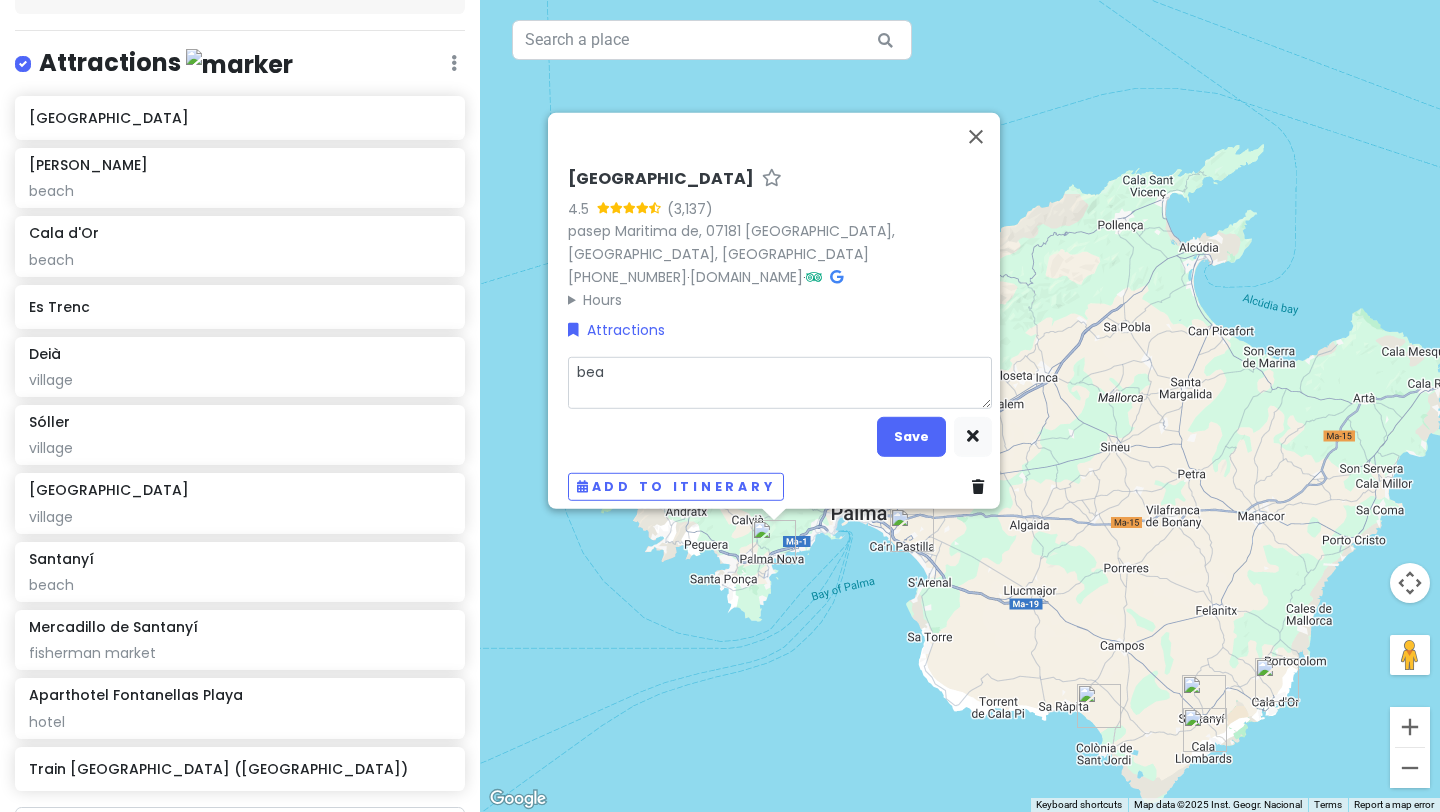type on "x" 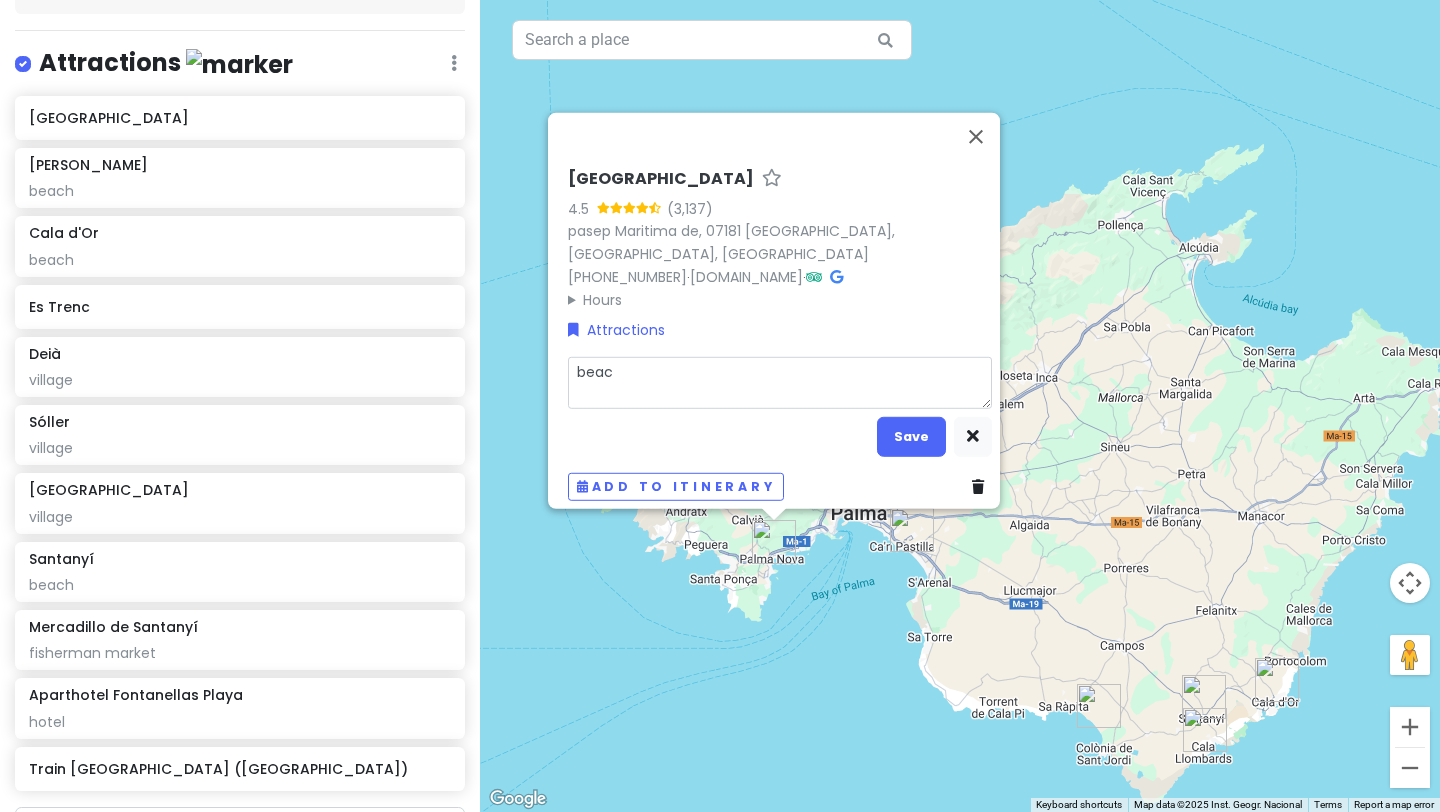 type on "x" 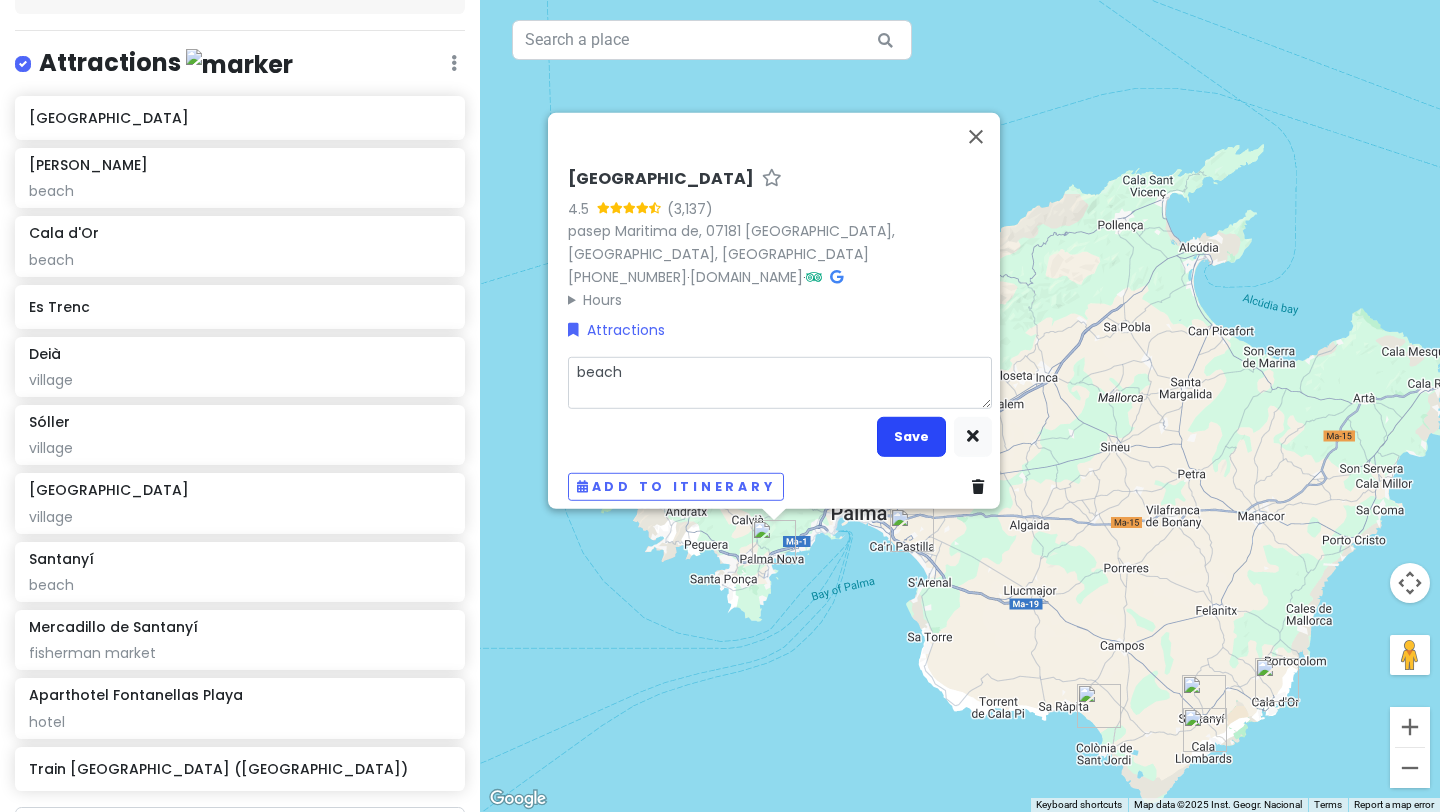 type on "beach" 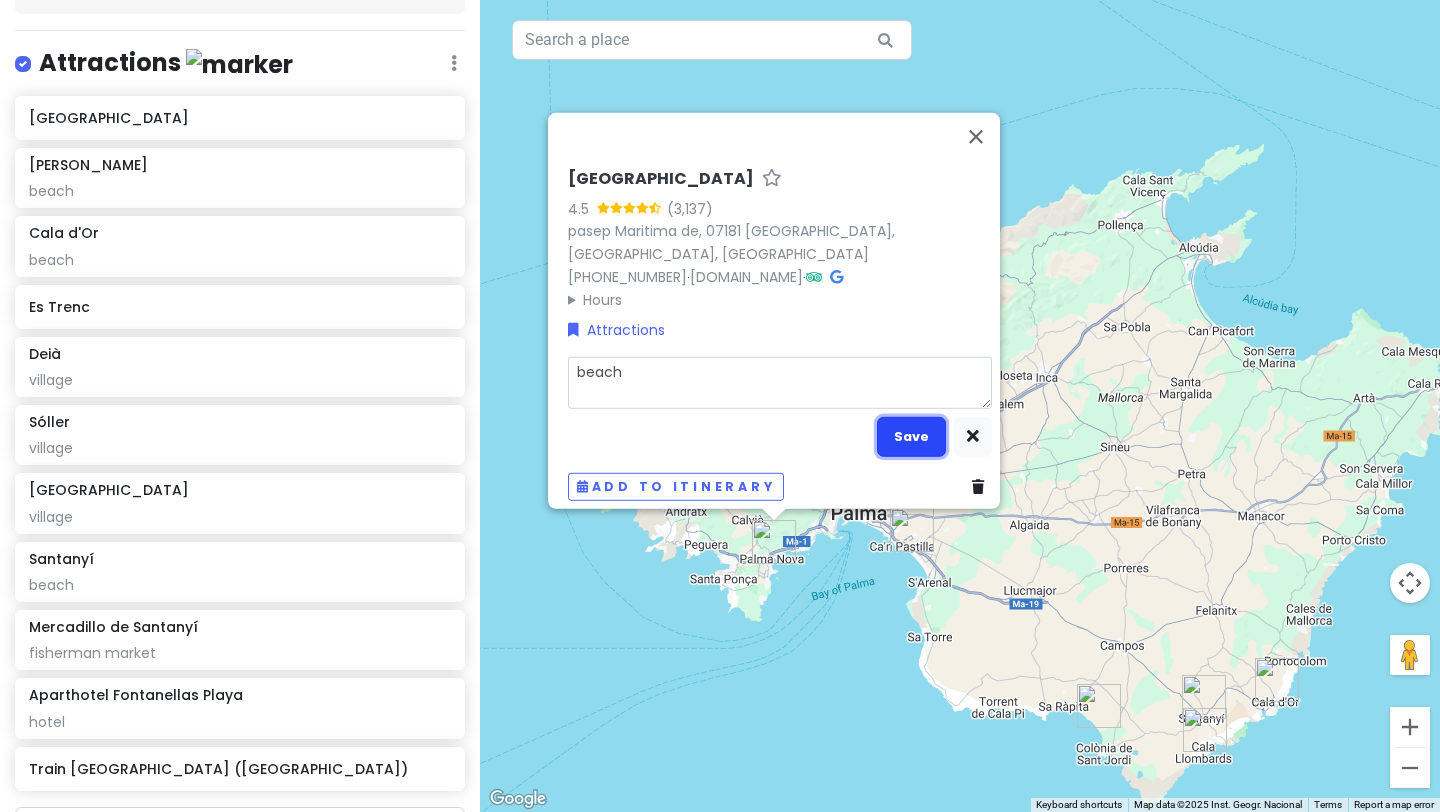 click on "Save" at bounding box center [911, 436] 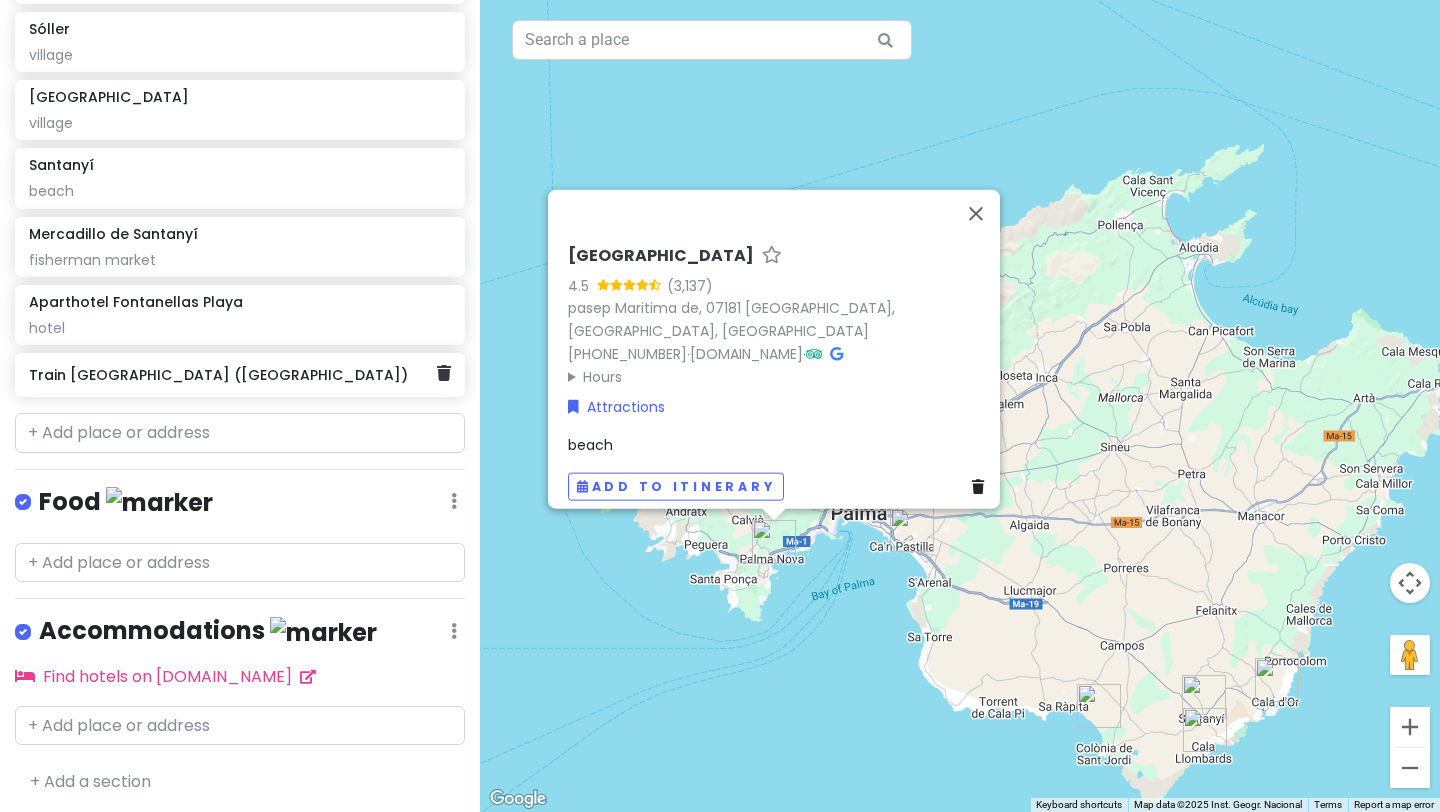 scroll, scrollTop: 665, scrollLeft: 0, axis: vertical 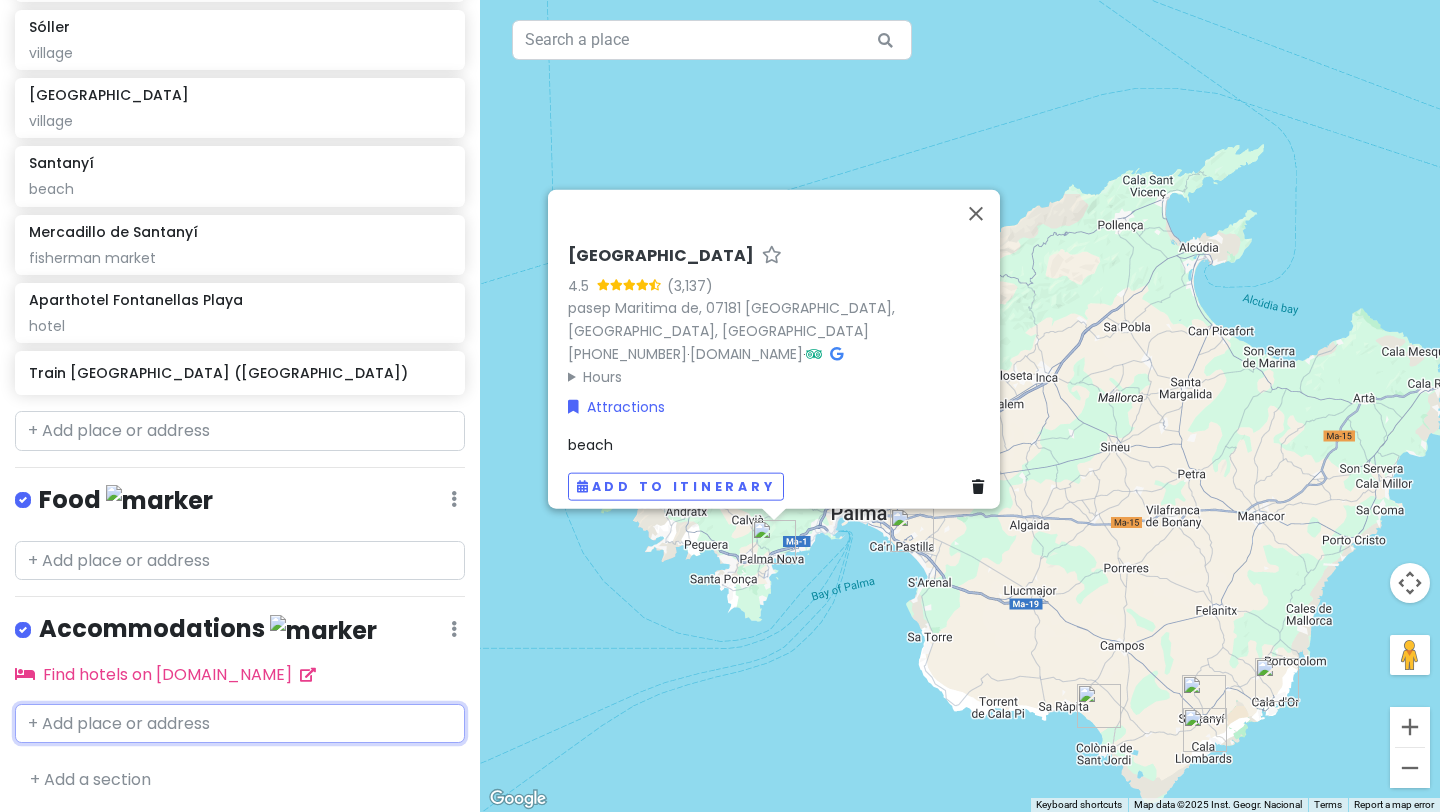 click at bounding box center [240, 724] 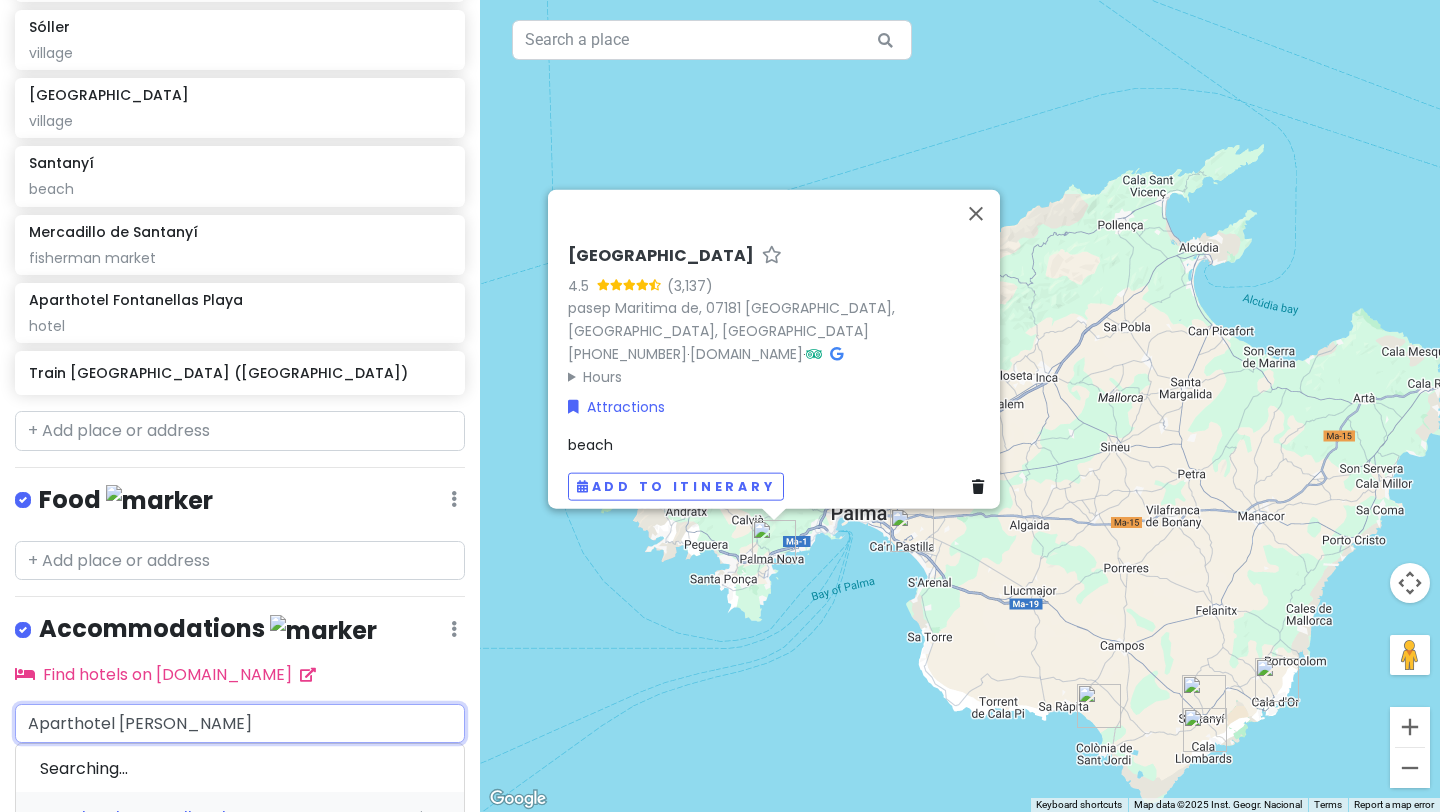 type on "Aparthotel Fontanellas" 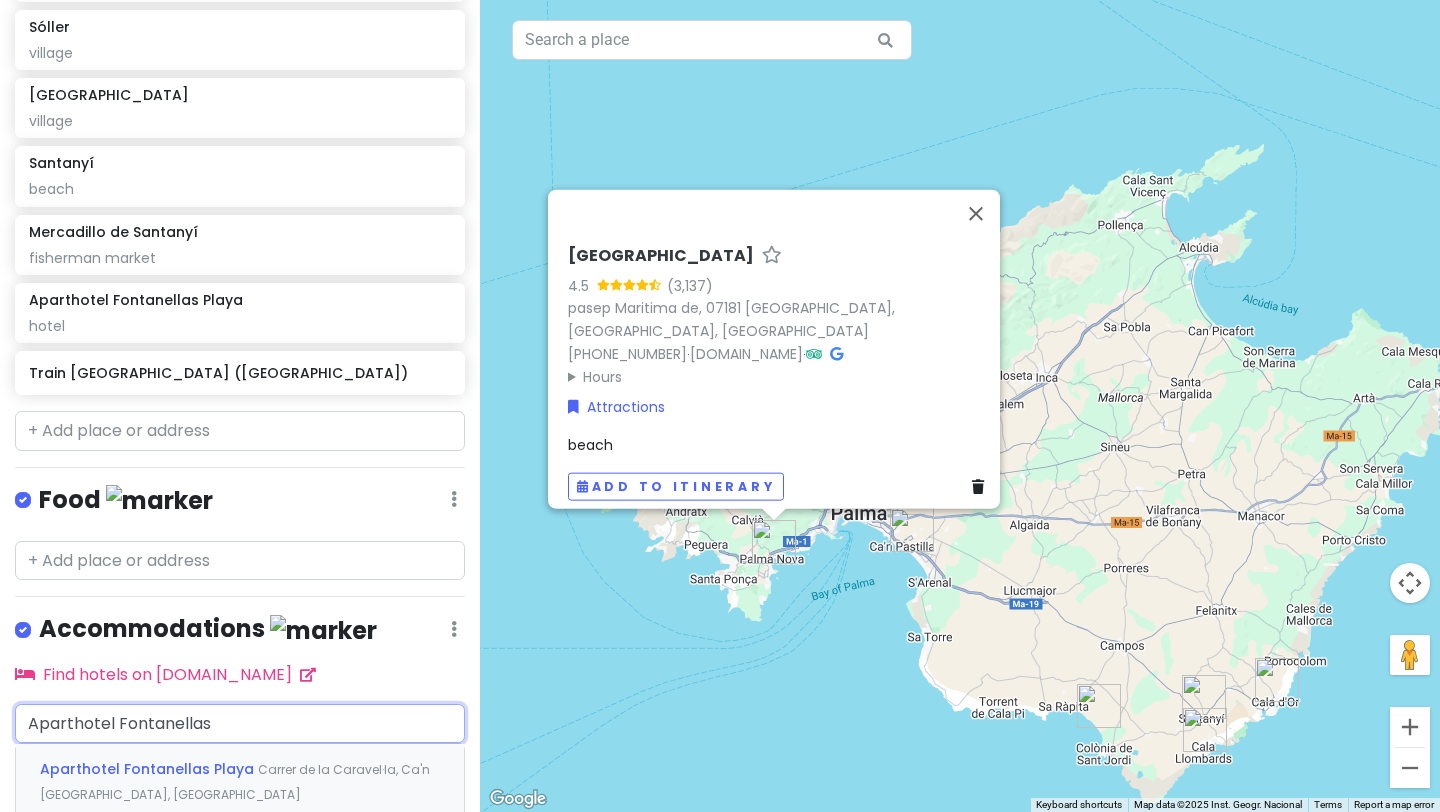 click on "Aparthotel Fontanellas Playa" at bounding box center [149, 769] 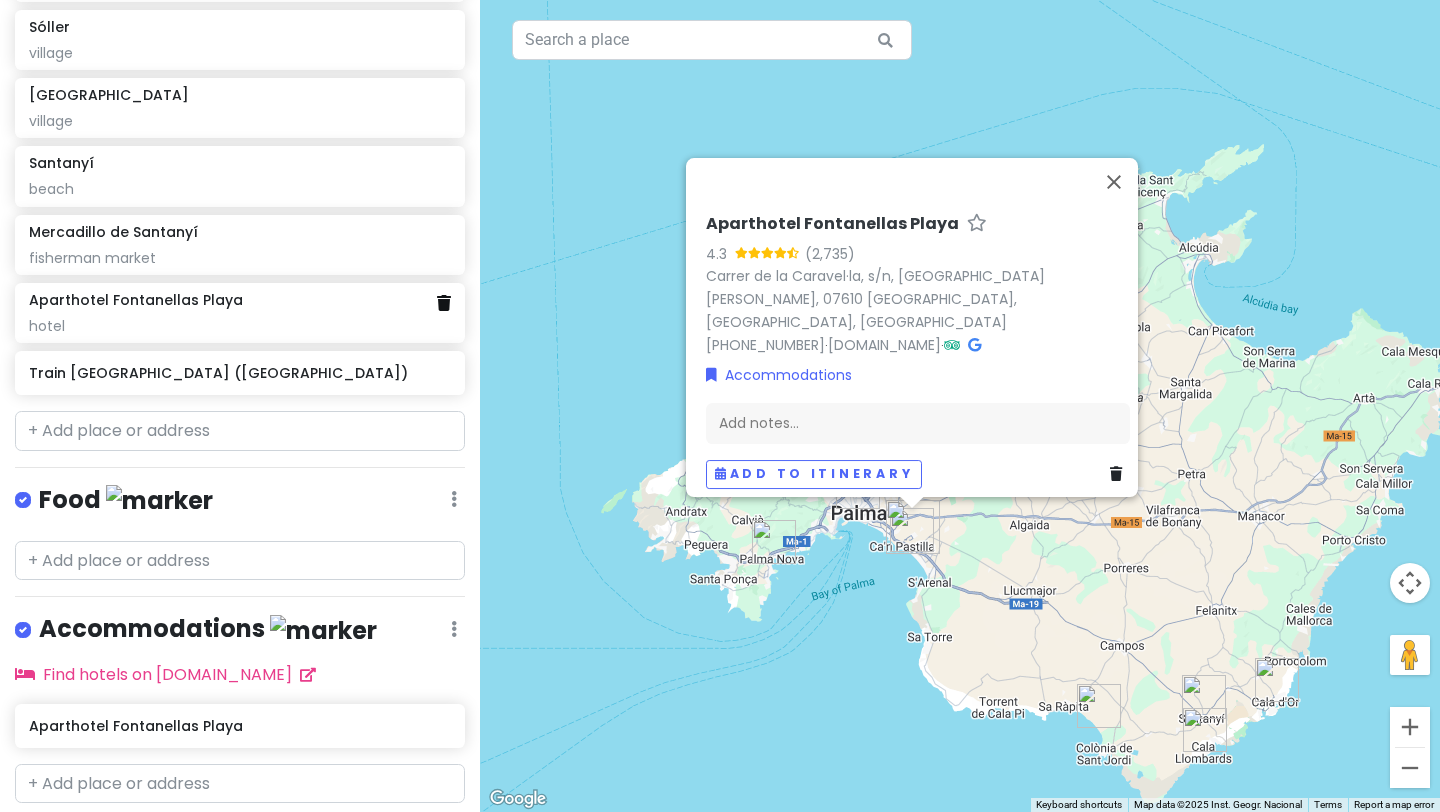 click at bounding box center [444, 303] 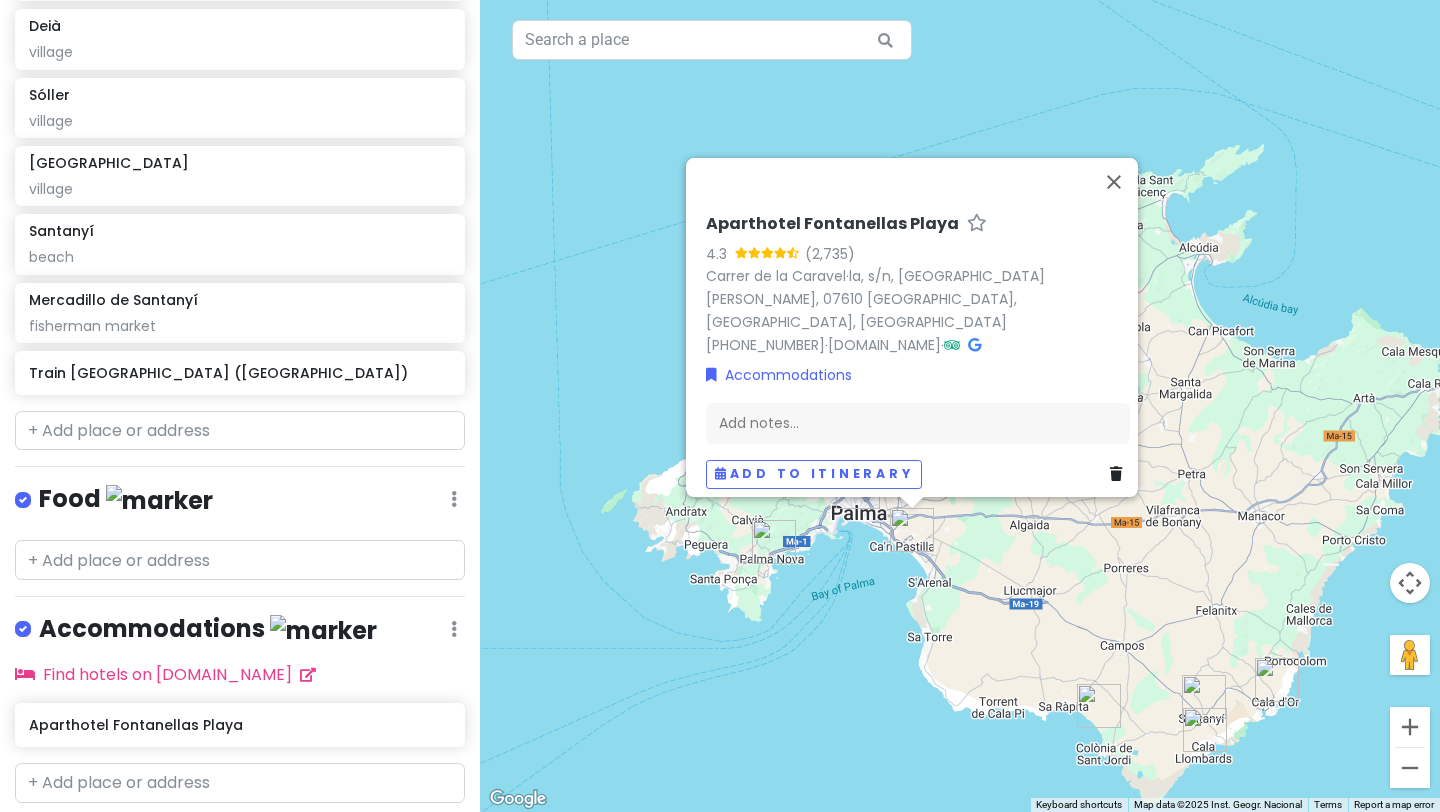 scroll, scrollTop: 656, scrollLeft: 0, axis: vertical 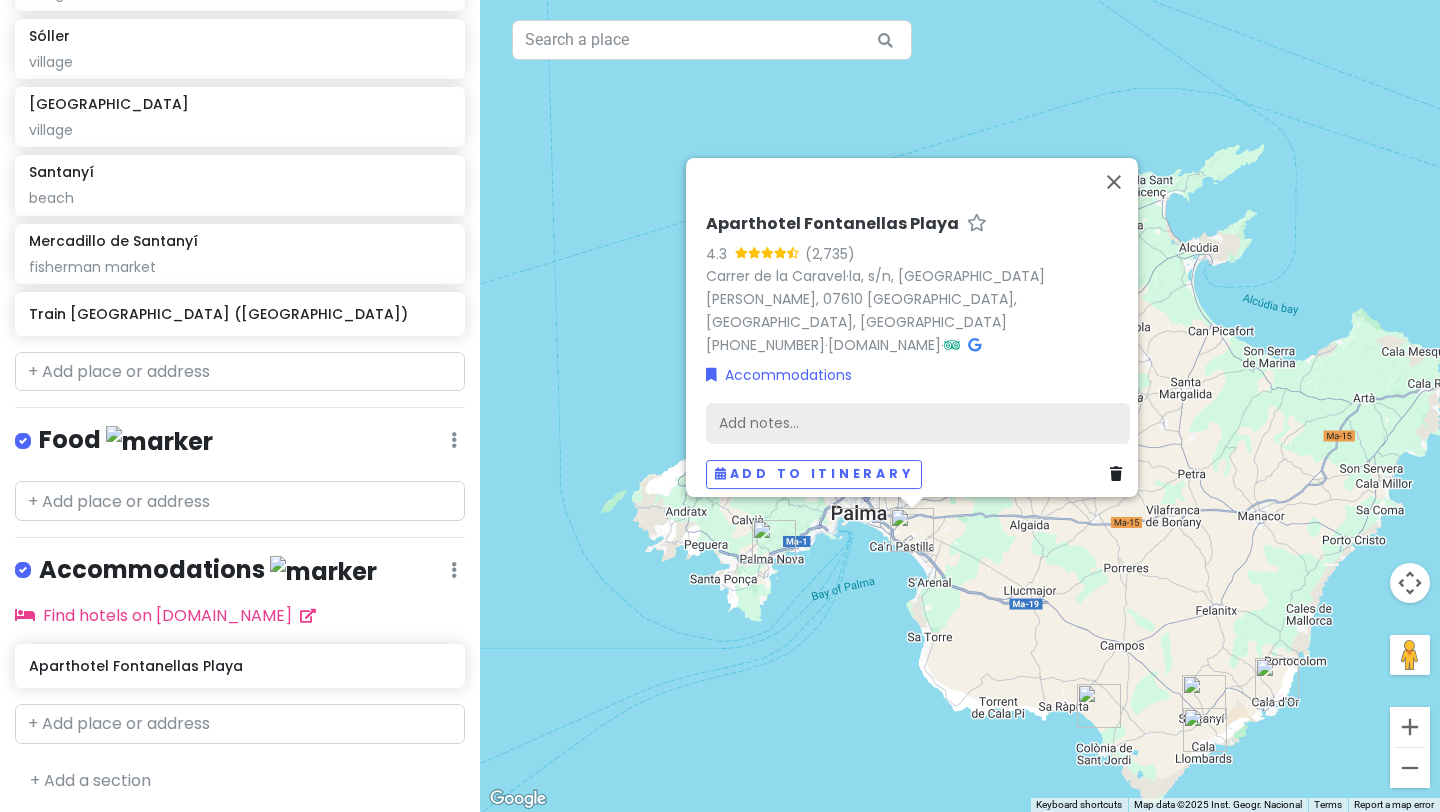 click on "Add notes..." at bounding box center [918, 424] 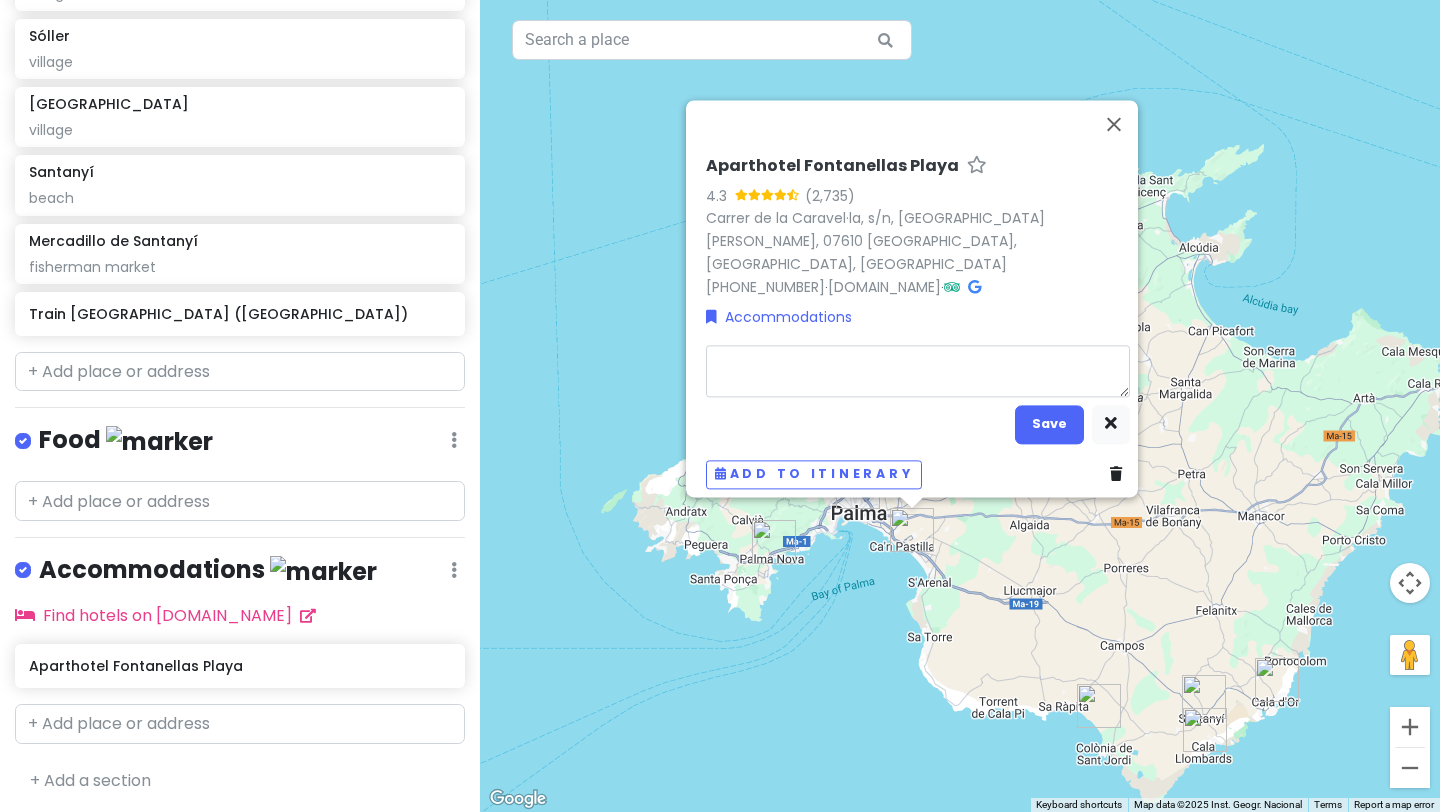 type on "x" 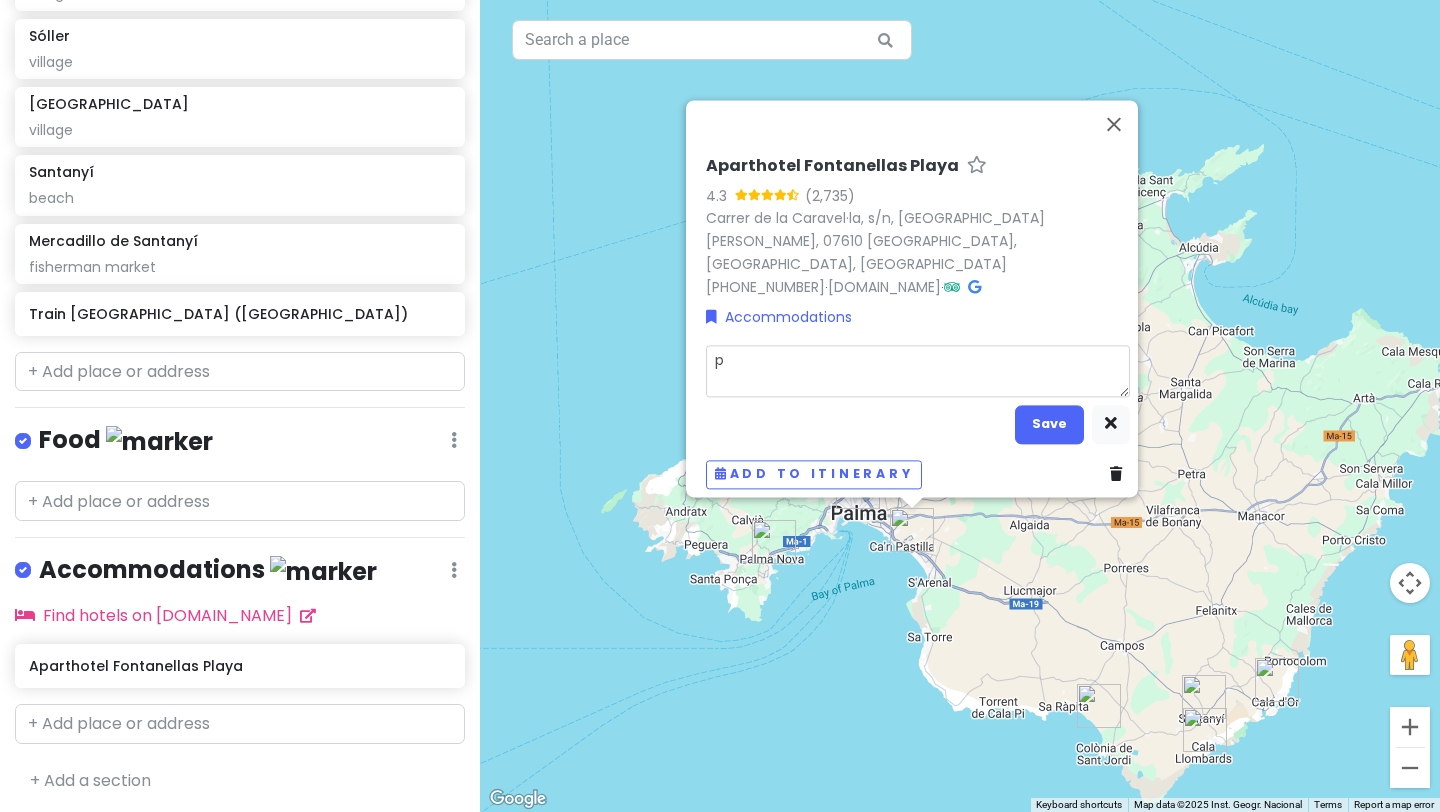 type on "x" 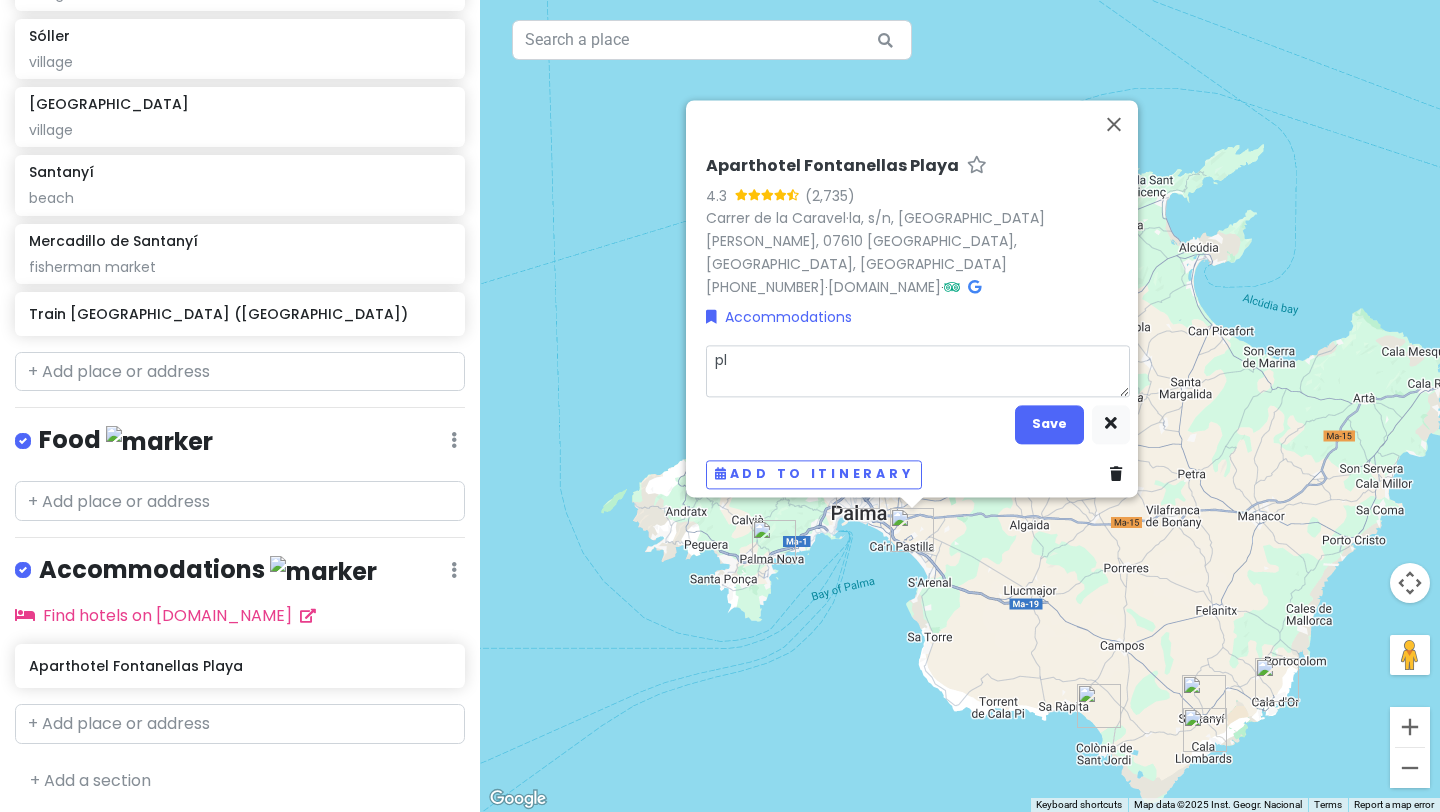 type on "x" 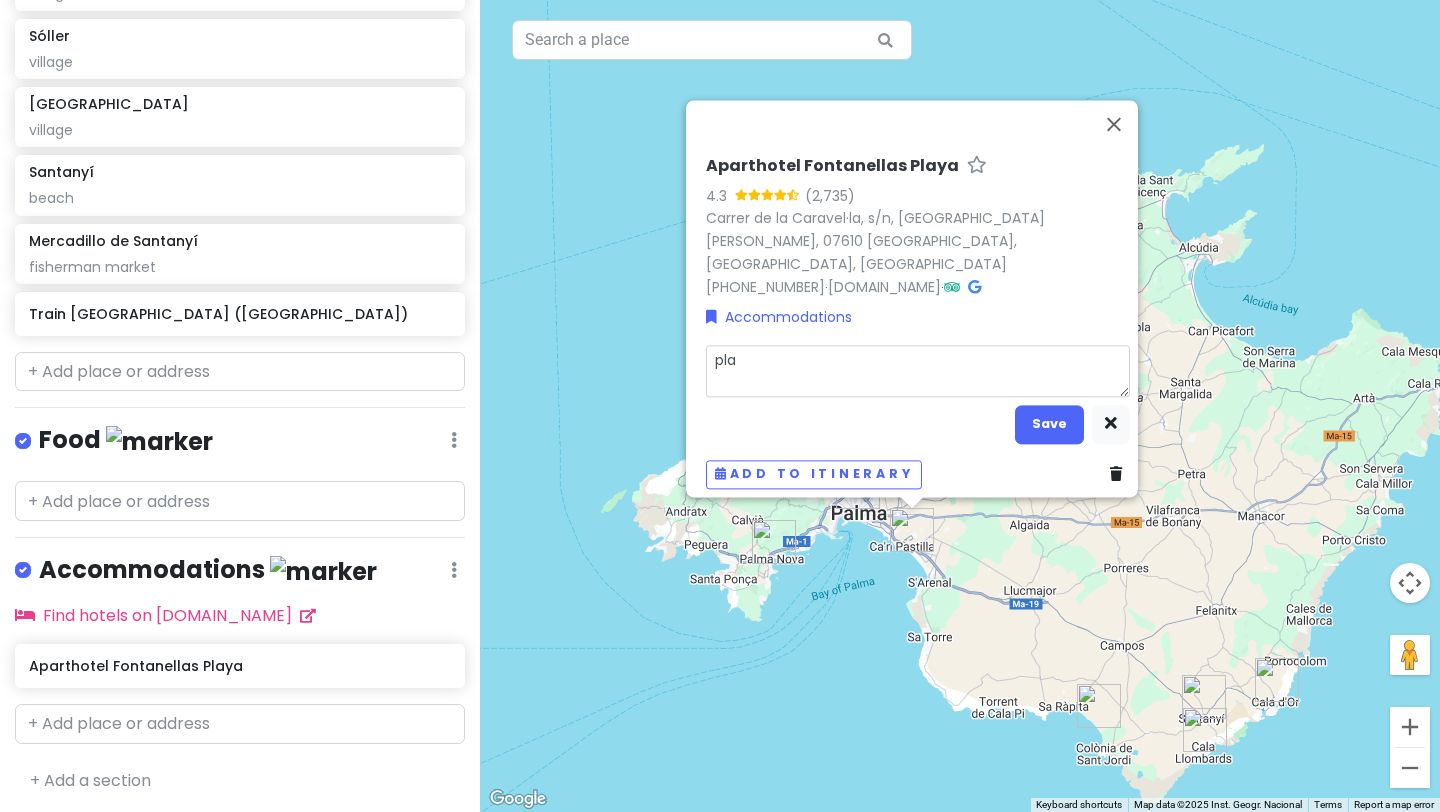 type on "x" 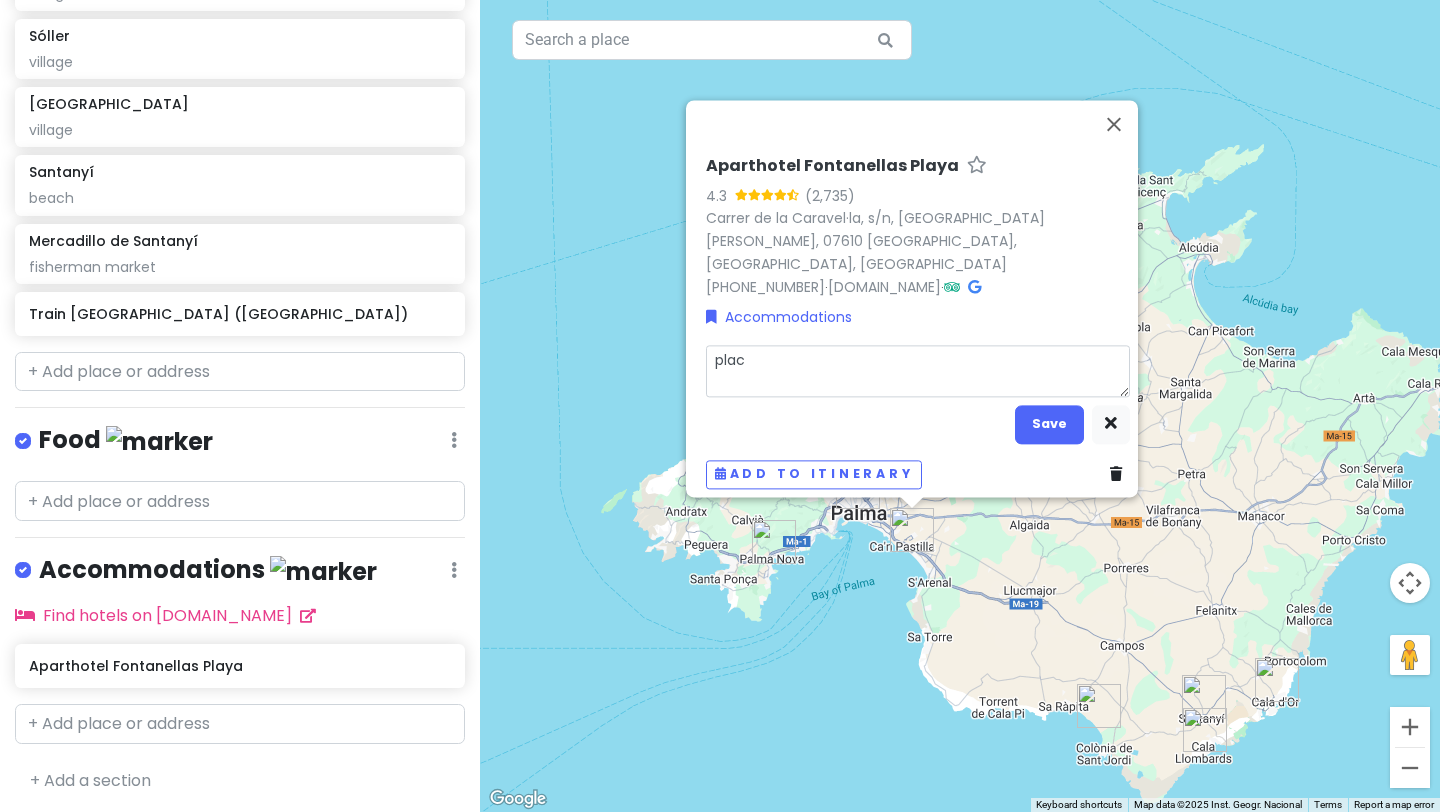 type on "x" 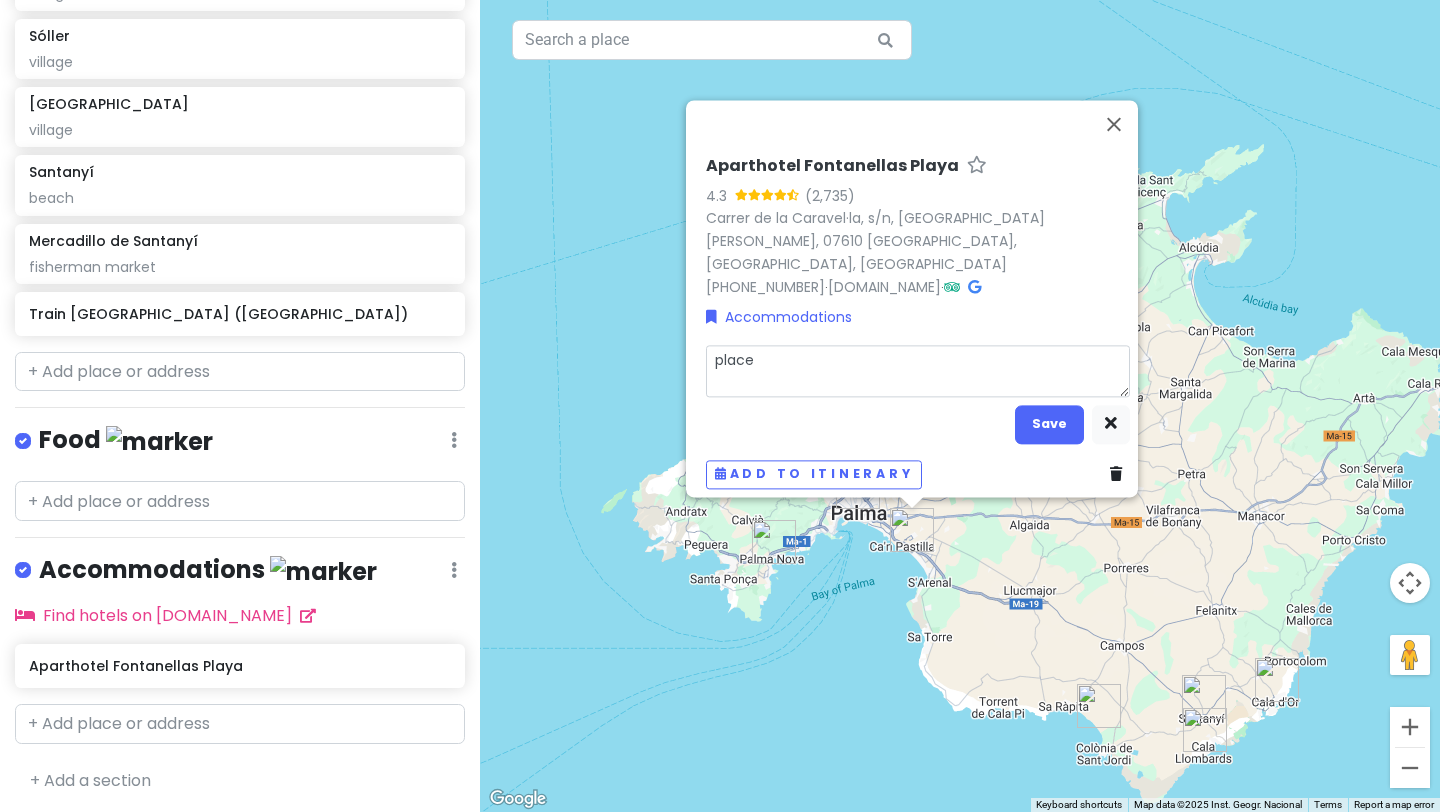 type on "x" 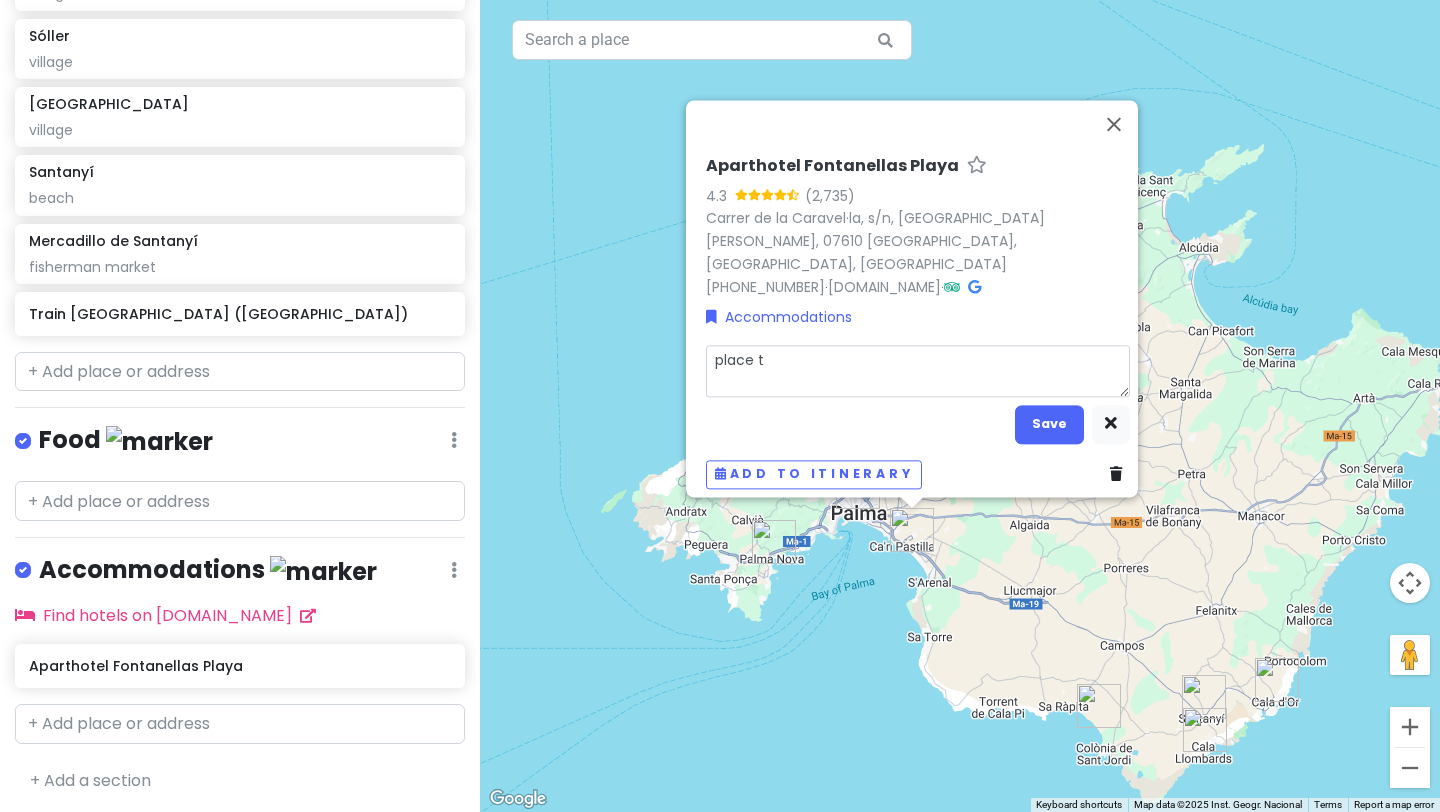 type on "x" 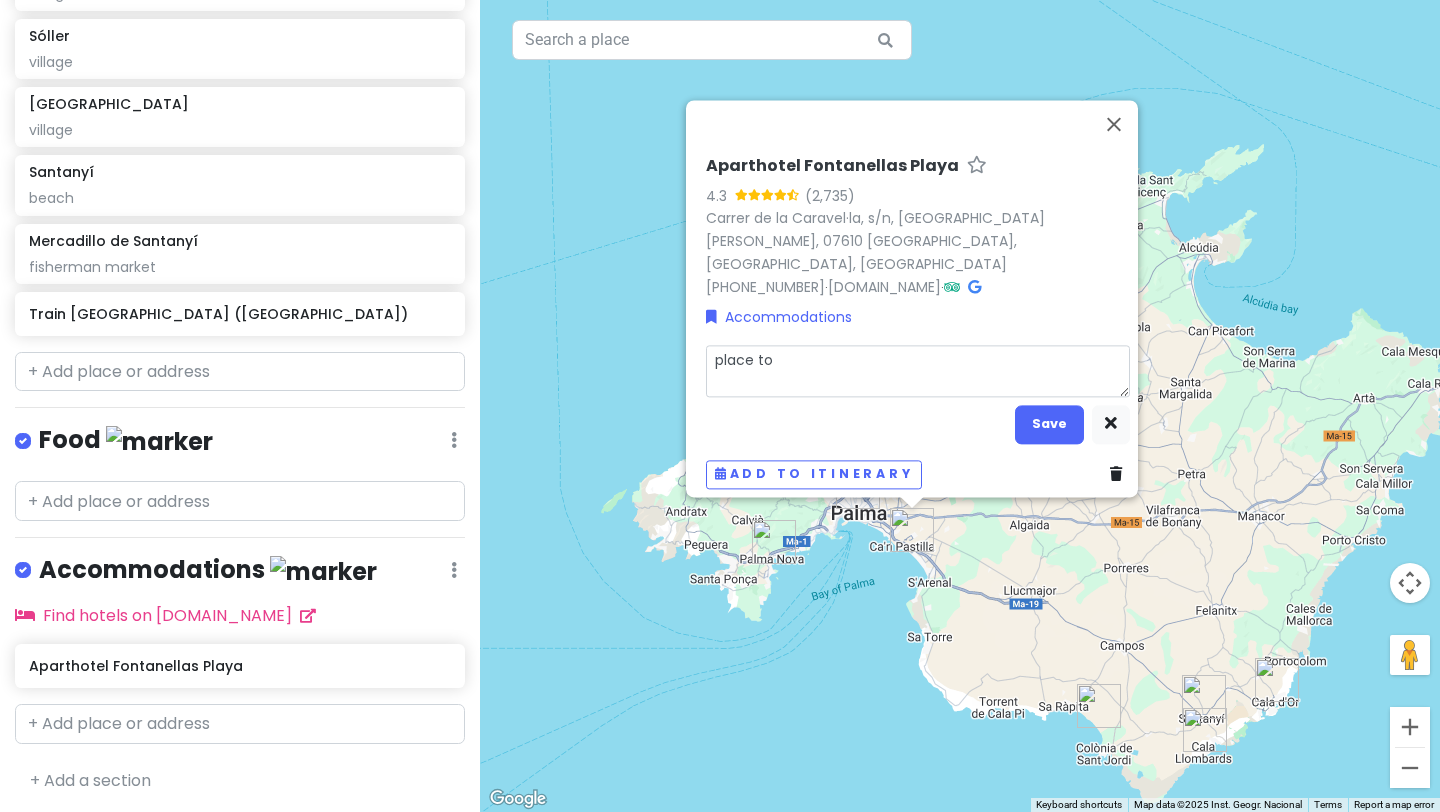 type on "x" 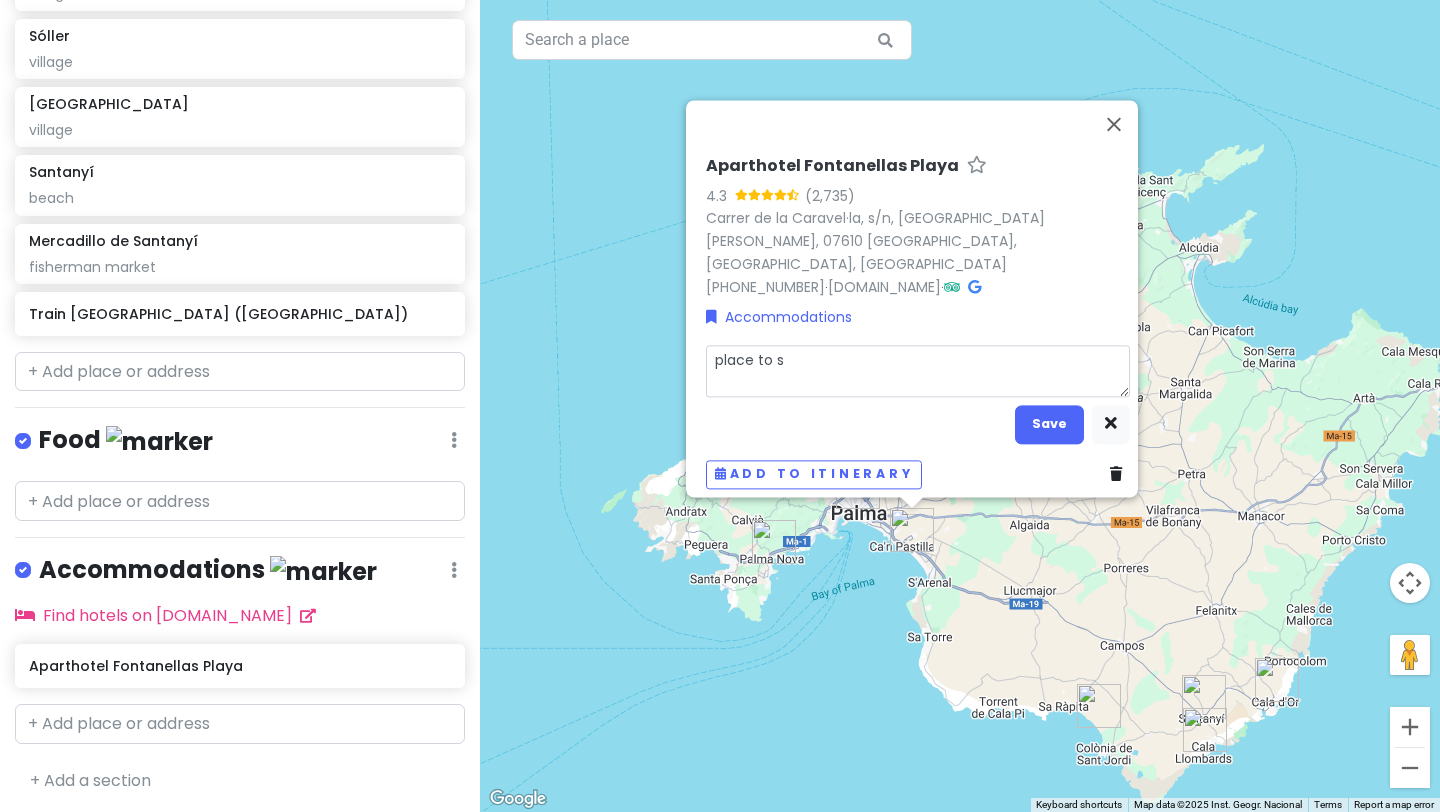 type on "x" 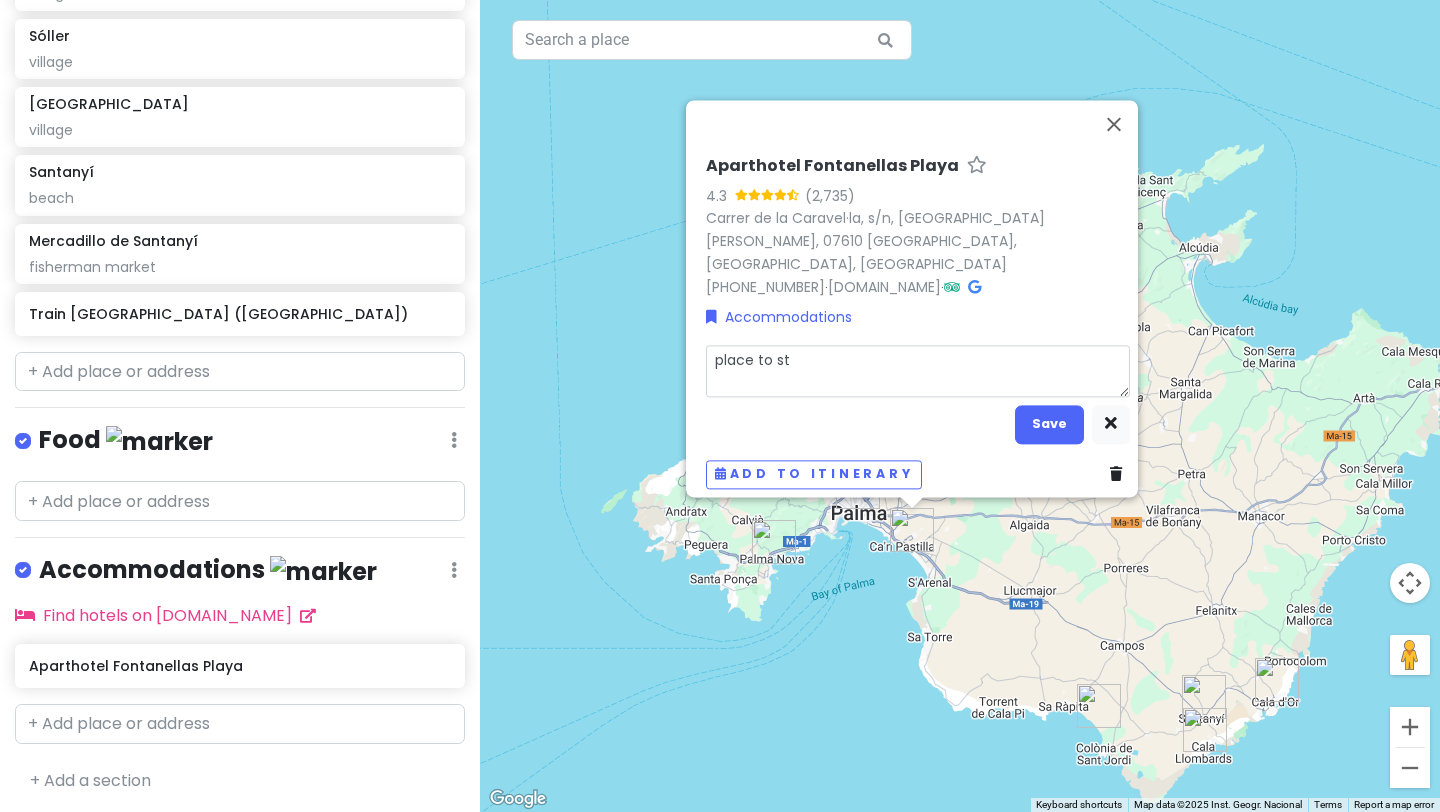 type on "x" 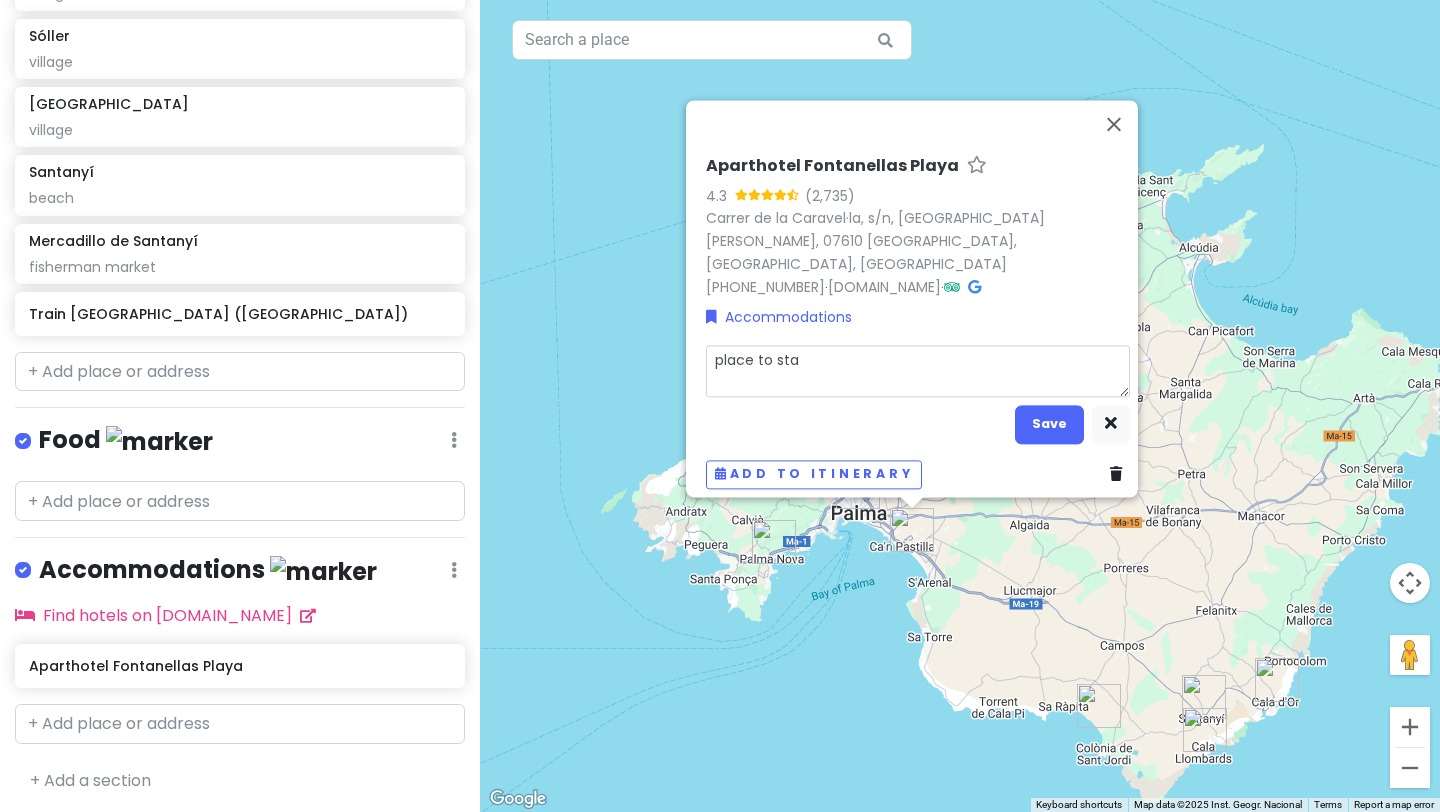 type on "x" 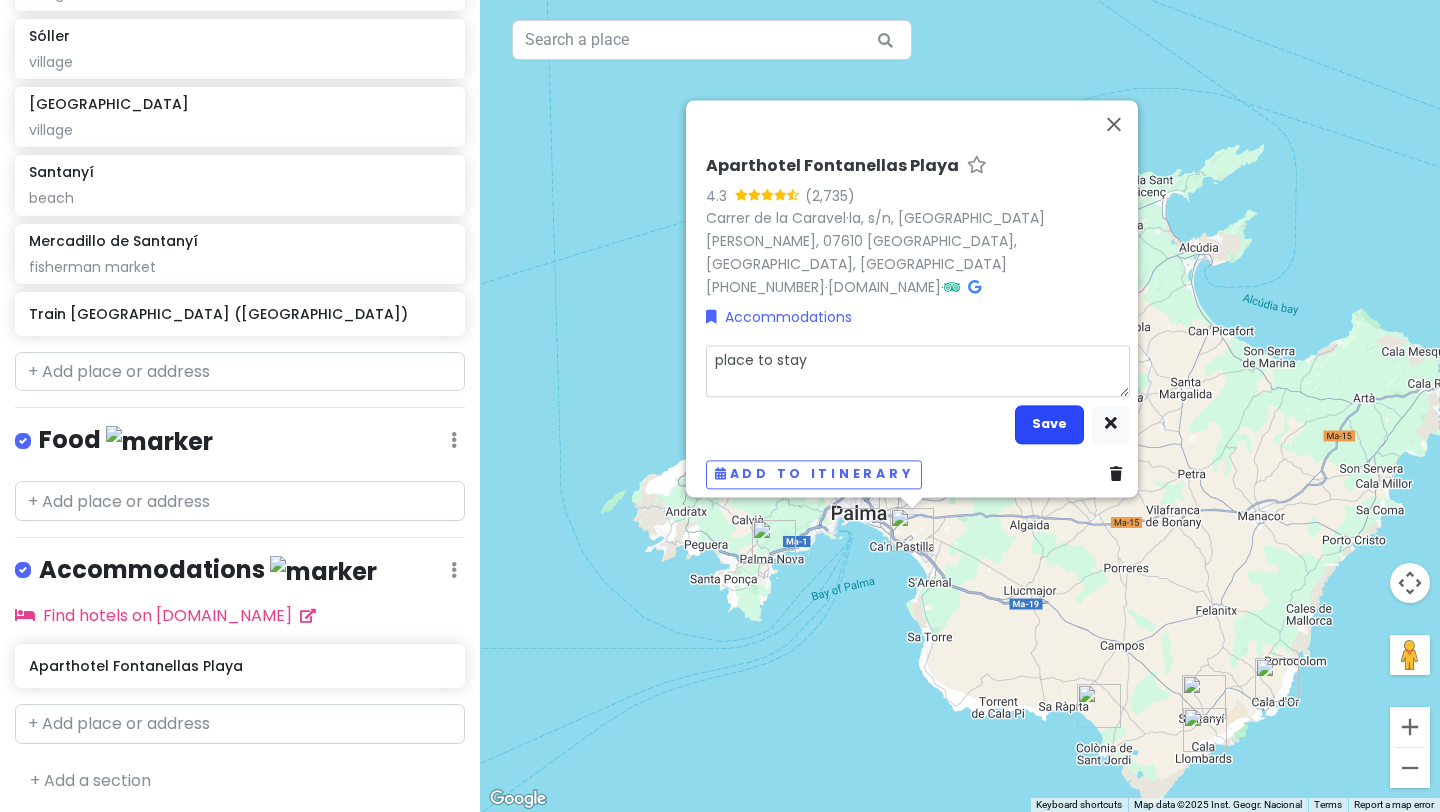 type on "place to stay" 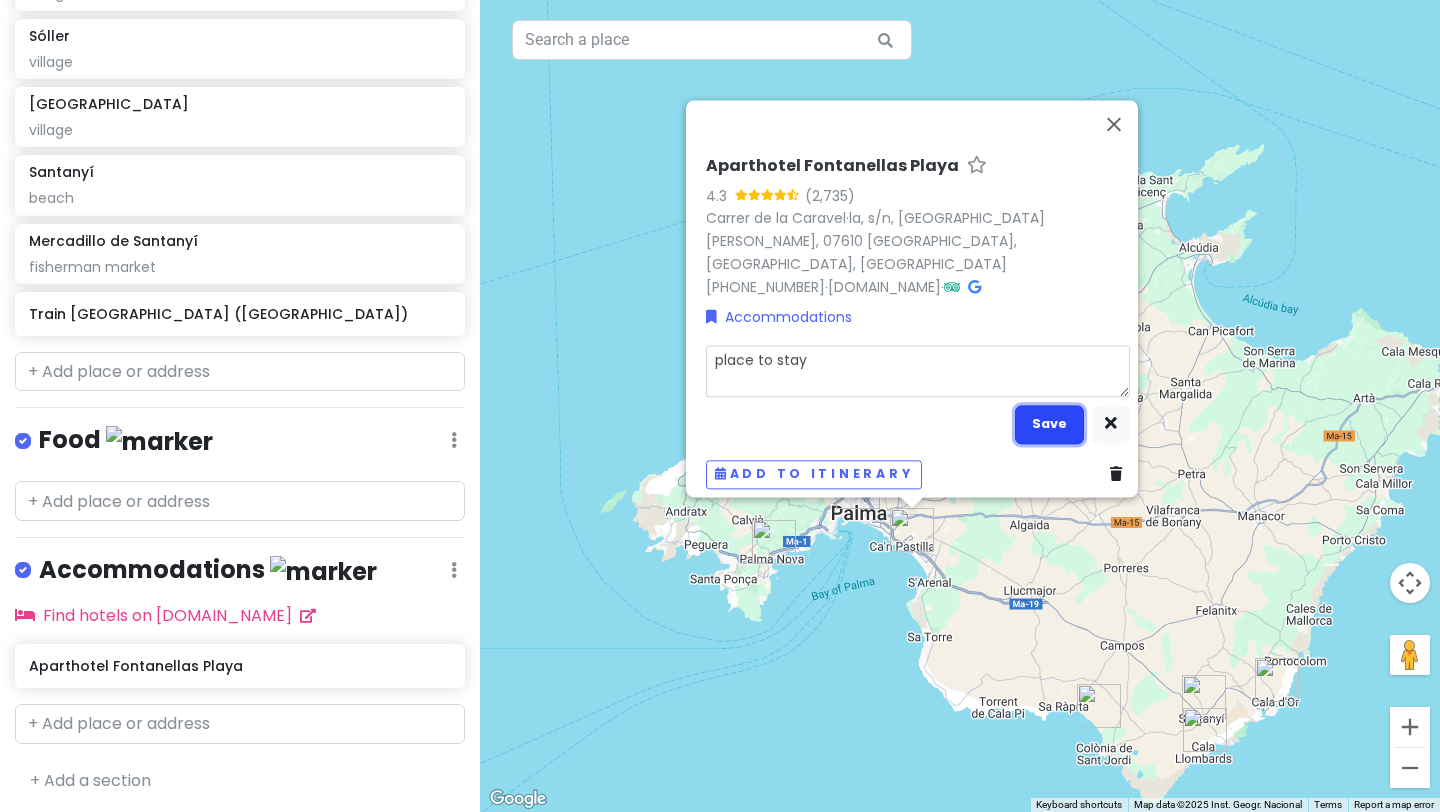 click on "Save" at bounding box center [1049, 424] 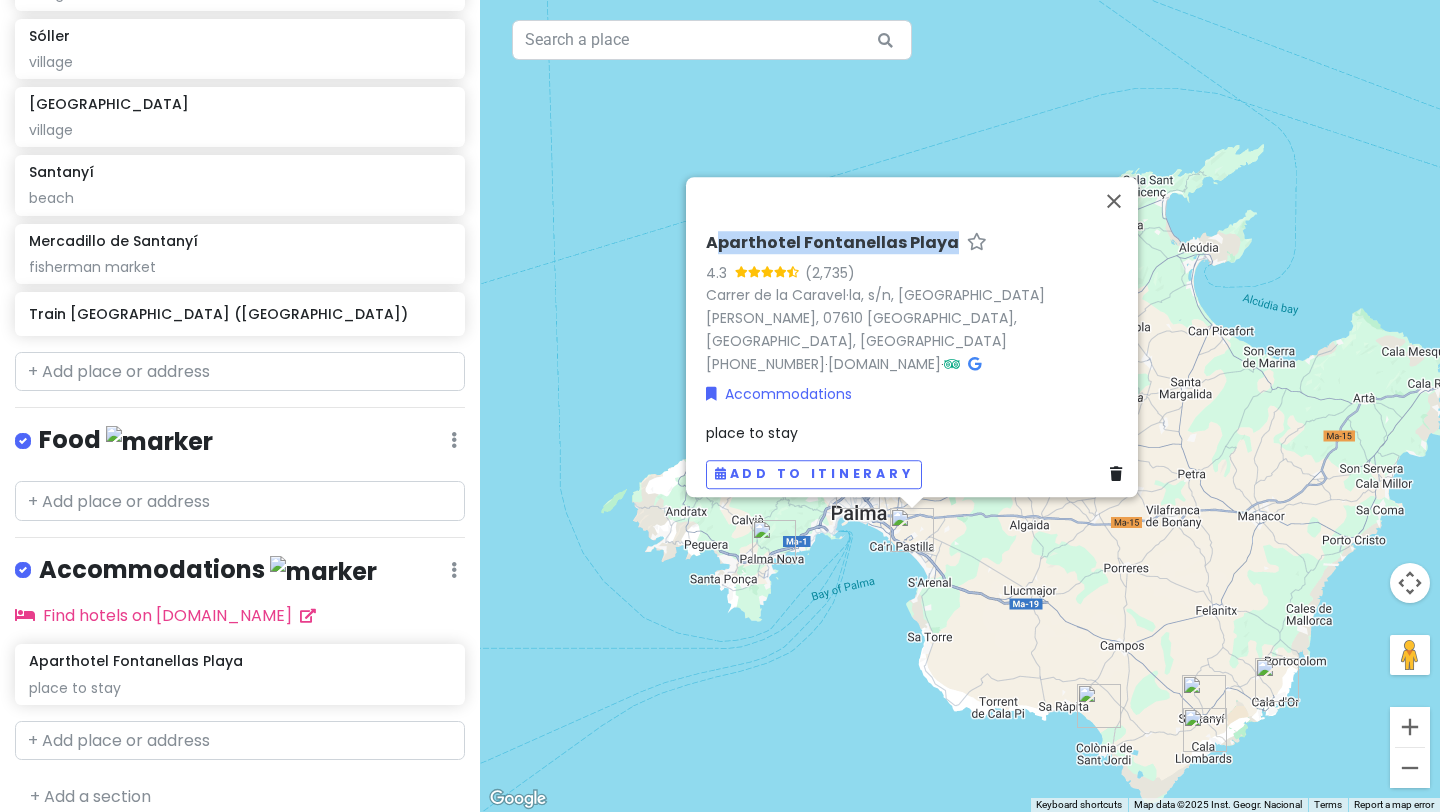 drag, startPoint x: 937, startPoint y: 251, endPoint x: 707, endPoint y: 247, distance: 230.03477 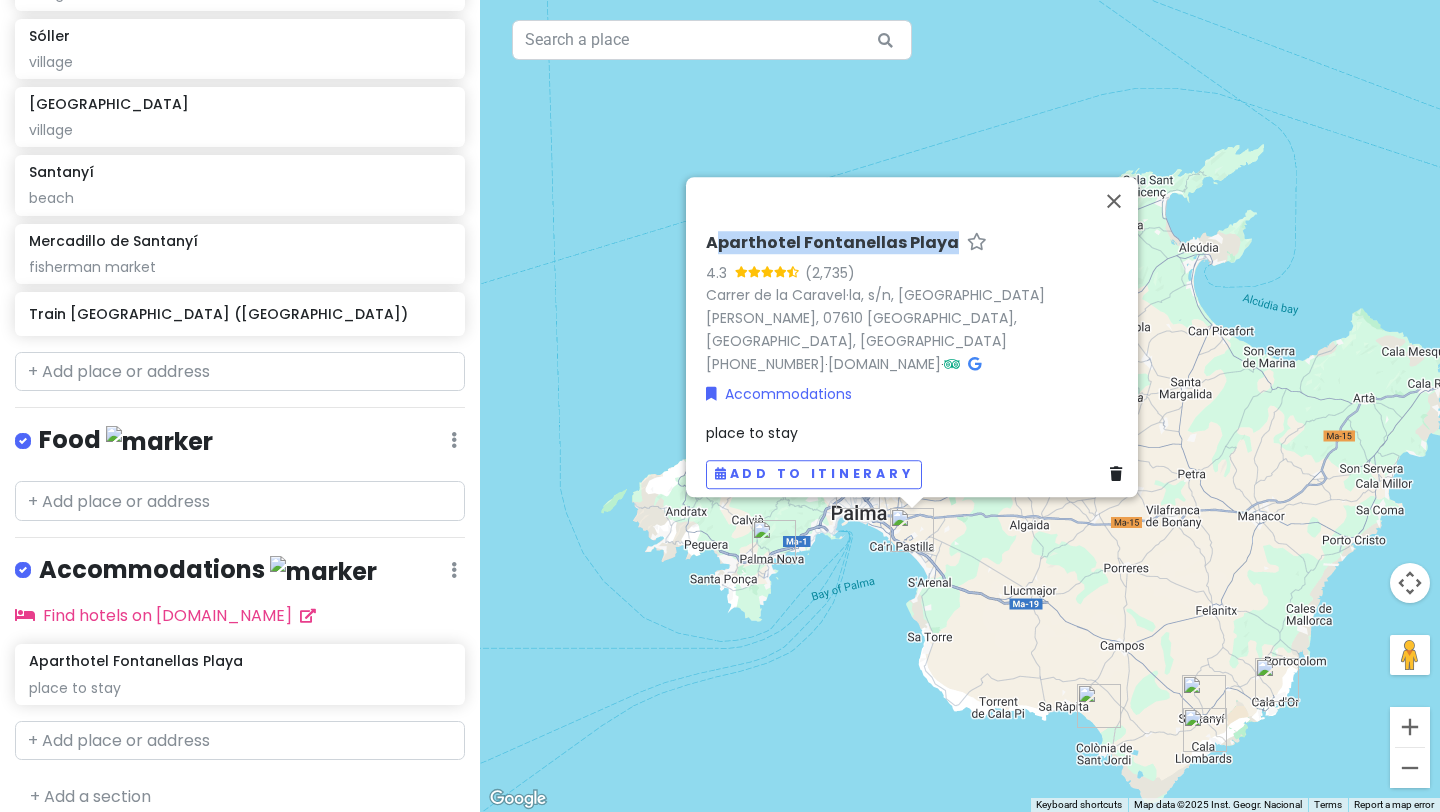 click on "Aparthotel Fontanellas Playa" at bounding box center (918, 247) 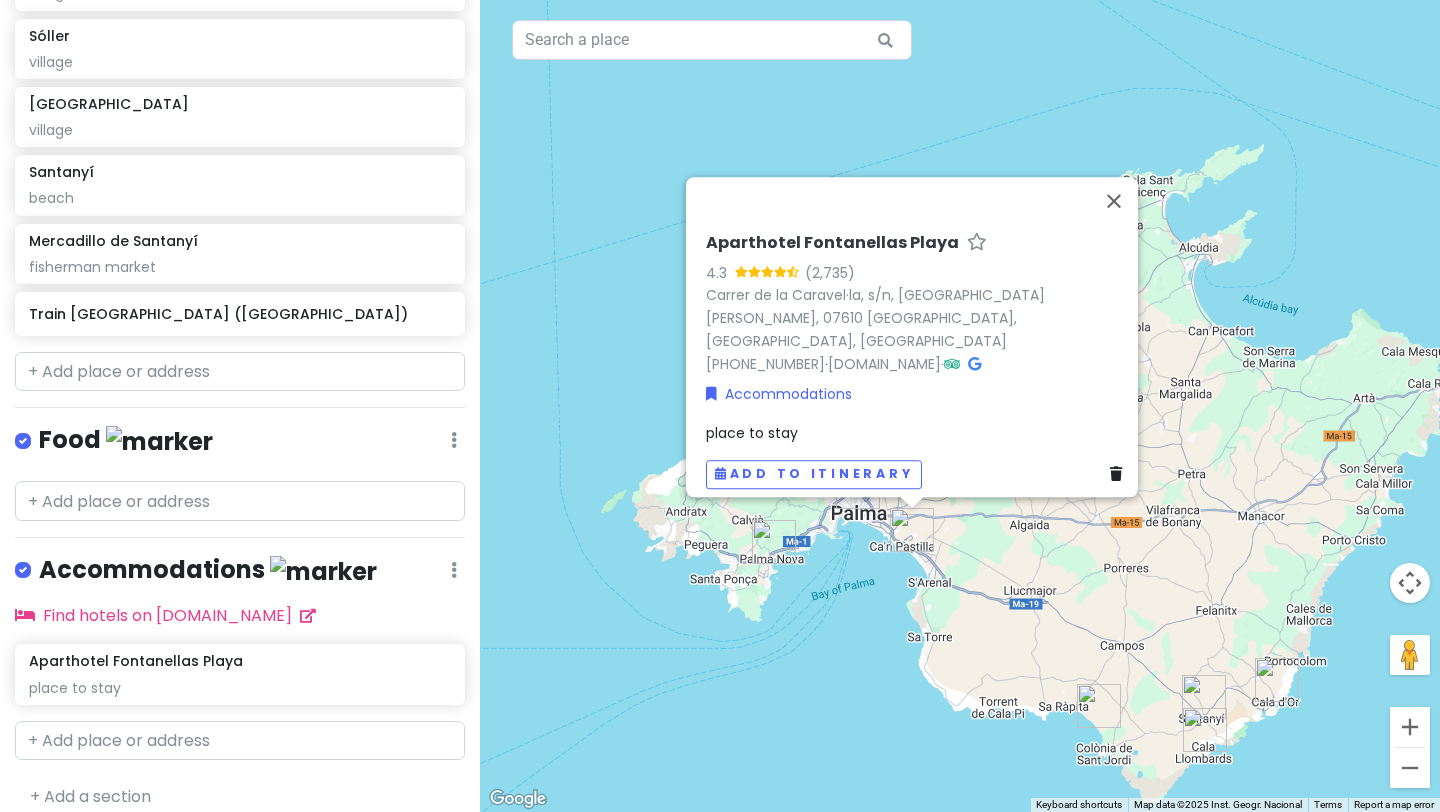 click at bounding box center (894, 201) 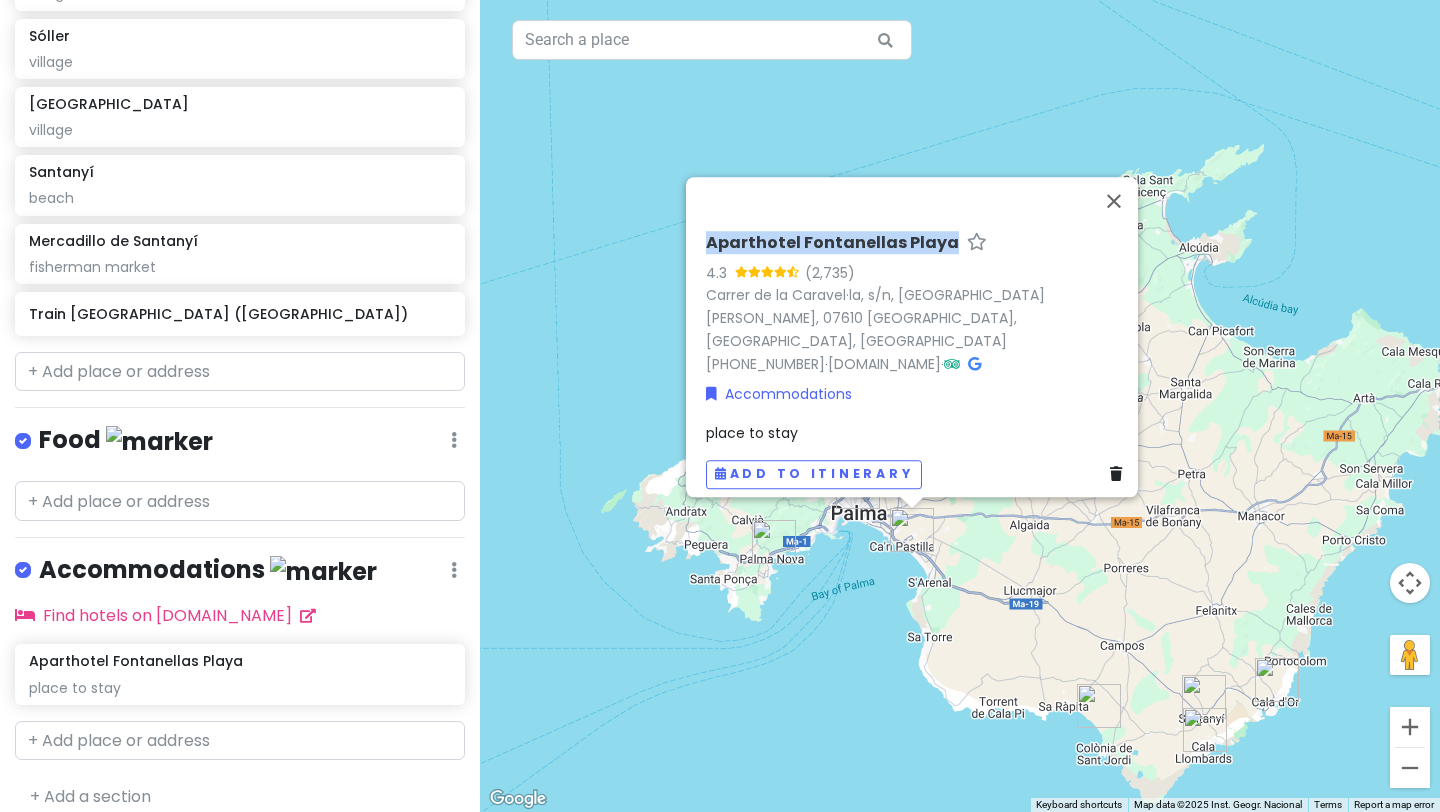 drag, startPoint x: 937, startPoint y: 253, endPoint x: 693, endPoint y: 251, distance: 244.0082 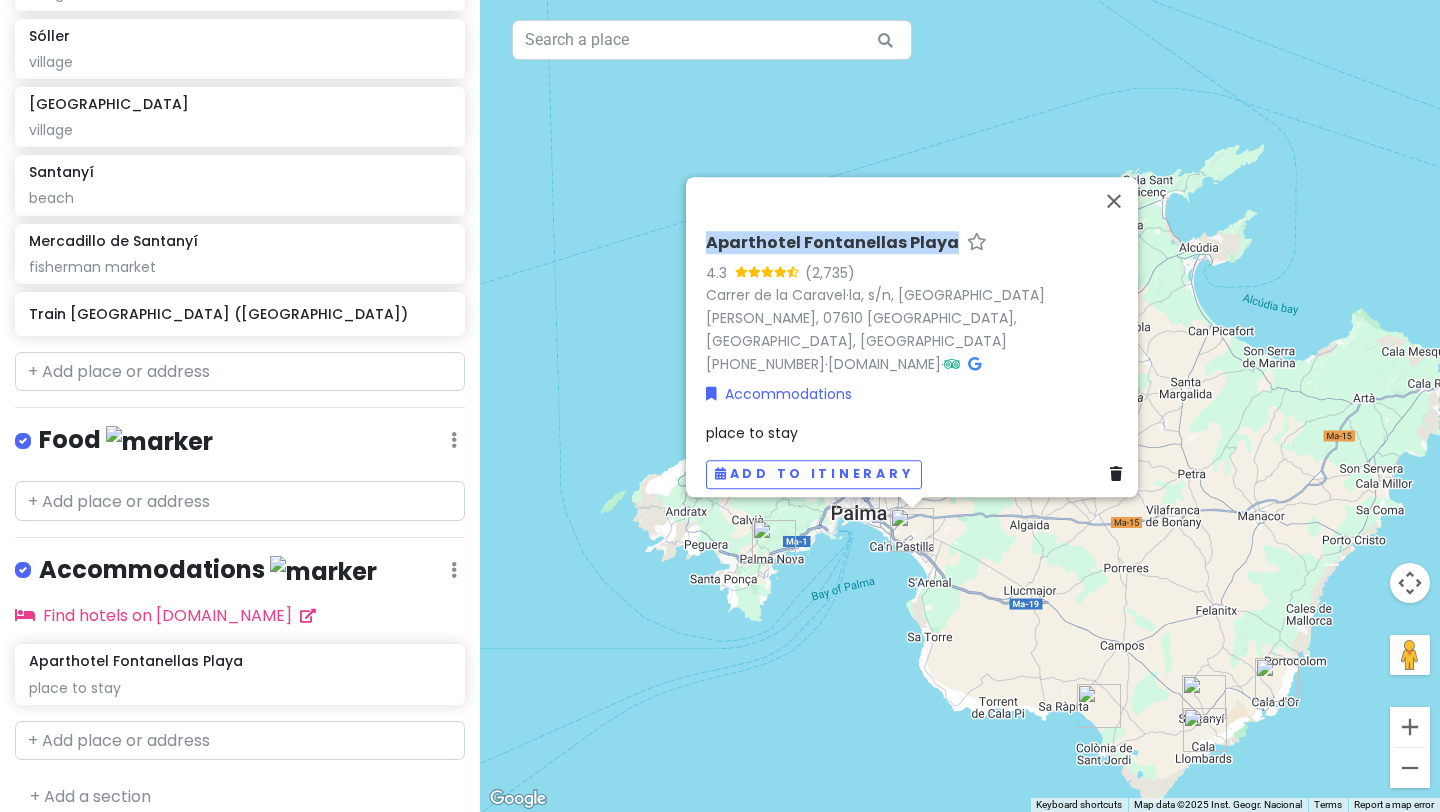 click on "Aparthotel Fontanellas Playa 4.3        (2,735) [GEOGRAPHIC_DATA]·la, s/n, [GEOGRAPHIC_DATA][PERSON_NAME], 07610 [GEOGRAPHIC_DATA], [GEOGRAPHIC_DATA], [GEOGRAPHIC_DATA] [PHONE_NUMBER]   ·   [DOMAIN_NAME]   ·   Accommodations place to stay  Add to itinerary" at bounding box center [918, 361] 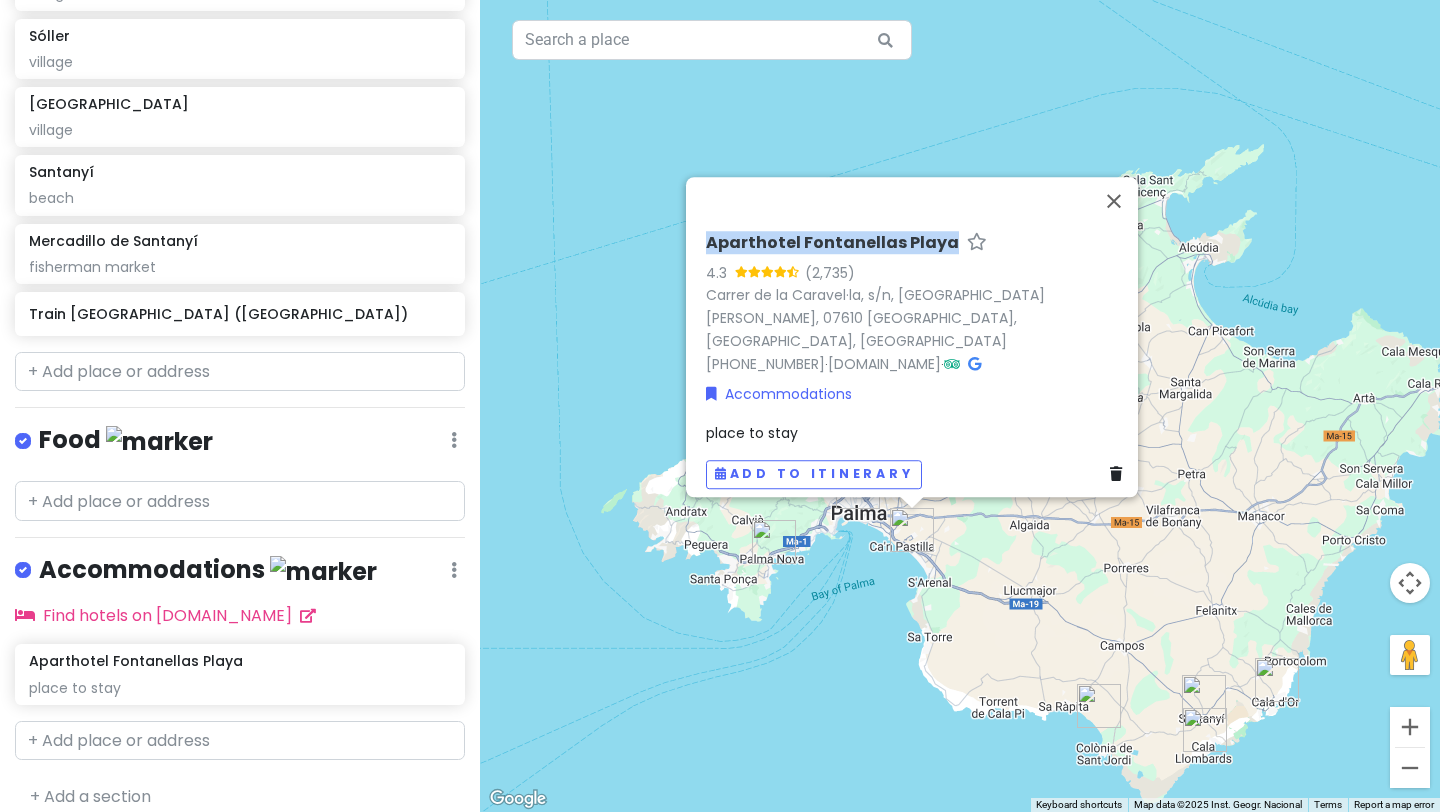 copy on "Aparthotel Fontanellas Playa" 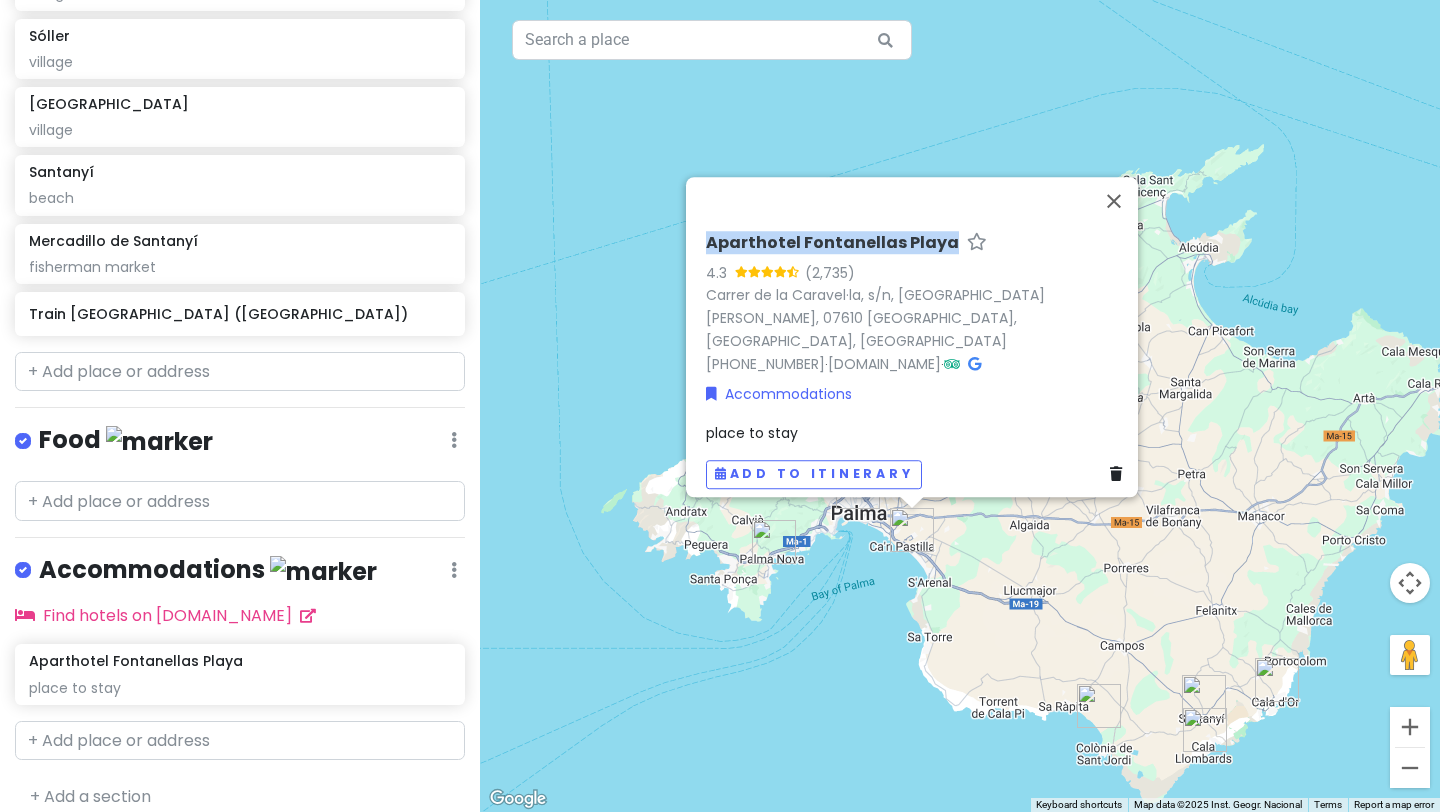 click at bounding box center [774, 542] 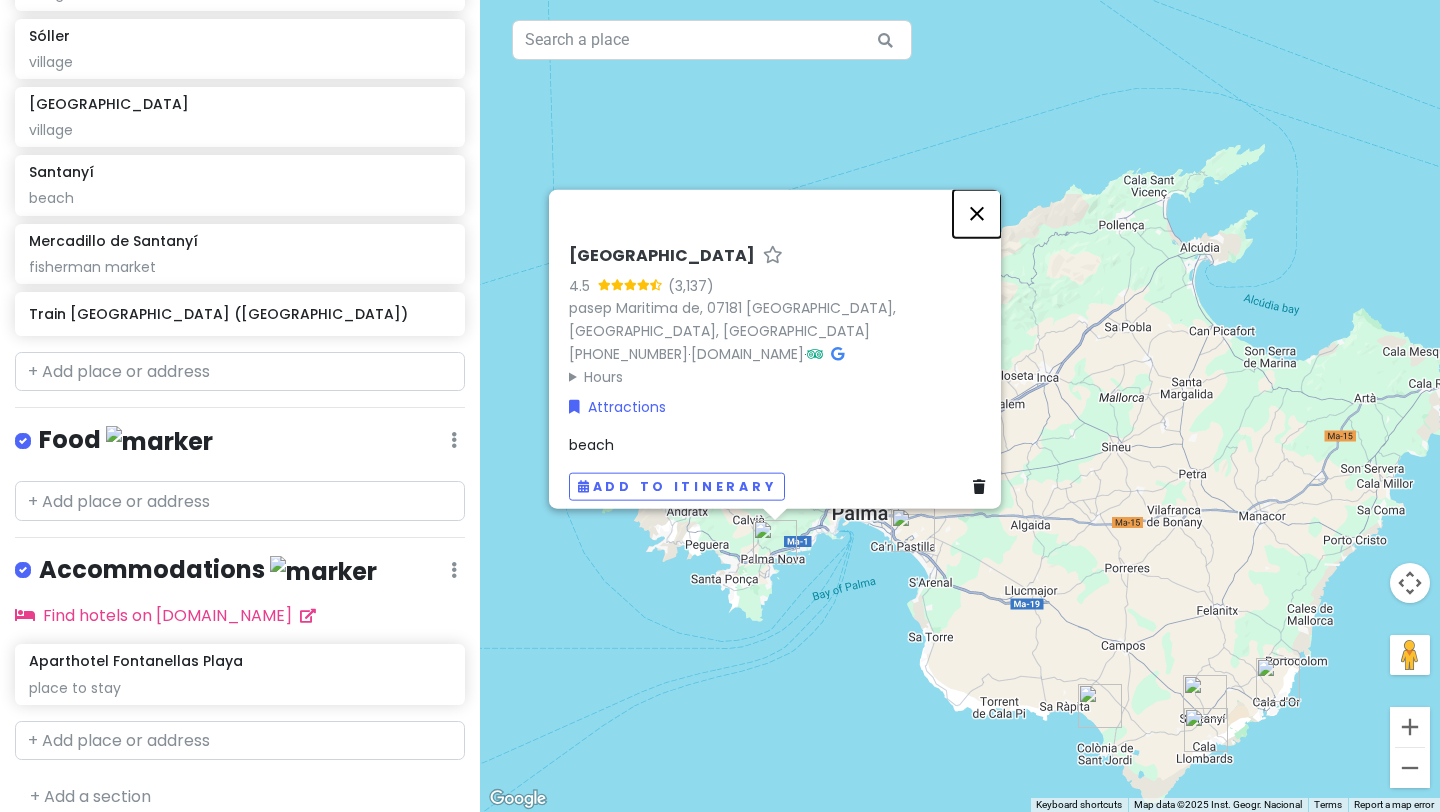 click at bounding box center [977, 214] 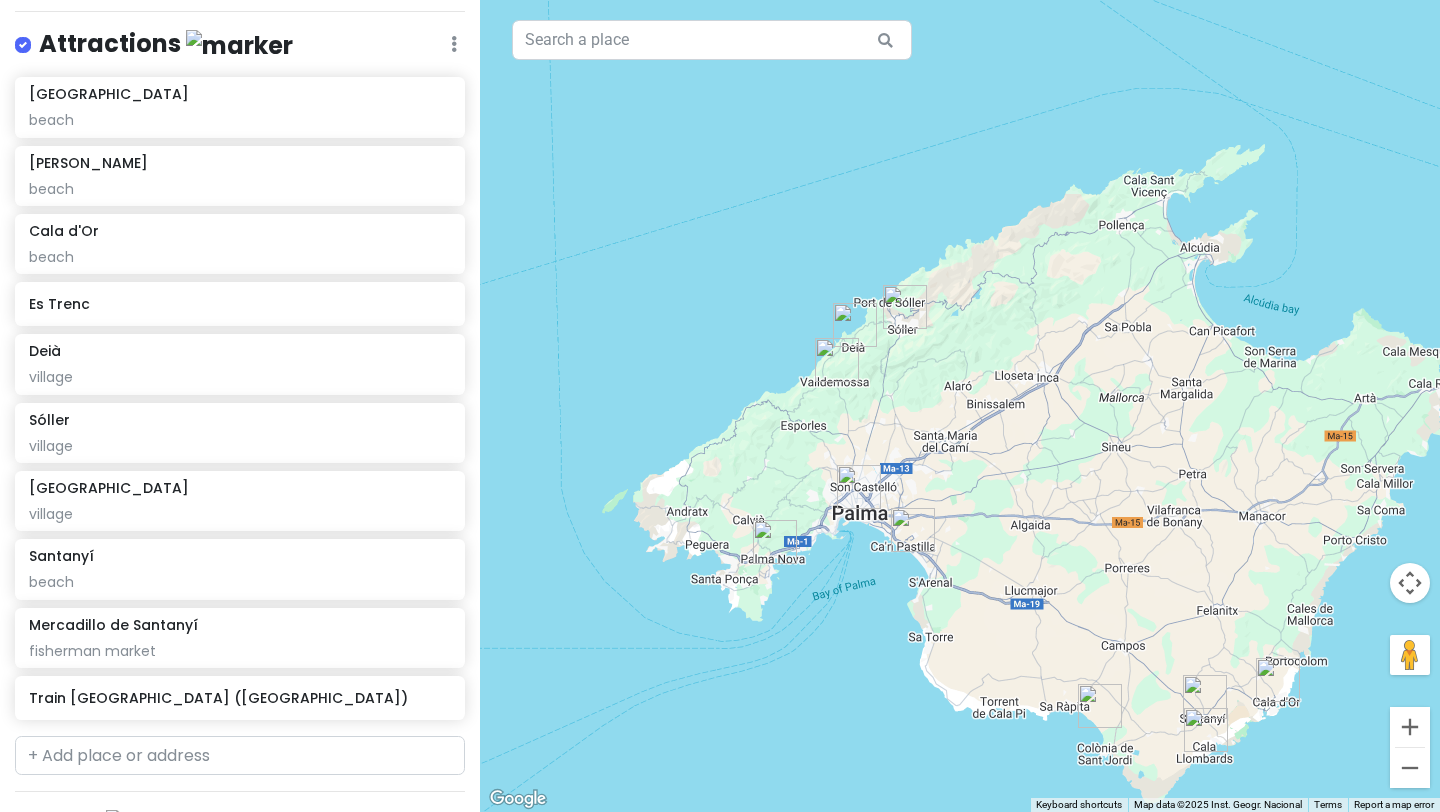scroll, scrollTop: 273, scrollLeft: 0, axis: vertical 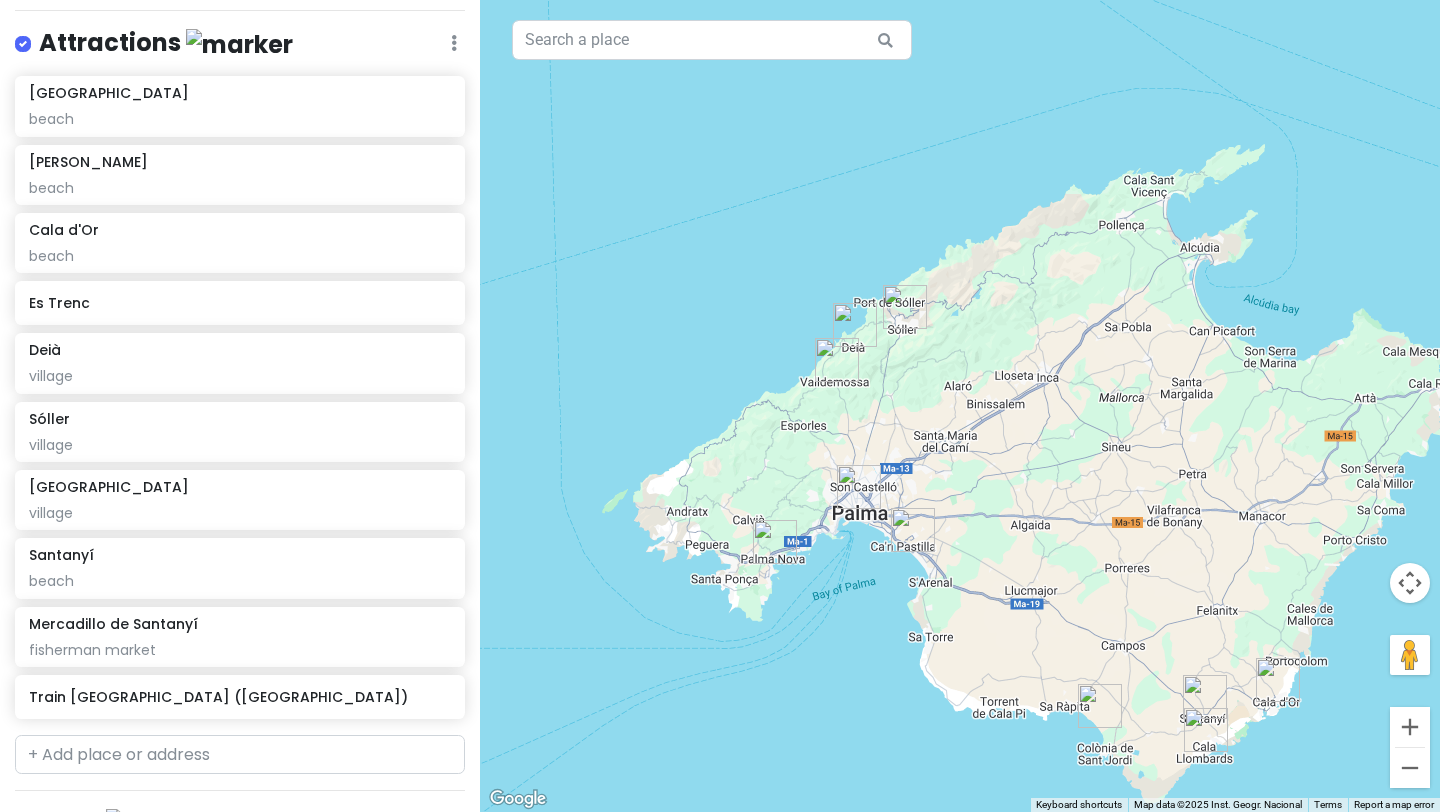 click at bounding box center [775, 542] 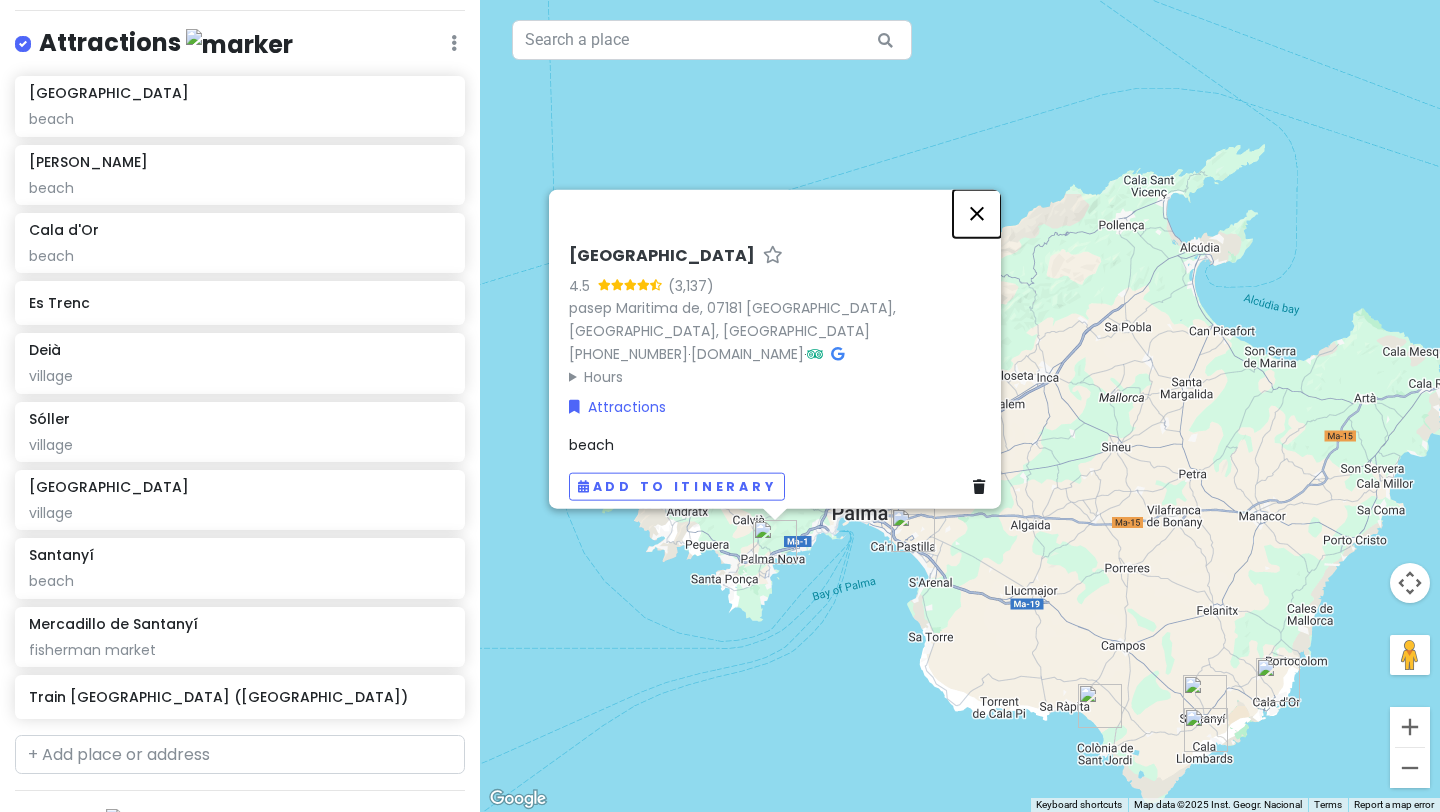 click at bounding box center [977, 214] 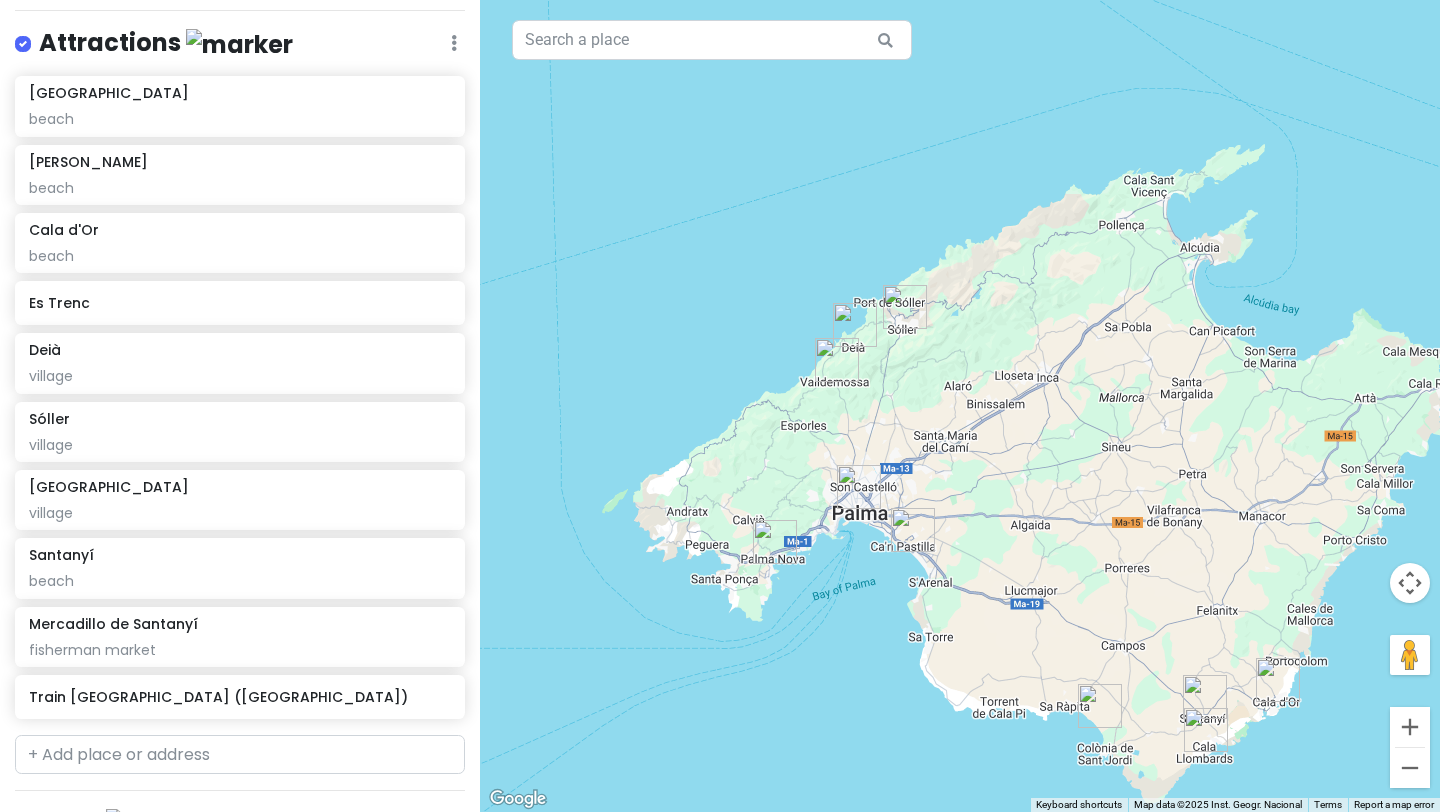 click on "To navigate, press the arrow keys." at bounding box center (960, 406) 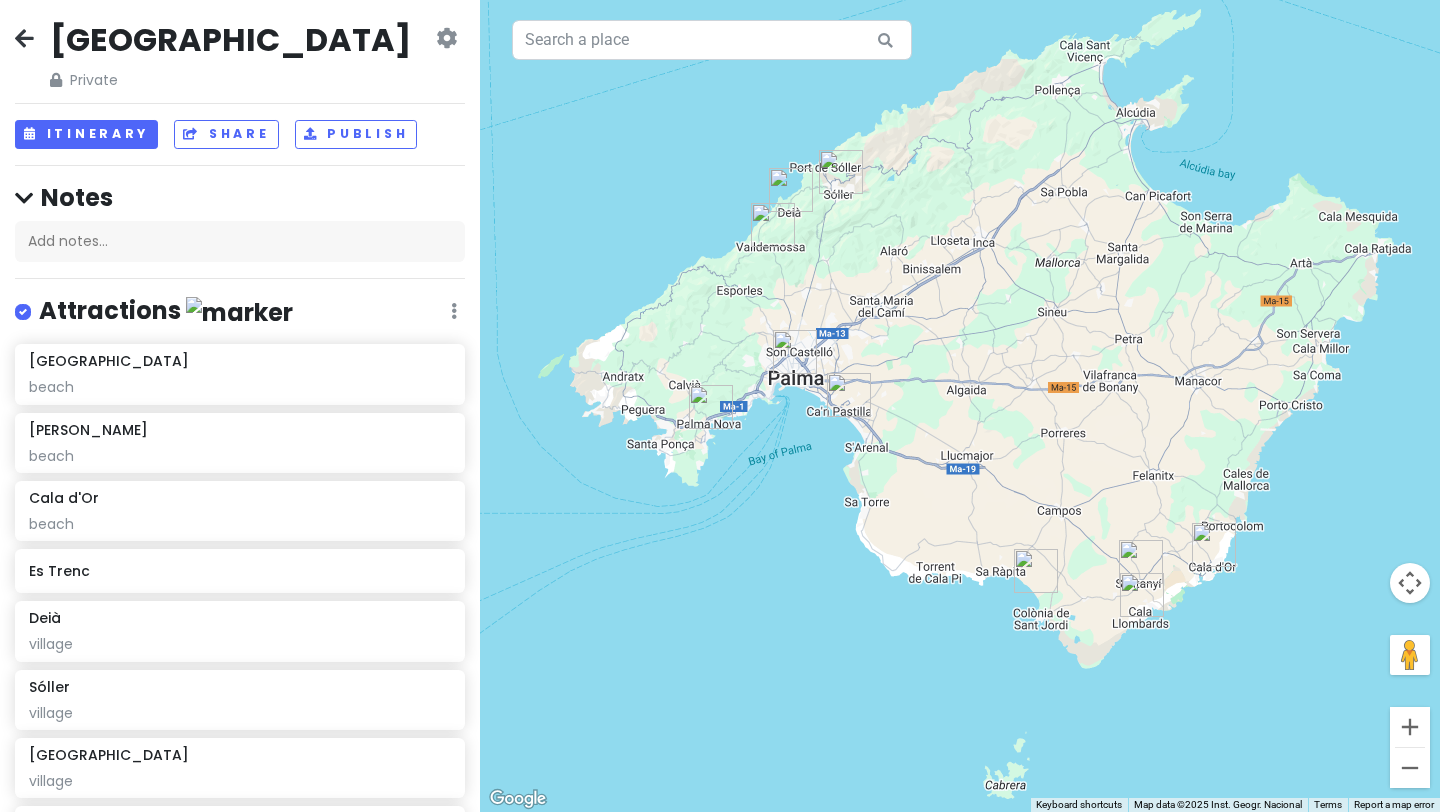 scroll, scrollTop: 0, scrollLeft: 0, axis: both 